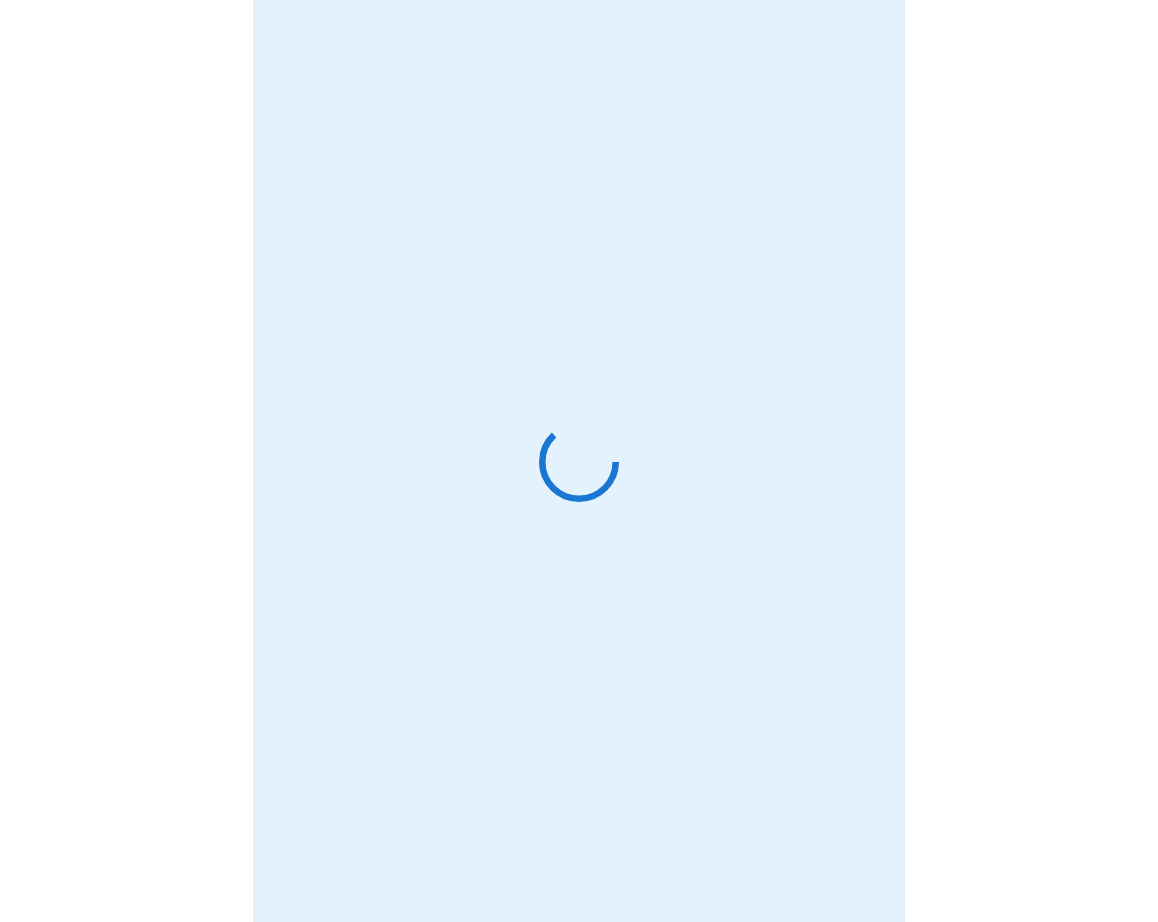 scroll, scrollTop: 0, scrollLeft: 0, axis: both 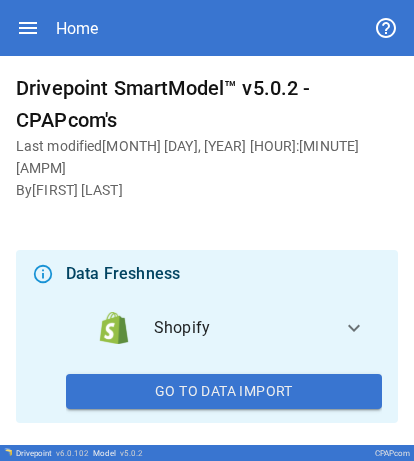 click 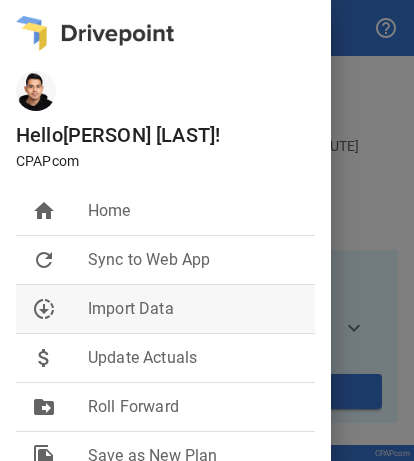 click on "Import Data" at bounding box center (193, 309) 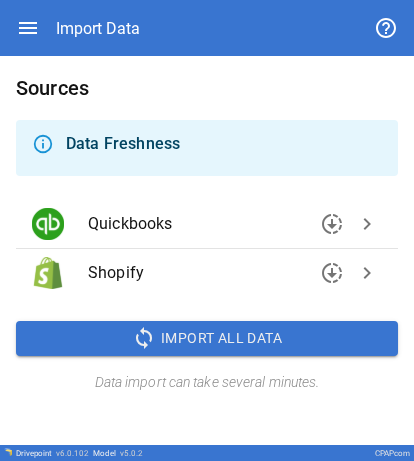 click on "chevron_right" at bounding box center [367, 224] 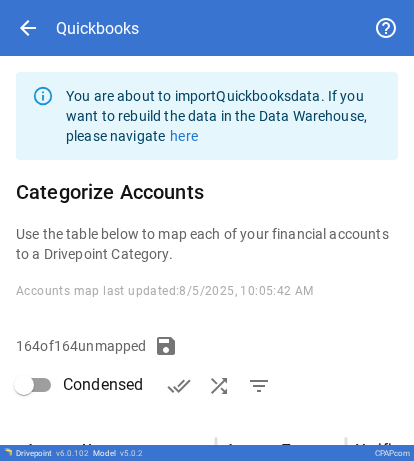 click on "Categorize Accounts" at bounding box center (207, 192) 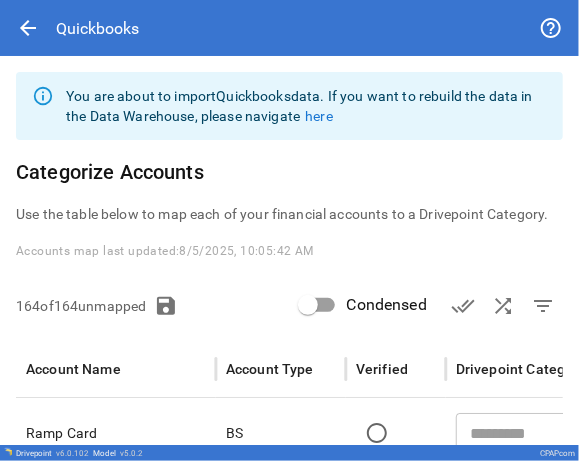 click on "Categorize Accounts" at bounding box center [289, 172] 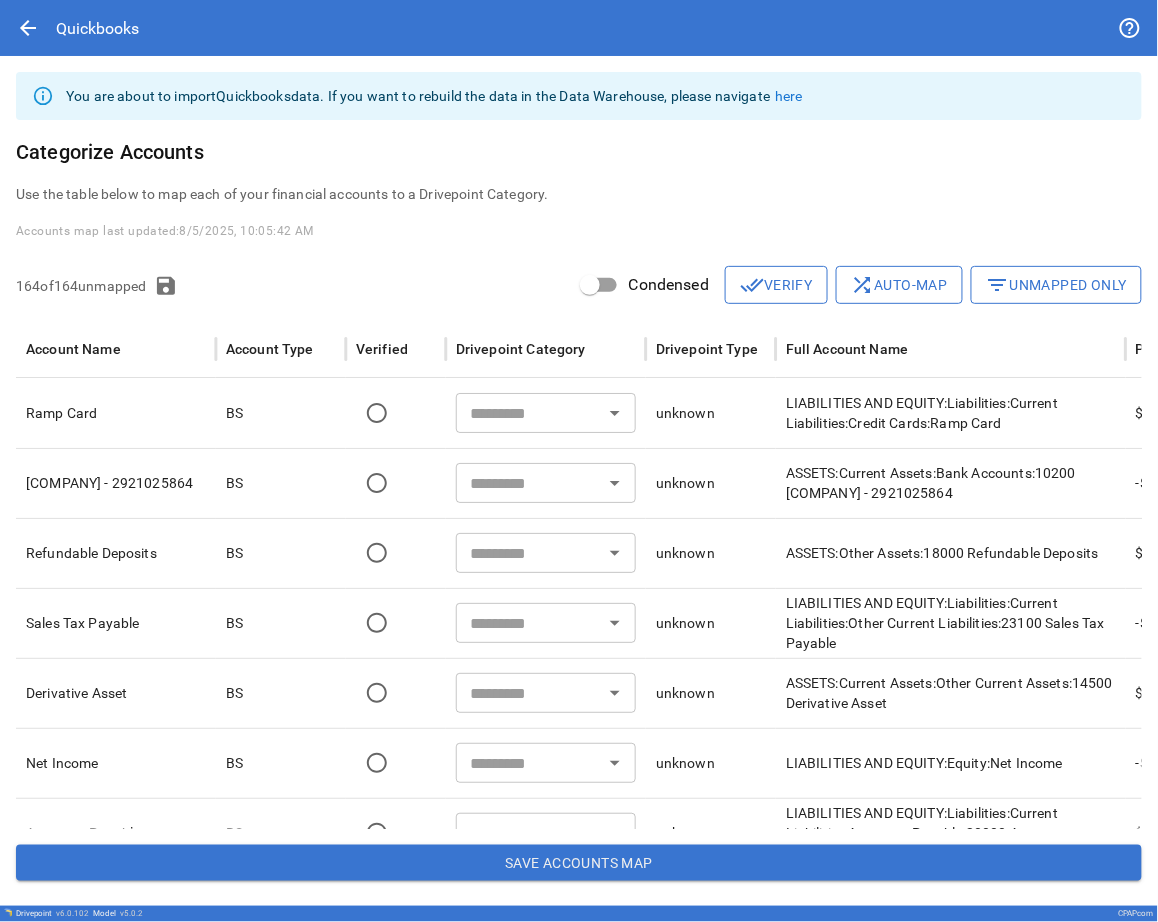 click on "shuffle  Auto-map" at bounding box center (899, 285) 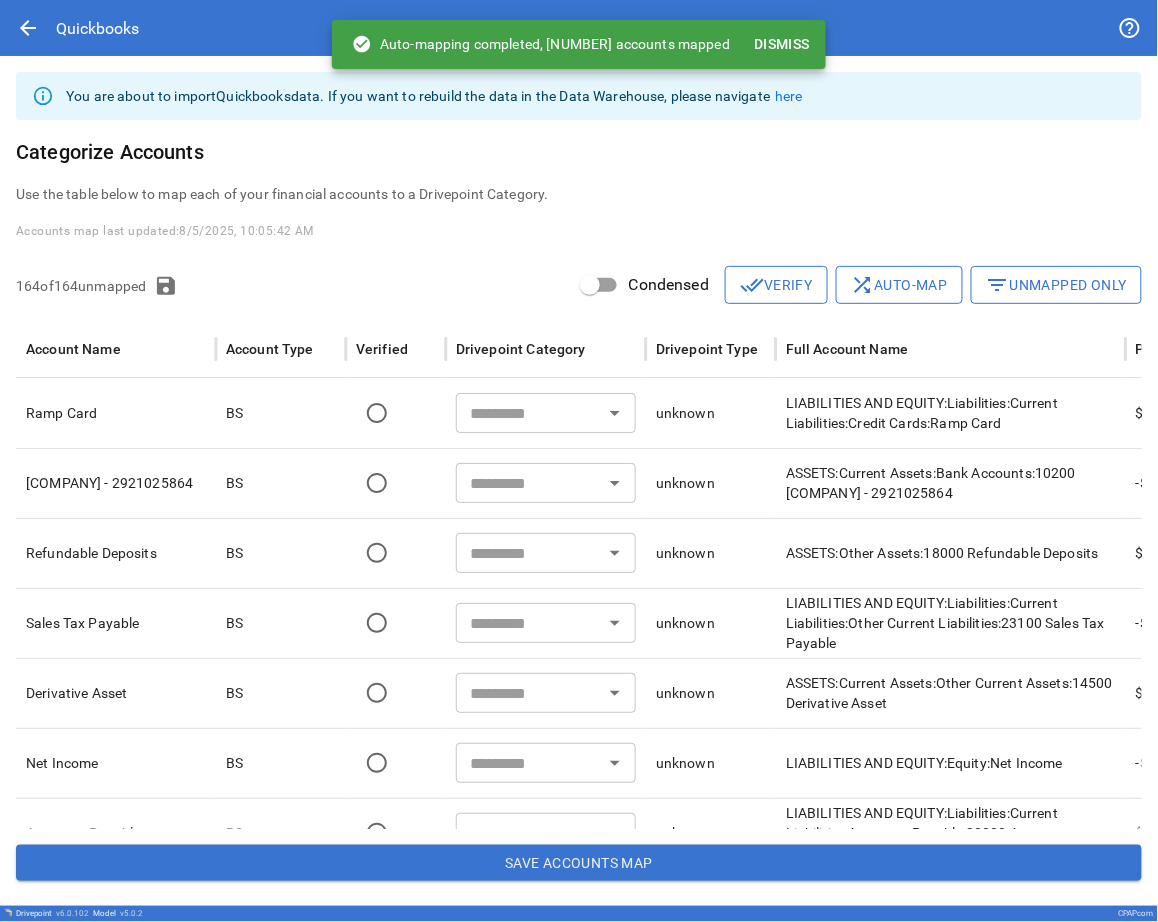type on "**********" 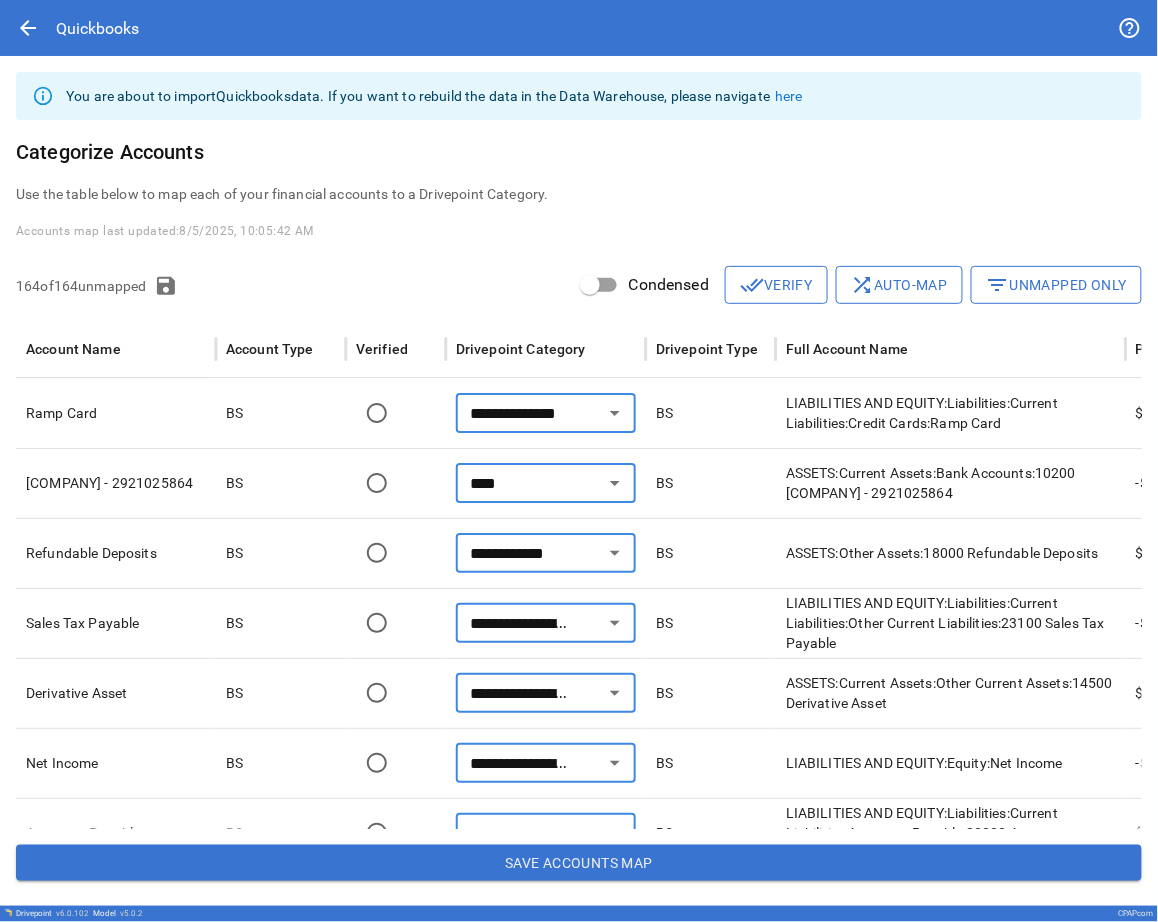 click on "**********" at bounding box center [579, 480] 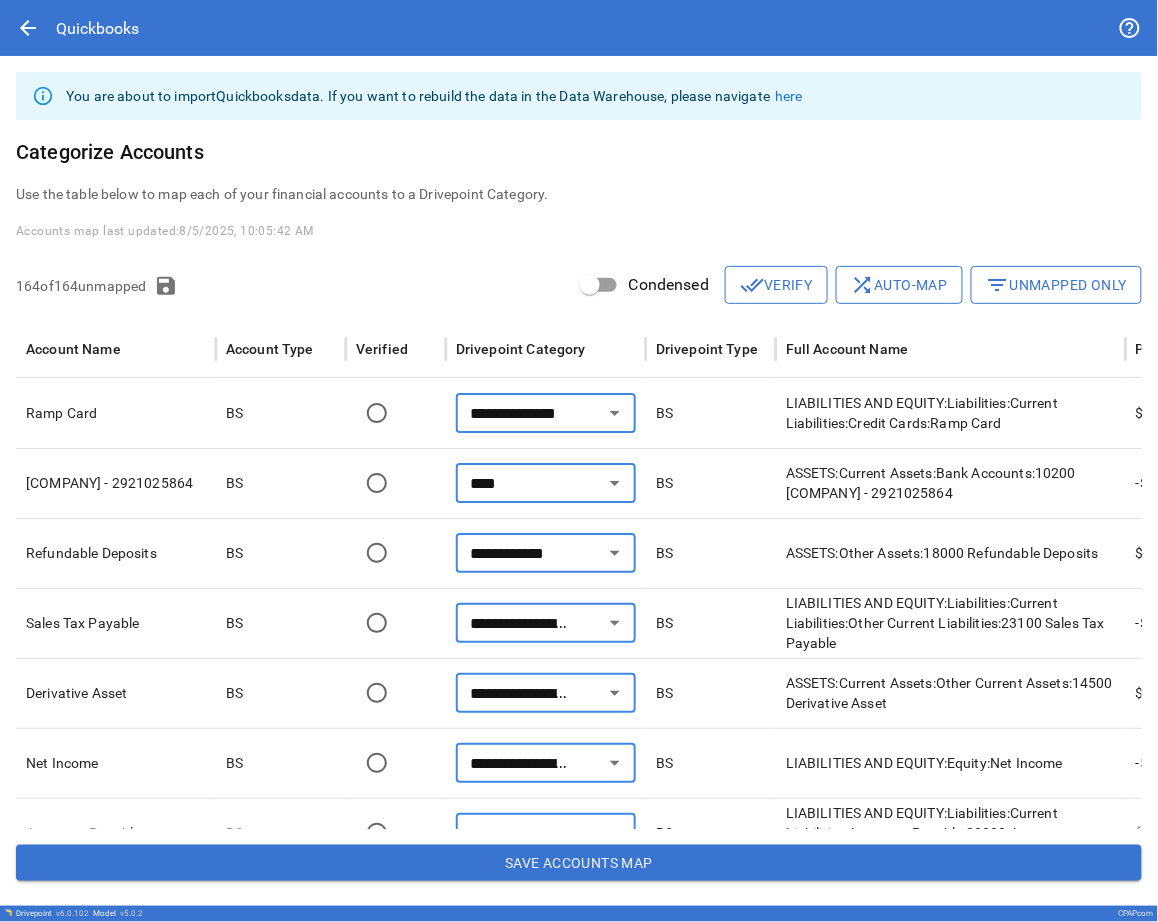 scroll, scrollTop: 28, scrollLeft: 0, axis: vertical 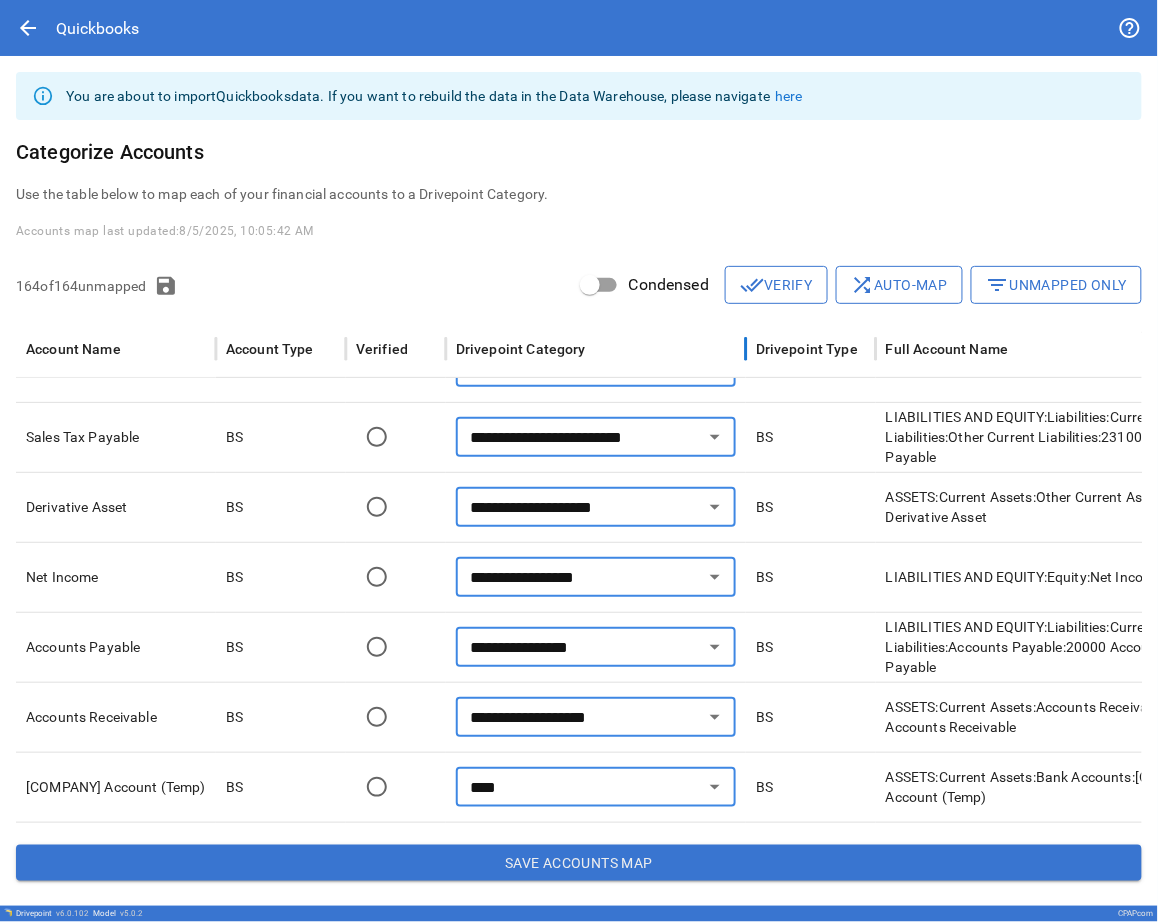 drag, startPoint x: 644, startPoint y: 333, endPoint x: 744, endPoint y: 340, distance: 100.2447 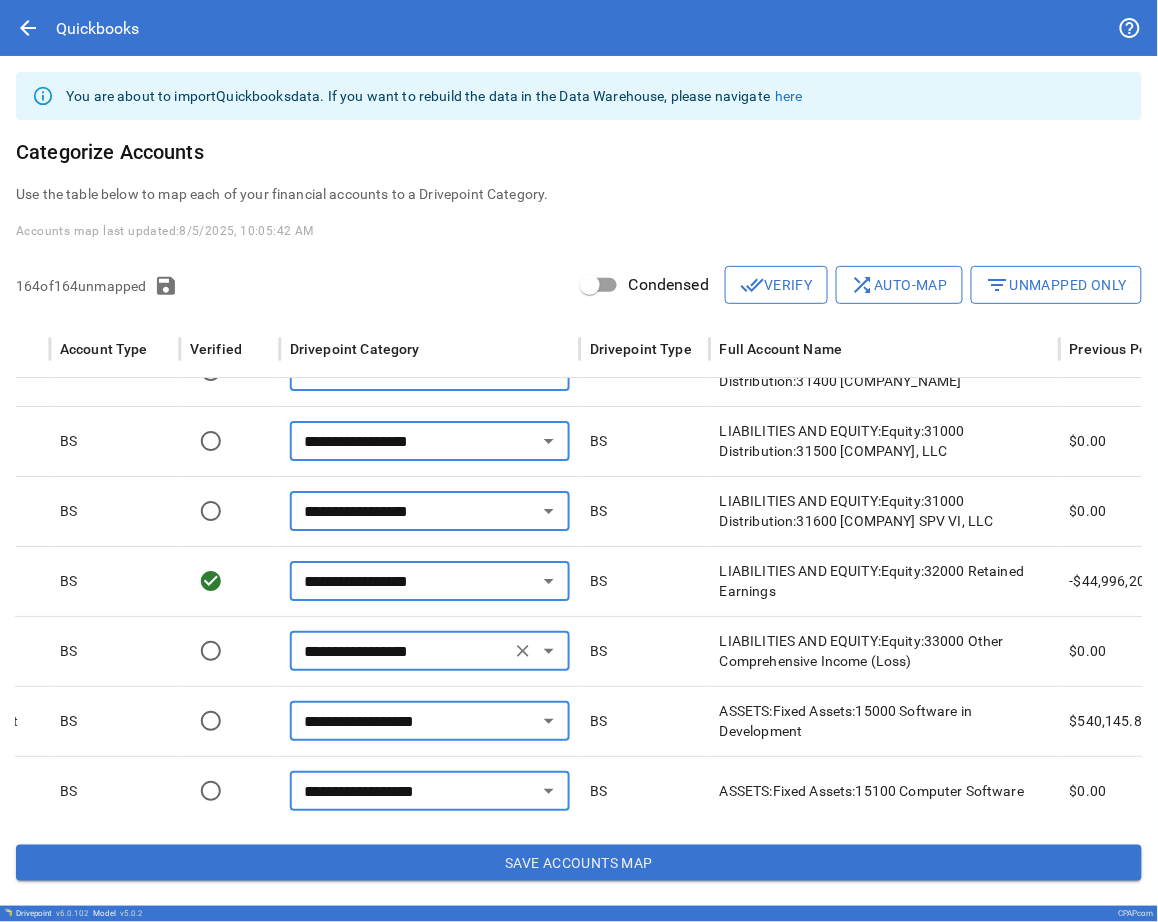 type on "****" 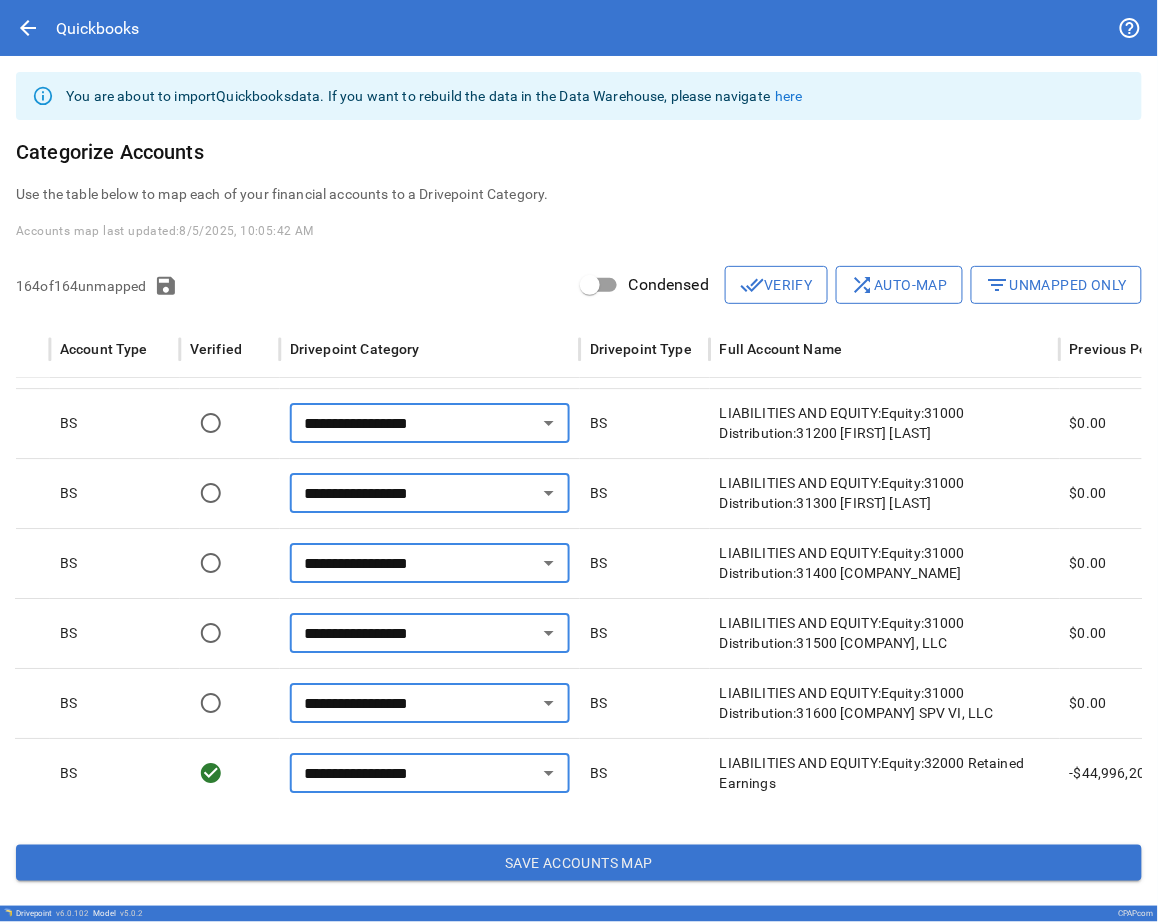 type on "**********" 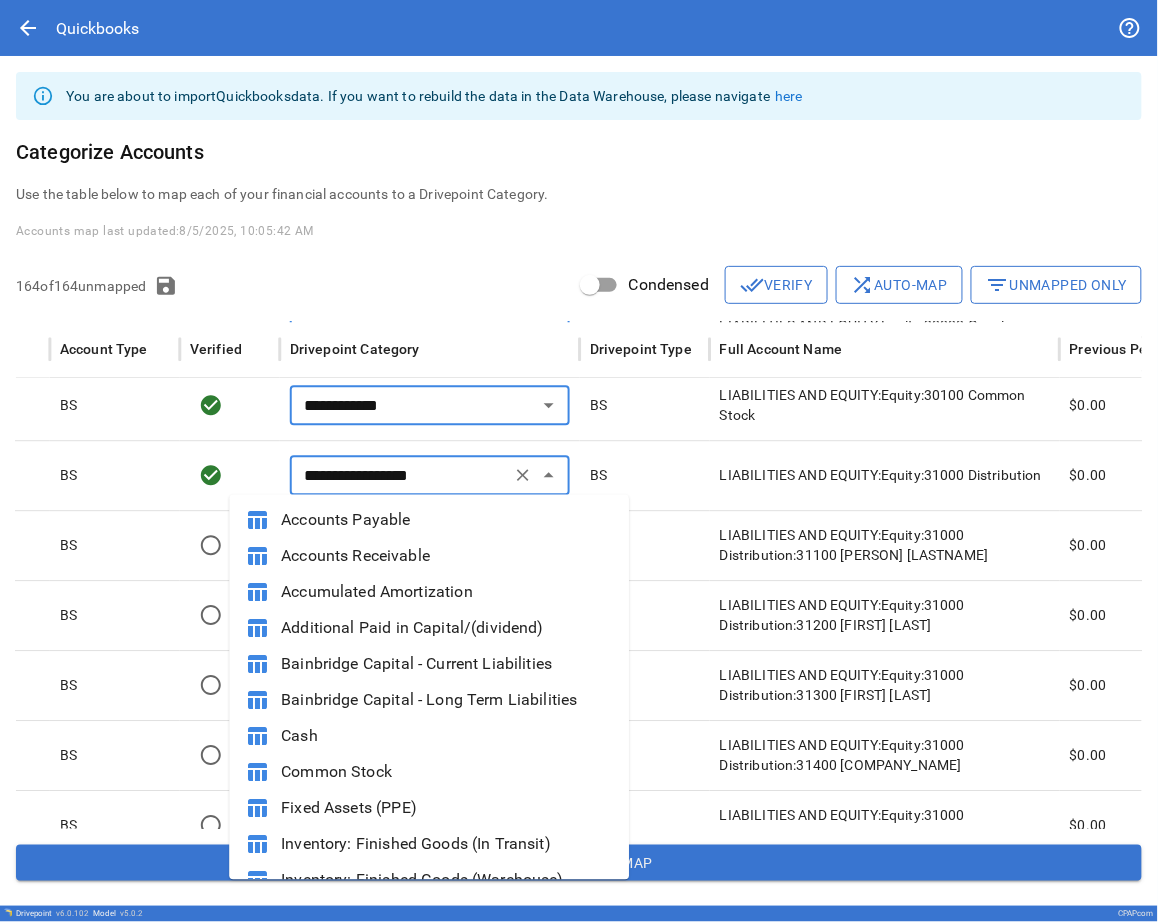 click on "**********" at bounding box center (400, 475) 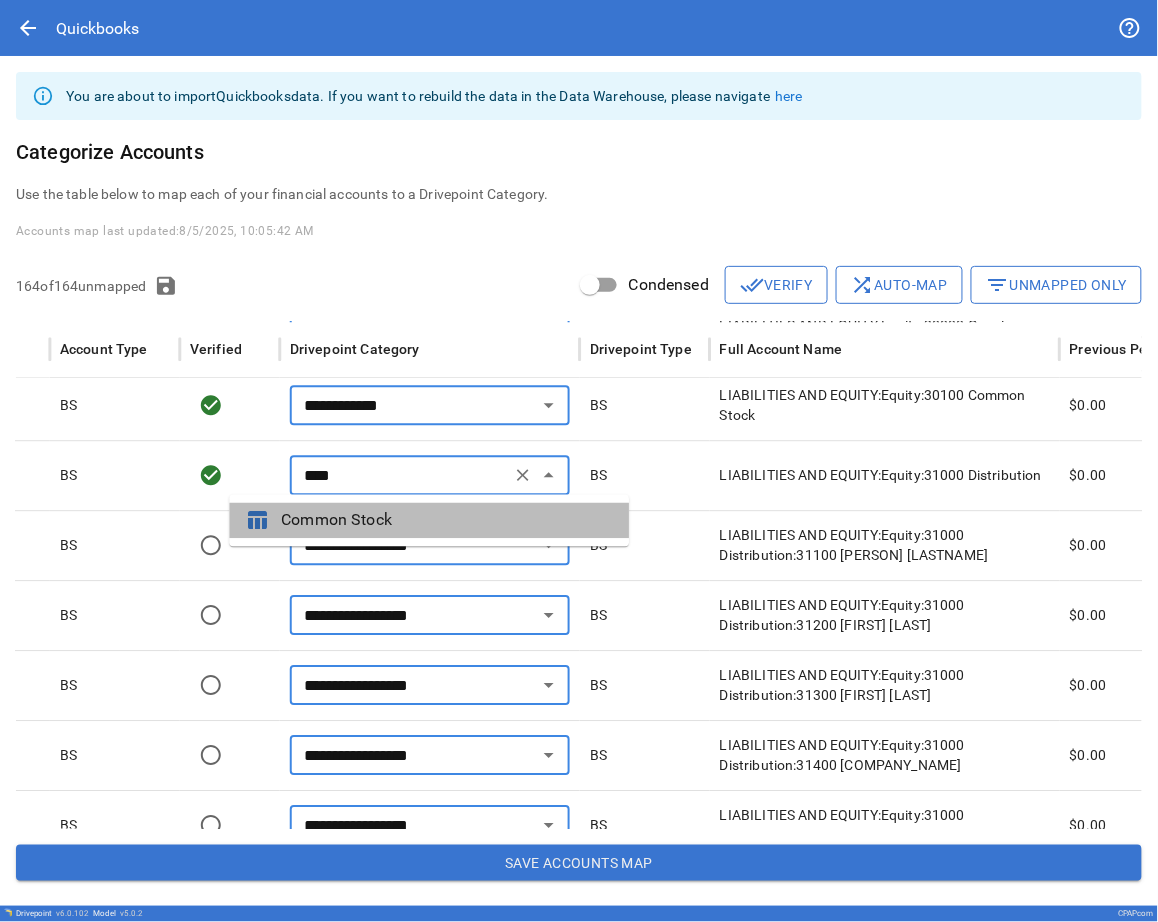 click on "Common Stock" at bounding box center (447, 521) 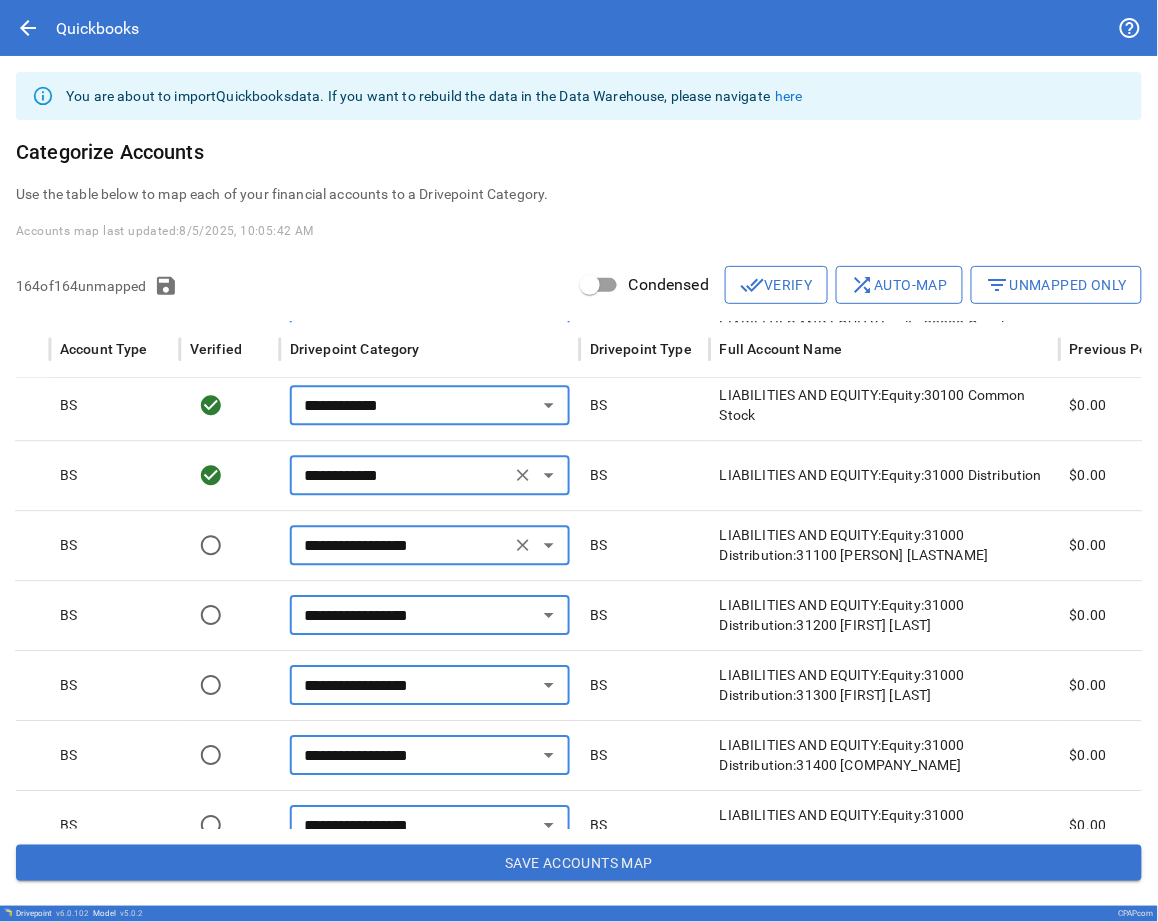 type on "**********" 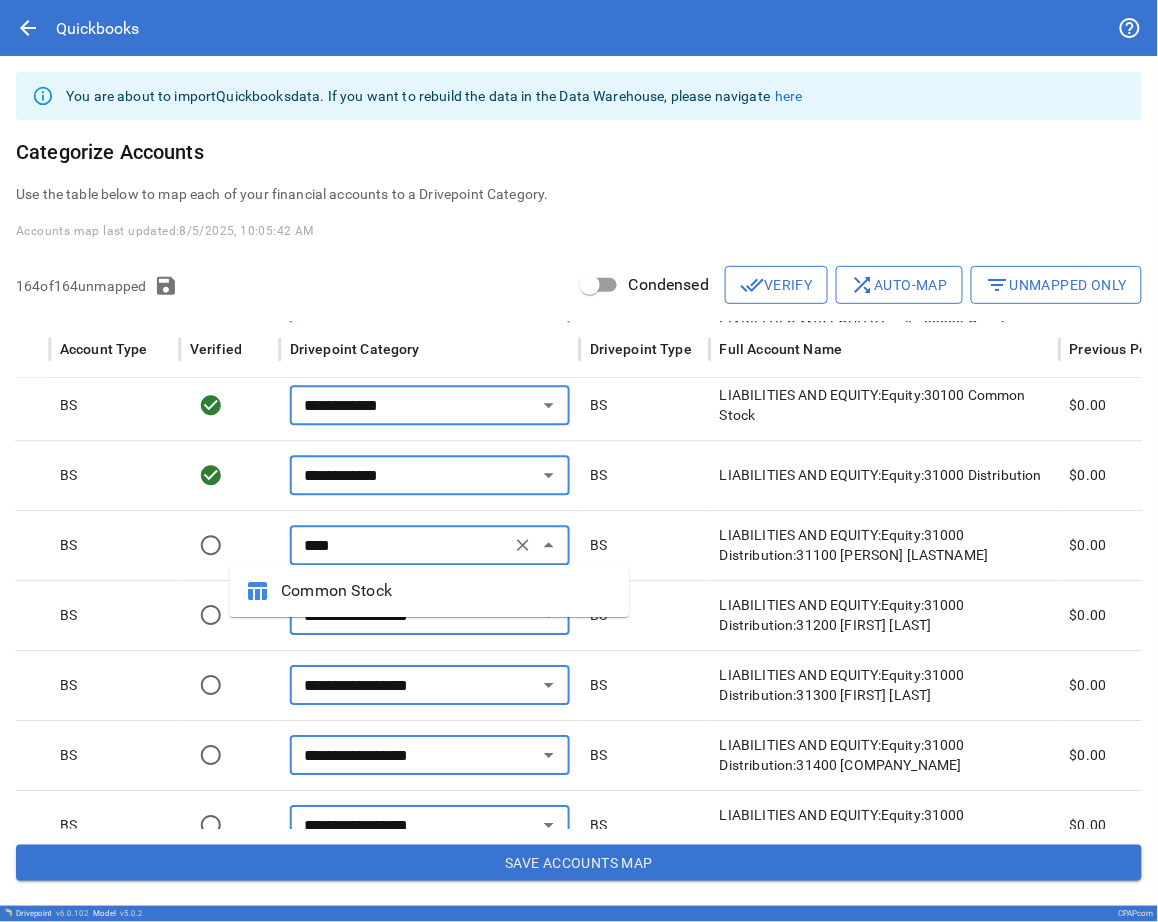 click on "Common Stock" at bounding box center (447, 591) 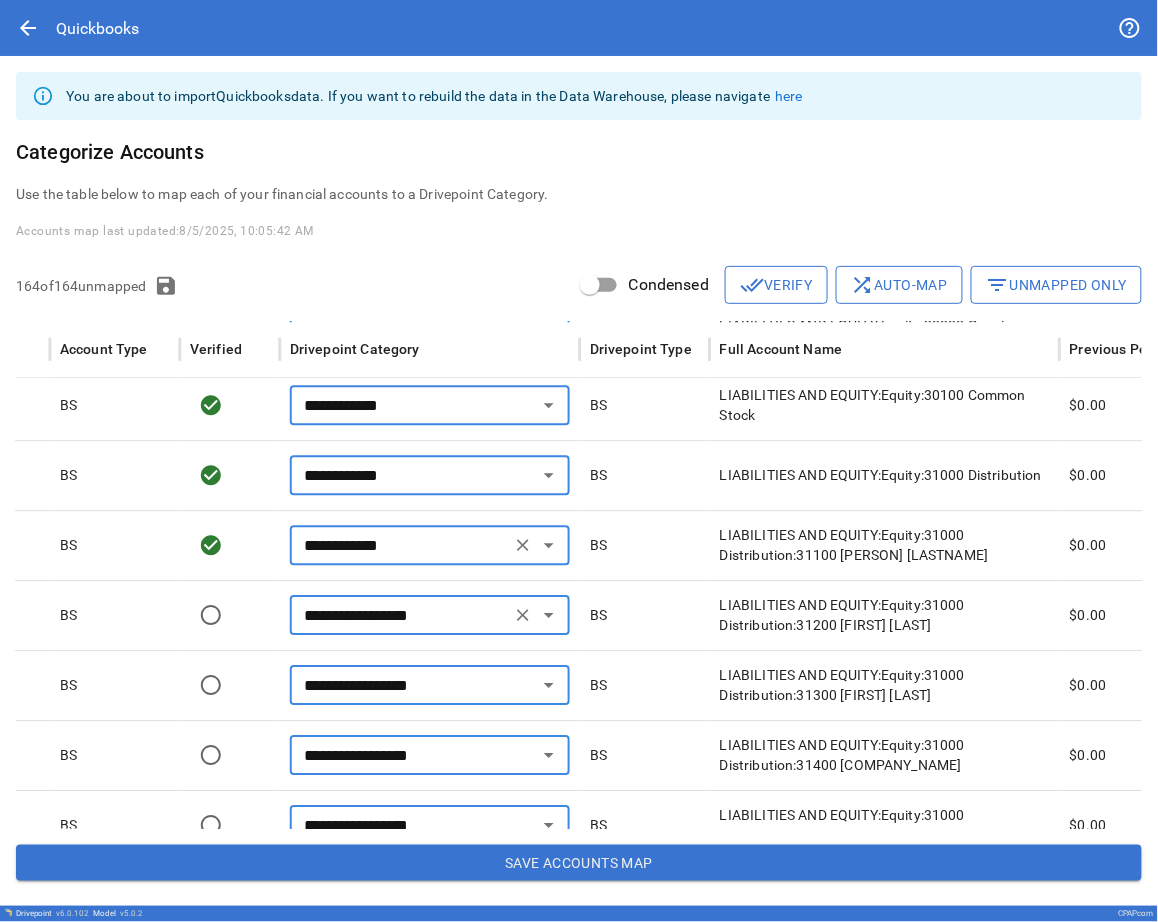 type on "**********" 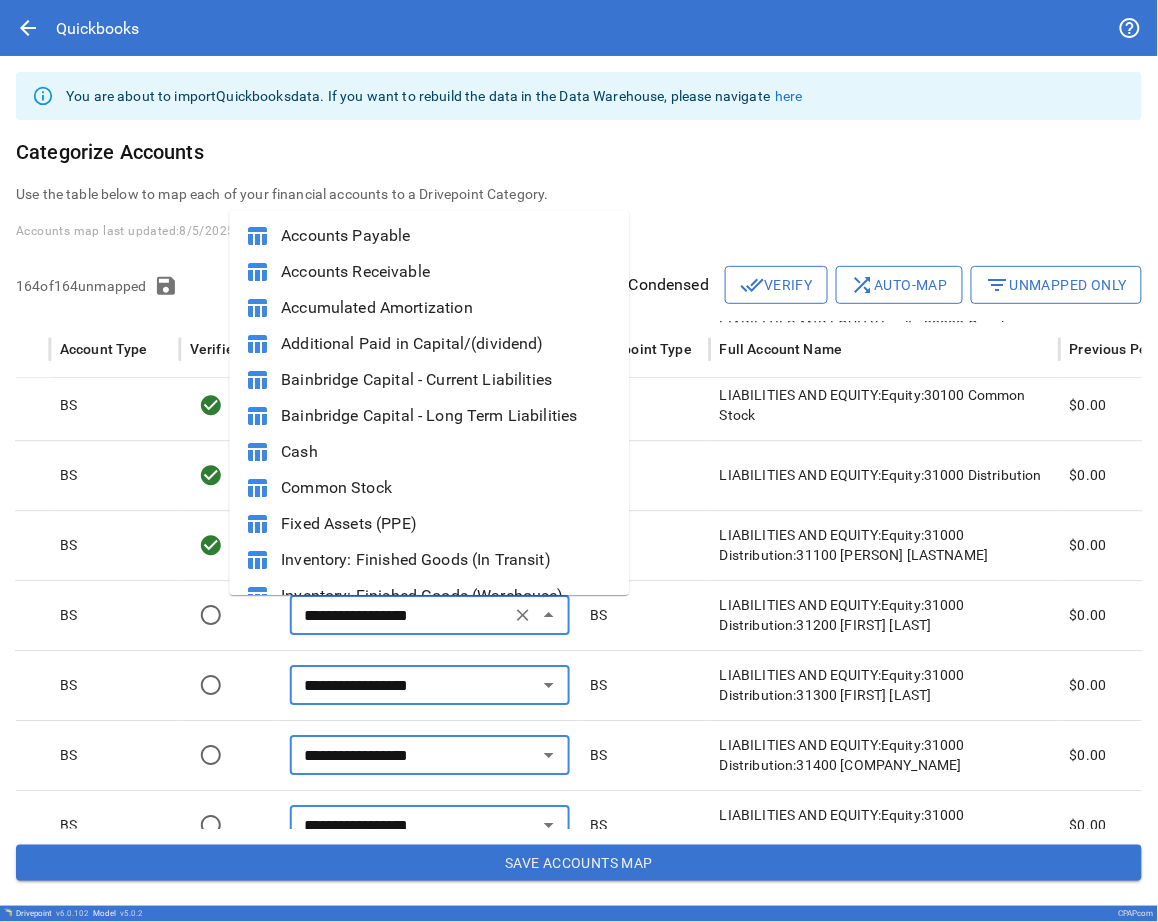 click on "**********" at bounding box center [400, 615] 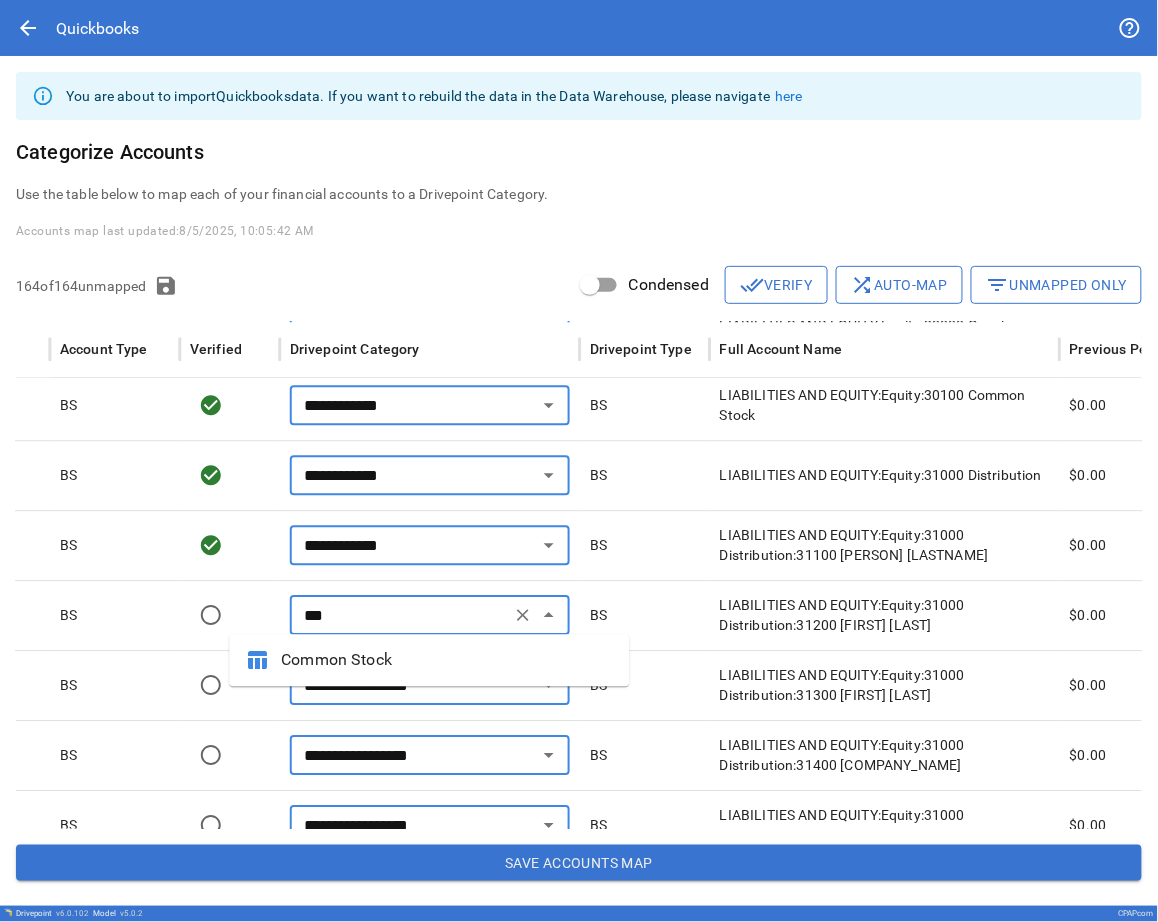 click on "Common Stock" at bounding box center (447, 661) 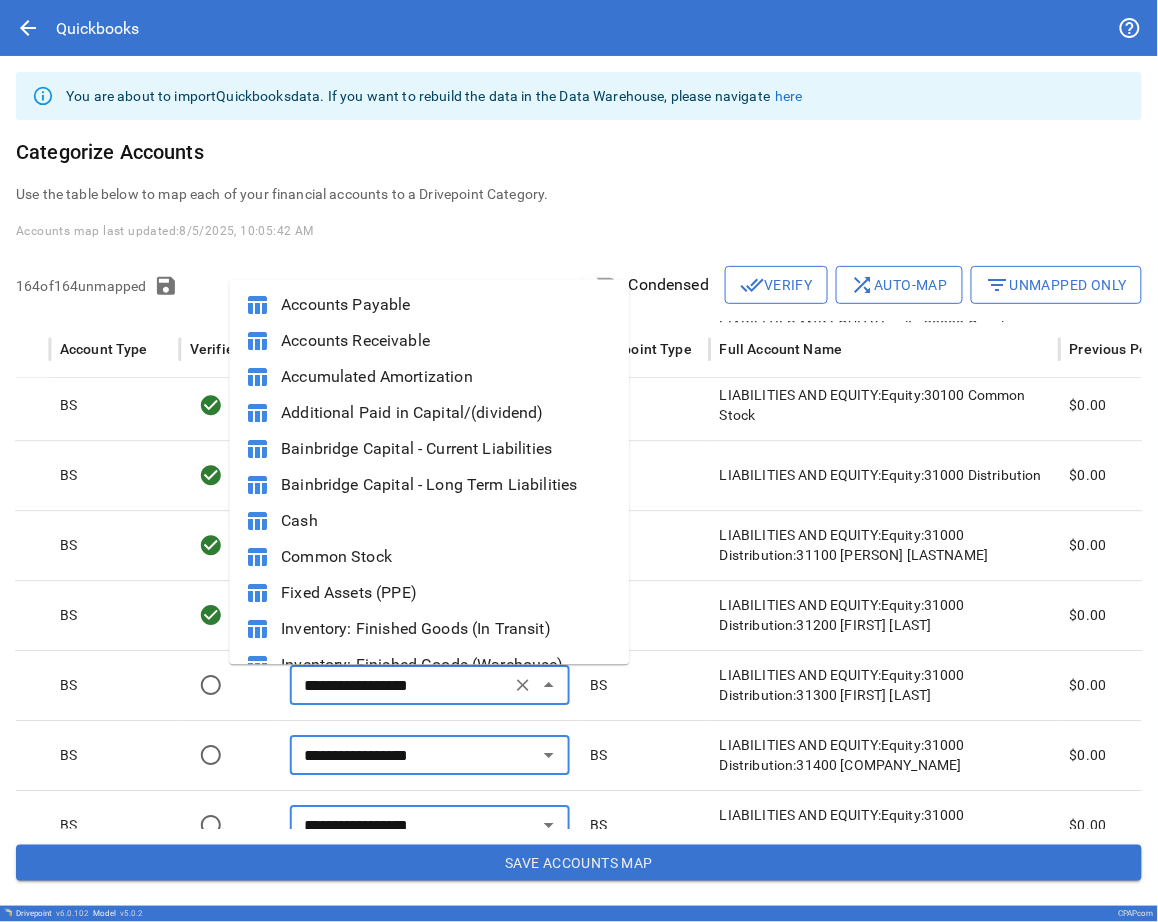 type on "**********" 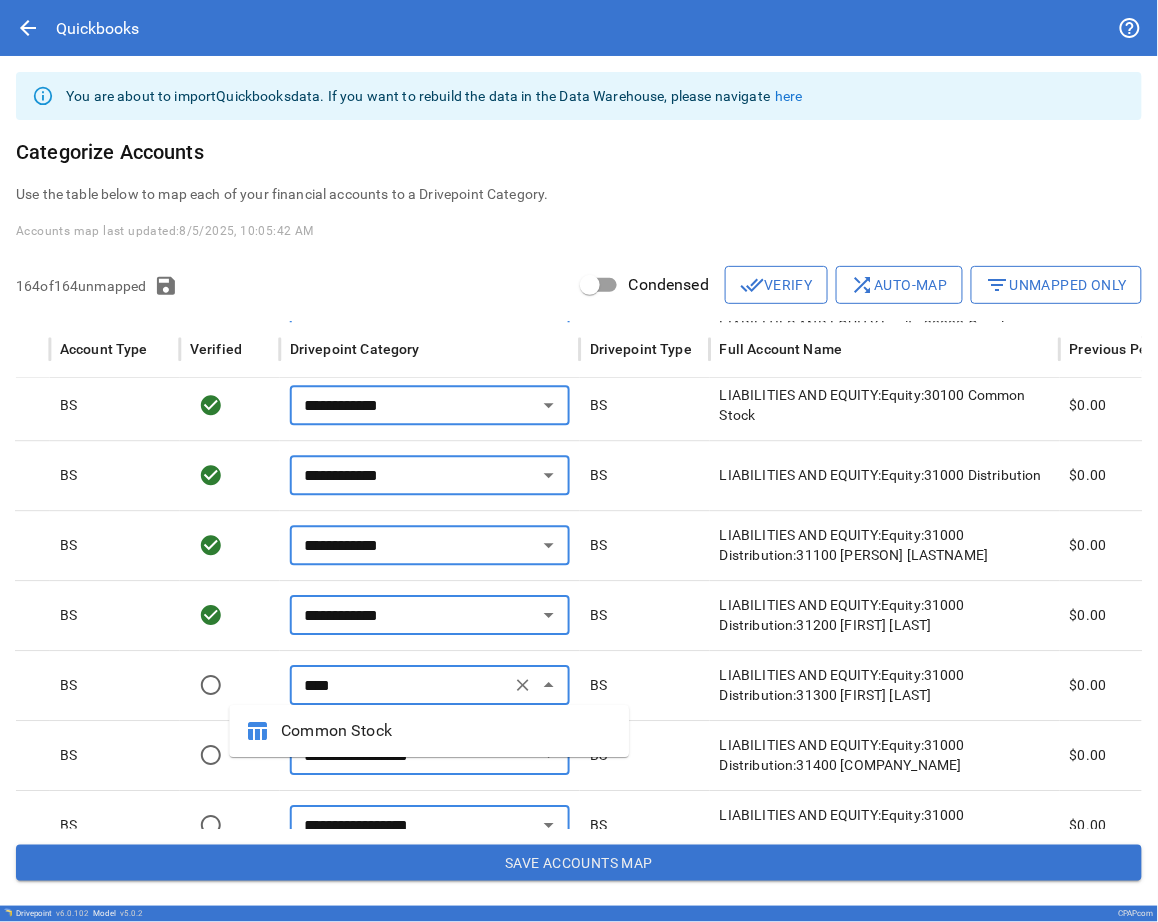 click on "Common Stock" at bounding box center (447, 731) 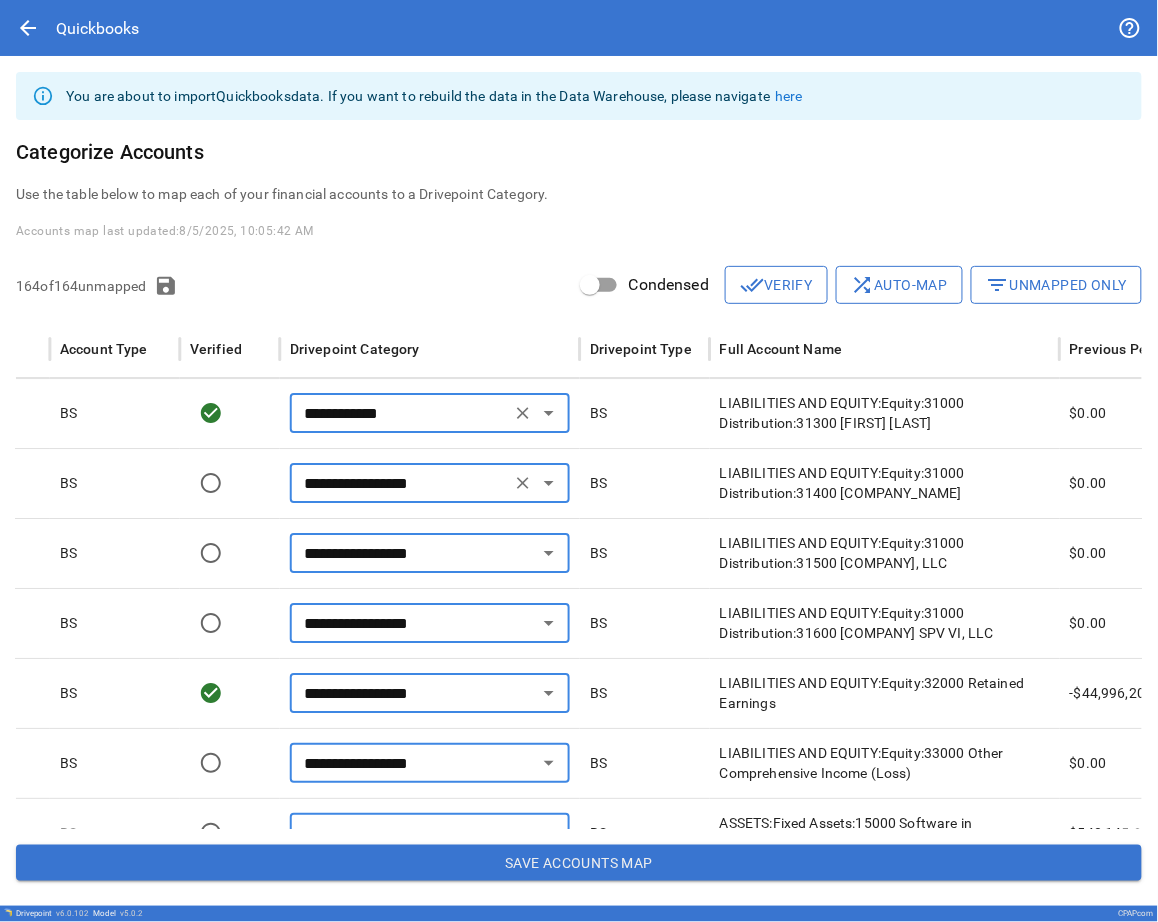 type on "**********" 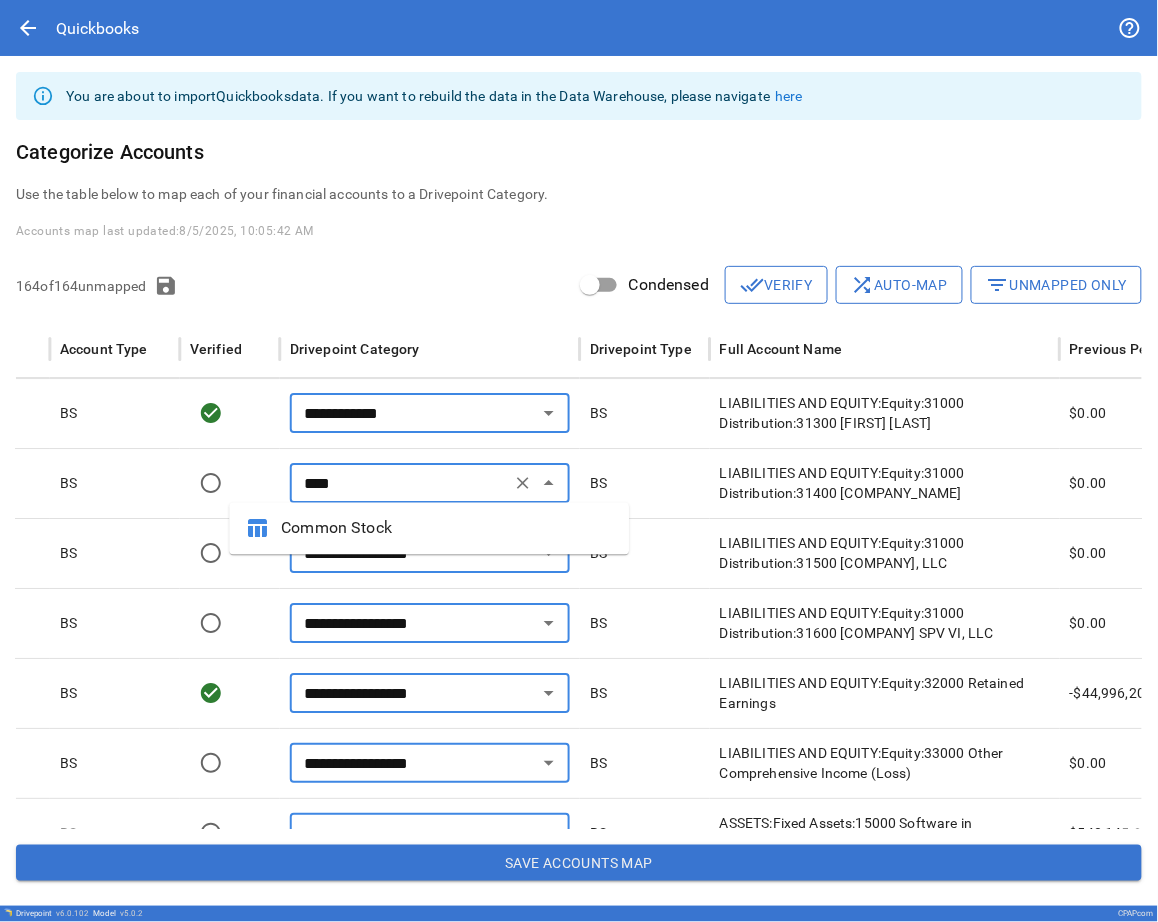 click on "Common Stock" at bounding box center (447, 529) 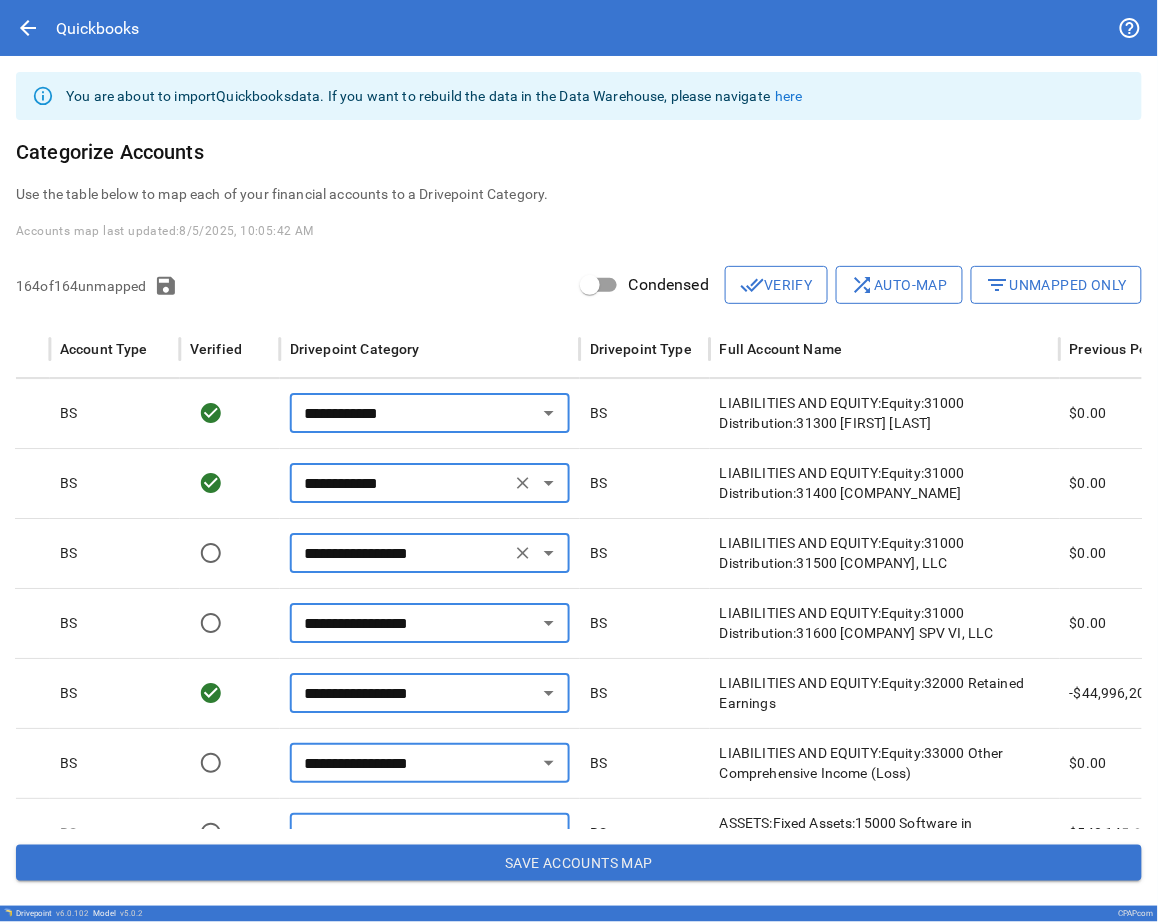 type on "**********" 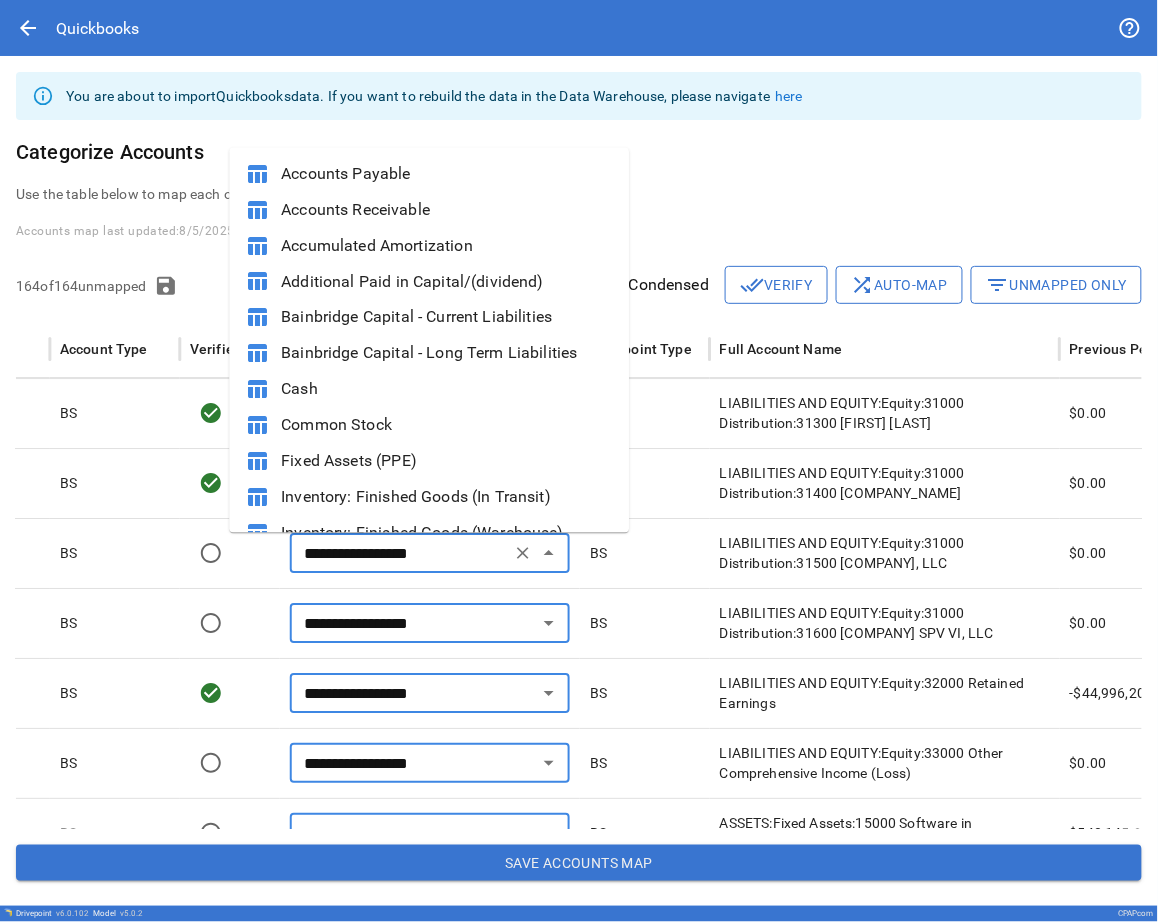 click on "**********" at bounding box center [400, 553] 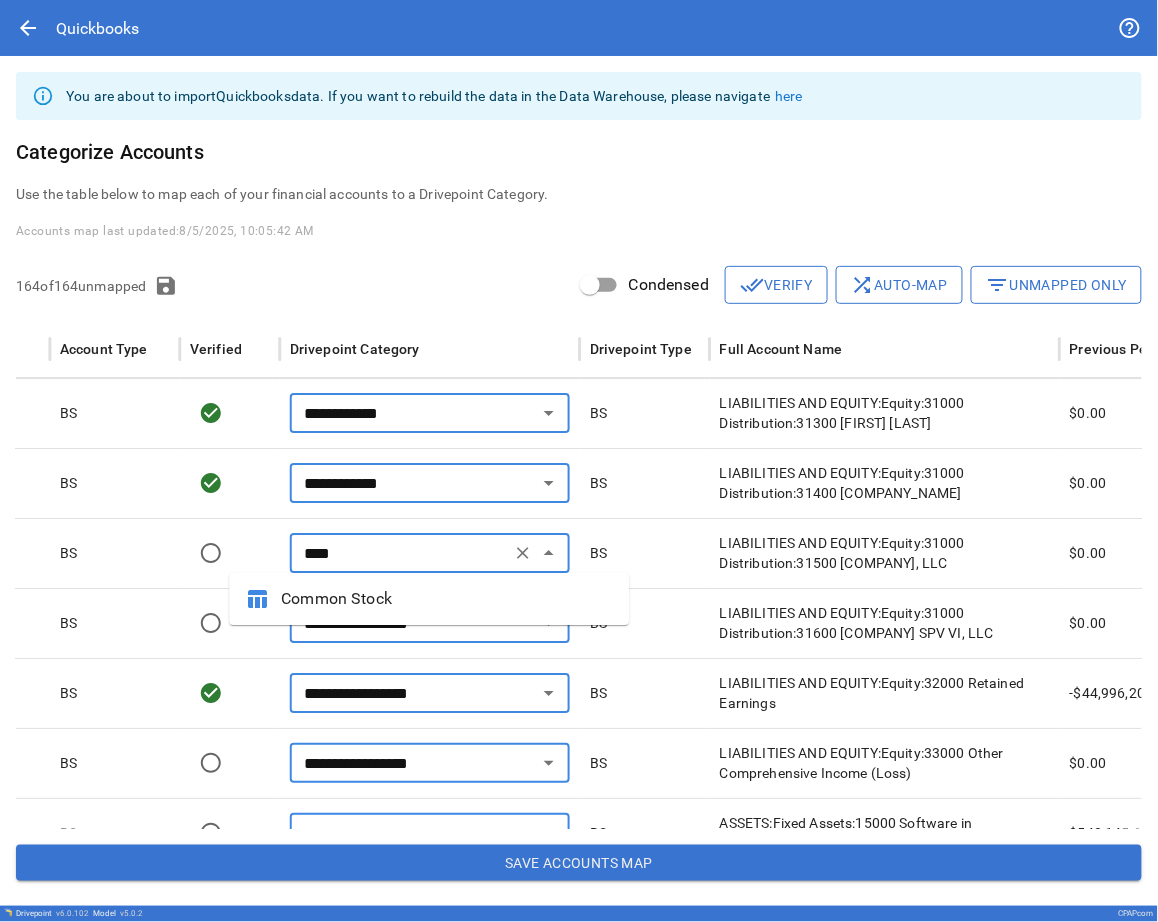 click on "Common Stock" at bounding box center [447, 599] 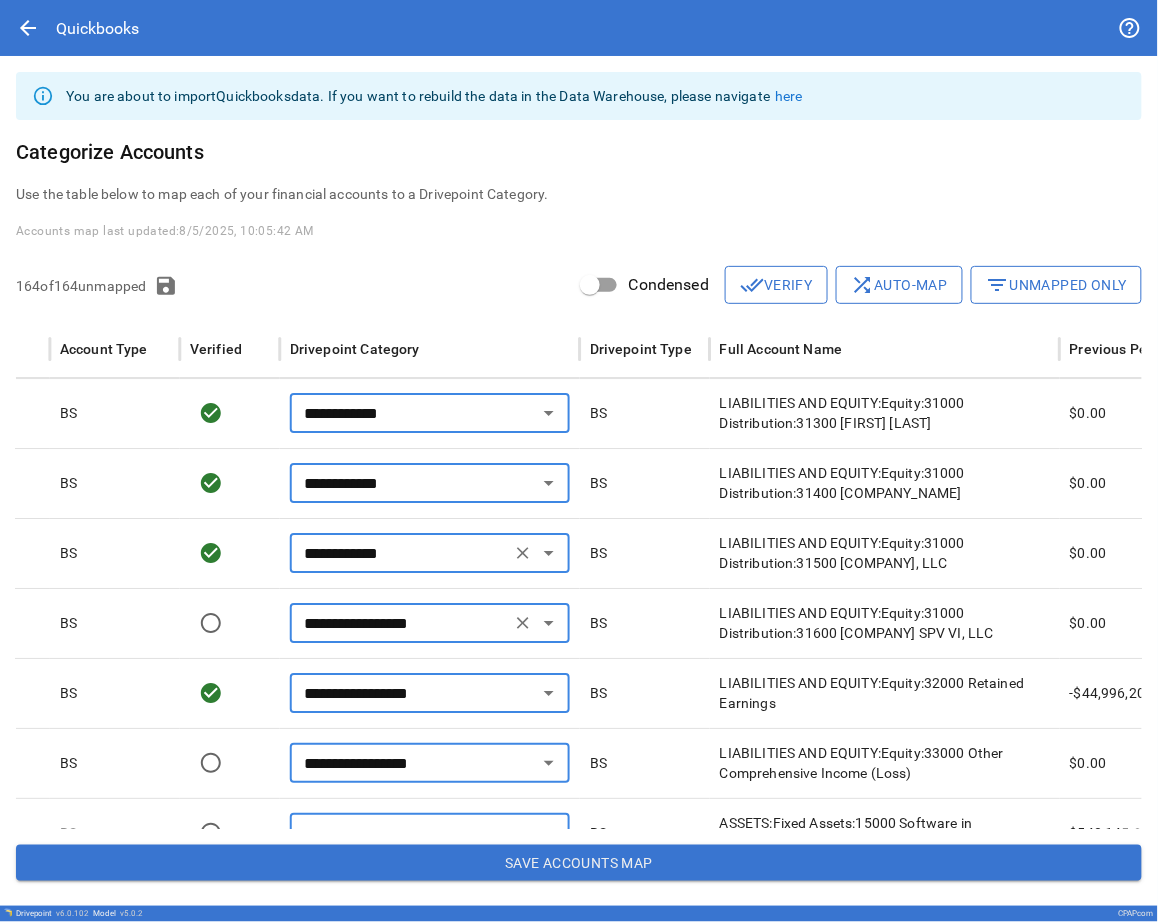 type on "**********" 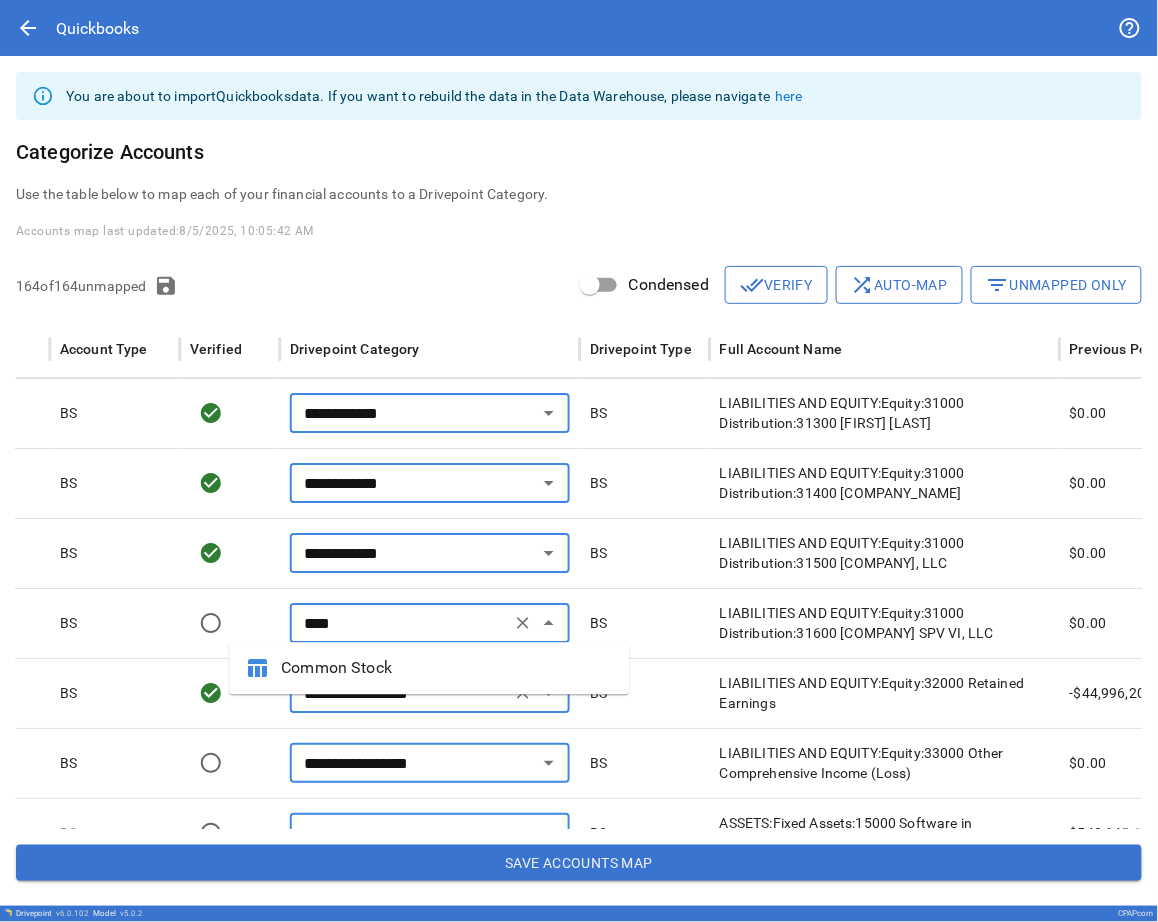 click on "**********" at bounding box center [400, 693] 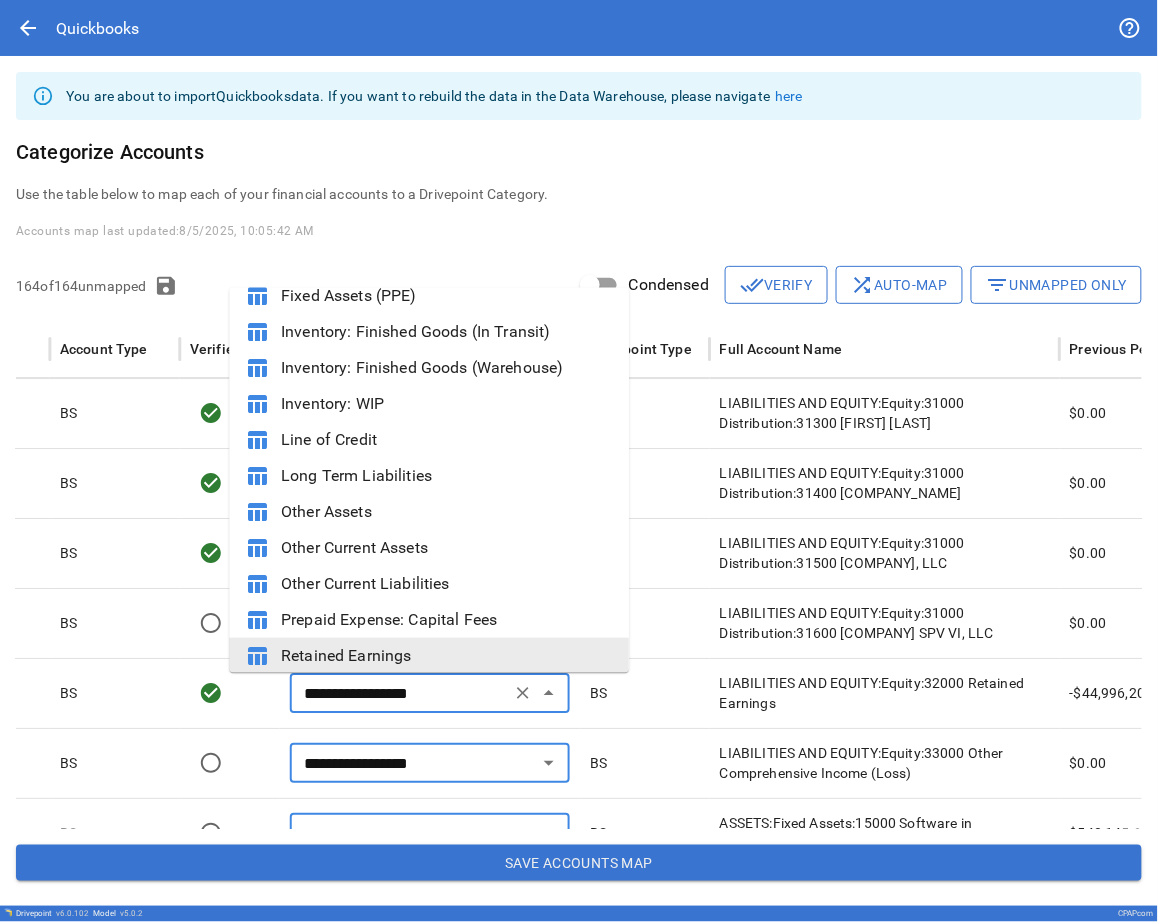 click on "BS" at bounding box center (115, 623) 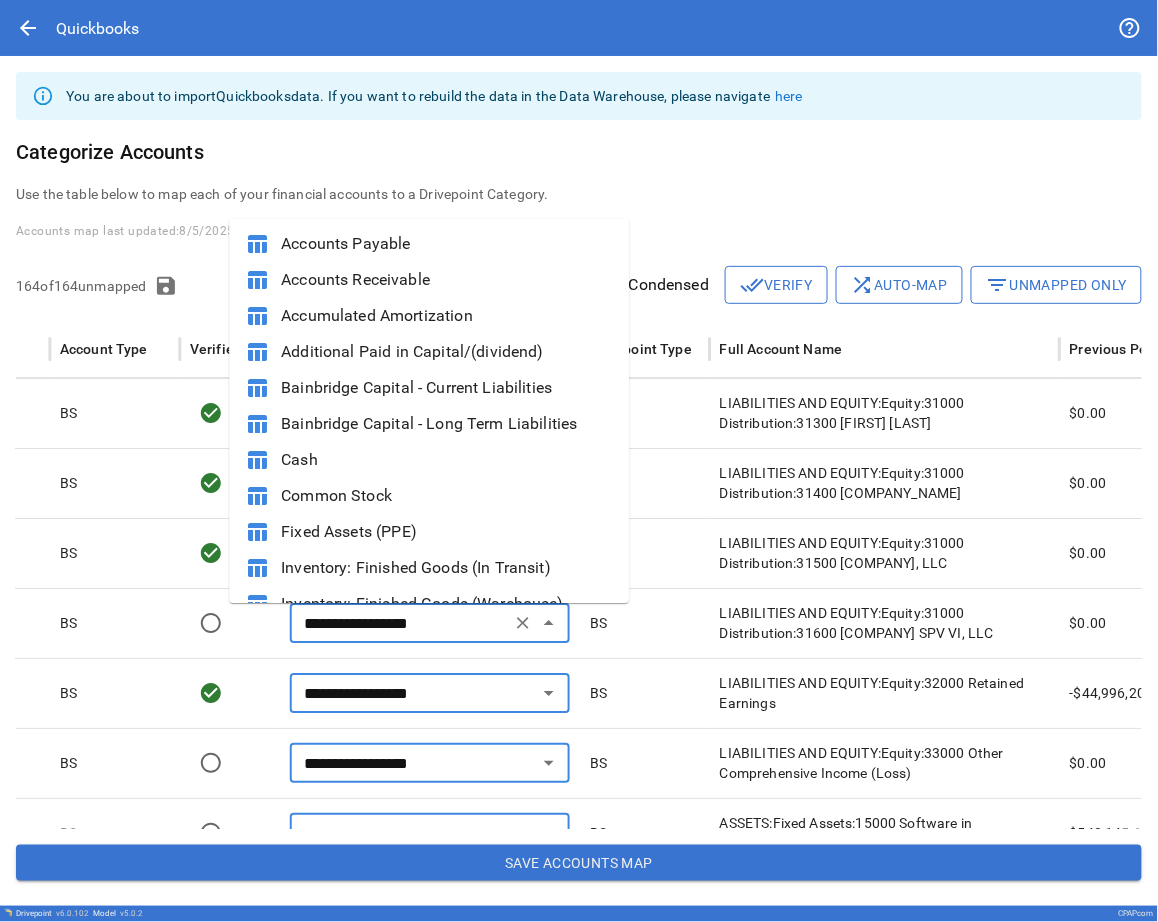 click on "**********" at bounding box center [400, 623] 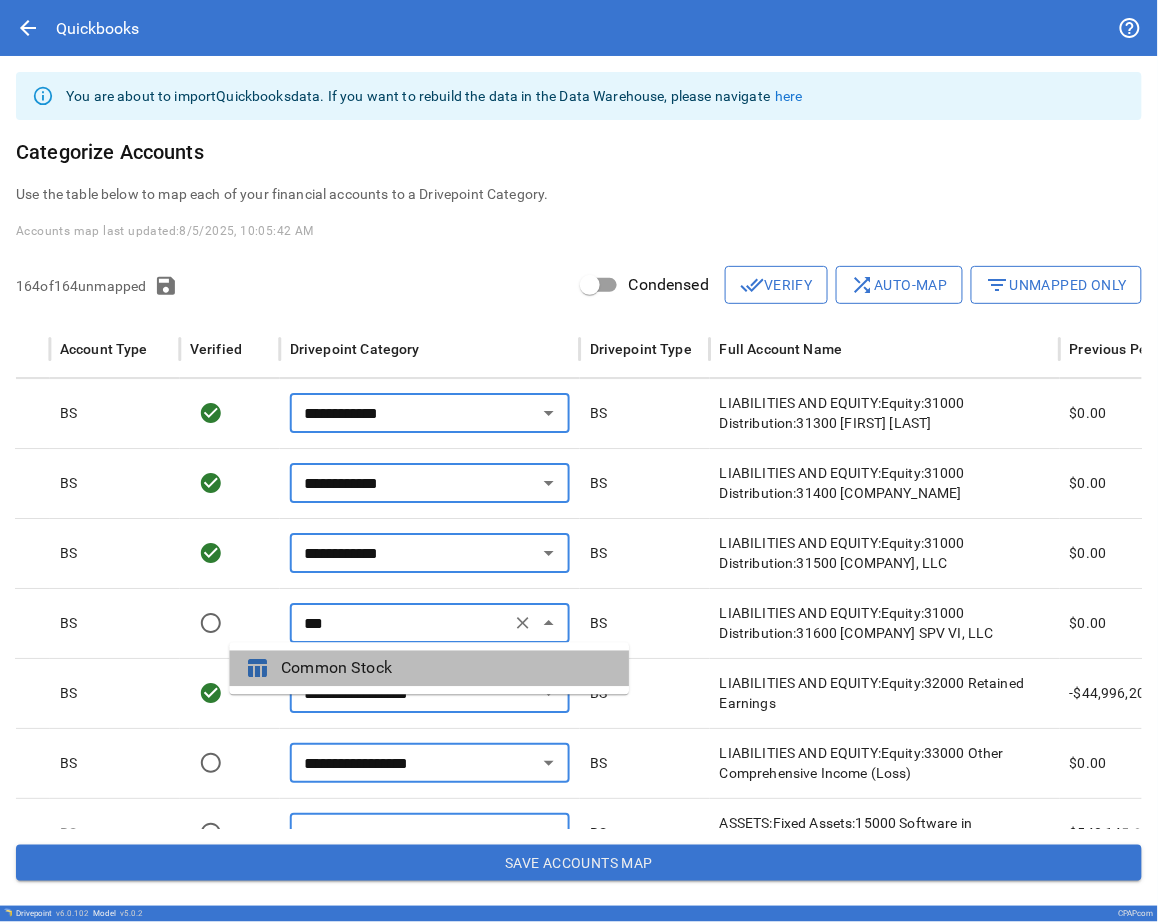 click on "Common Stock" at bounding box center [447, 669] 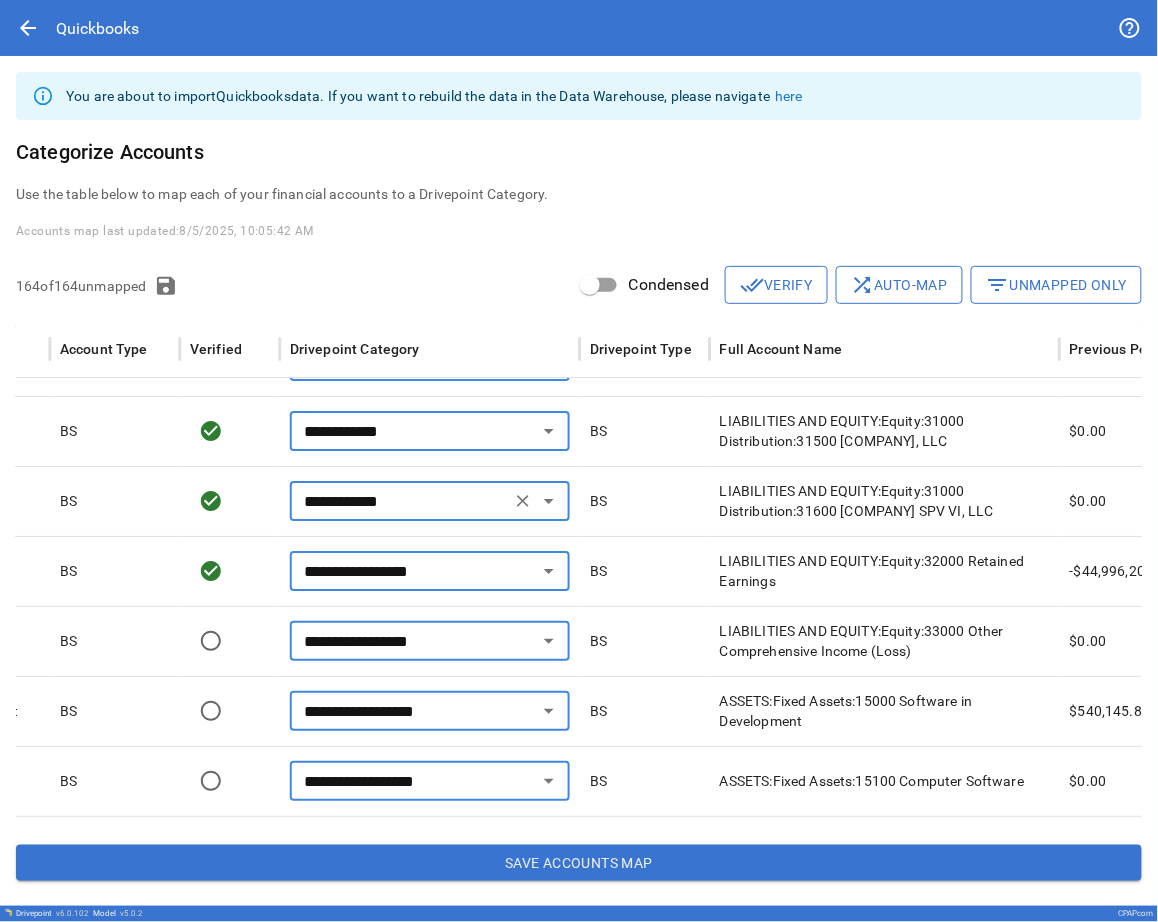 type on "**********" 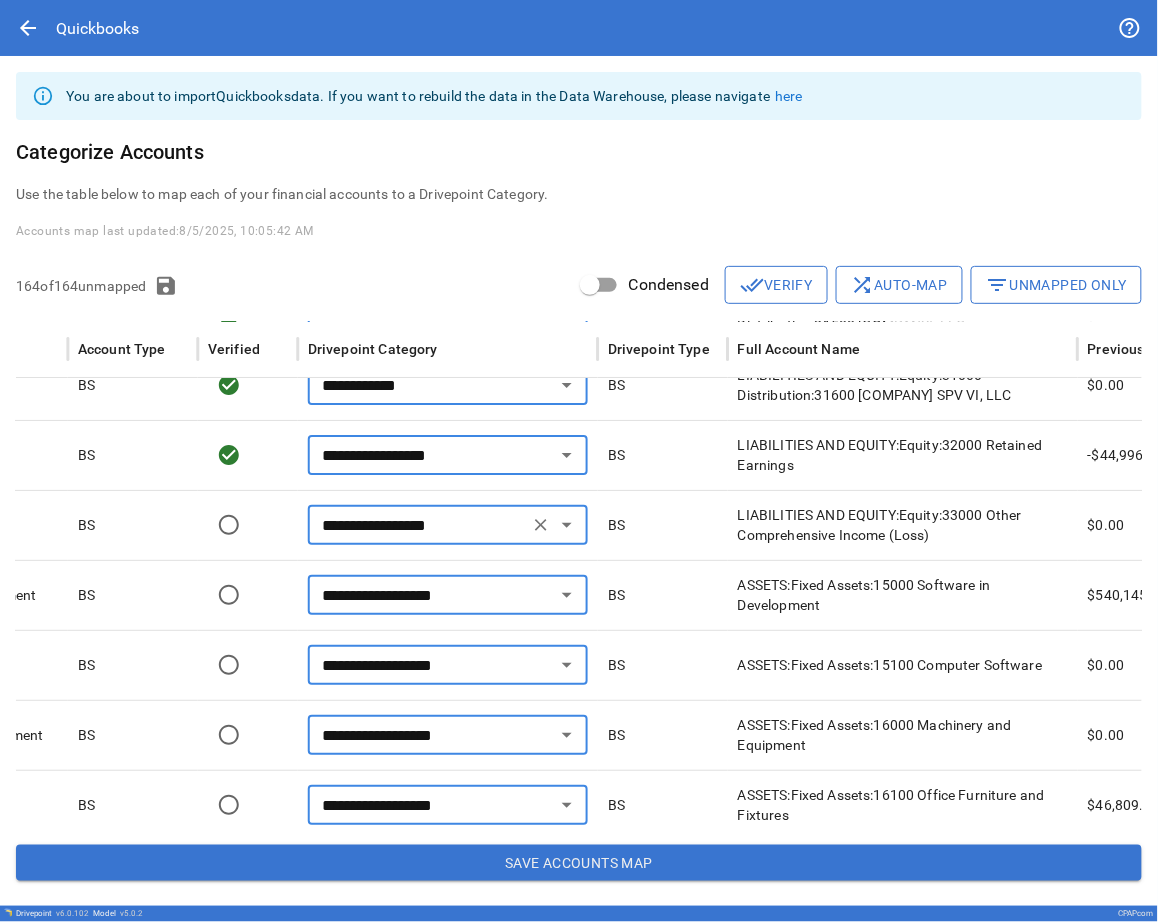 click on "**********" at bounding box center [418, 525] 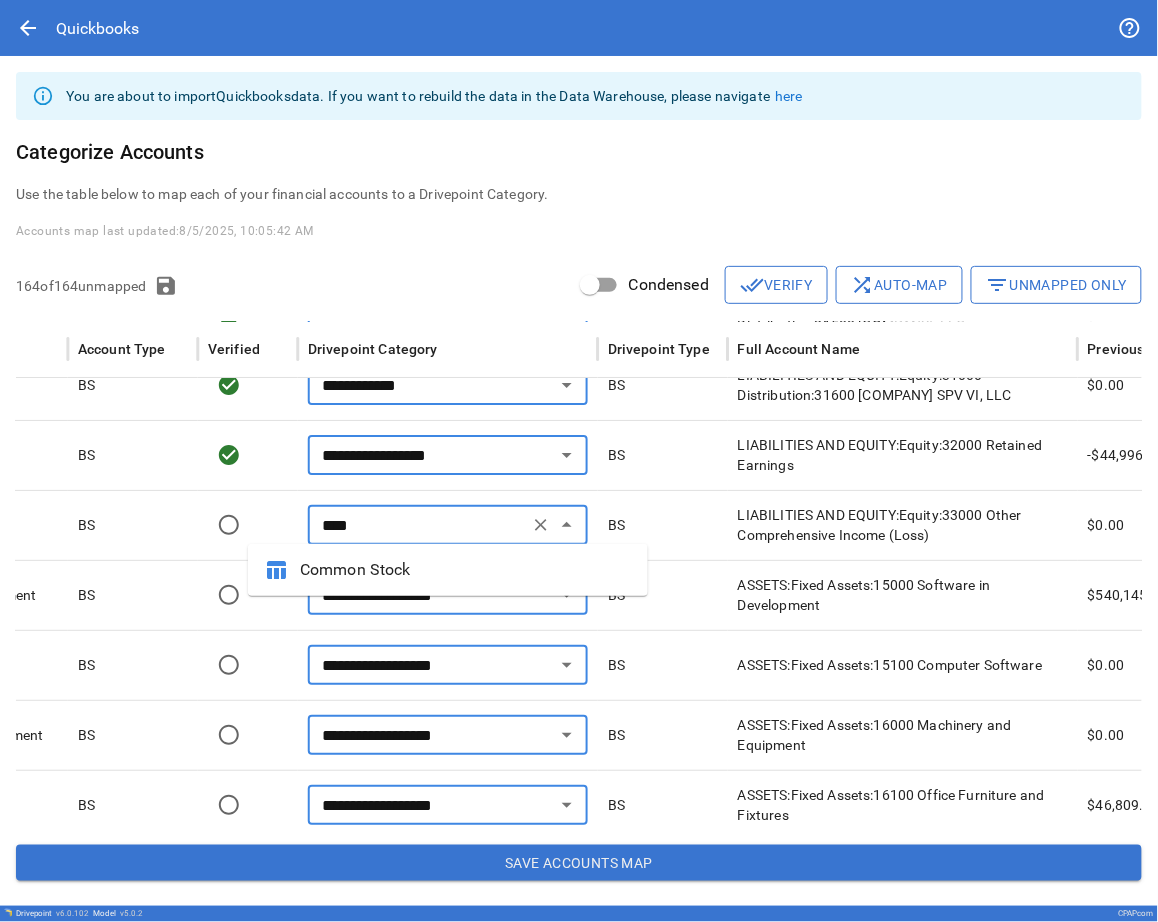 click on "Common Stock" at bounding box center (466, 570) 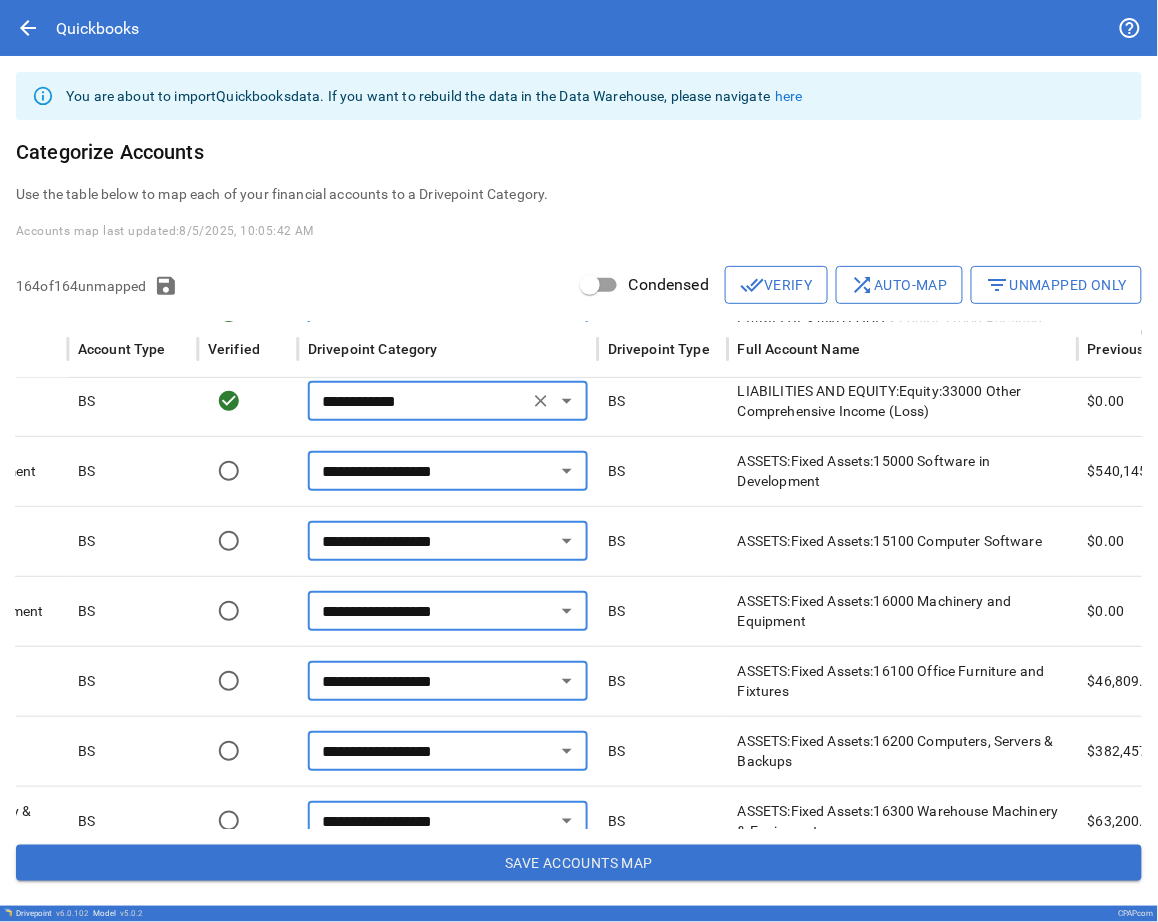 type on "**********" 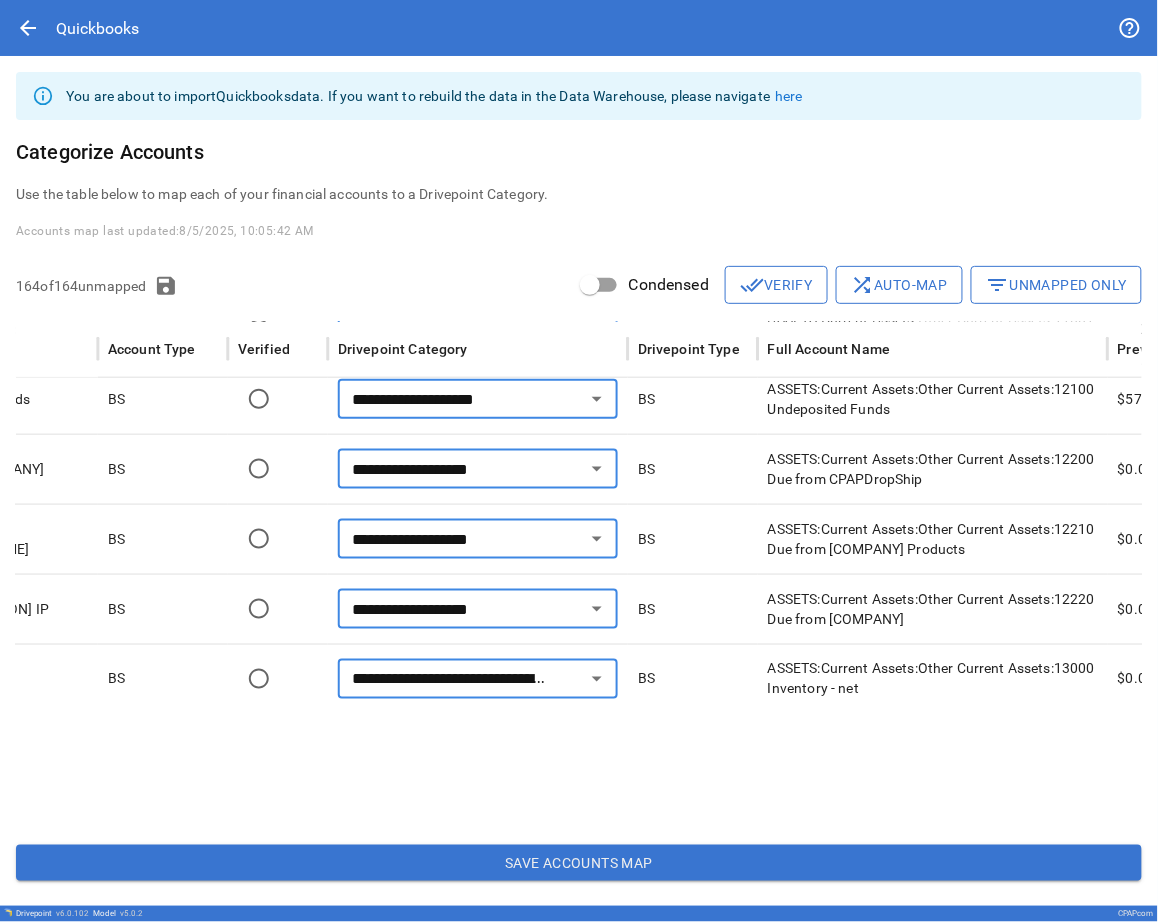 type on "**********" 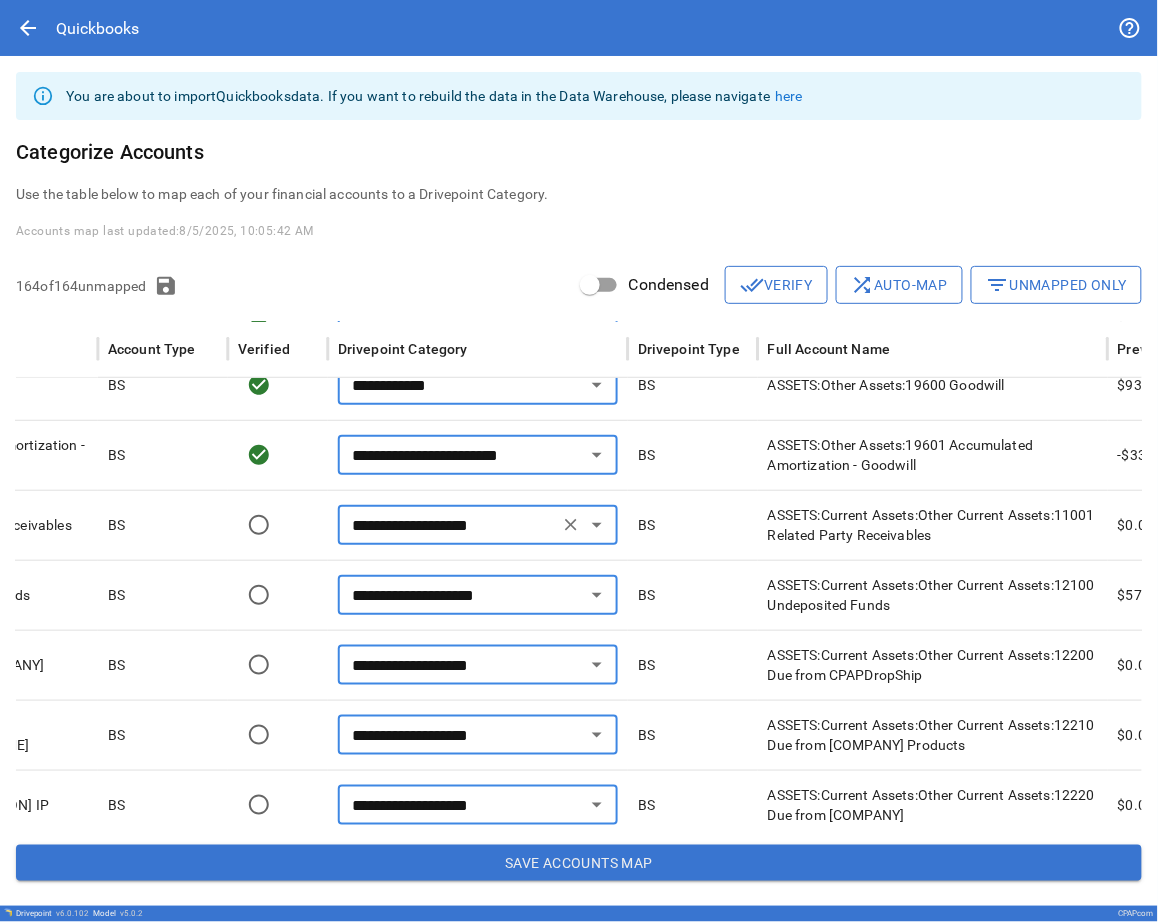 click on "**********" at bounding box center [448, 525] 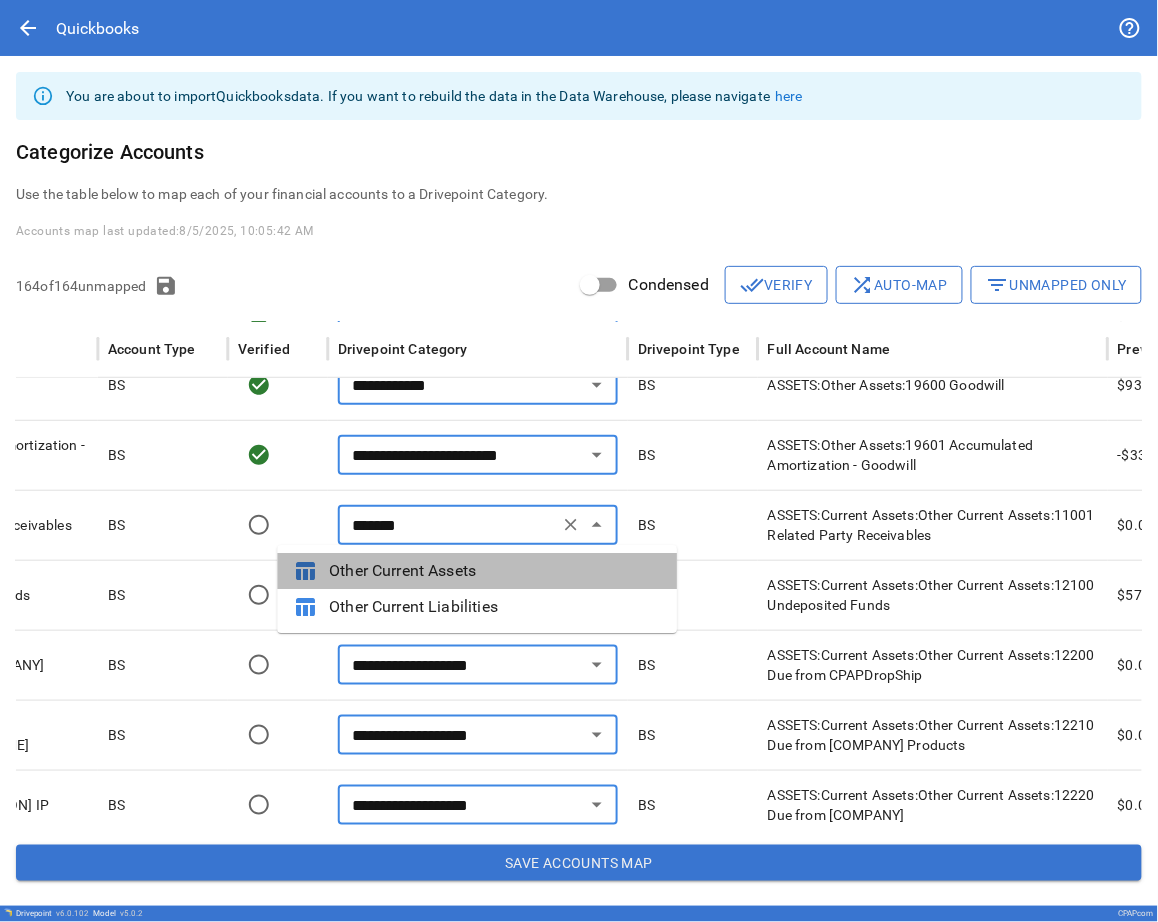 click on "Other Current Assets" at bounding box center [495, 571] 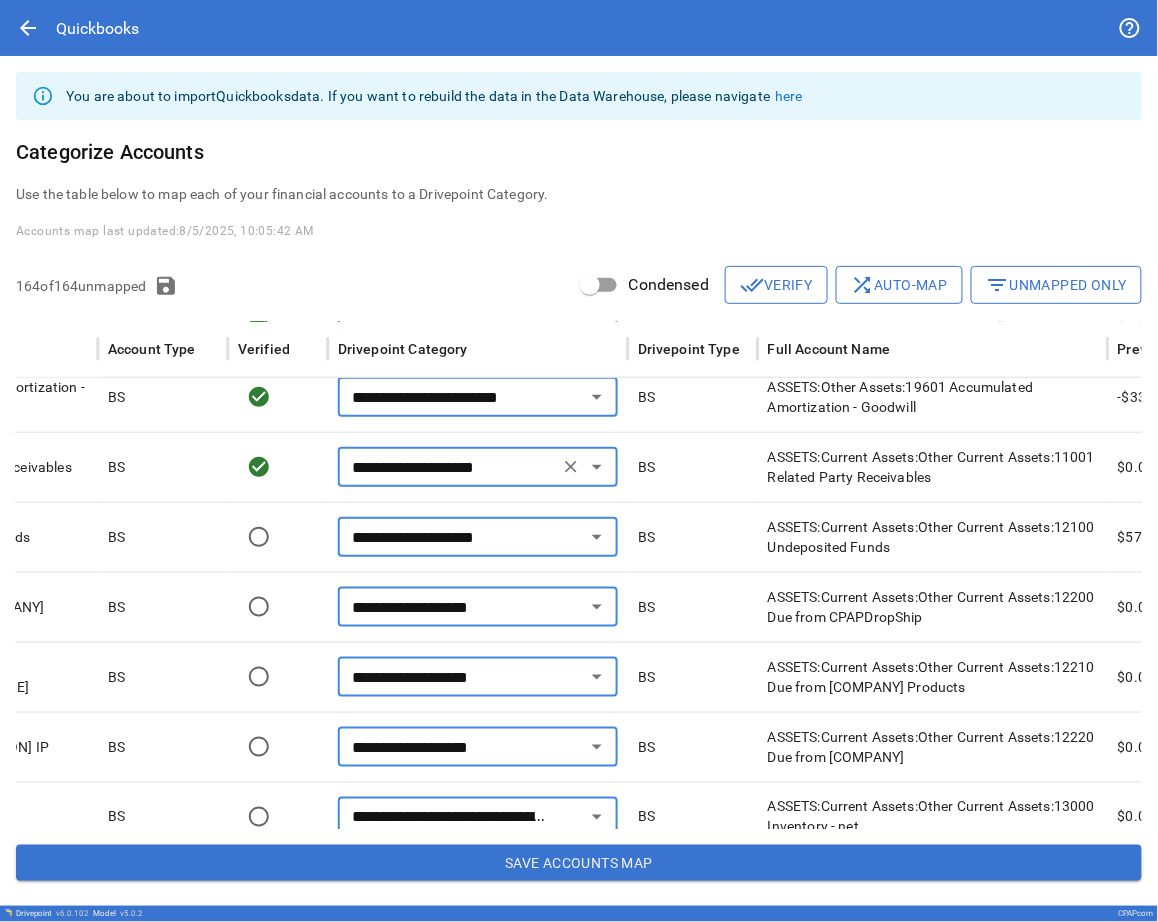 type on "**********" 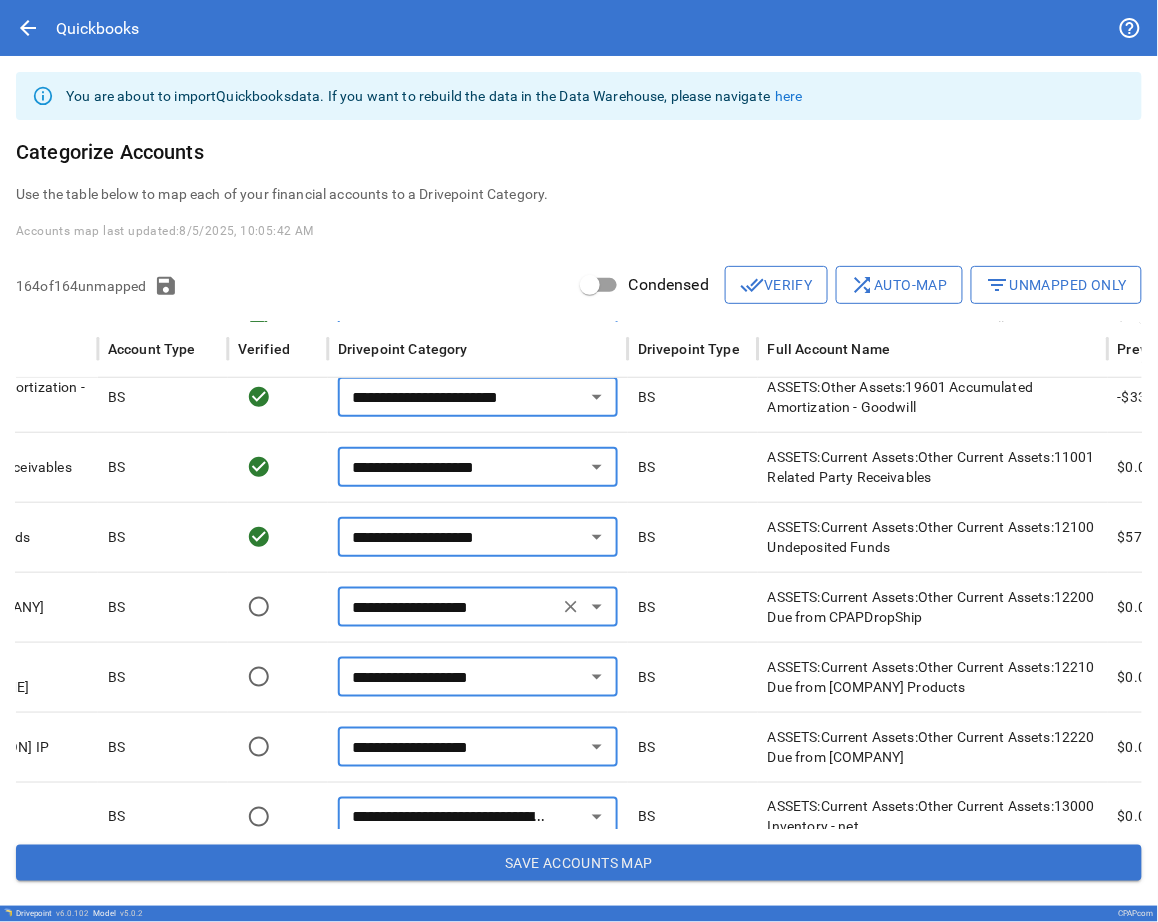 click on "**********" at bounding box center [448, 607] 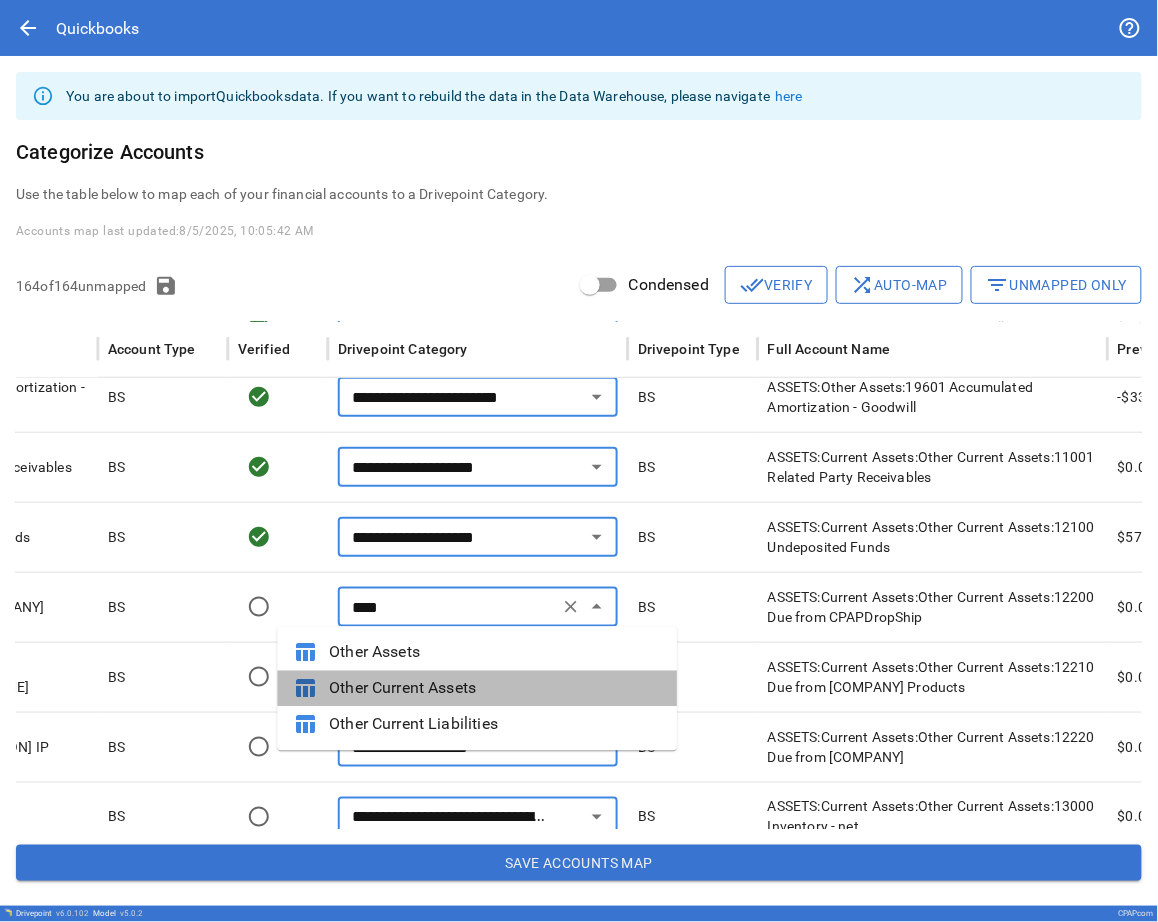 click on "Other Current Assets" at bounding box center [495, 689] 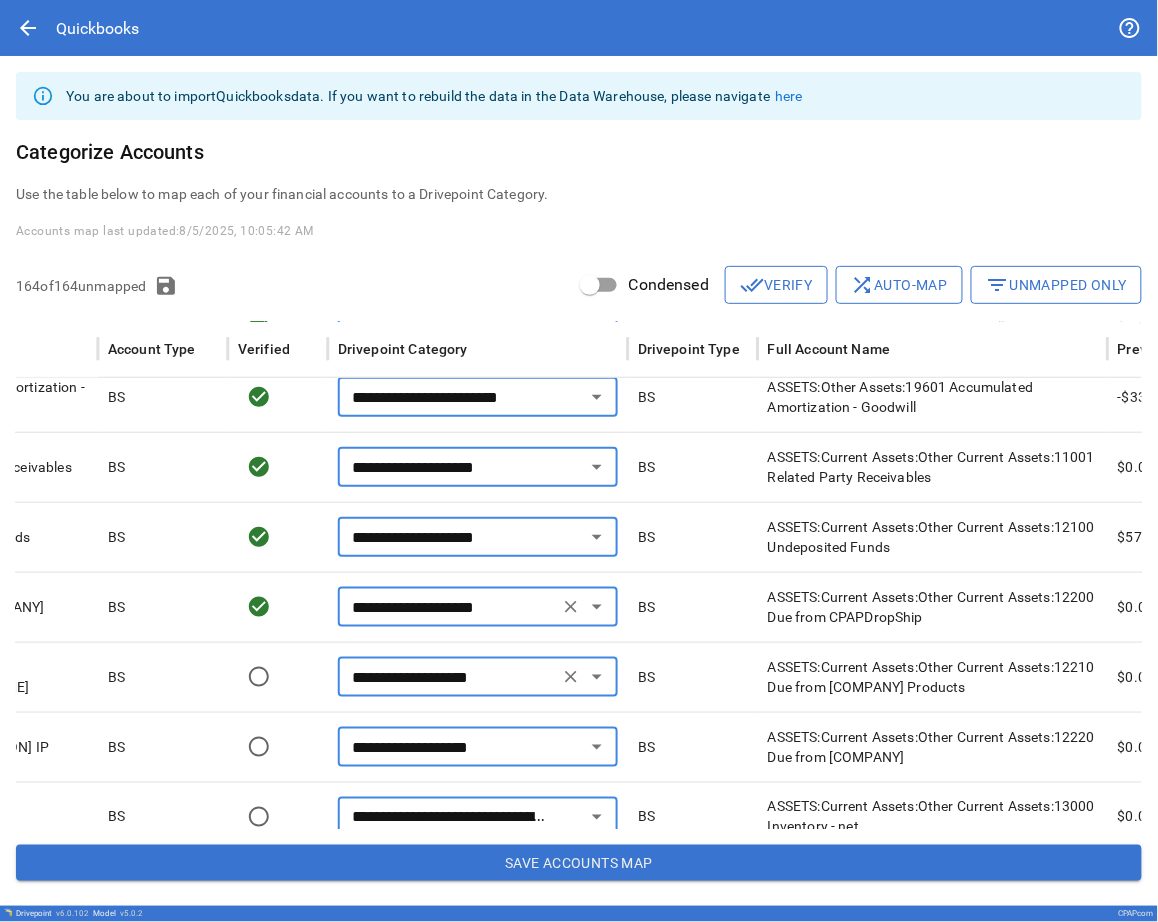 type on "**********" 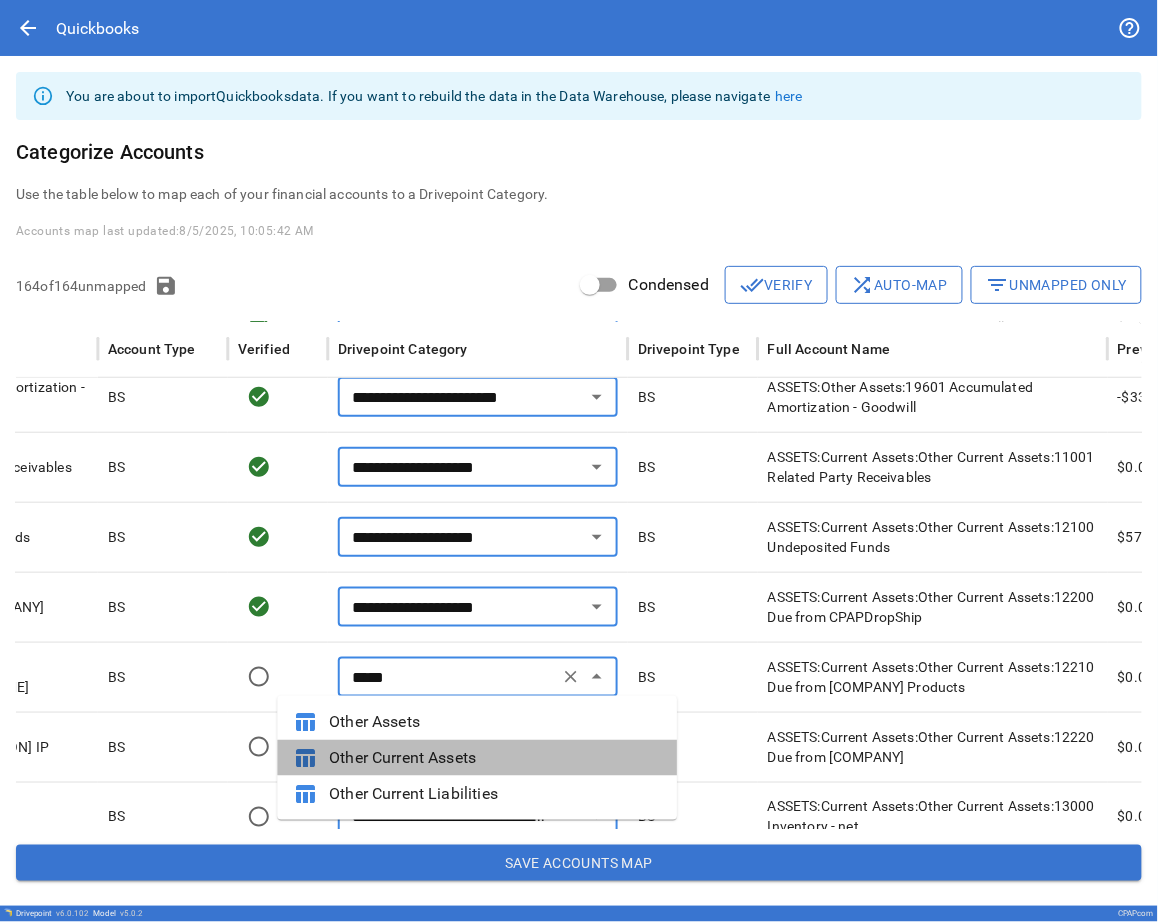 click on "Other Current Assets" at bounding box center [495, 758] 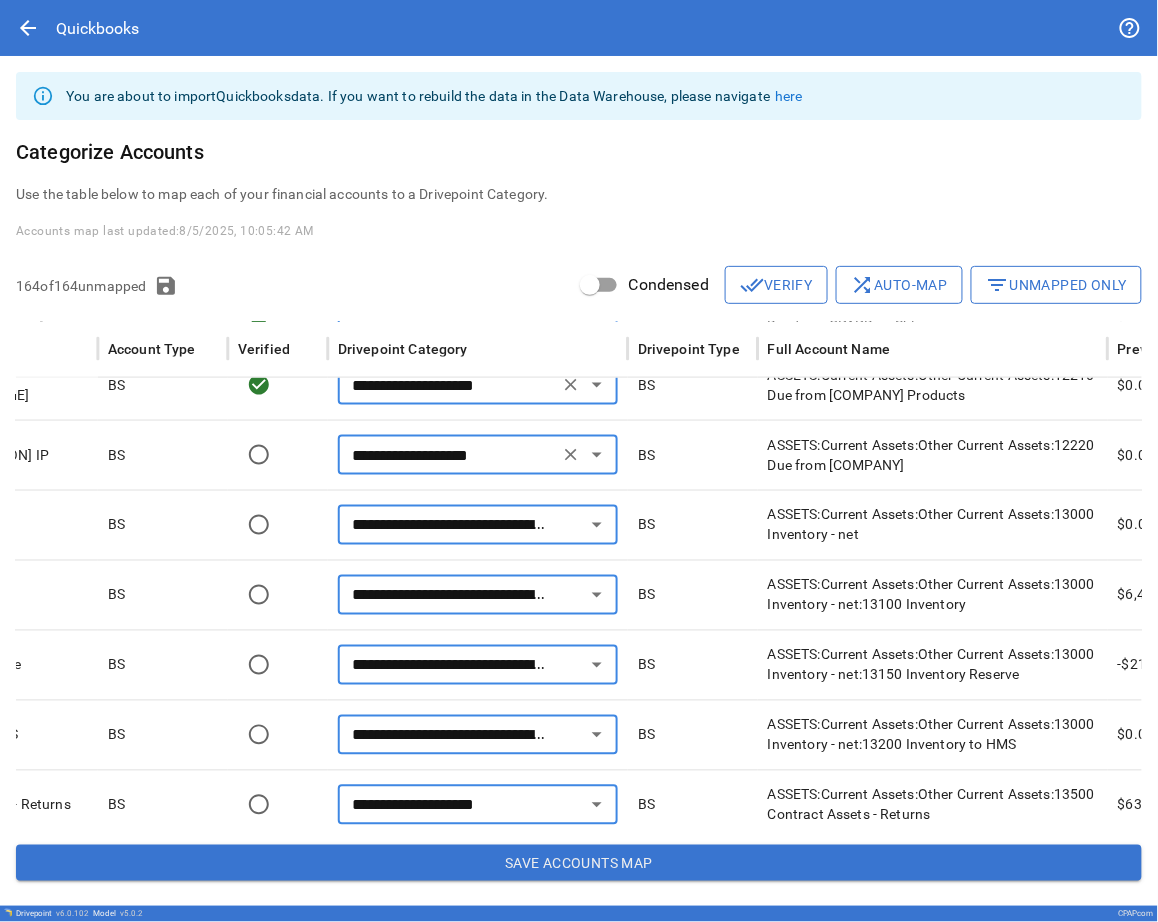 type on "**********" 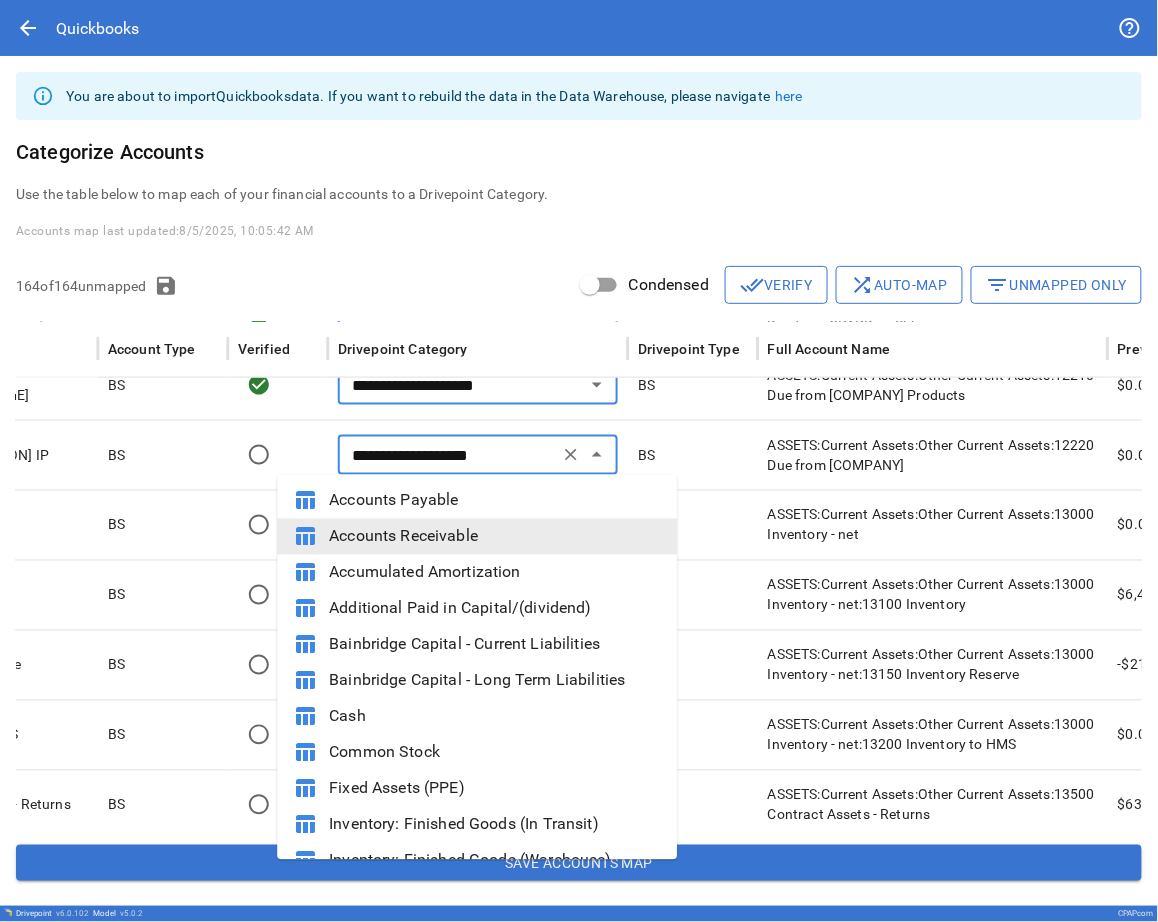 click on "**********" at bounding box center (448, 455) 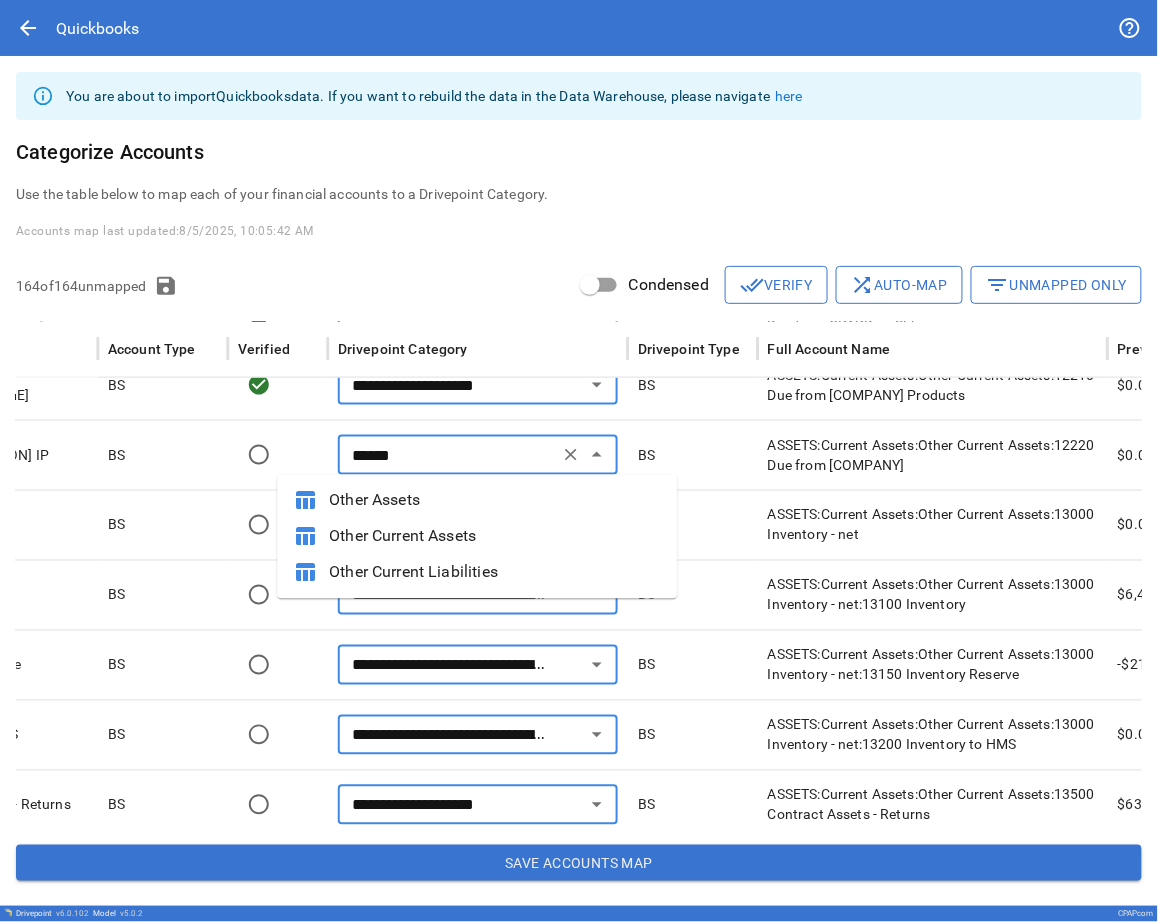 click on "table_chart Other Current Assets" at bounding box center [477, 537] 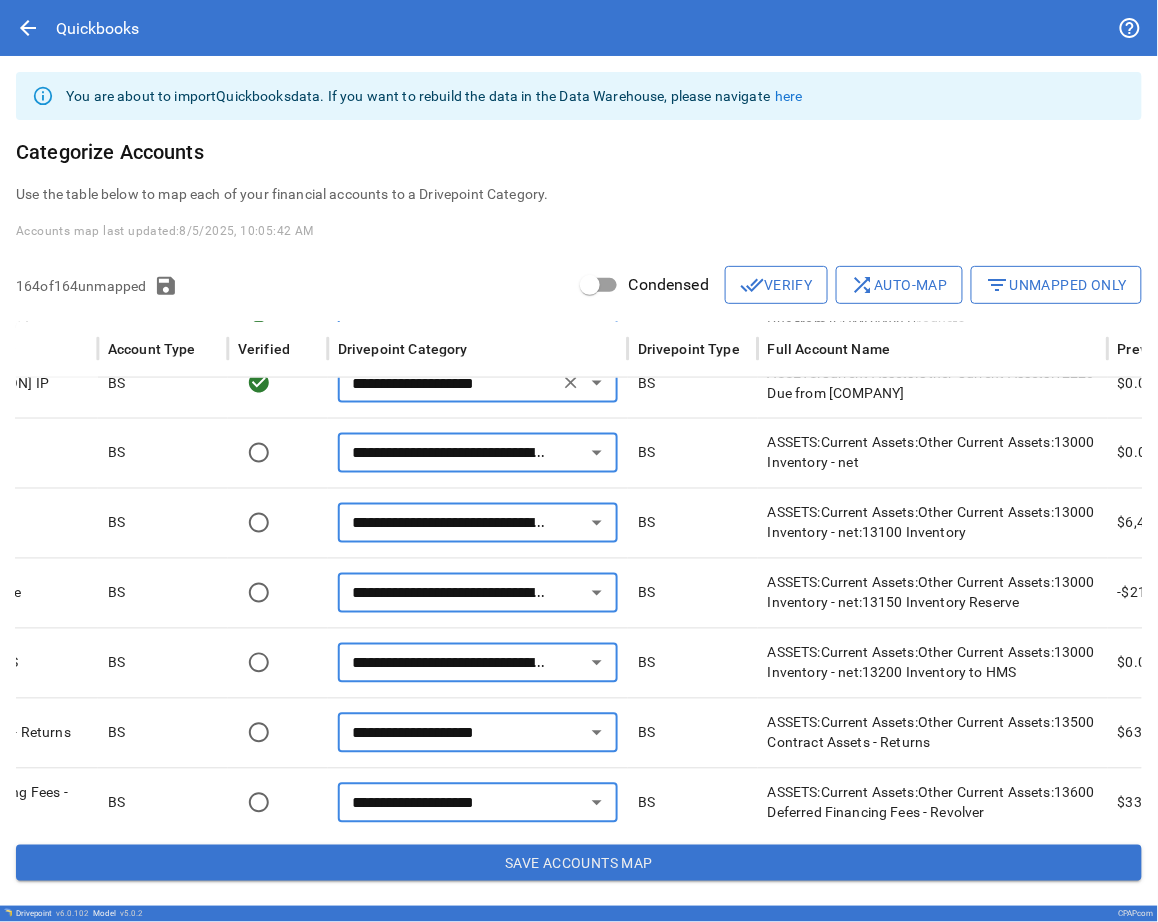 type on "**********" 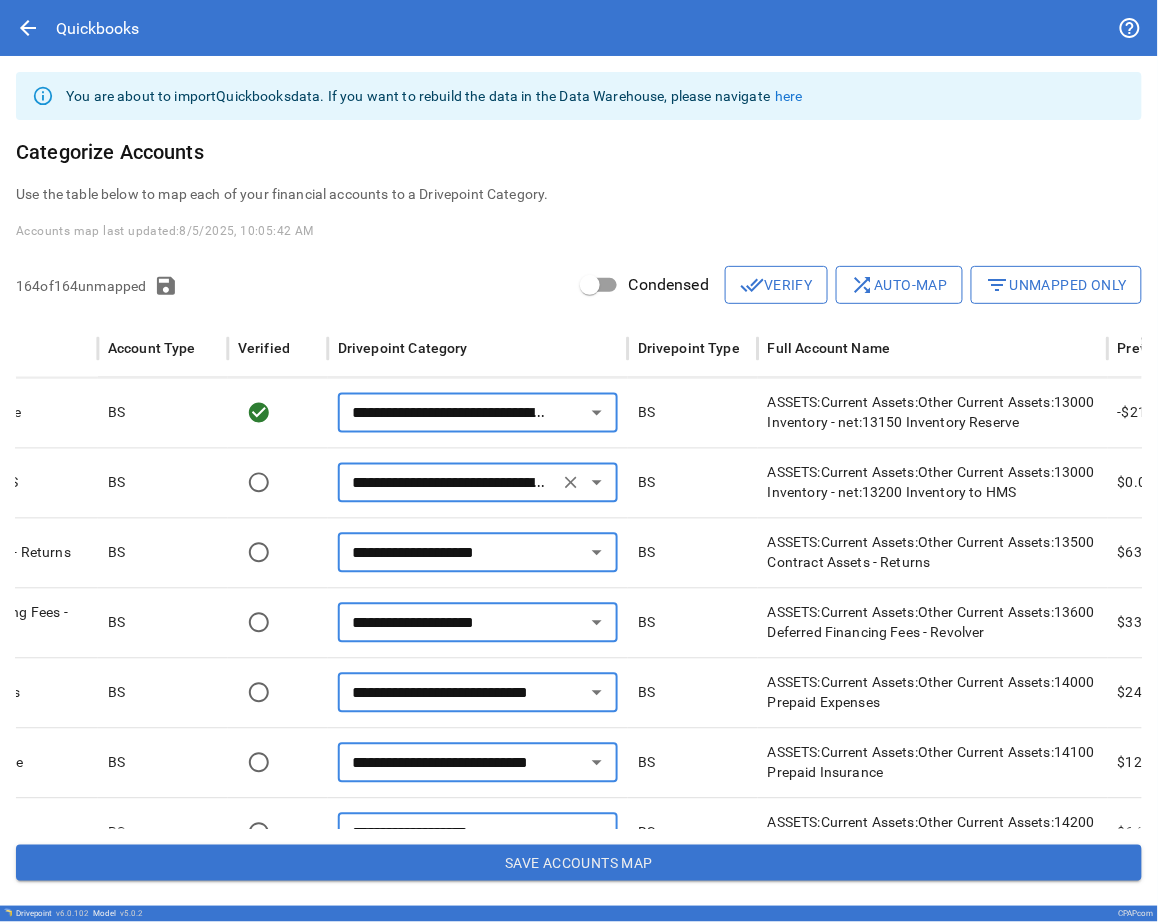click on "**********" at bounding box center (448, 483) 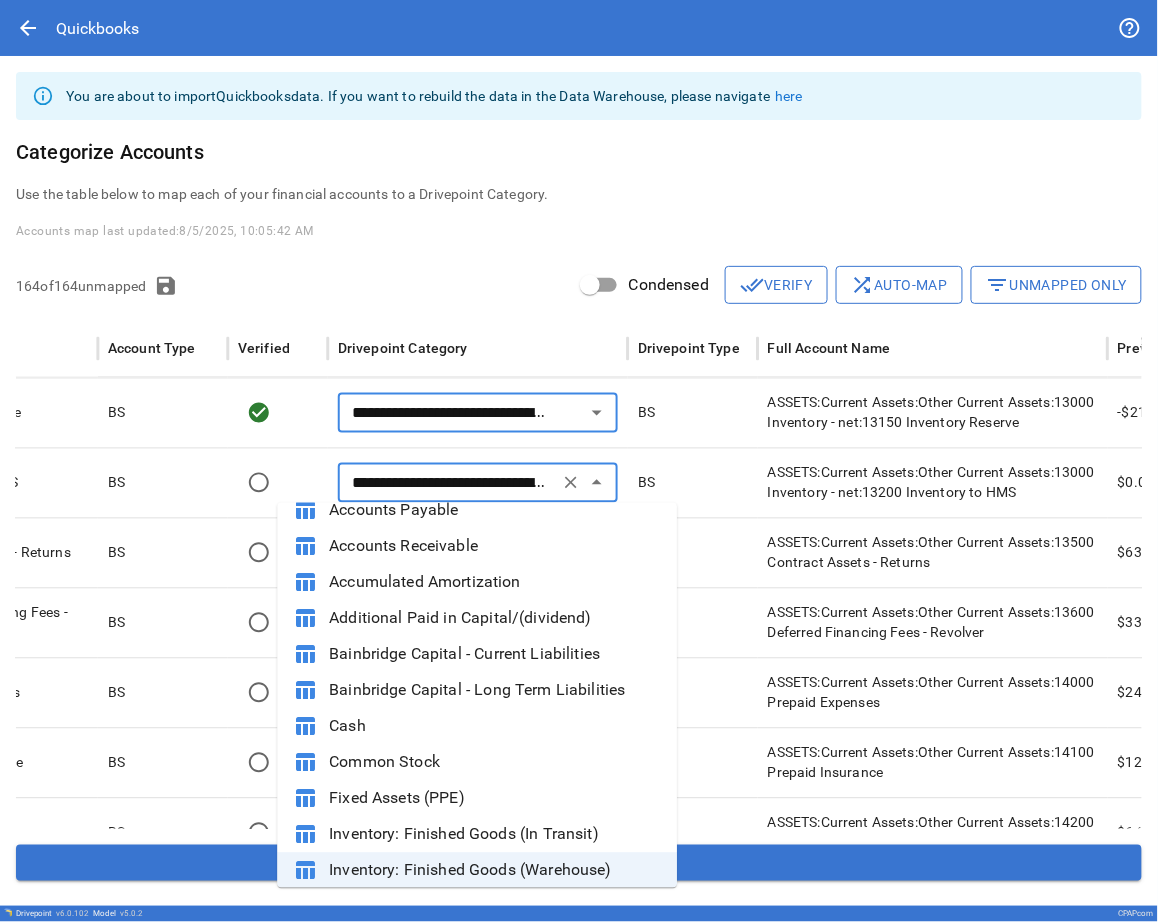 click on "Inventory: Finished Goods (In Transit)" at bounding box center [495, 835] 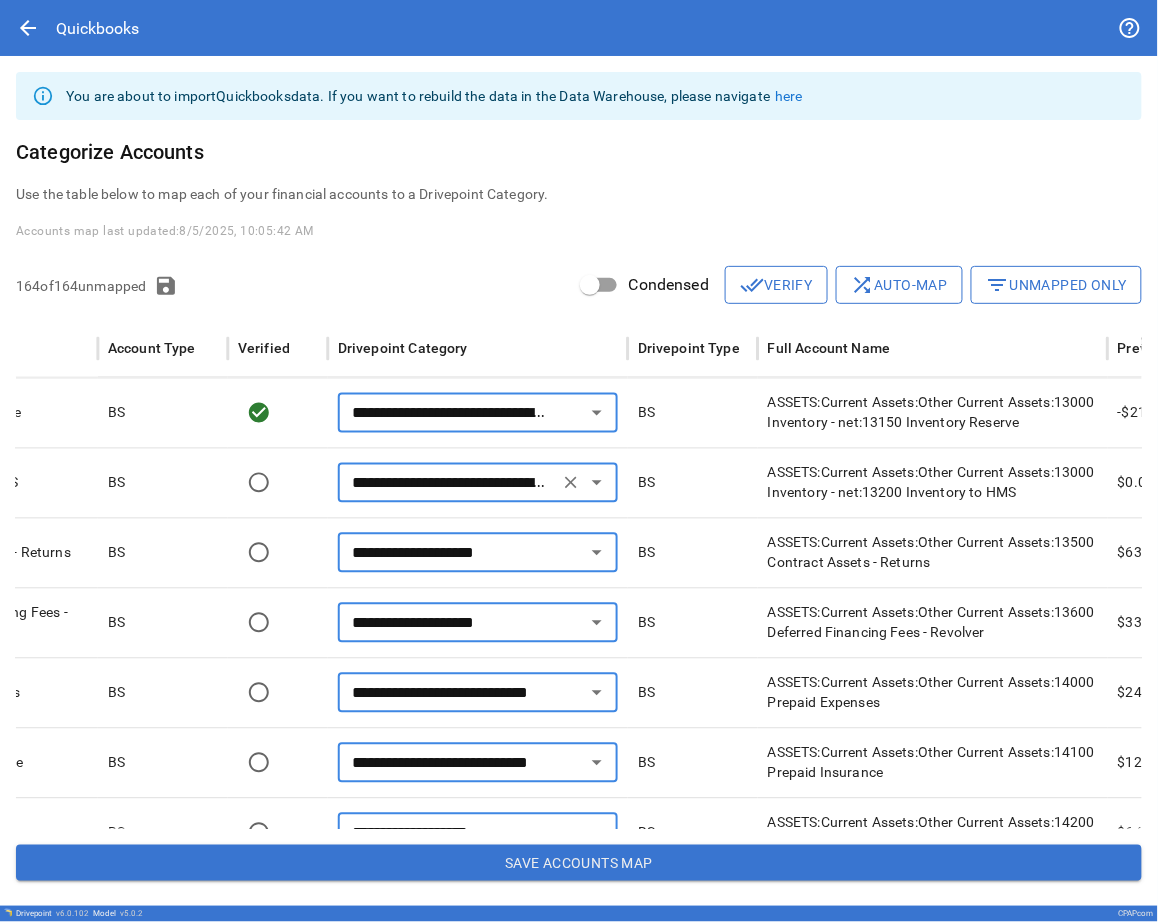 type on "**********" 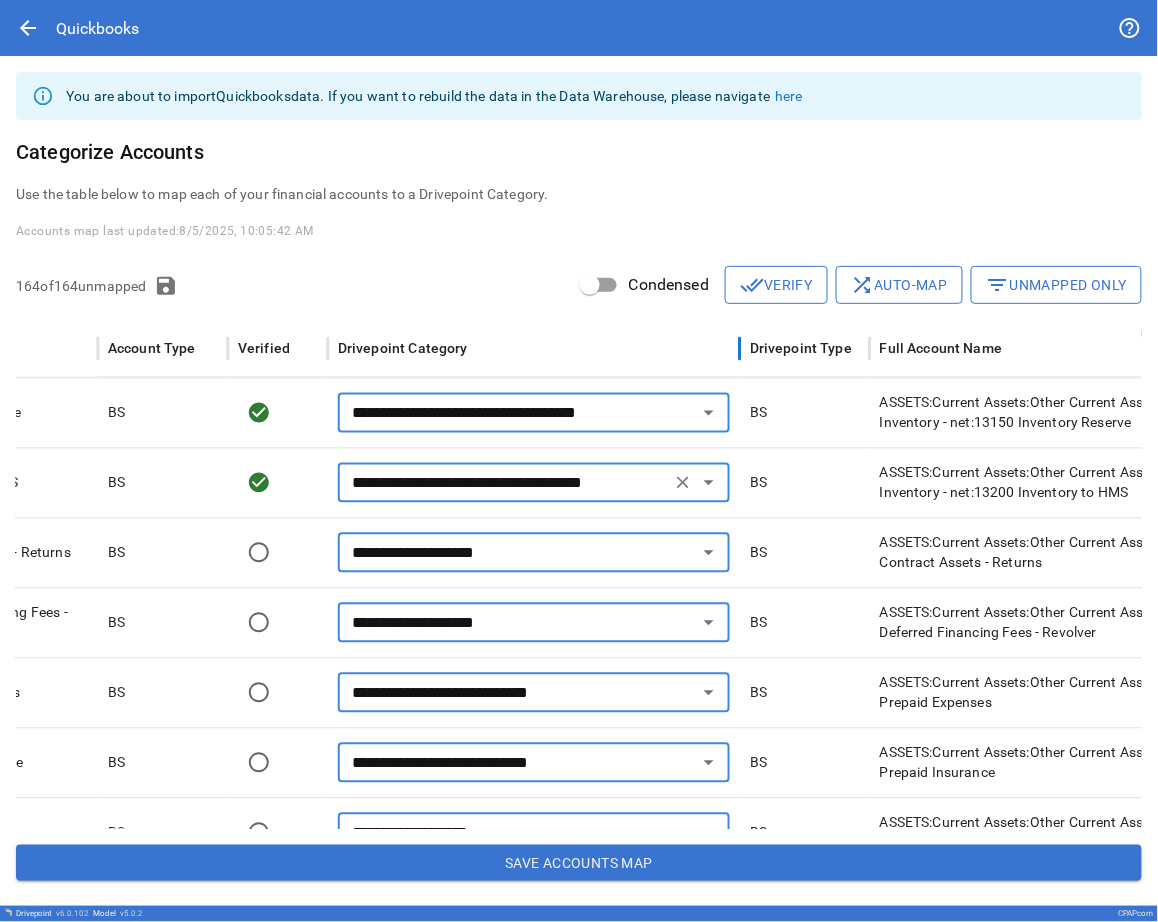 drag, startPoint x: 628, startPoint y: 336, endPoint x: 740, endPoint y: 334, distance: 112.01785 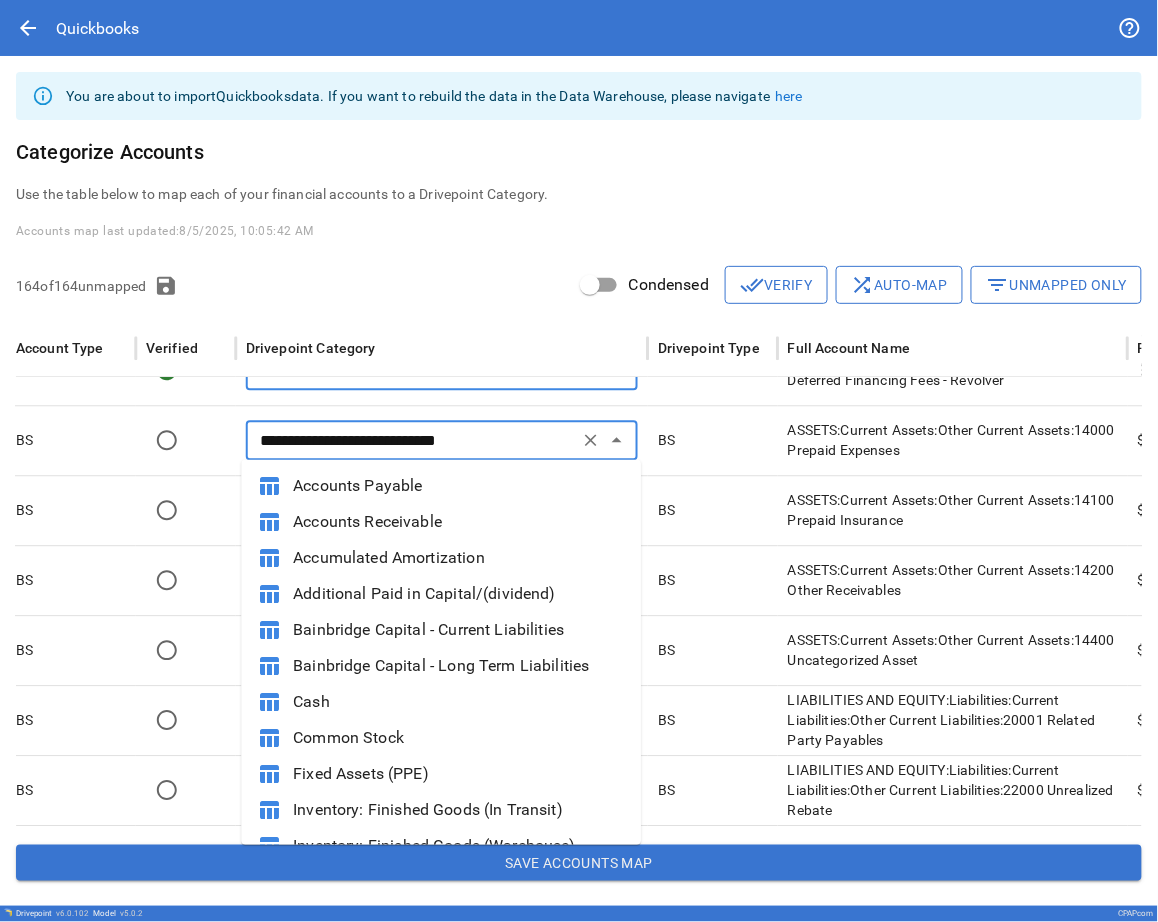 click on "**********" at bounding box center [412, 441] 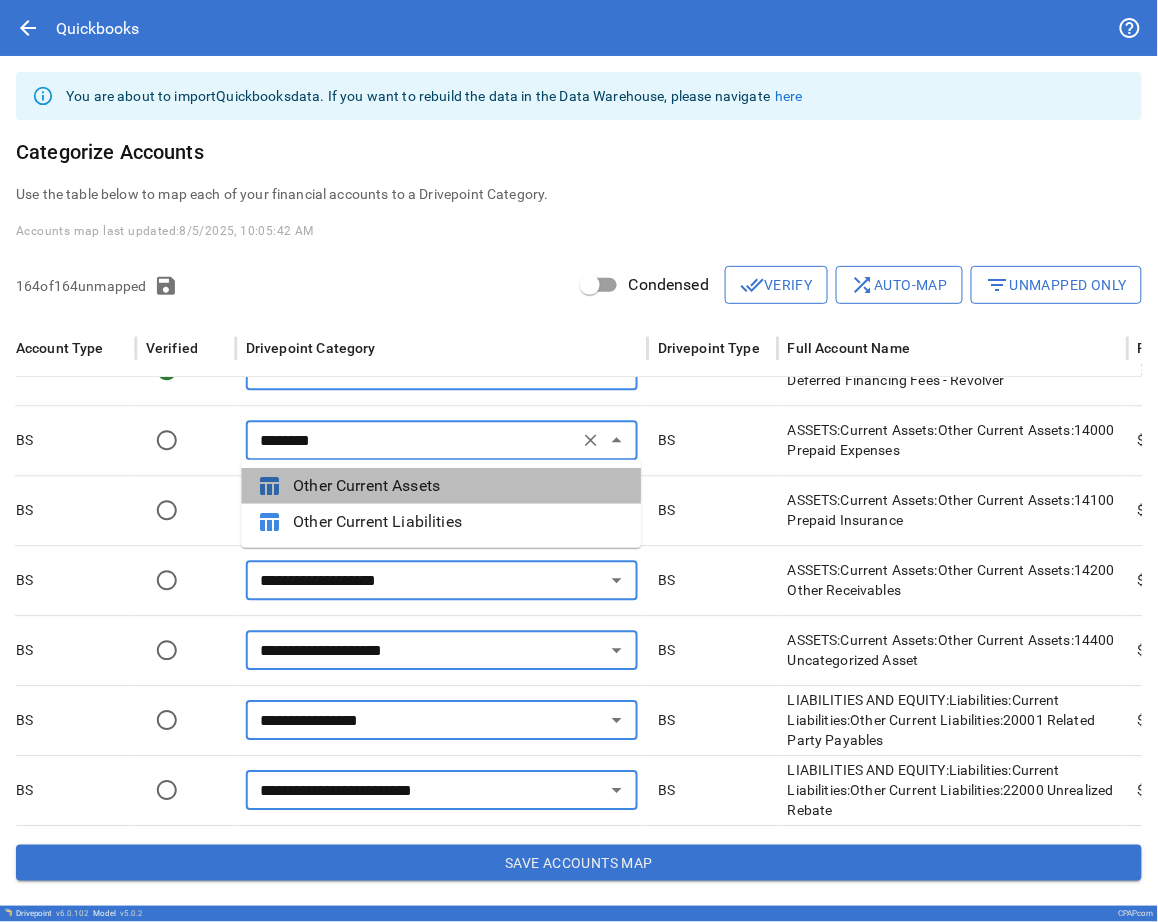 click on "Other Current Assets" at bounding box center [459, 486] 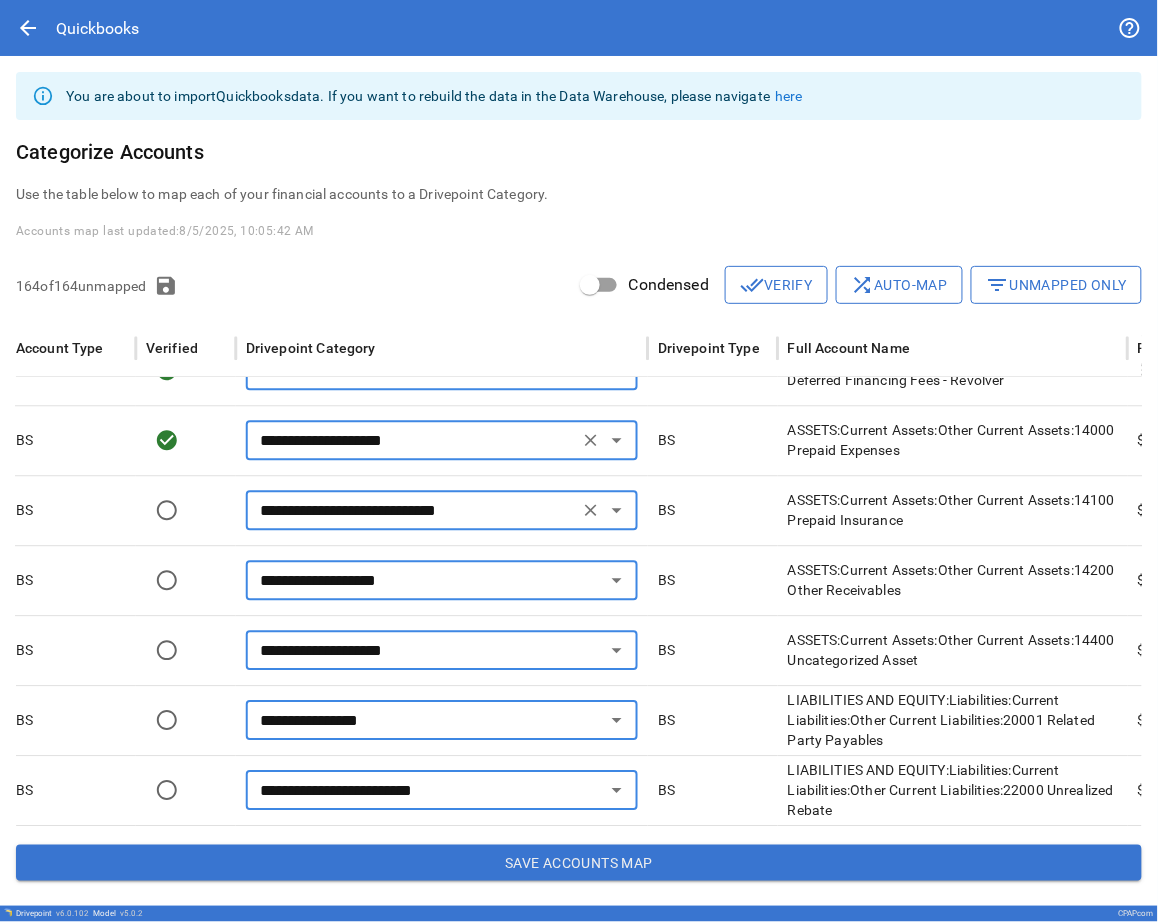 type on "**********" 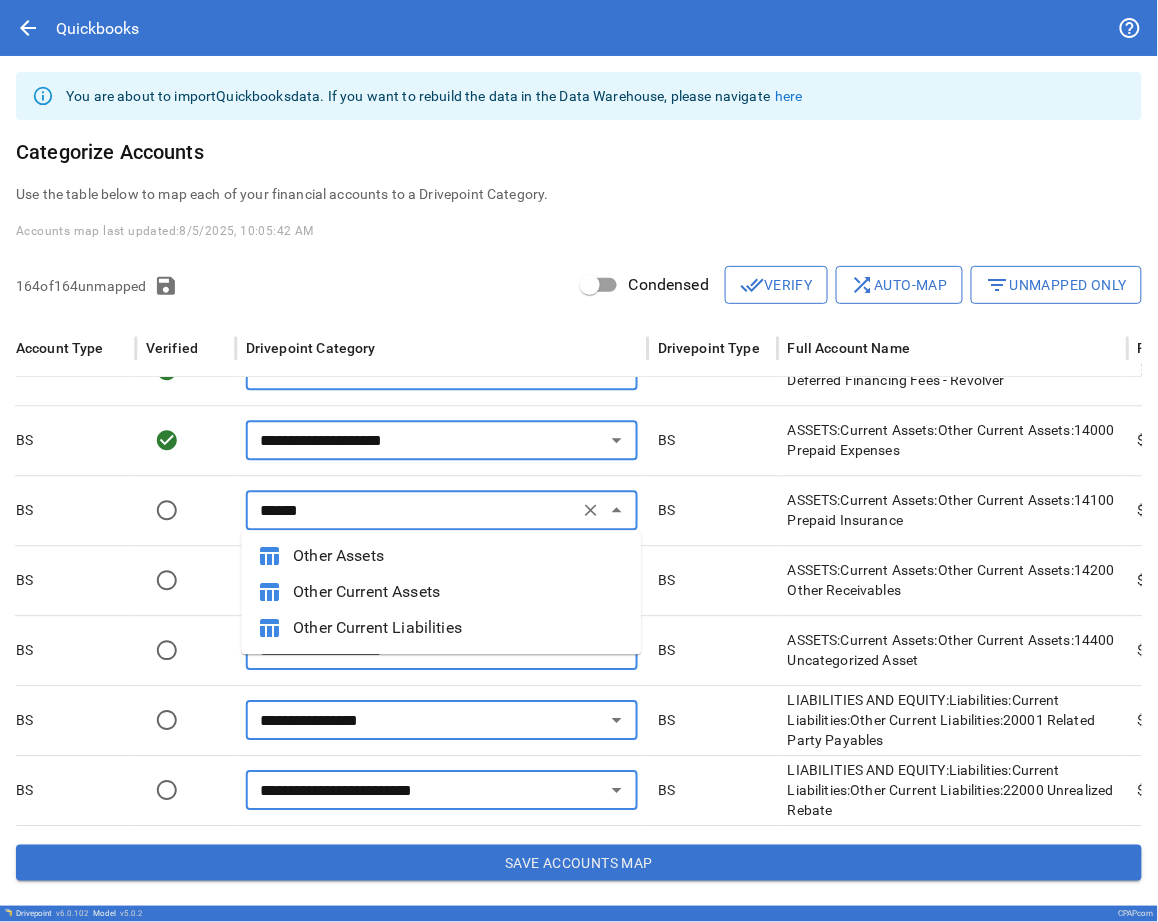click on "Other Current Assets" at bounding box center (459, 593) 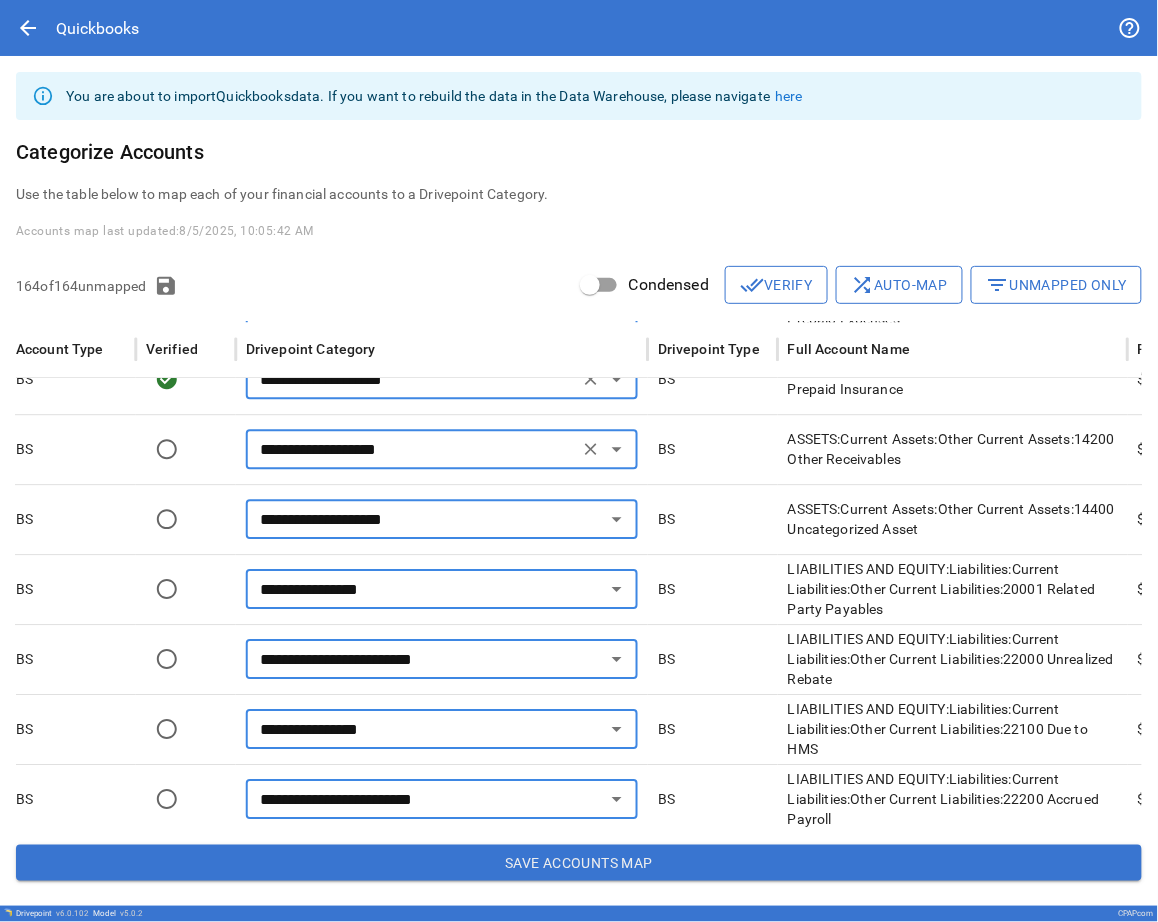 type on "**********" 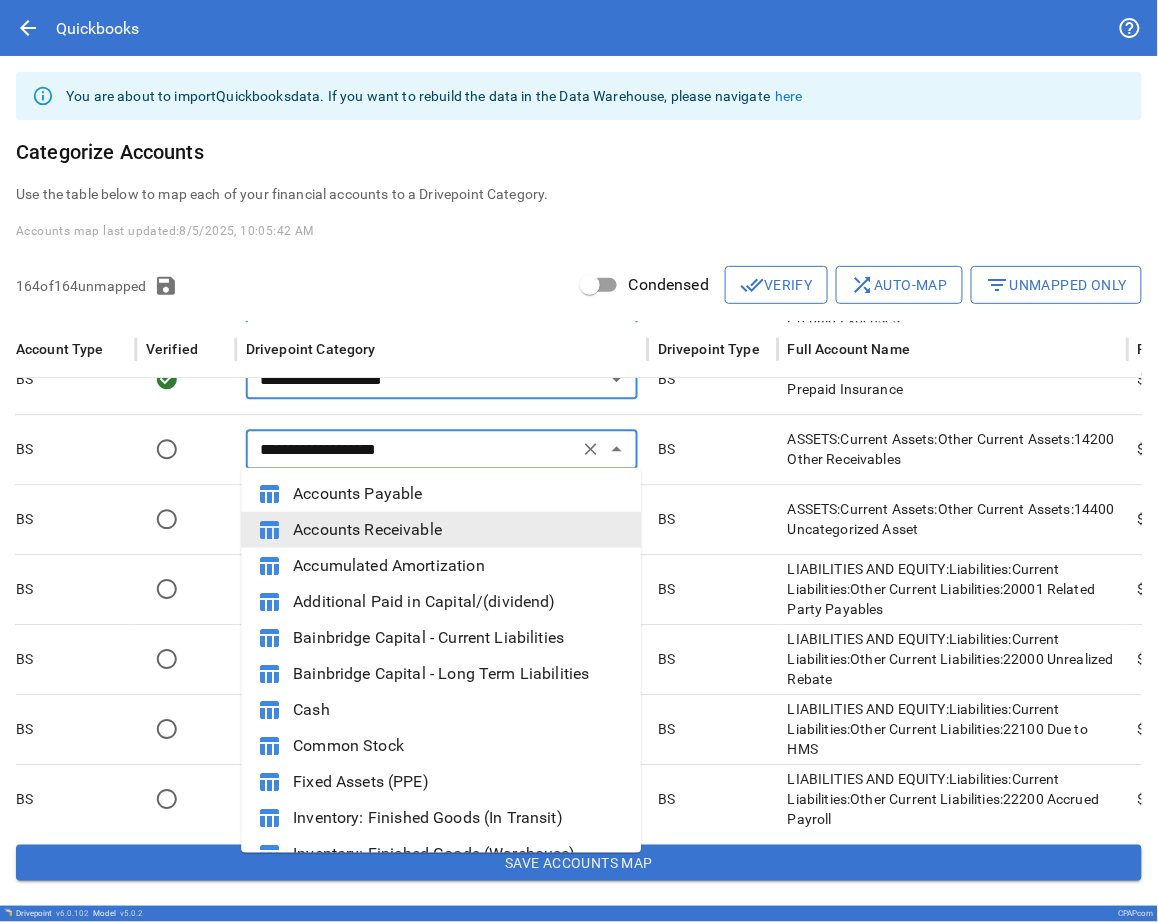 click on "**********" at bounding box center [412, 449] 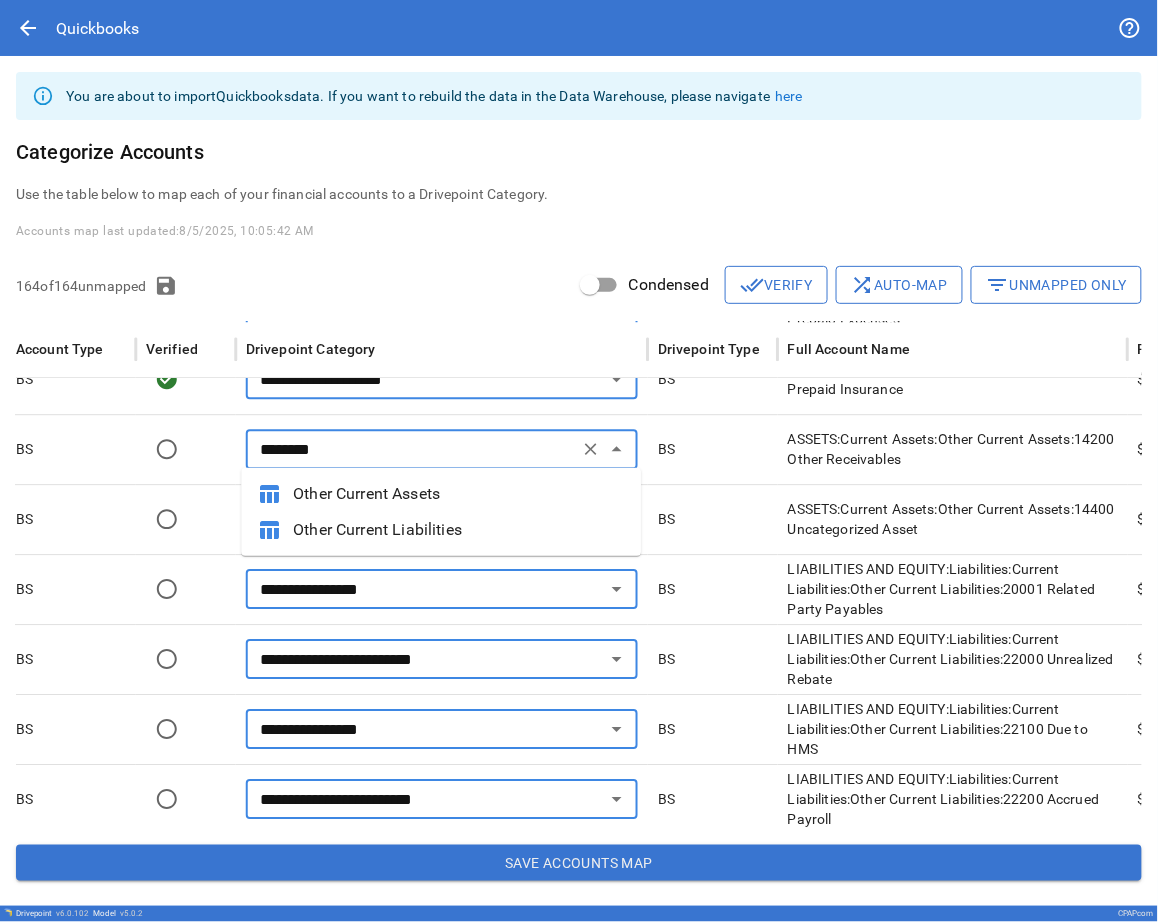 click on "Other Current Assets" at bounding box center [459, 494] 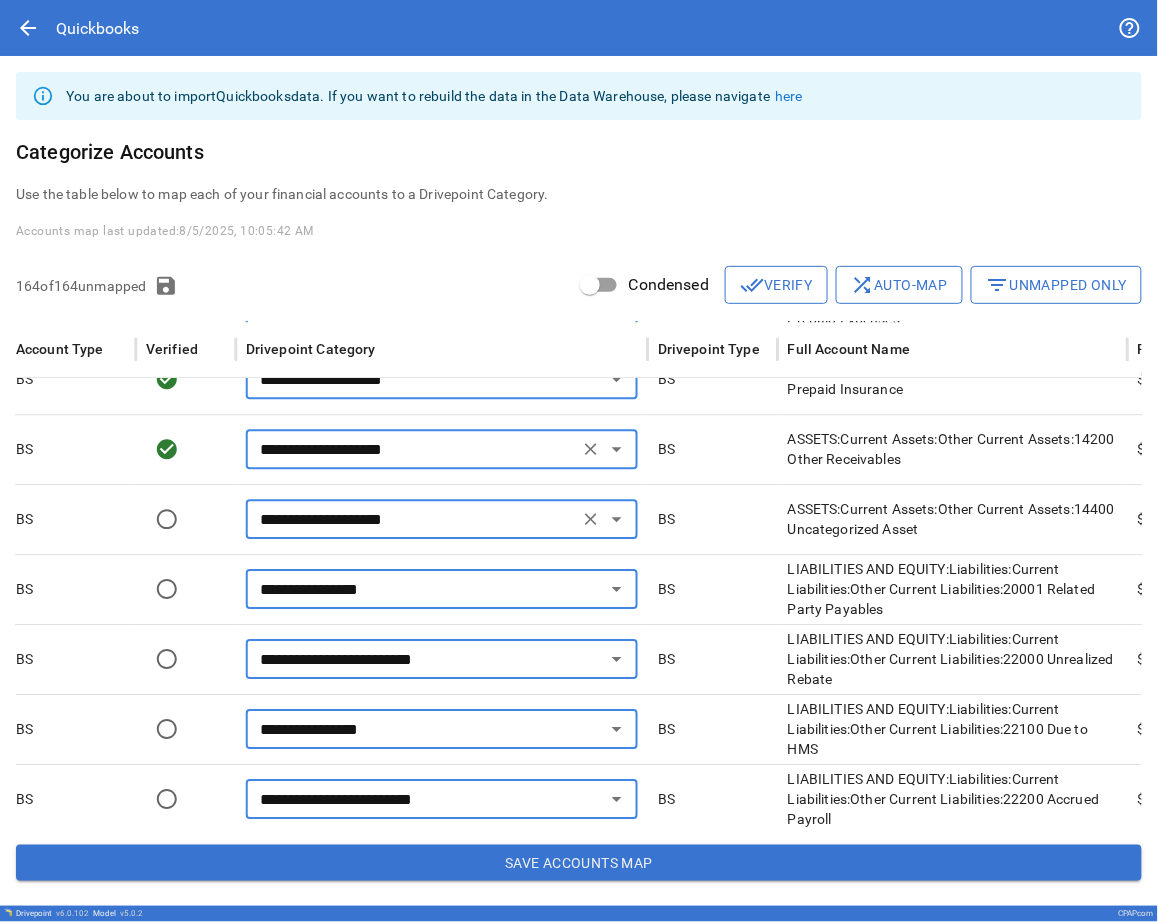 type on "**********" 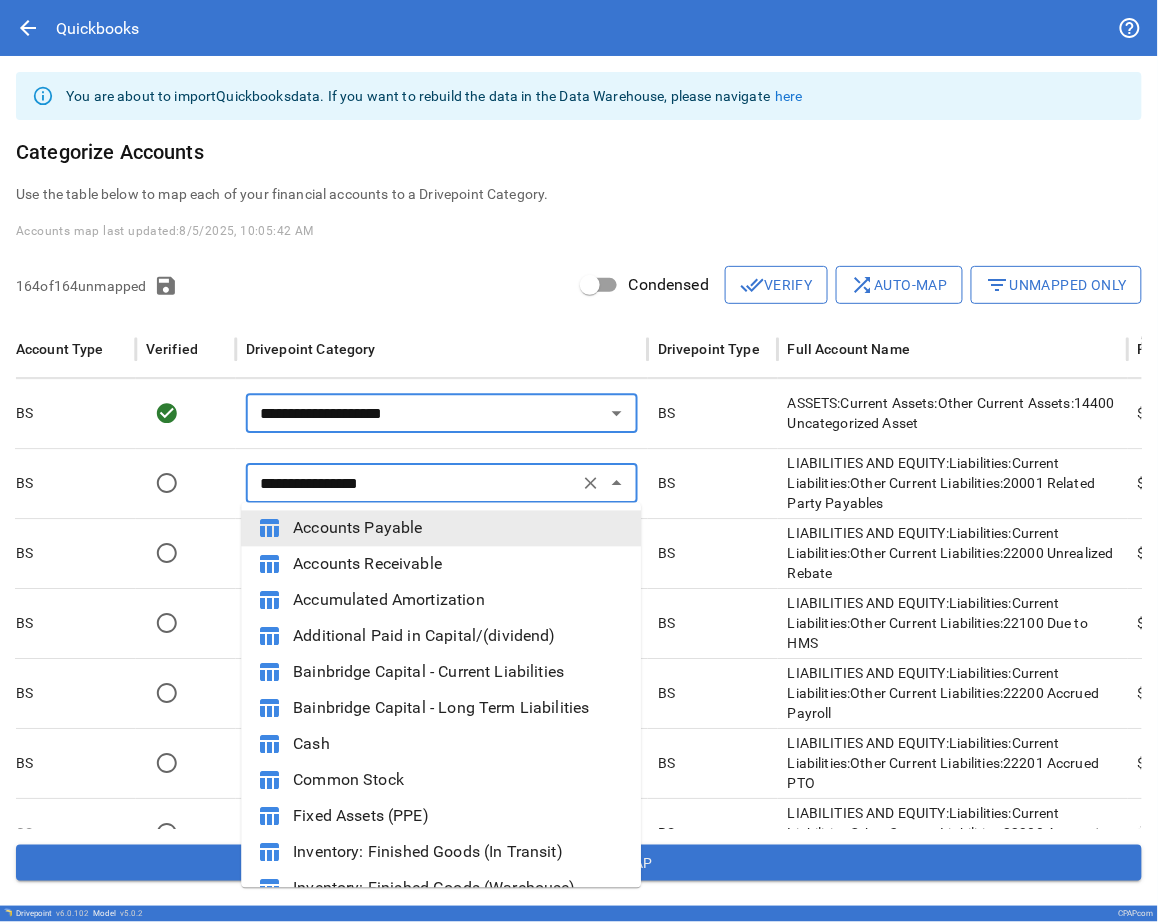 click on "**********" at bounding box center (412, 483) 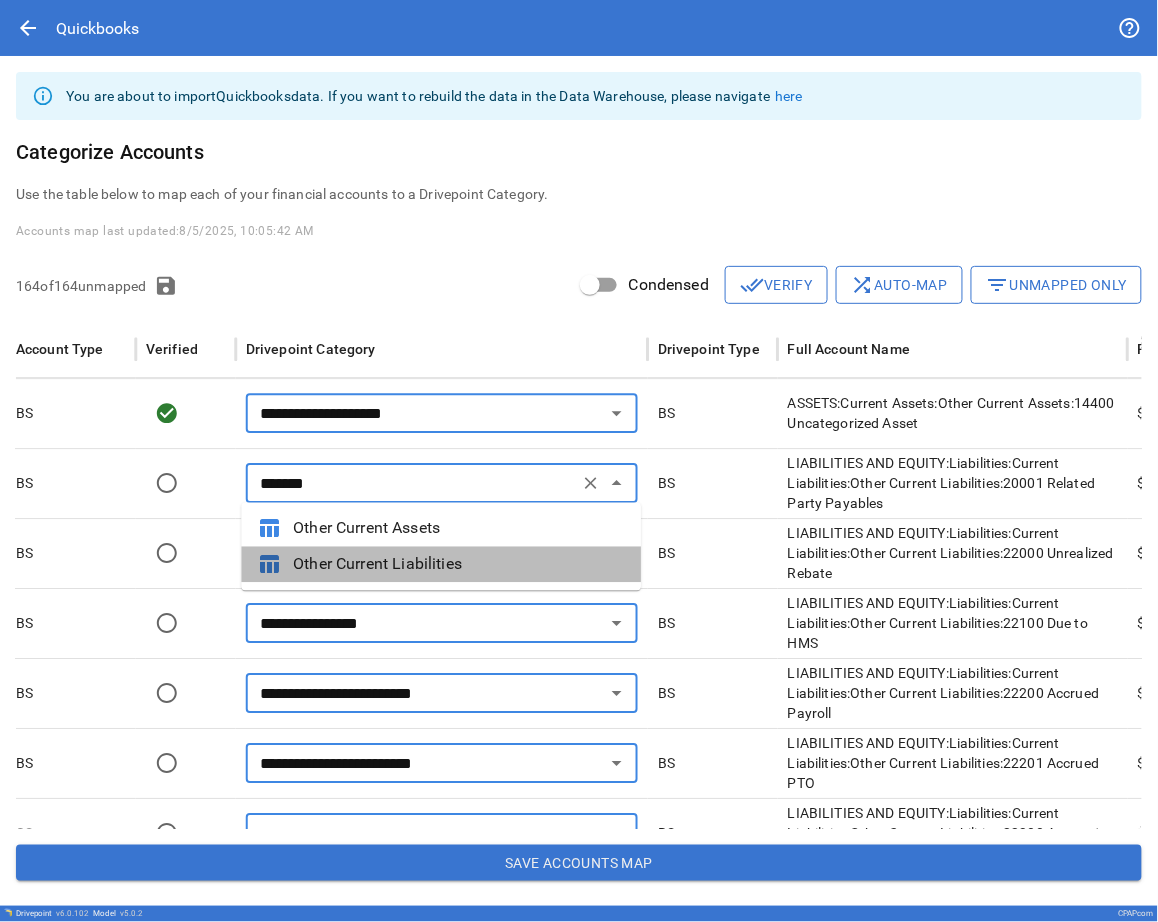click on "Other Current Liabilities" at bounding box center (459, 565) 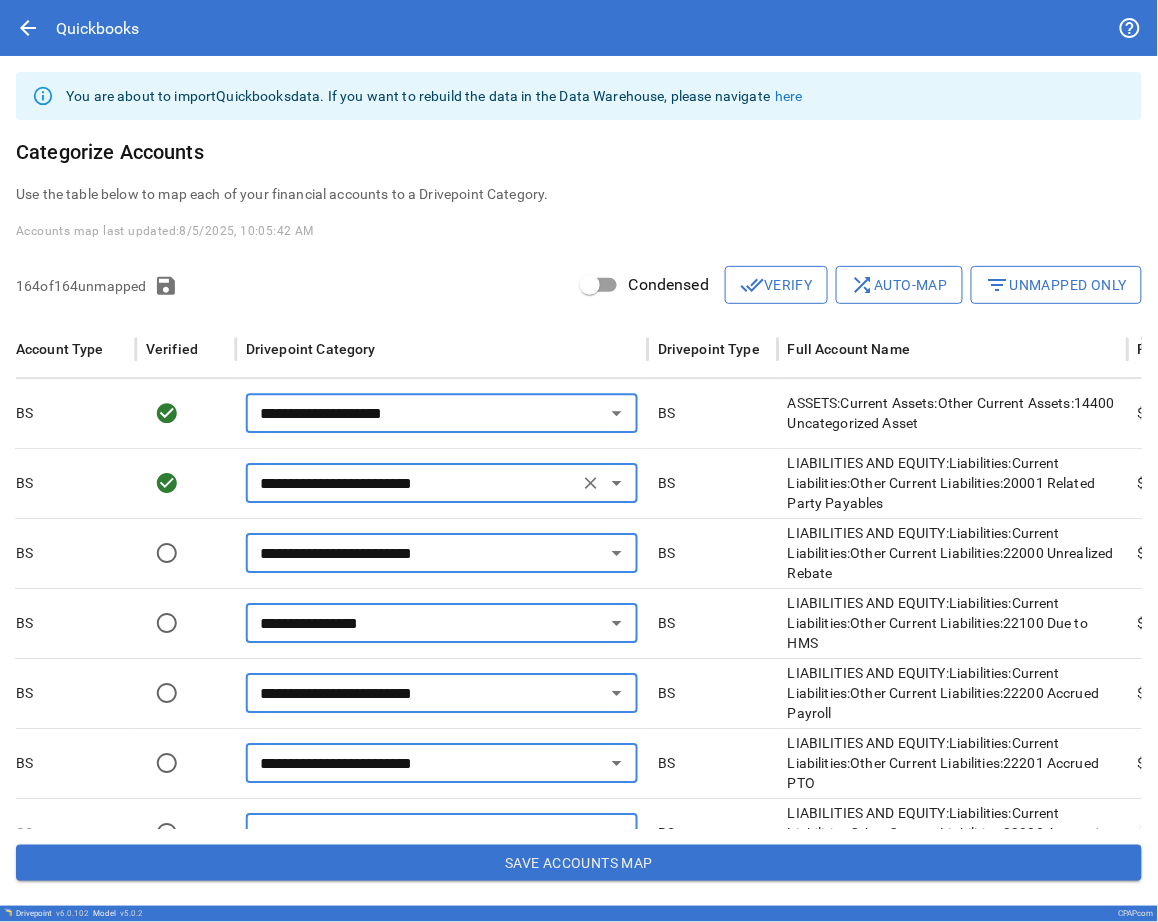 type on "**********" 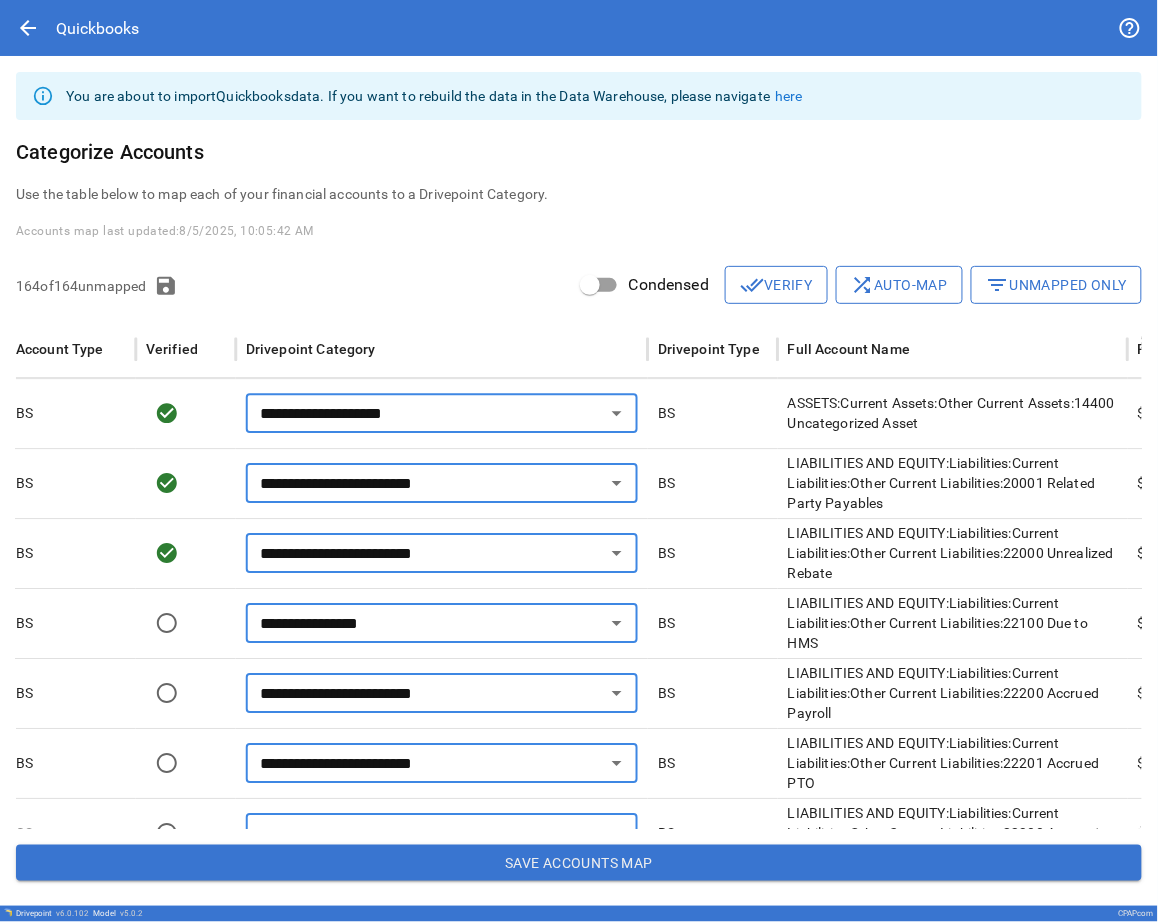 scroll, scrollTop: 4958, scrollLeft: 210, axis: both 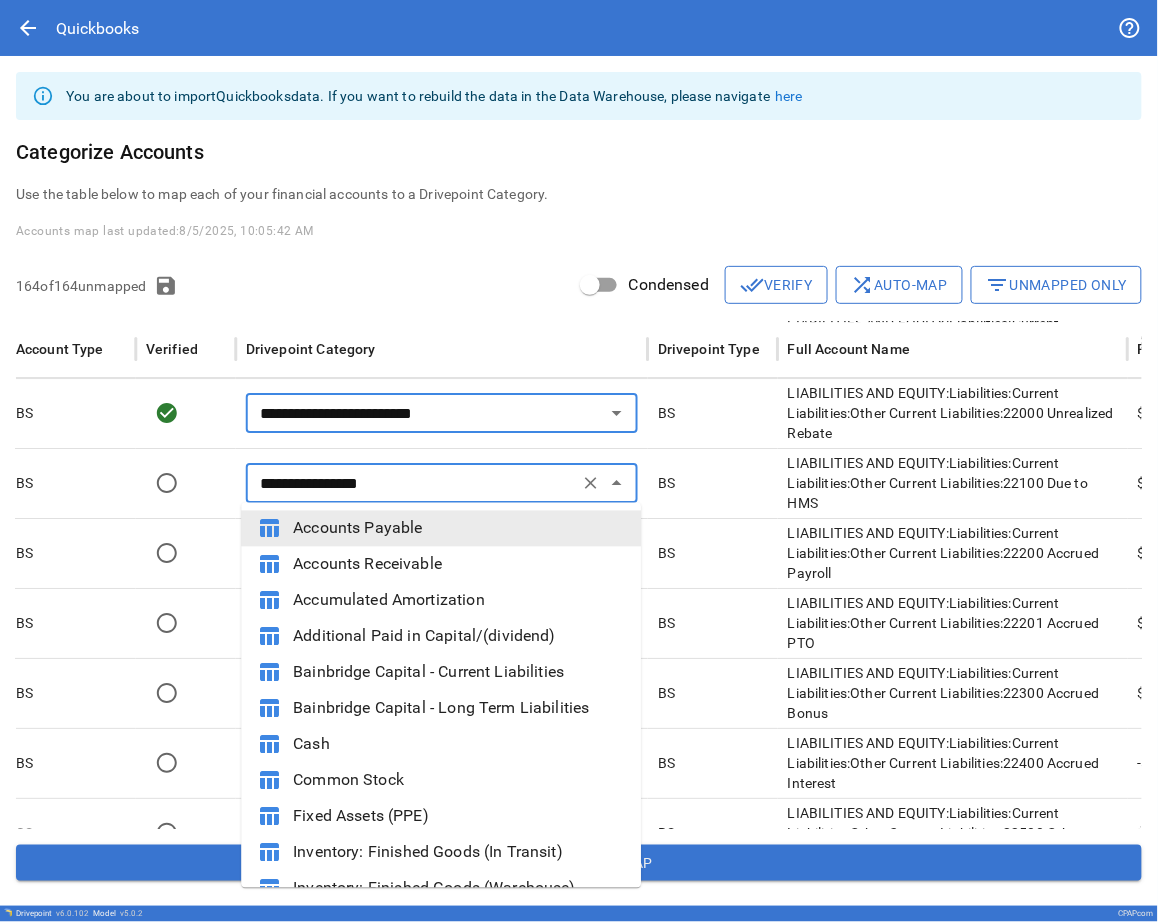 click on "**********" at bounding box center [442, 483] 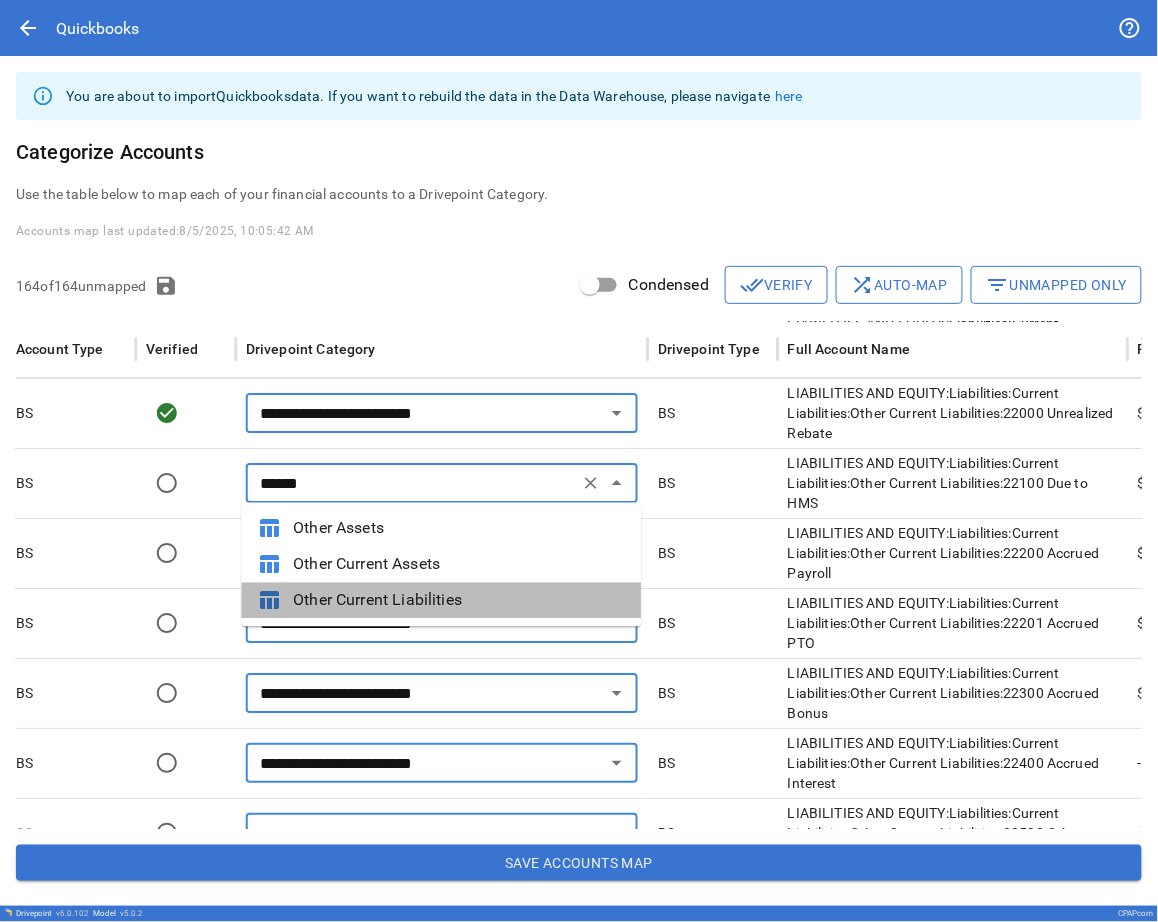 click on "Other Current Liabilities" at bounding box center (459, 601) 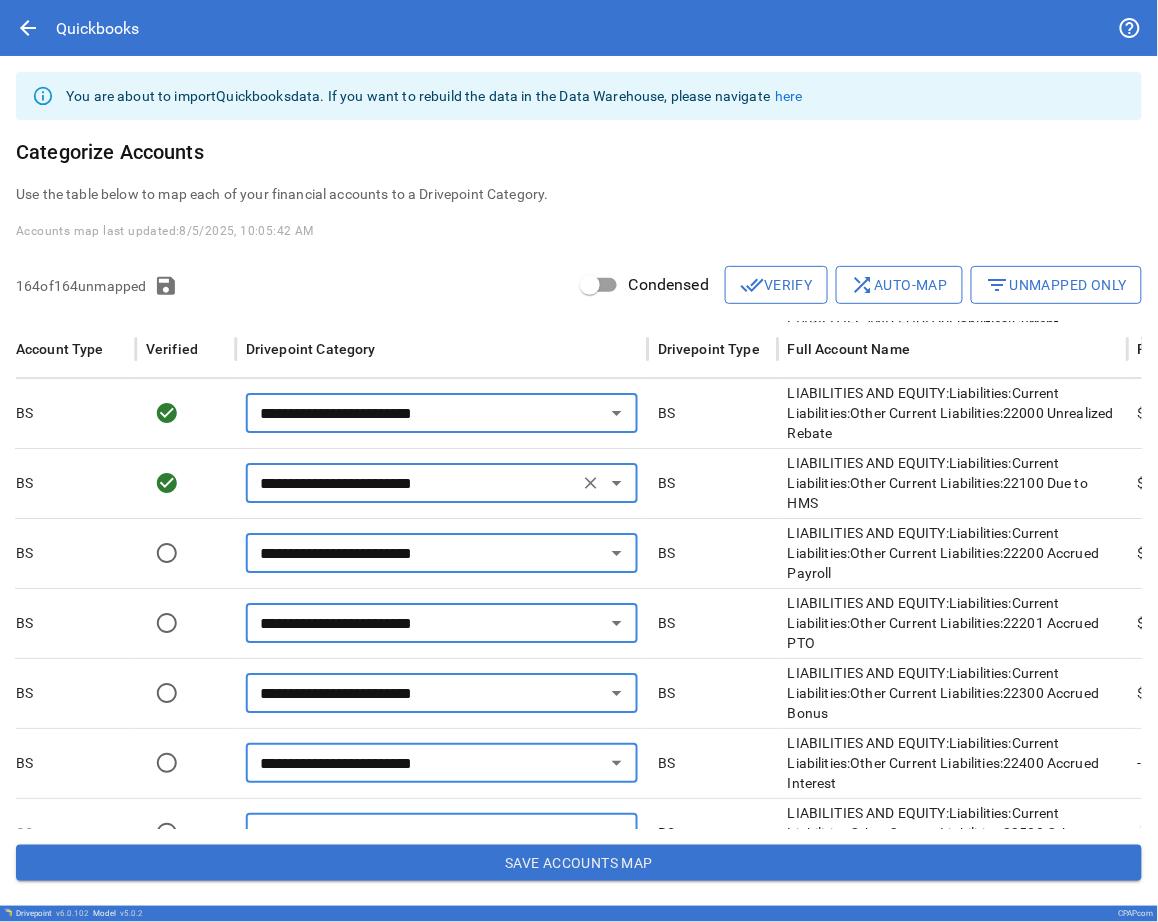 type on "**********" 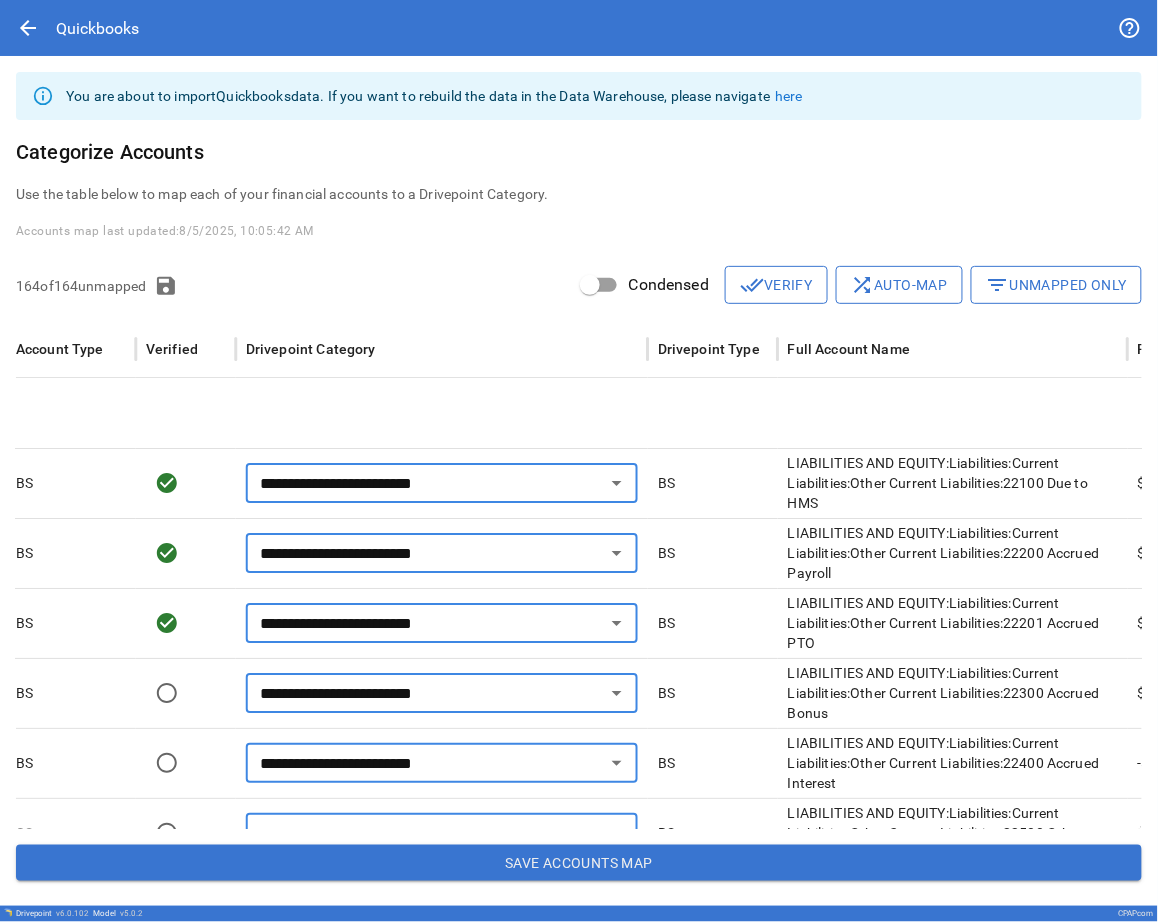 scroll, scrollTop: 5232, scrollLeft: 210, axis: both 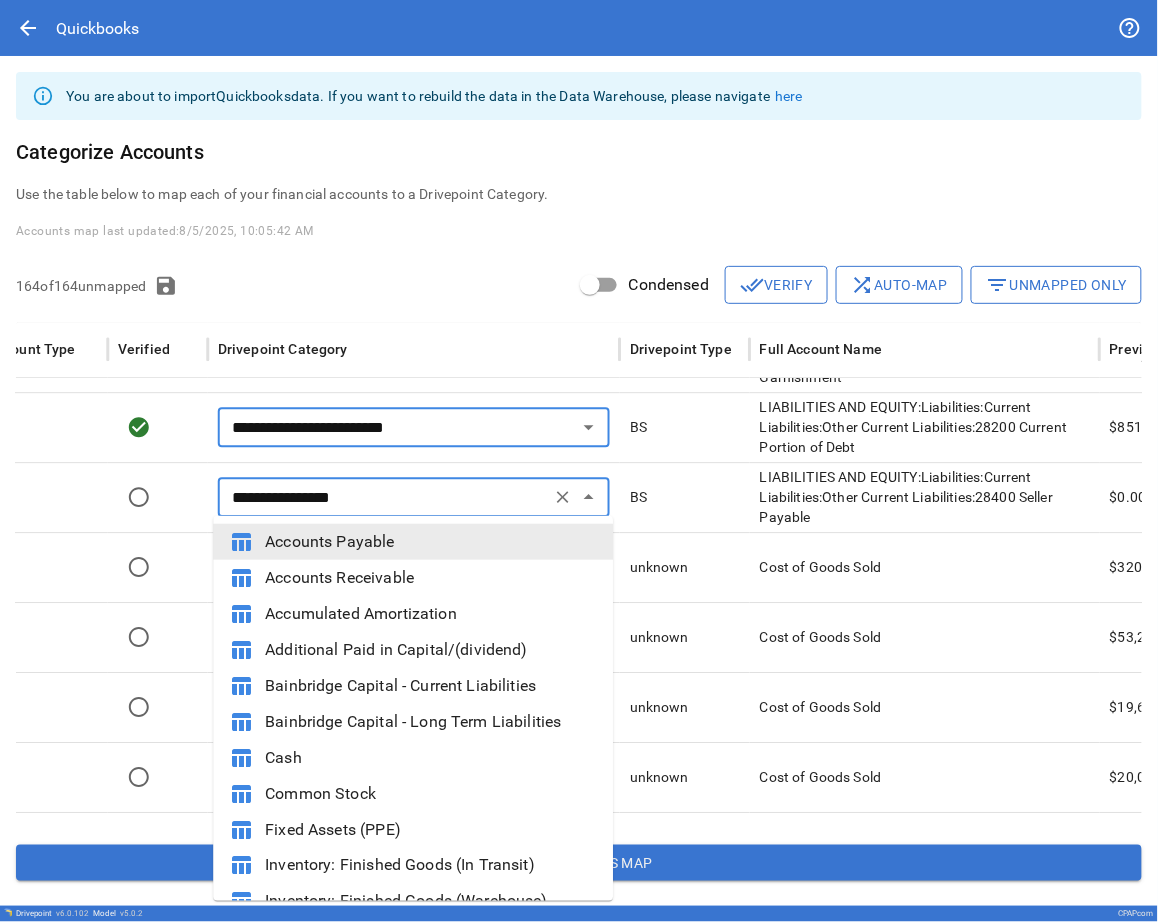 click on "**********" at bounding box center (384, 497) 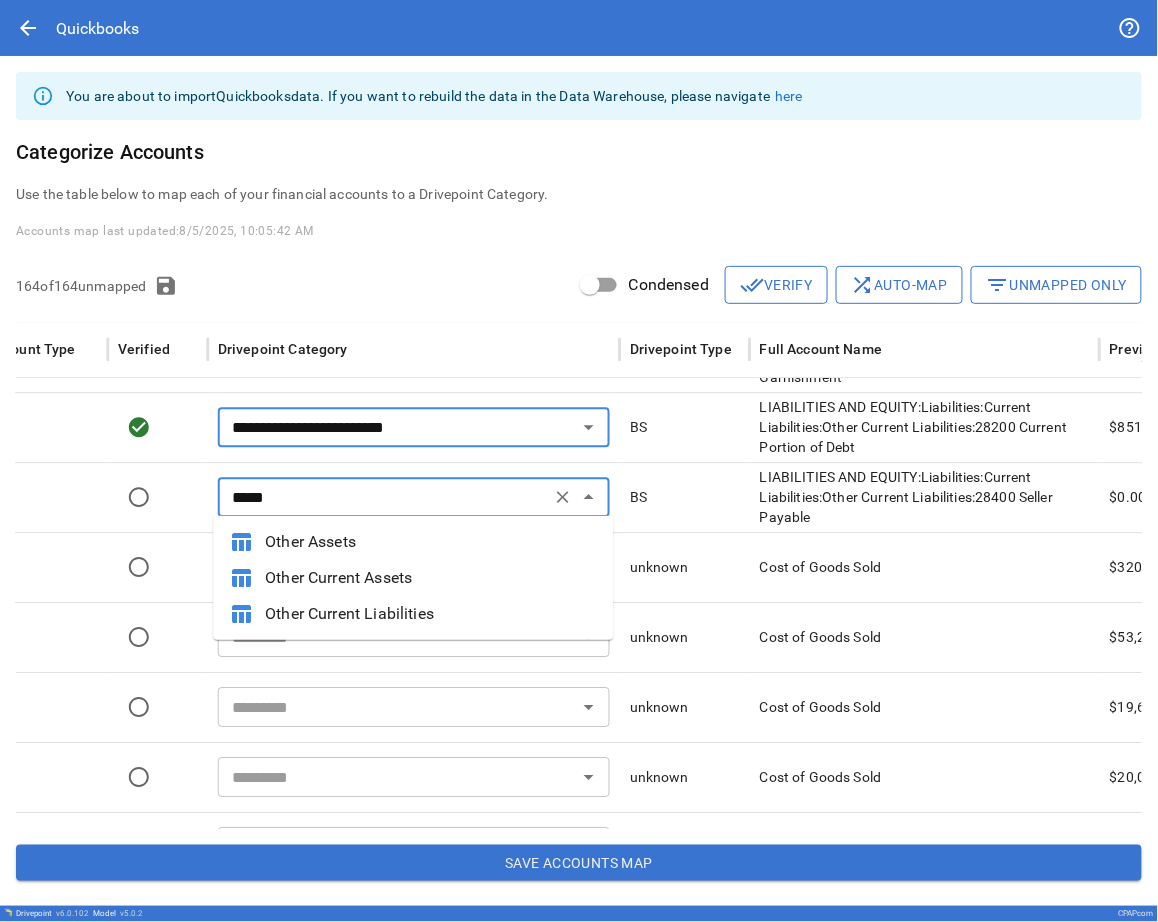 click on "Other Current Liabilities" at bounding box center [431, 614] 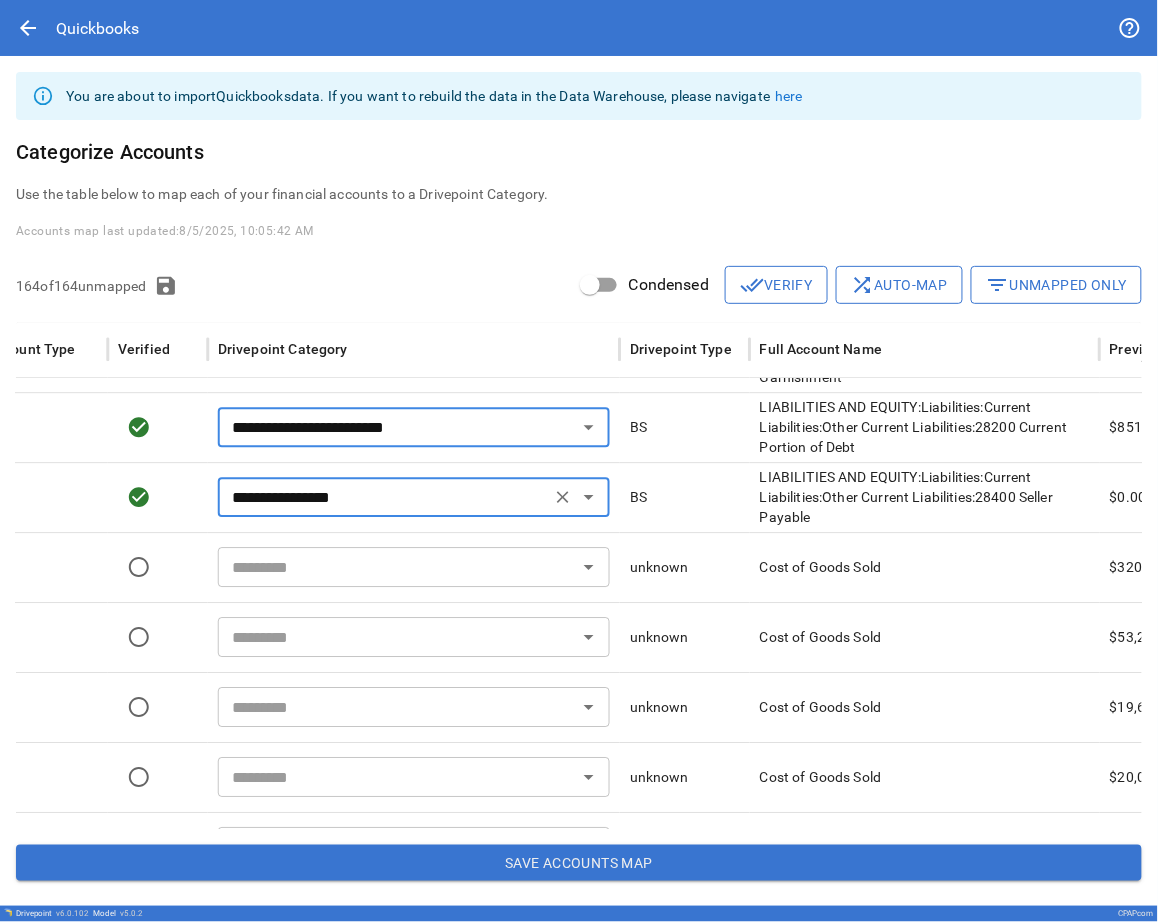 type on "**********" 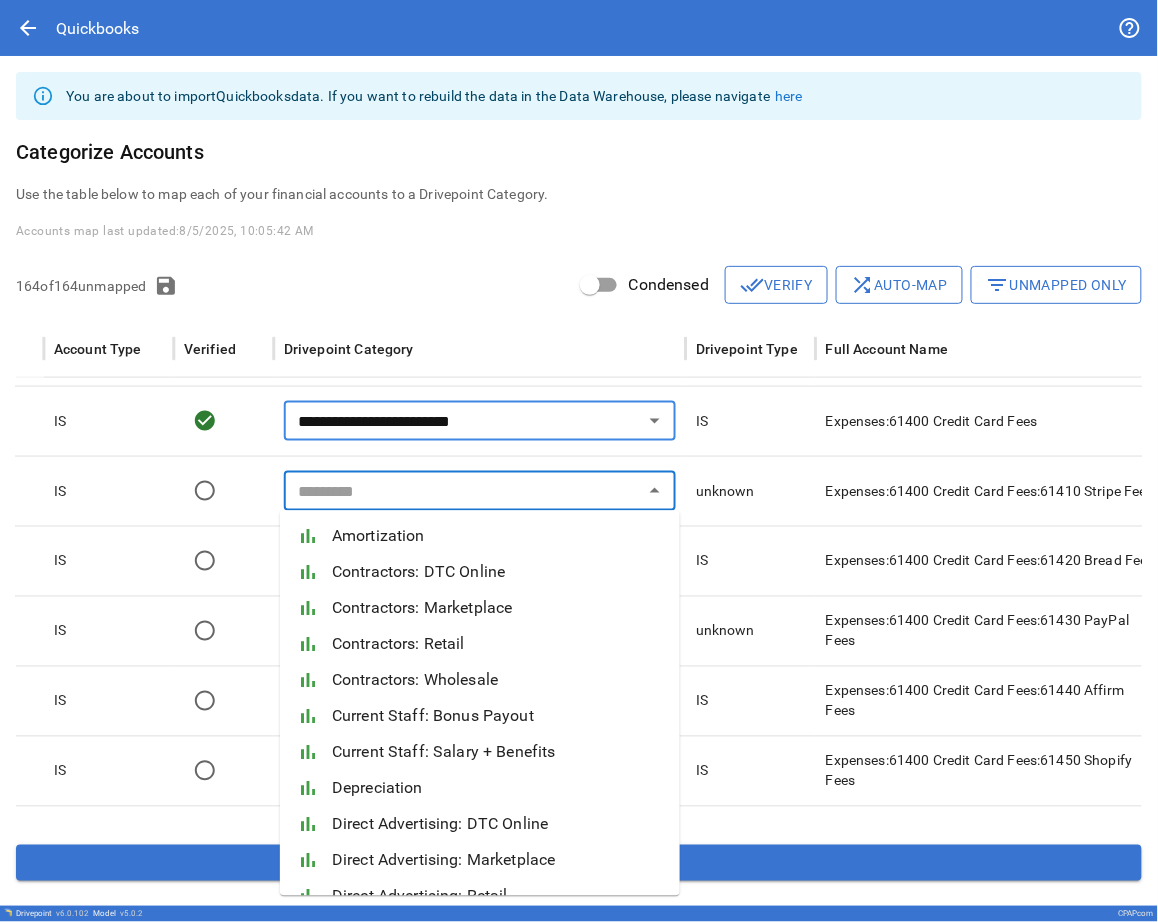 click at bounding box center (463, 491) 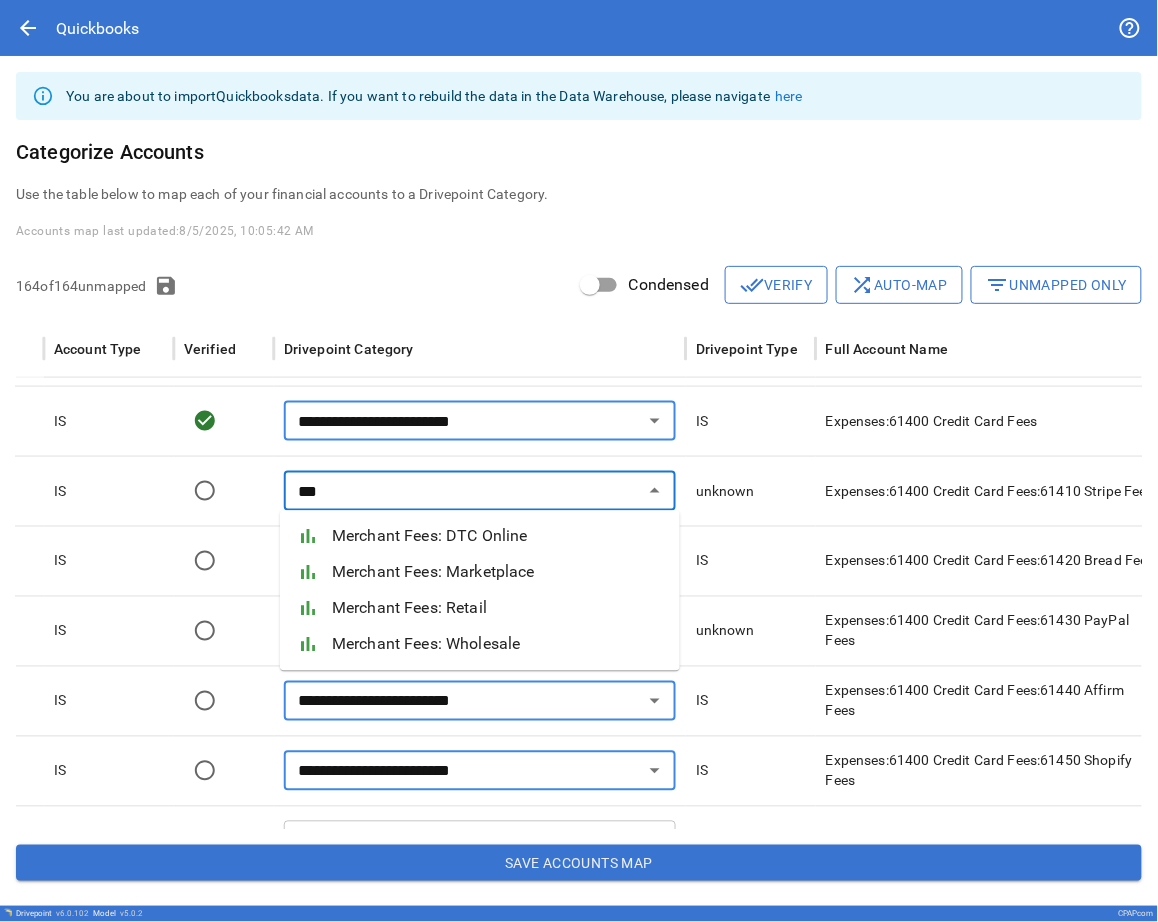 click on "Merchant Fees: DTC Online" at bounding box center (498, 537) 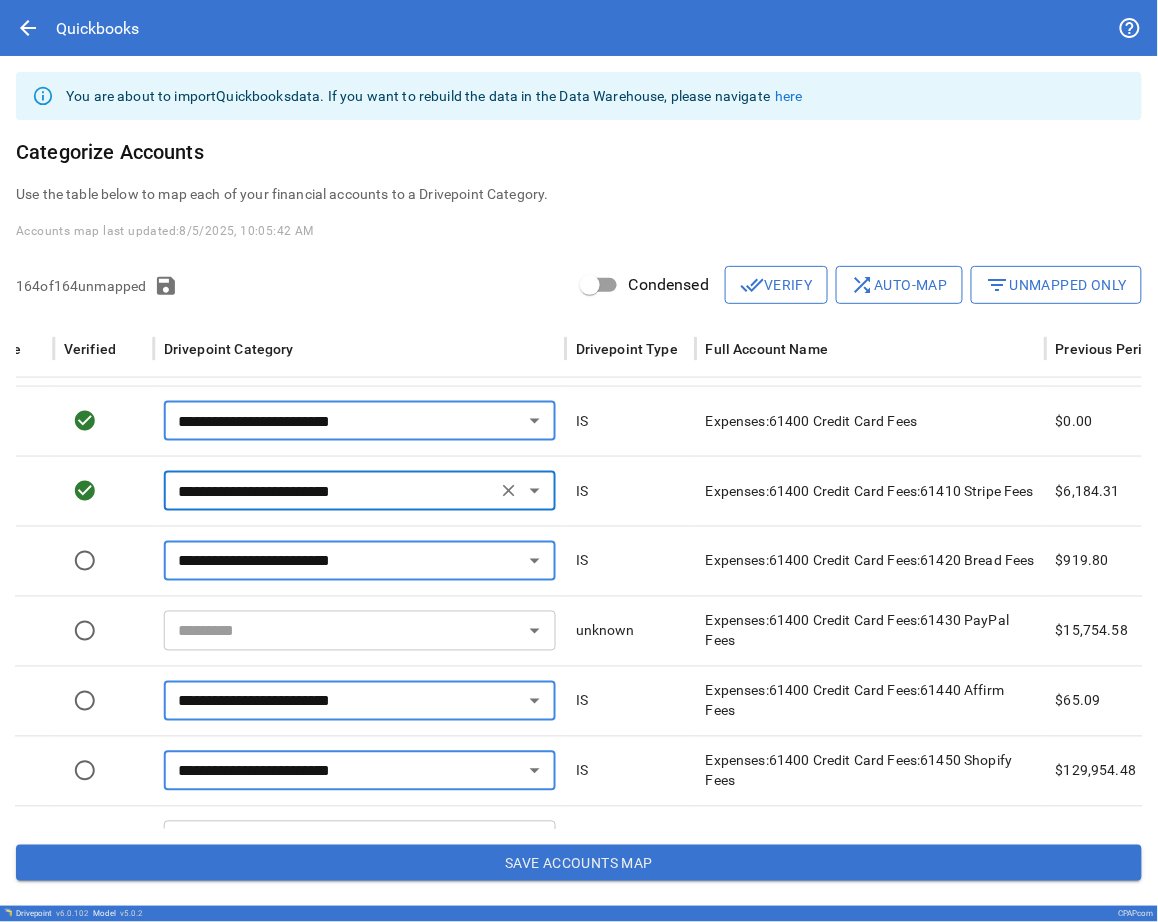 type on "**********" 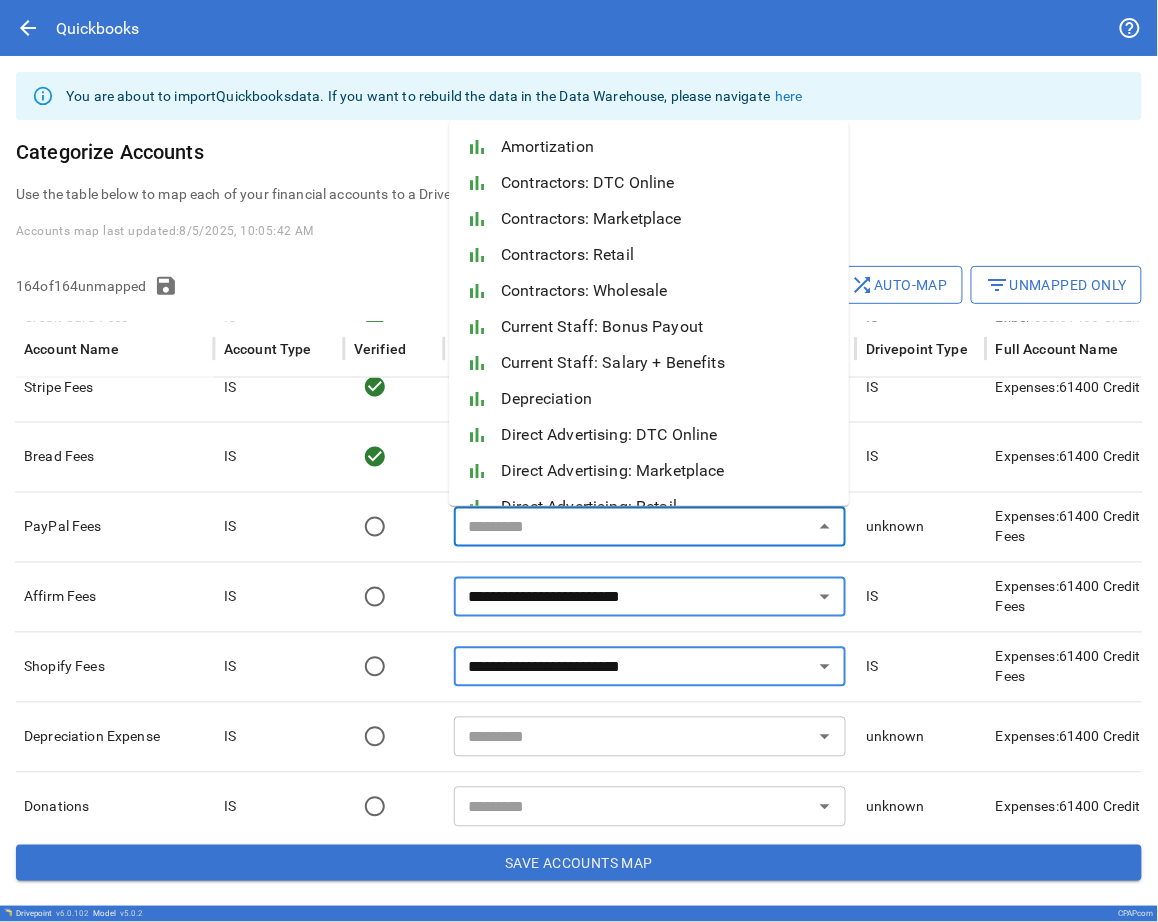 click at bounding box center [633, 527] 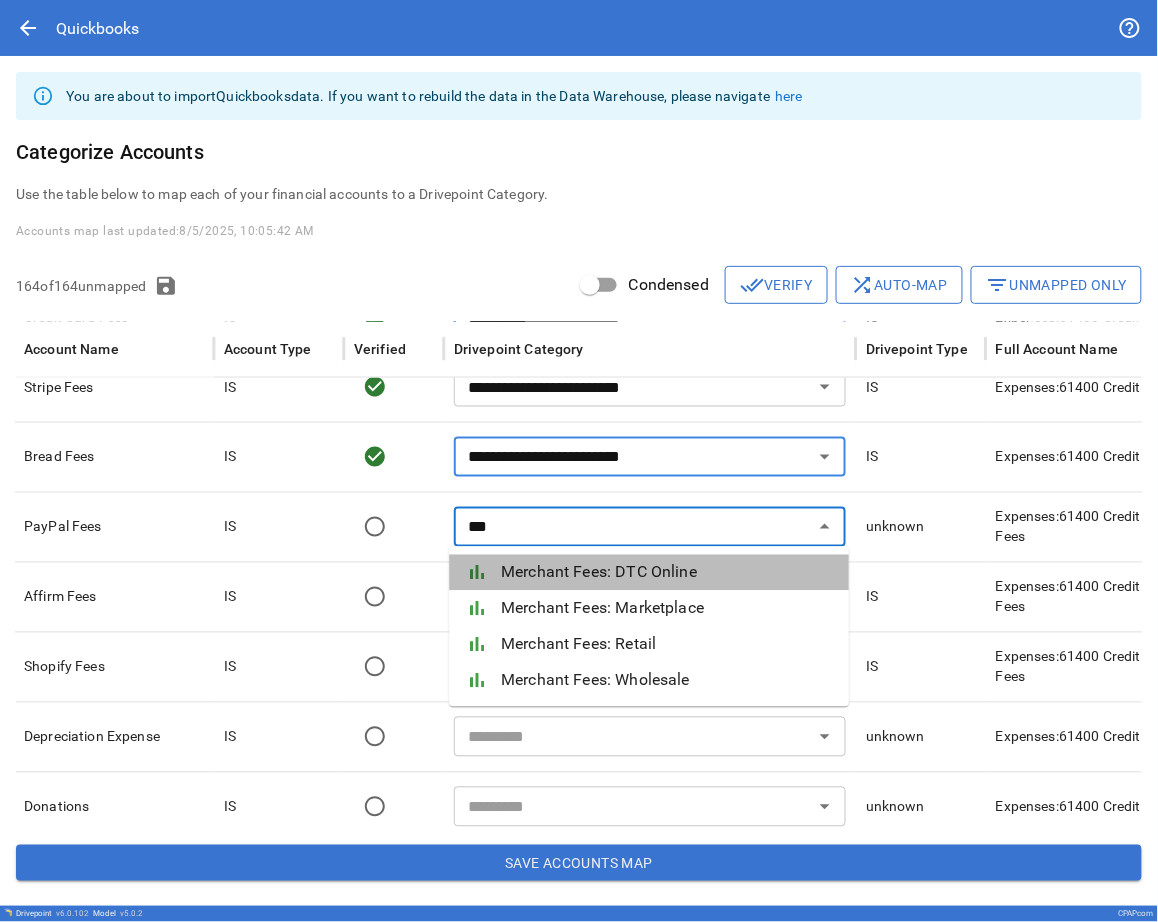 click on "Merchant Fees: DTC Online" at bounding box center [667, 573] 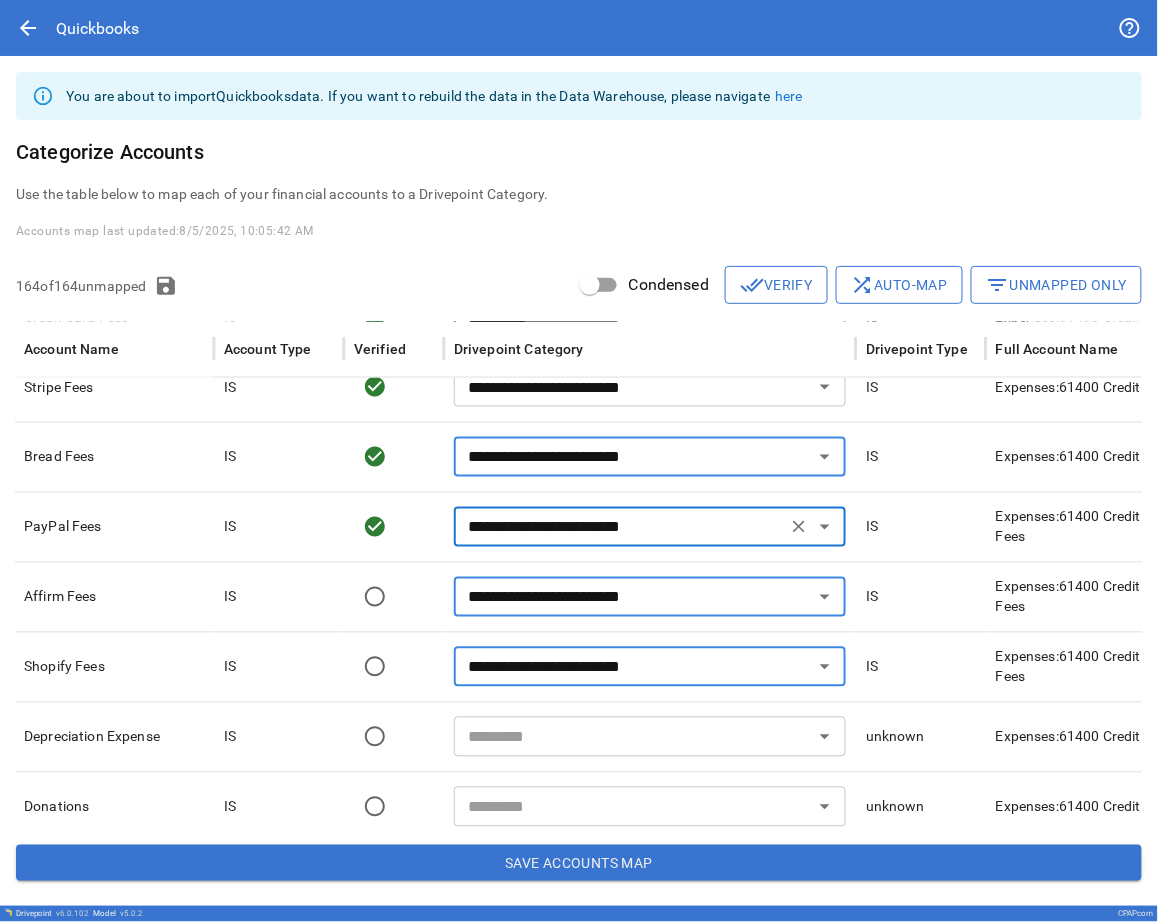 type on "**********" 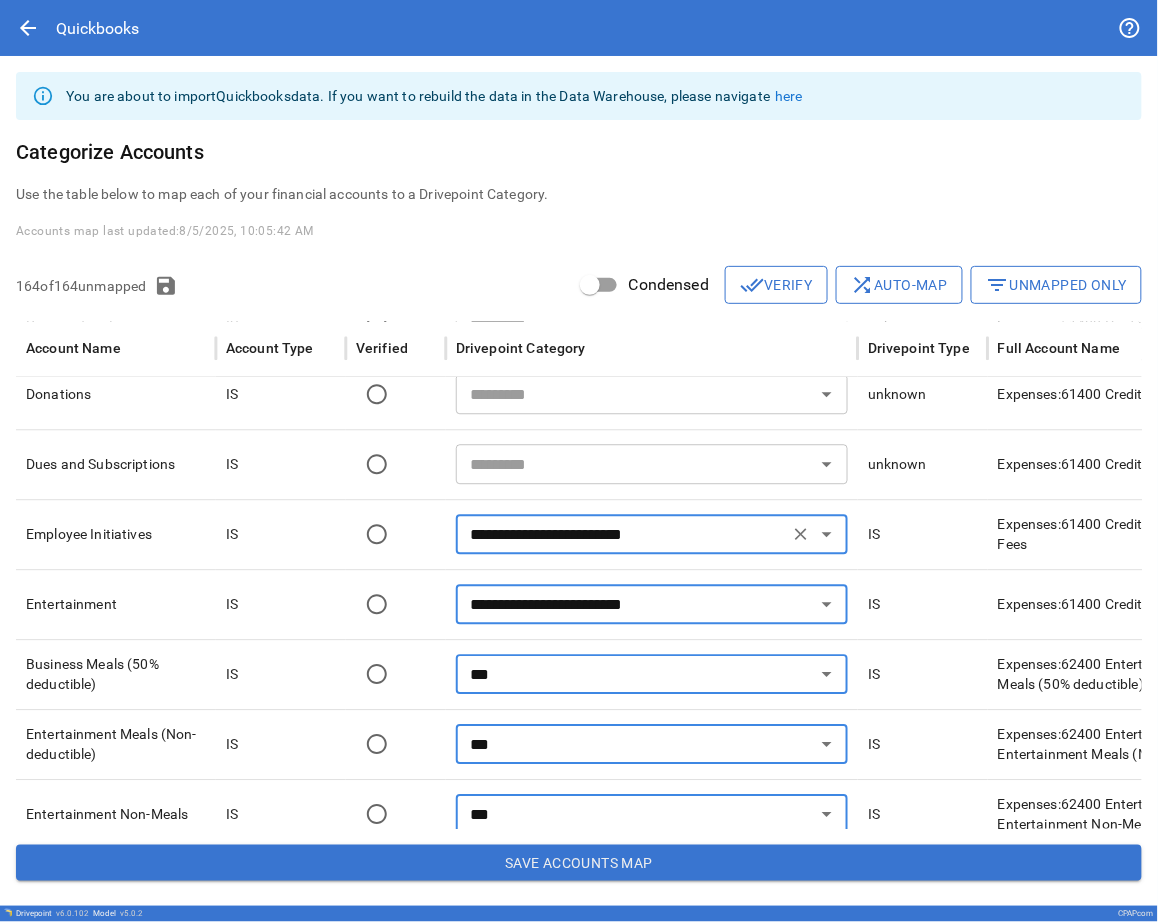 click on "**********" at bounding box center (622, 535) 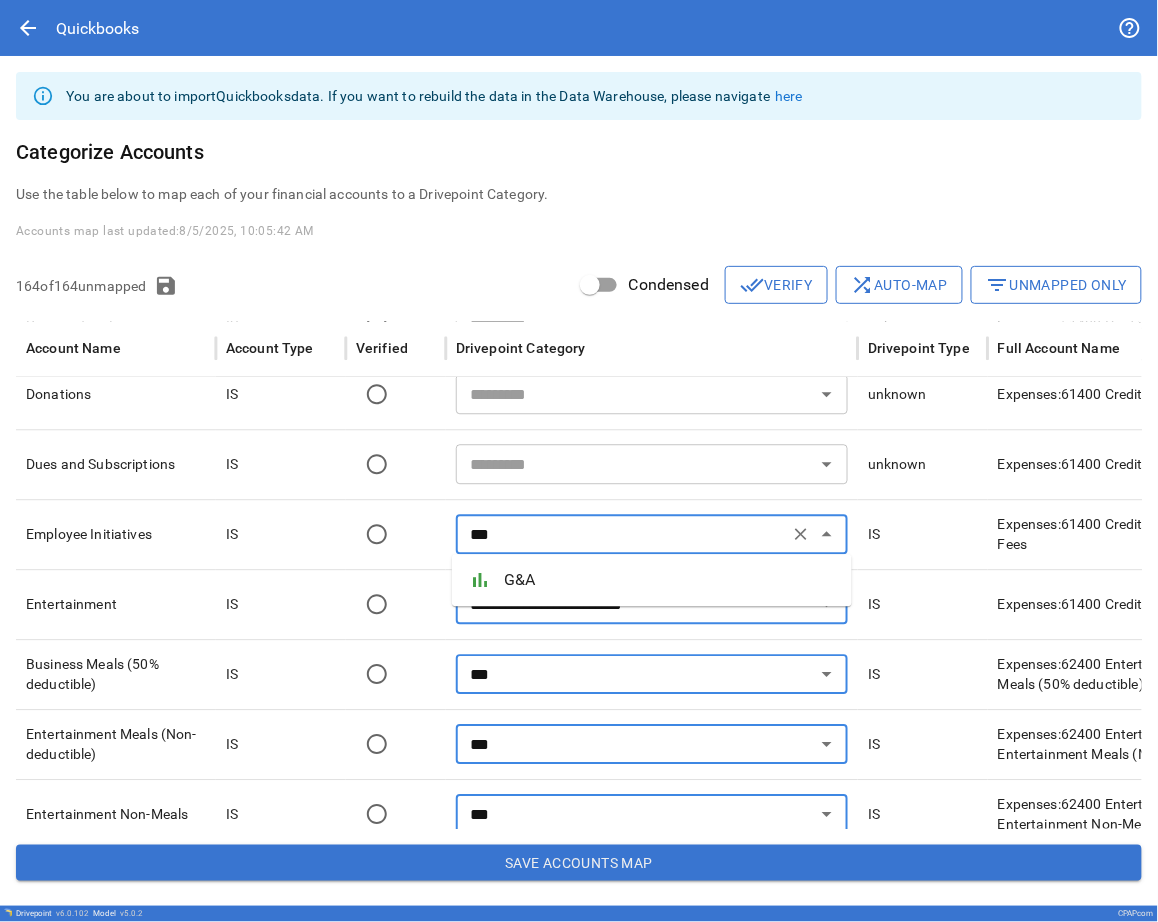 type on "**********" 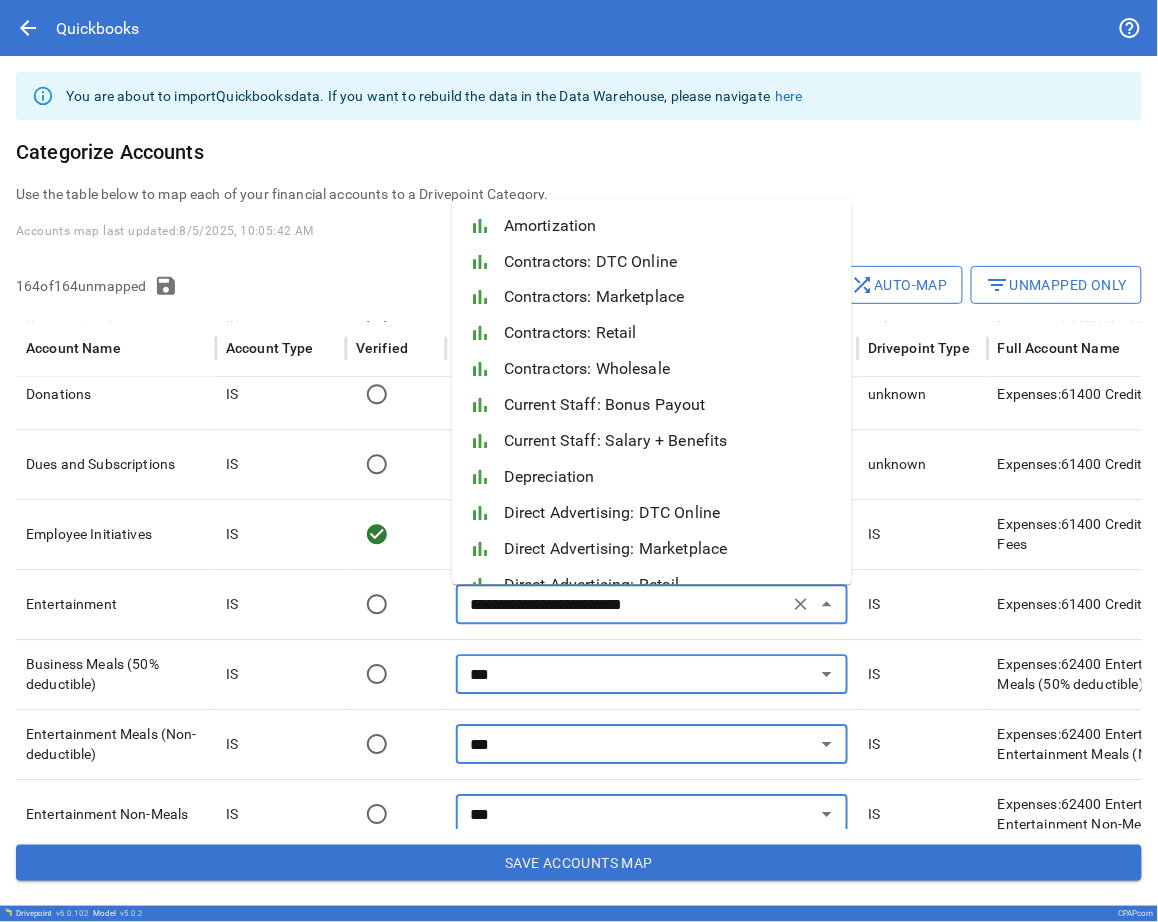 click on "**********" at bounding box center (622, 605) 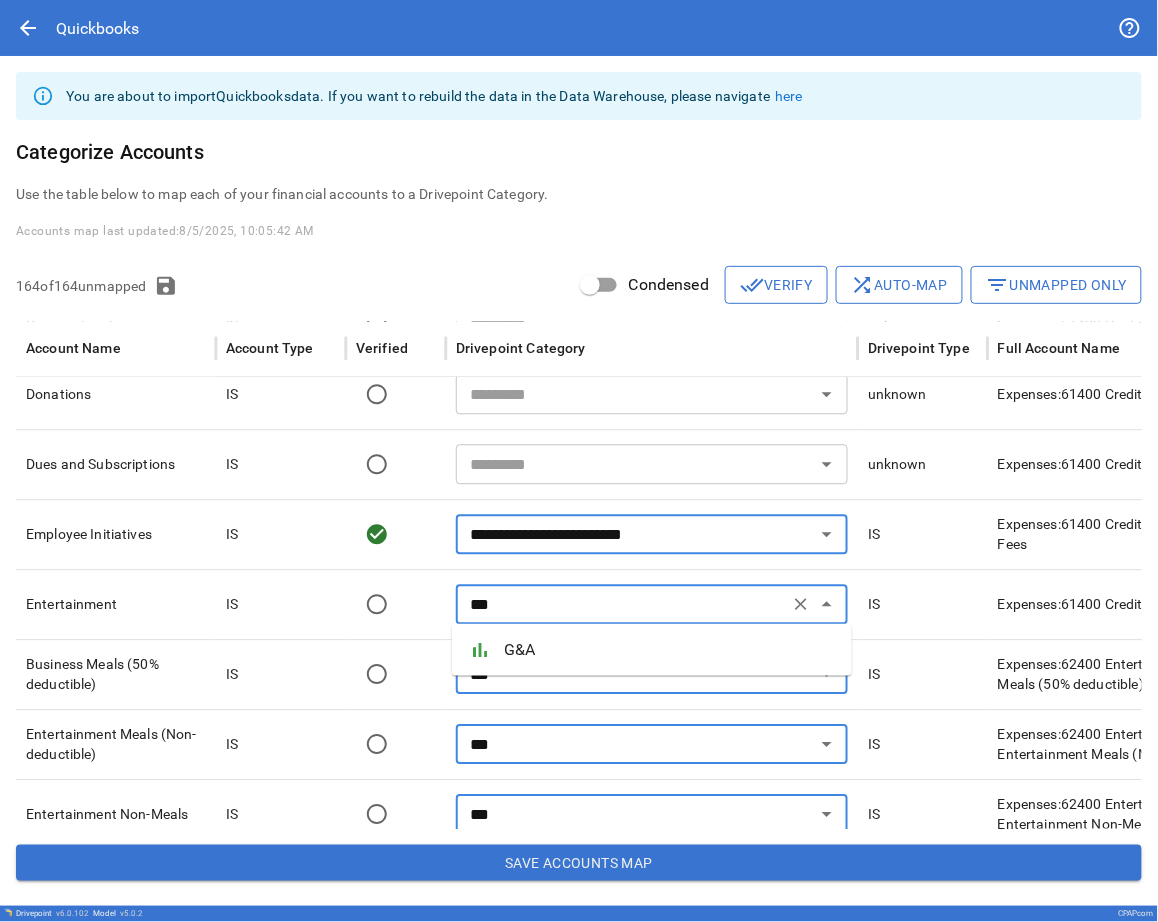 type on "**********" 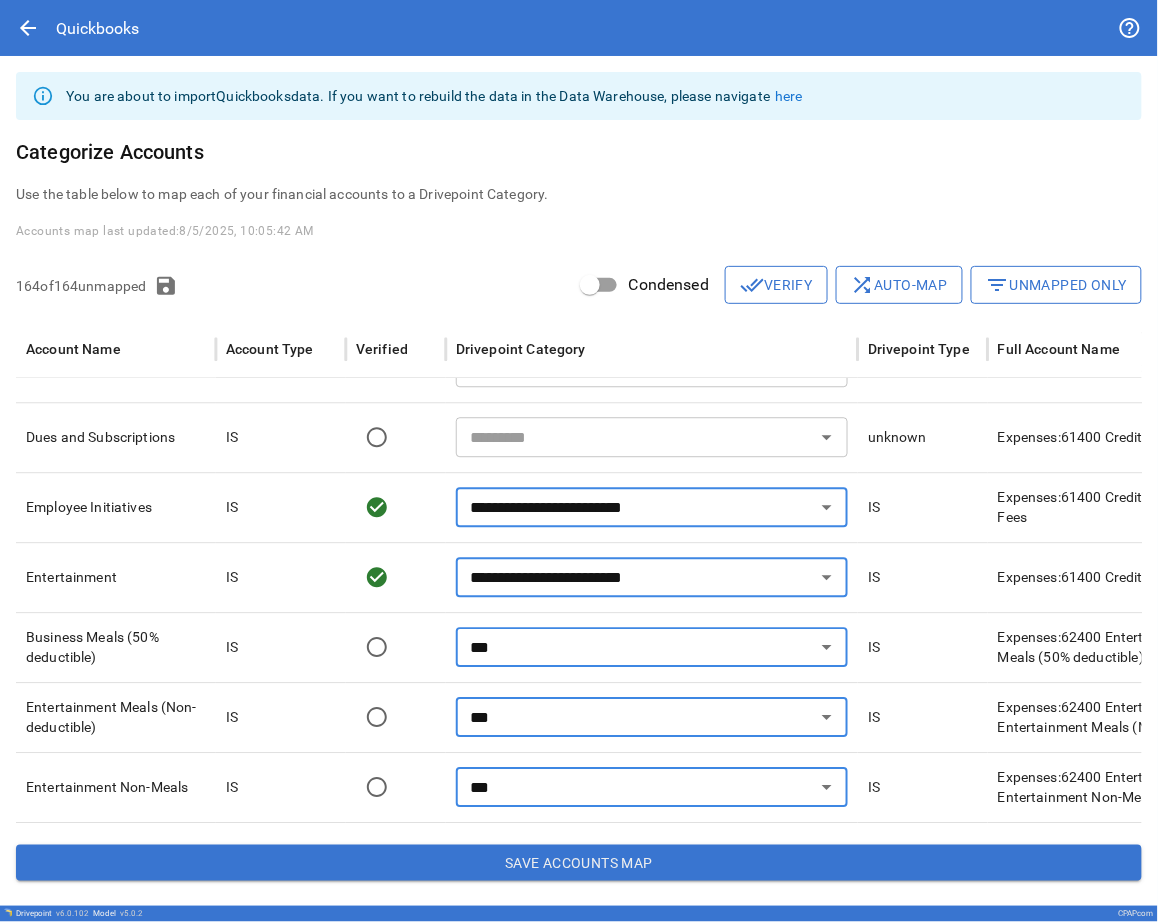 scroll, scrollTop: 8166, scrollLeft: 336, axis: both 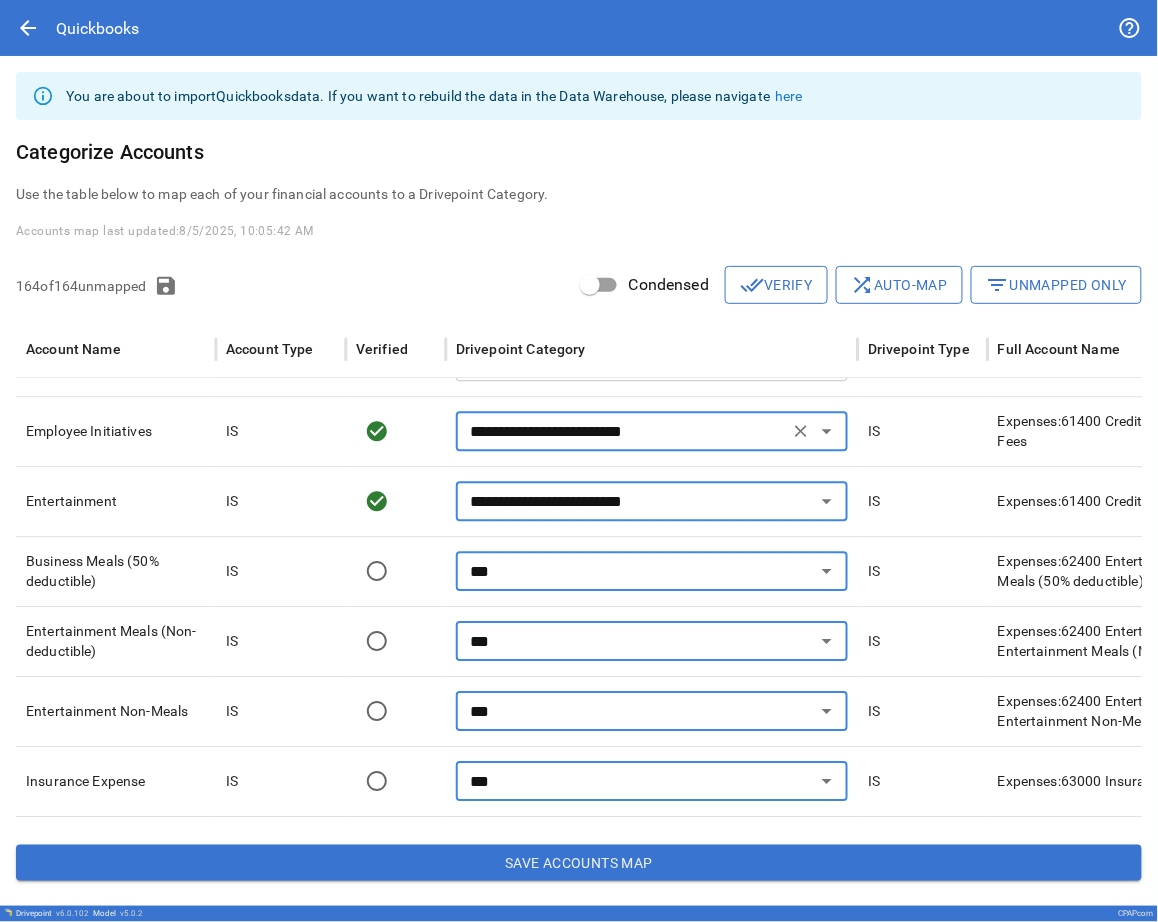 click on "**********" at bounding box center [622, 431] 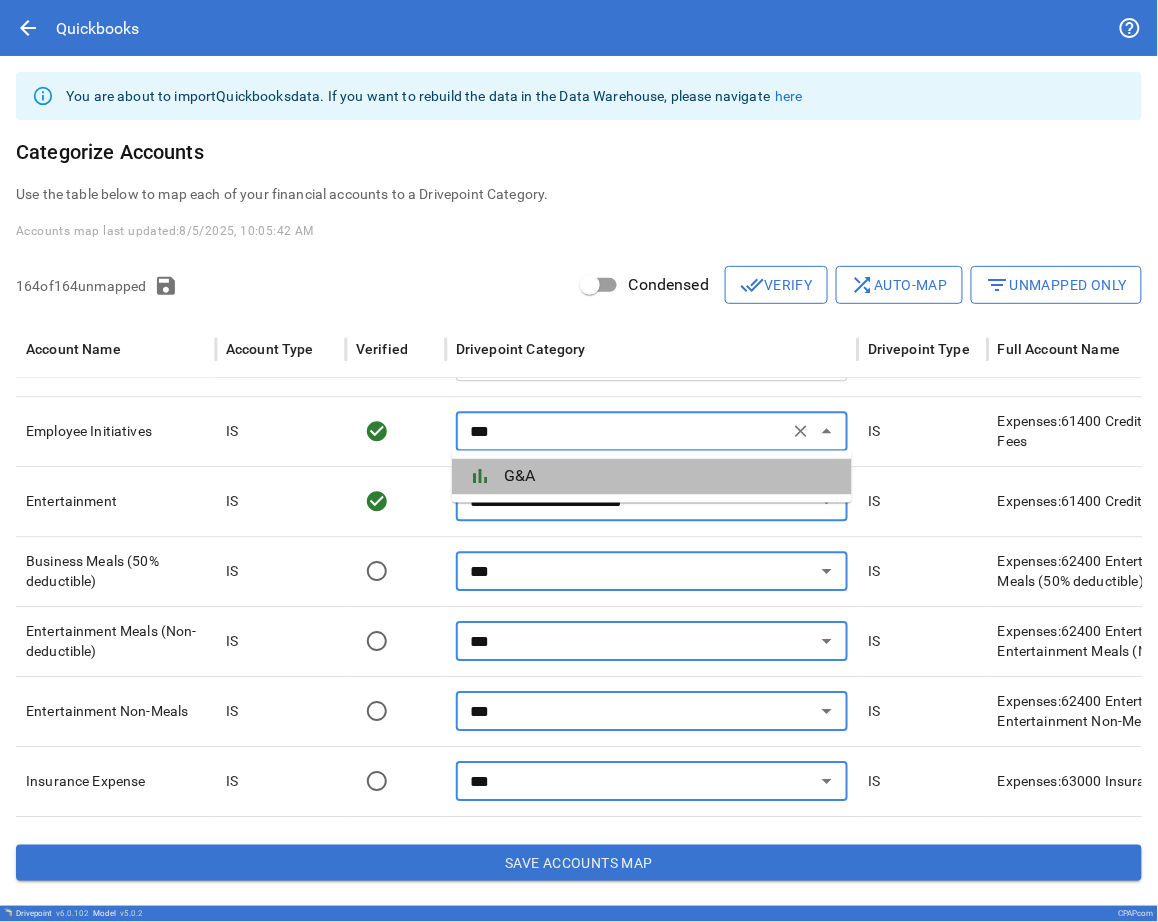 click on "G&A" at bounding box center (670, 477) 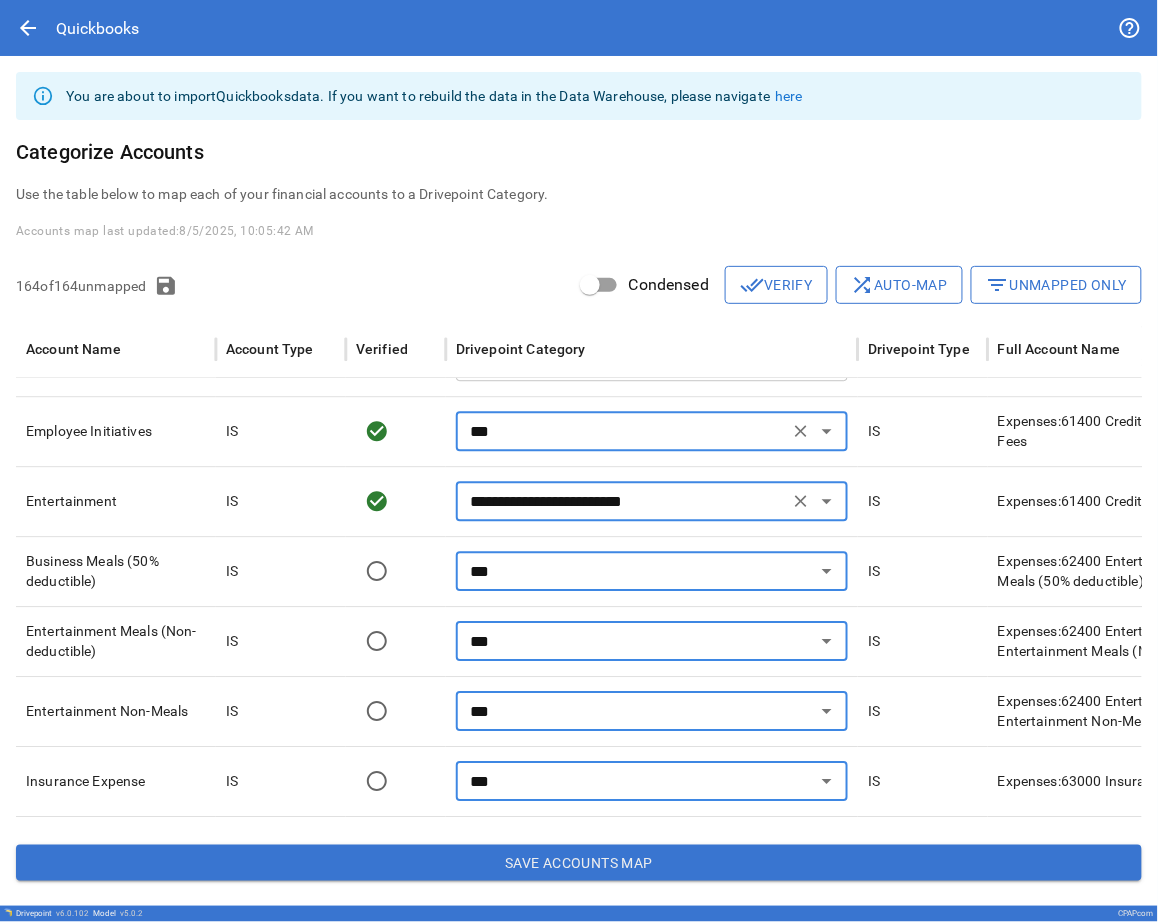 type on "***" 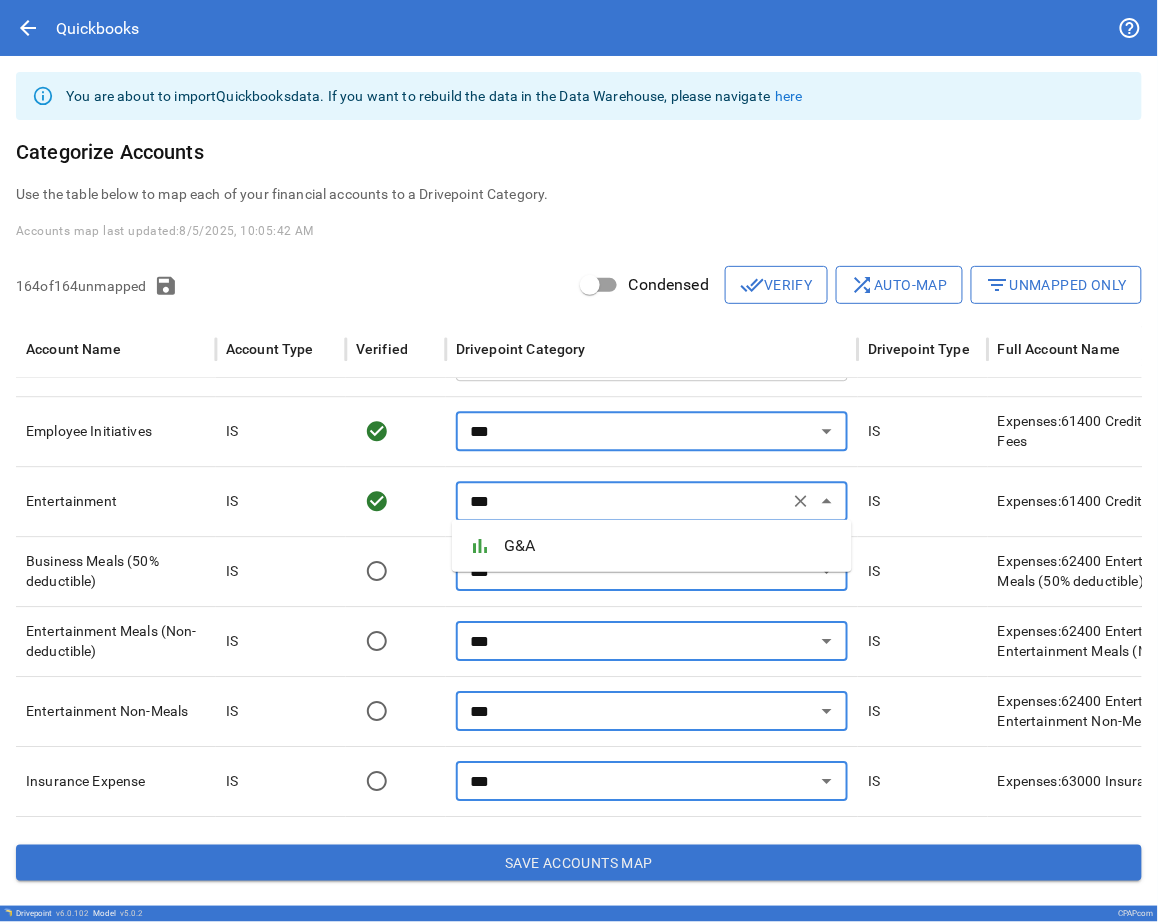 click on "G&A" at bounding box center (670, 546) 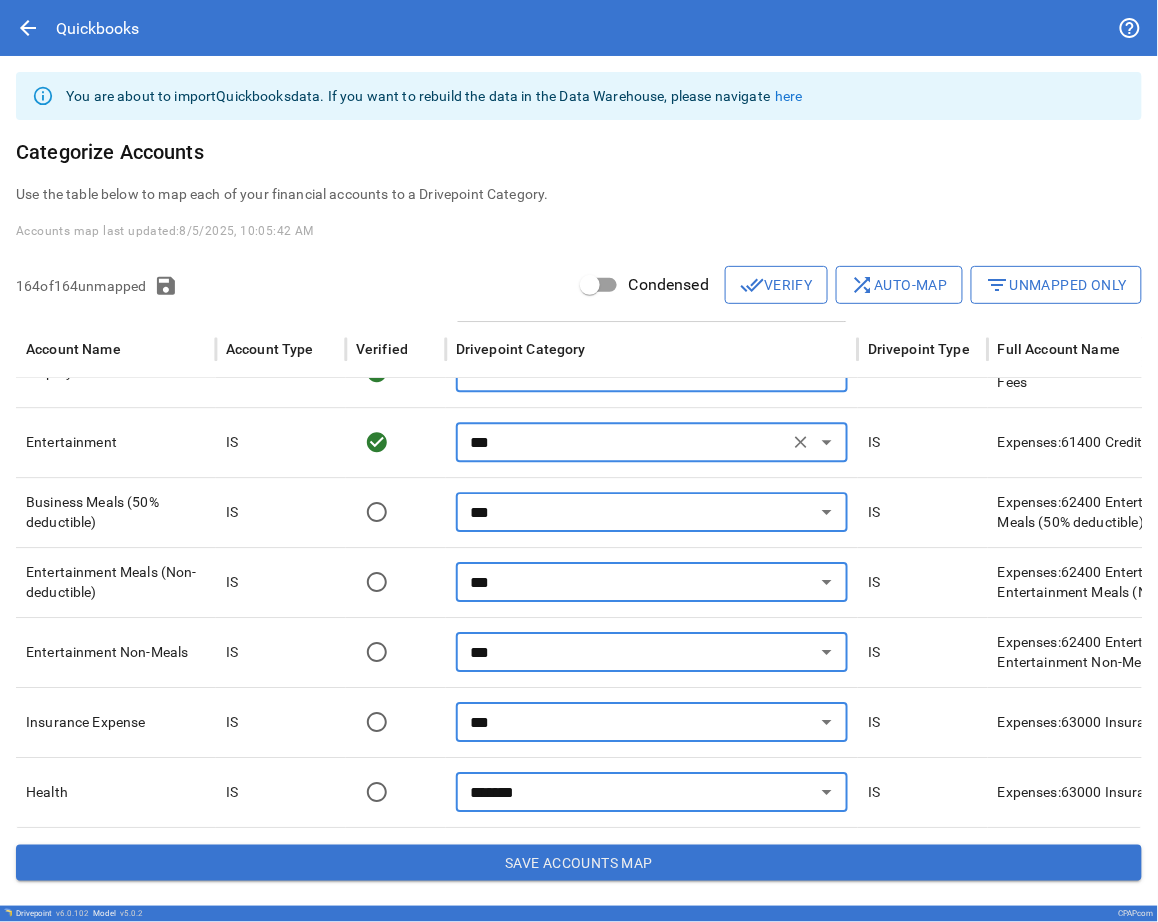 type on "***" 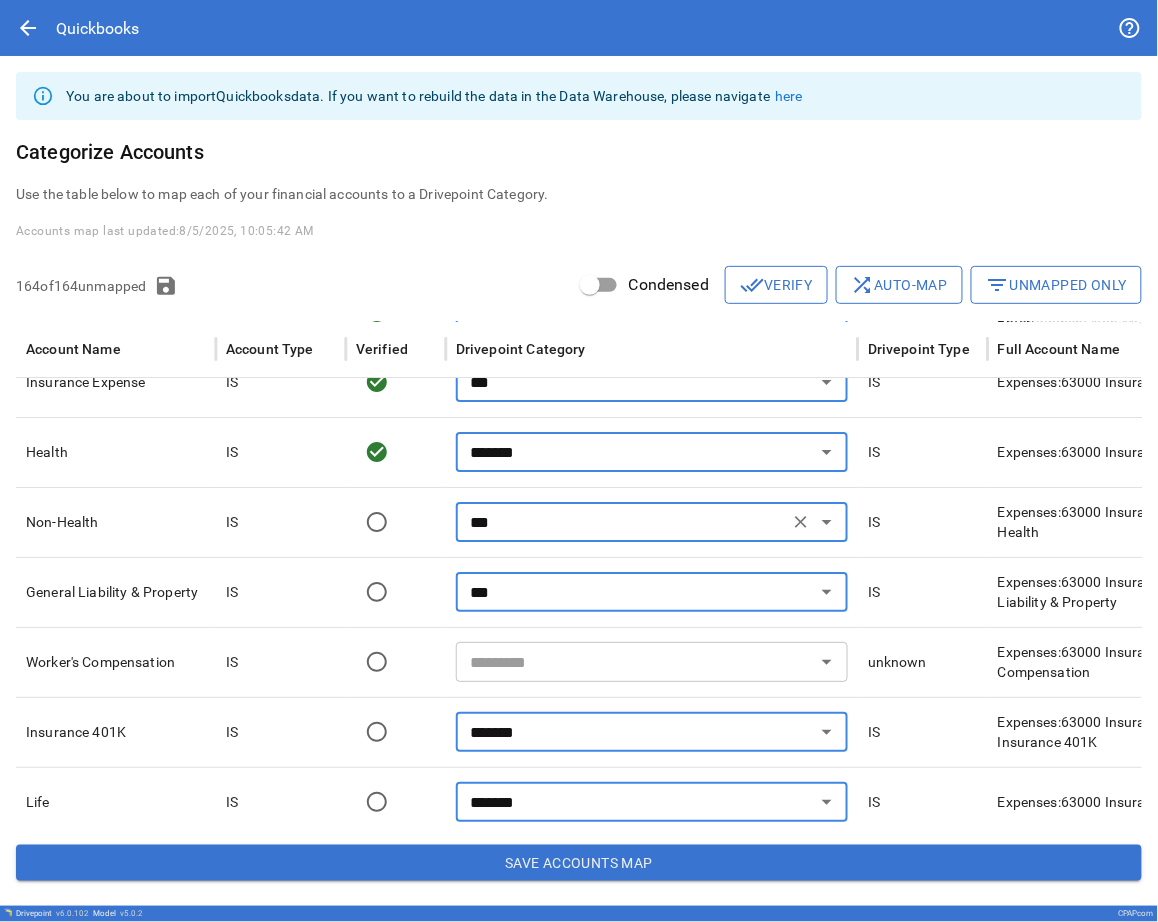 click on "***" at bounding box center (622, 522) 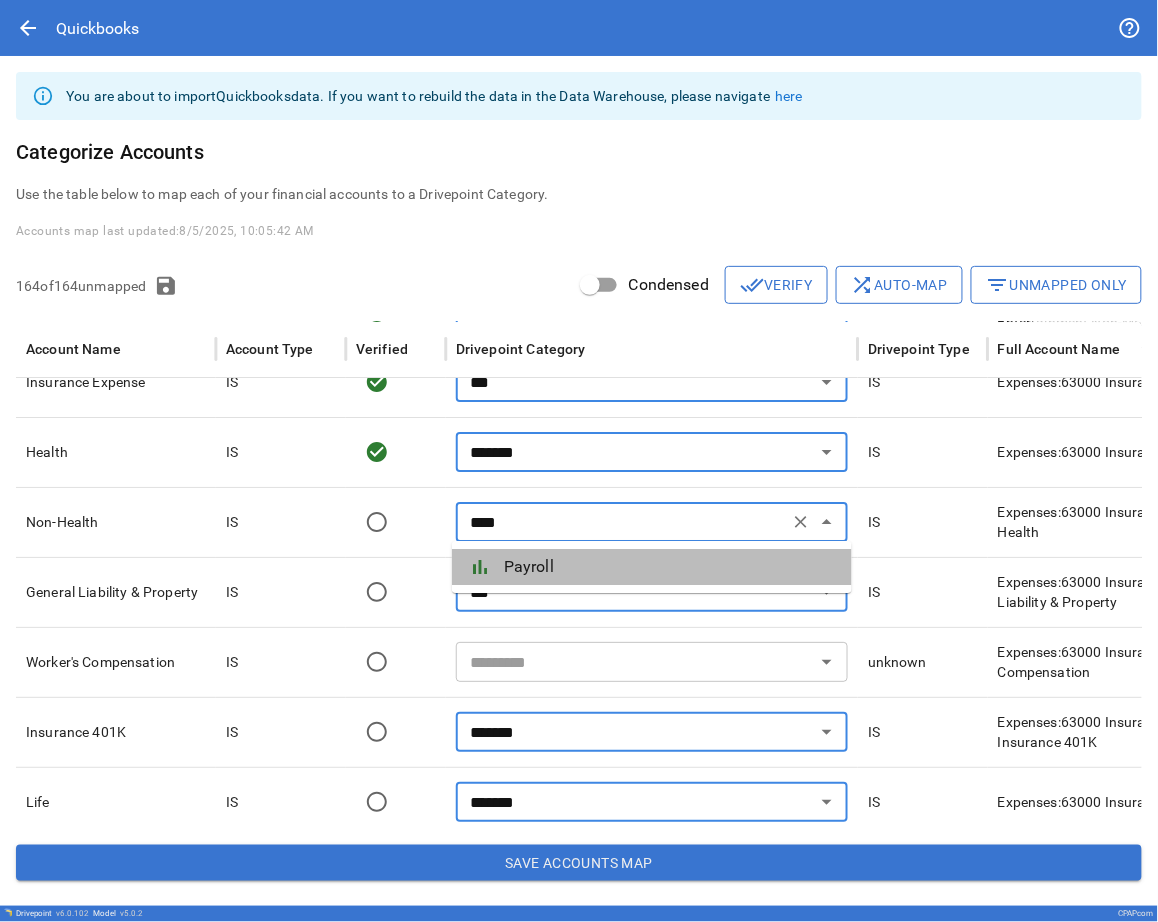 click on "Payroll" at bounding box center (670, 567) 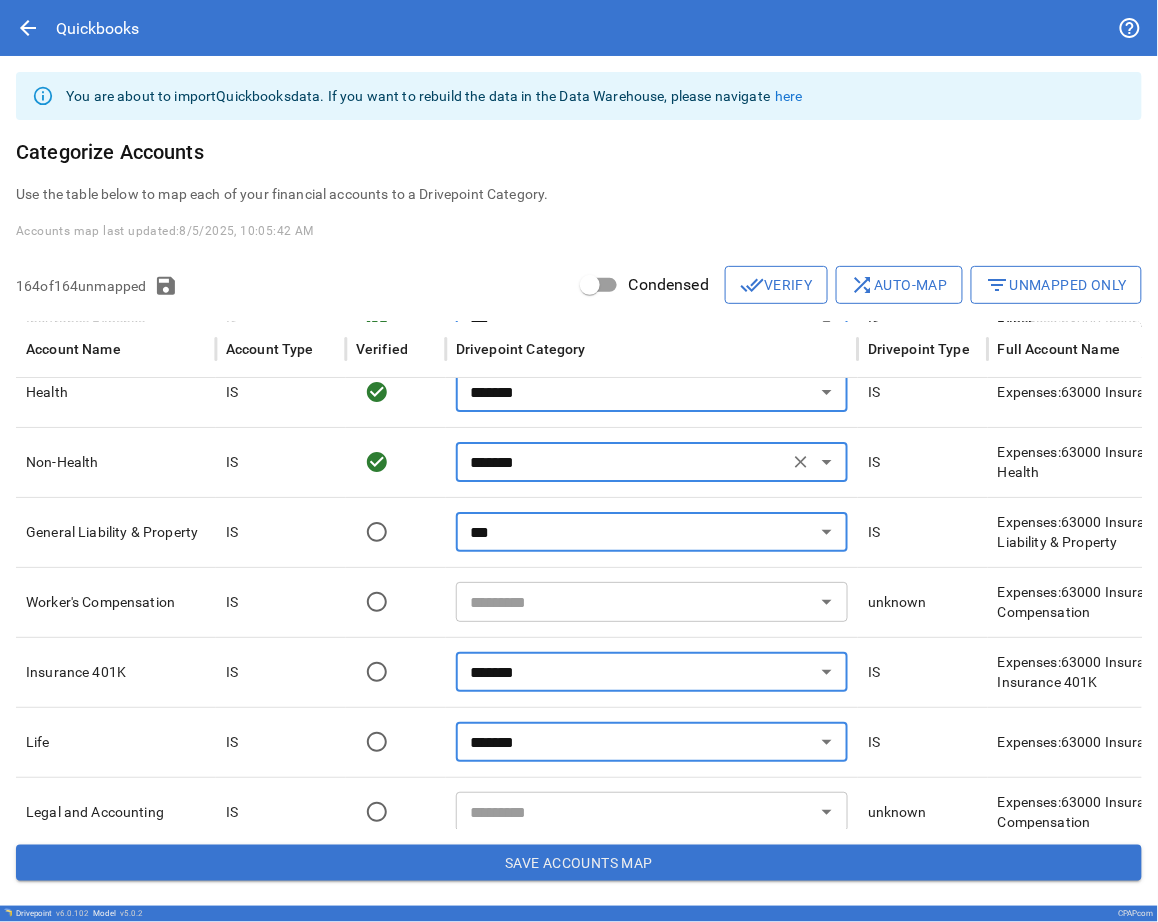 type on "*******" 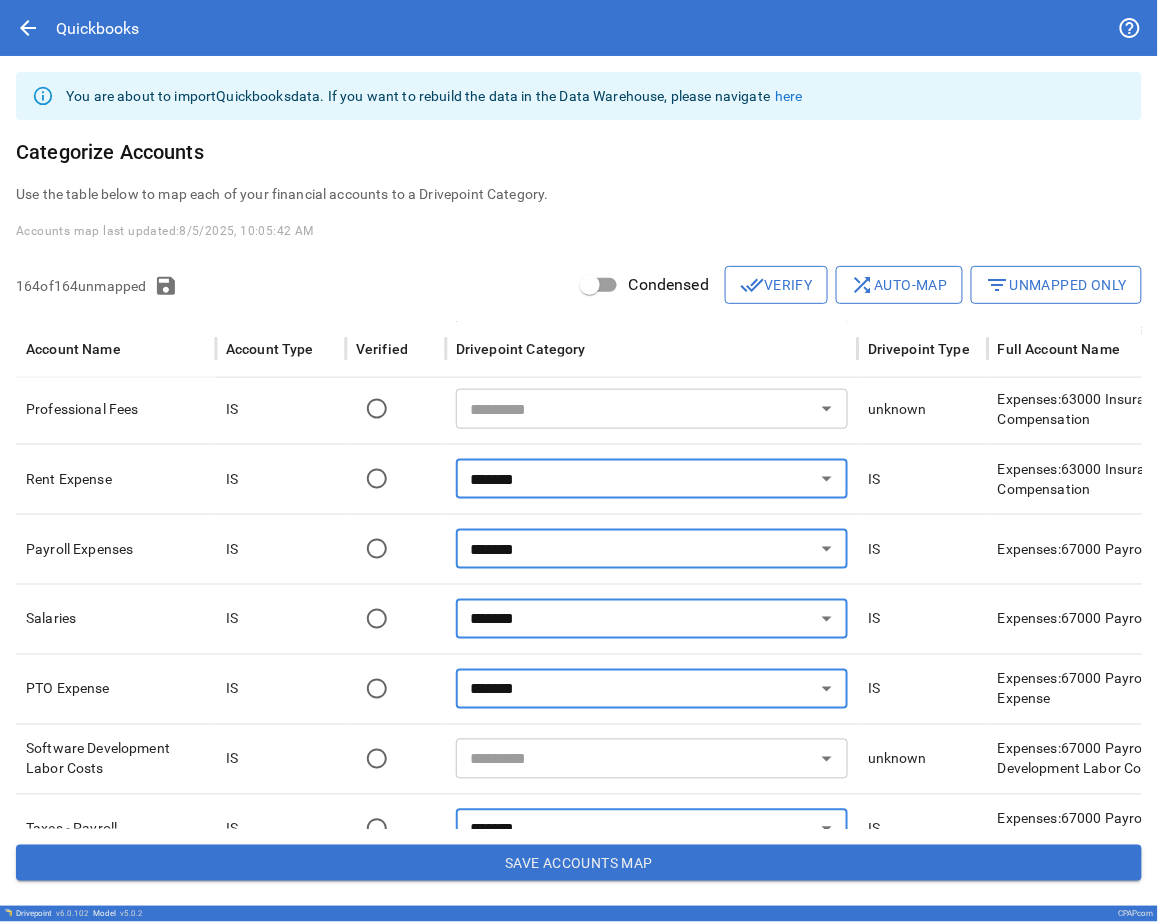 click on "Rent Expense" at bounding box center (116, 479) 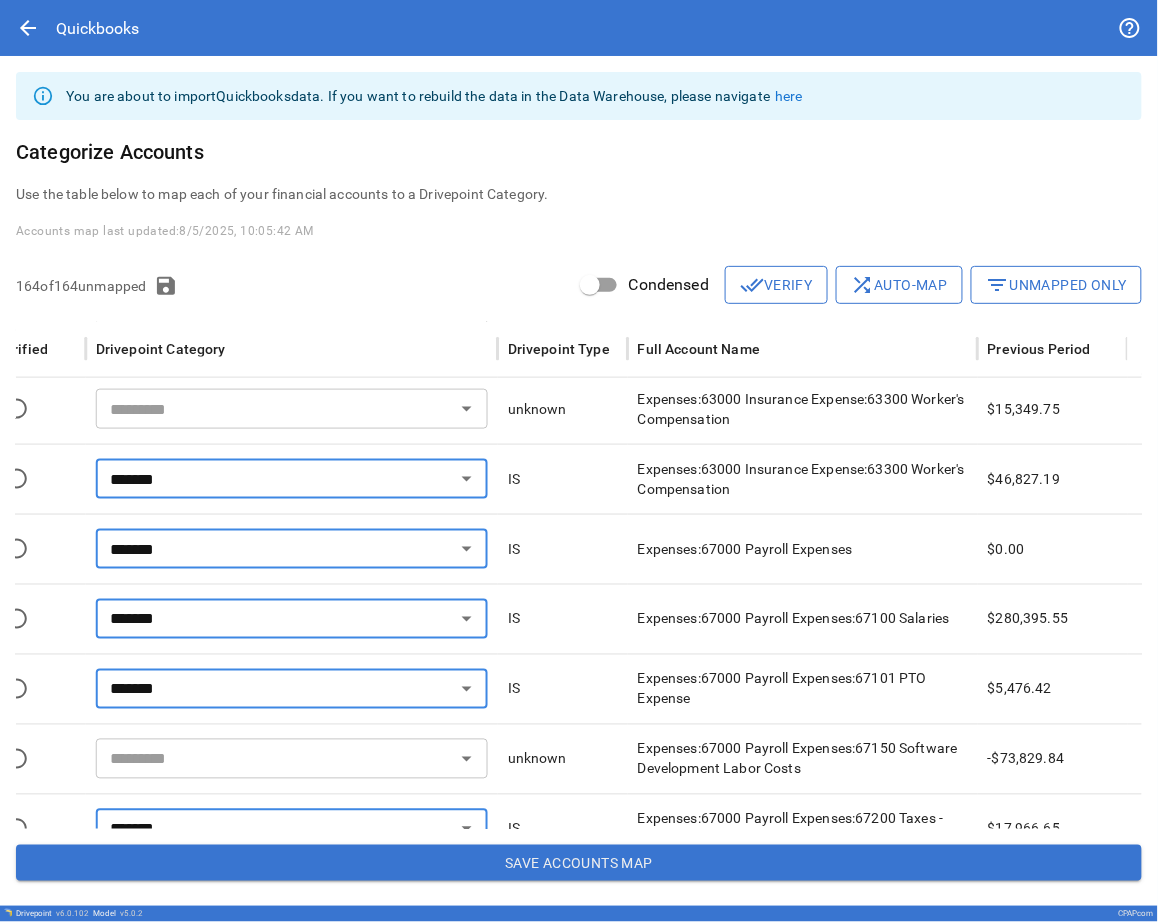 drag, startPoint x: 622, startPoint y: 464, endPoint x: 749, endPoint y: 505, distance: 133.45412 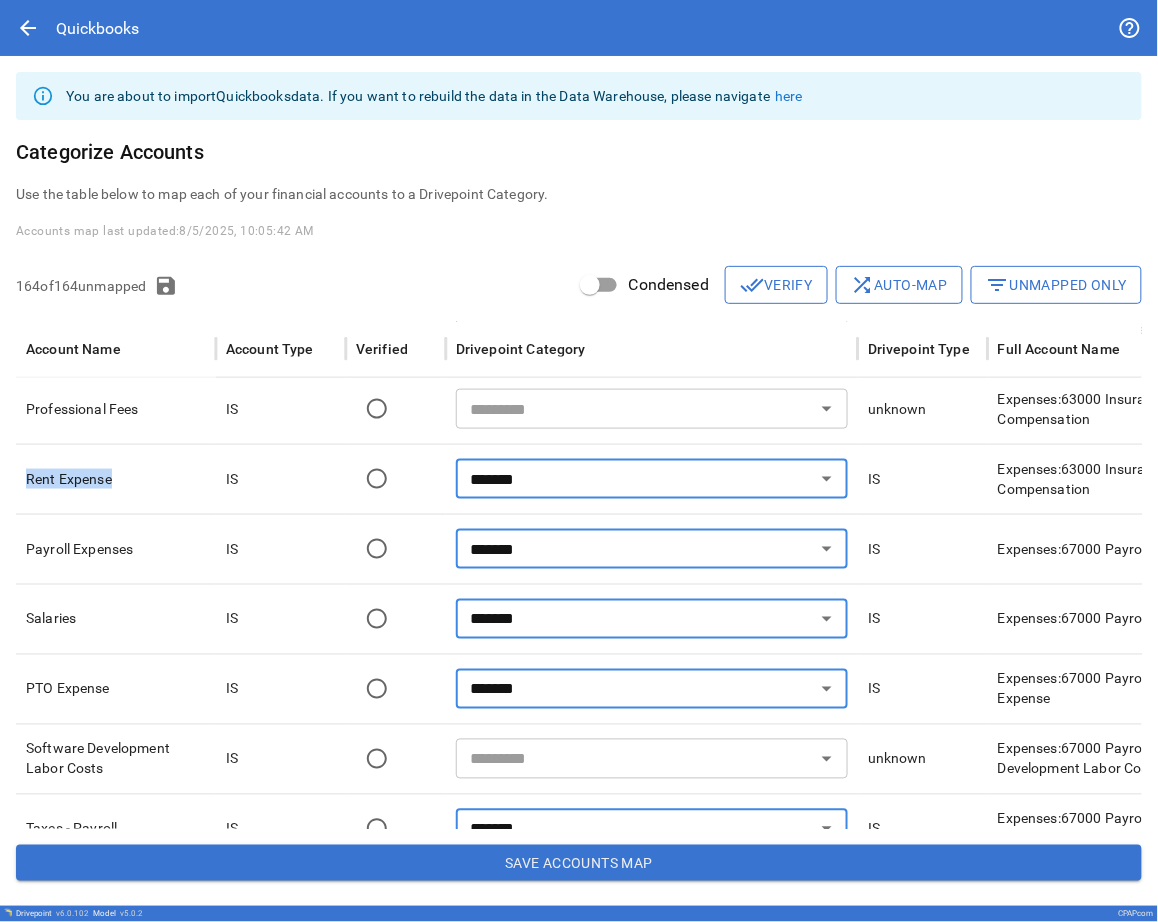 drag, startPoint x: 22, startPoint y: 476, endPoint x: 109, endPoint y: 476, distance: 87 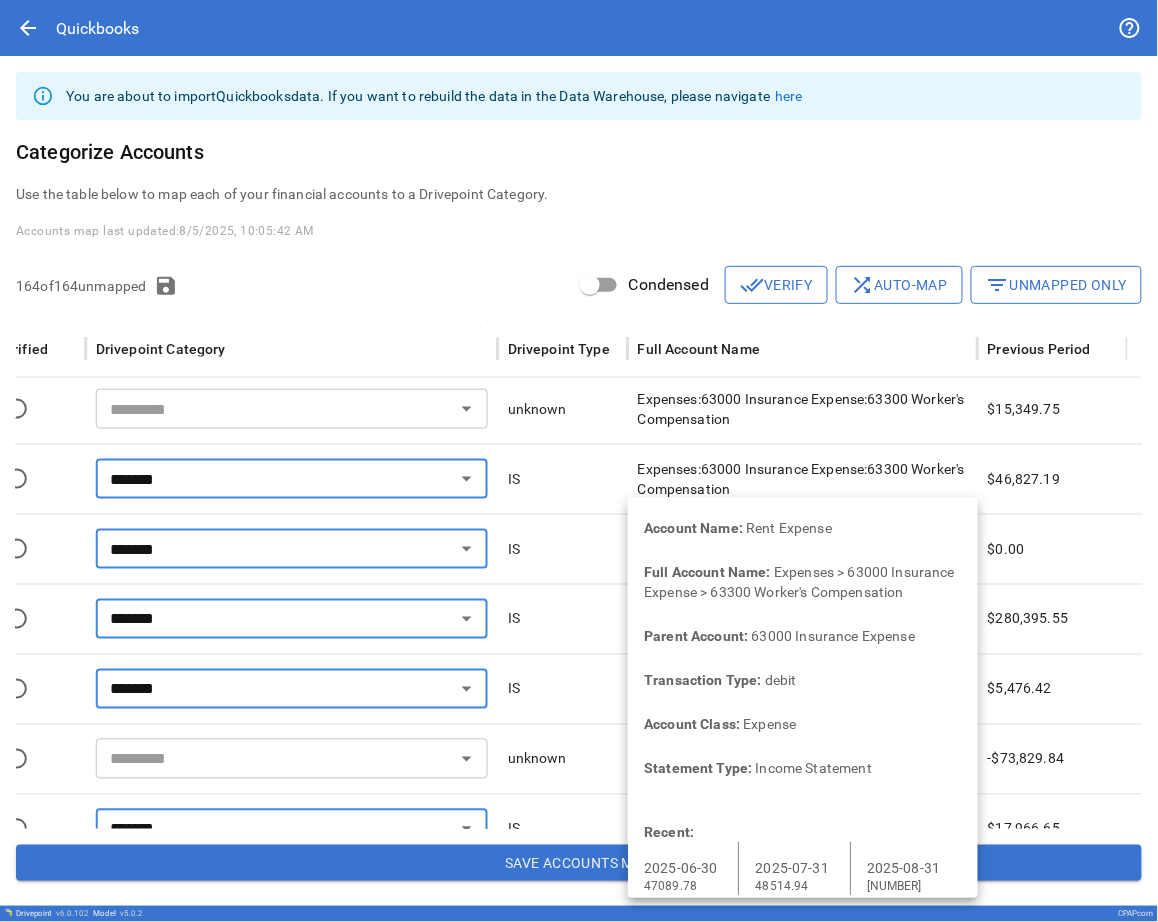 drag, startPoint x: 601, startPoint y: 454, endPoint x: 746, endPoint y: 474, distance: 146.37282 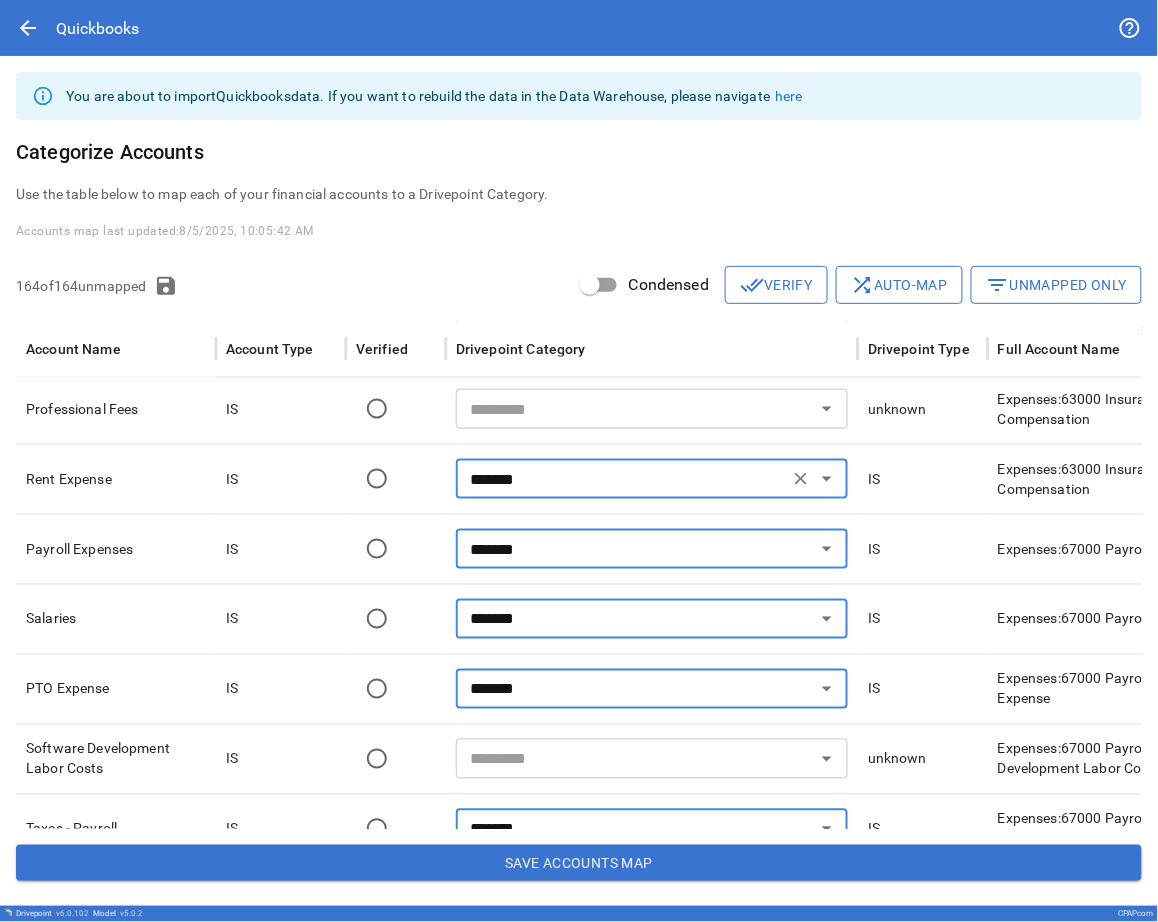 click on "*******" at bounding box center [622, 479] 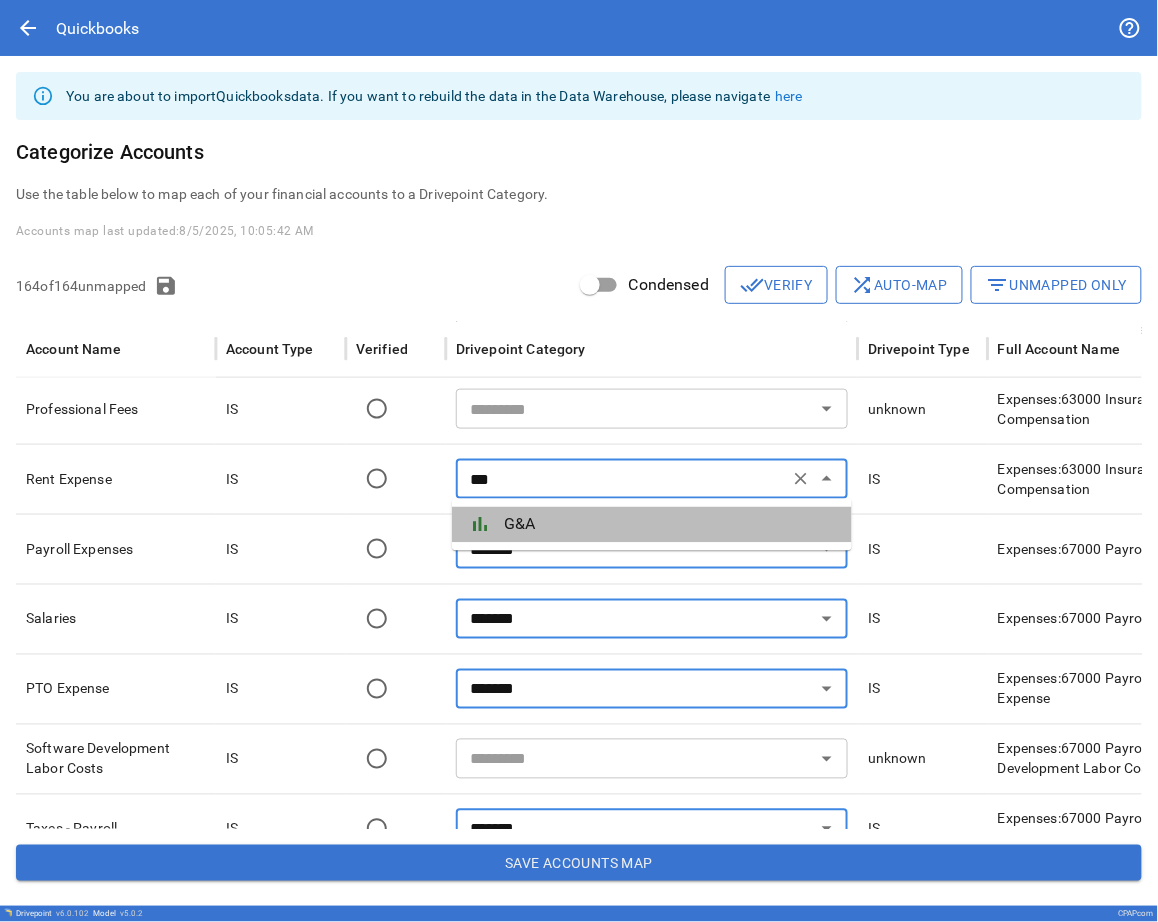 click on "G&A" at bounding box center [670, 525] 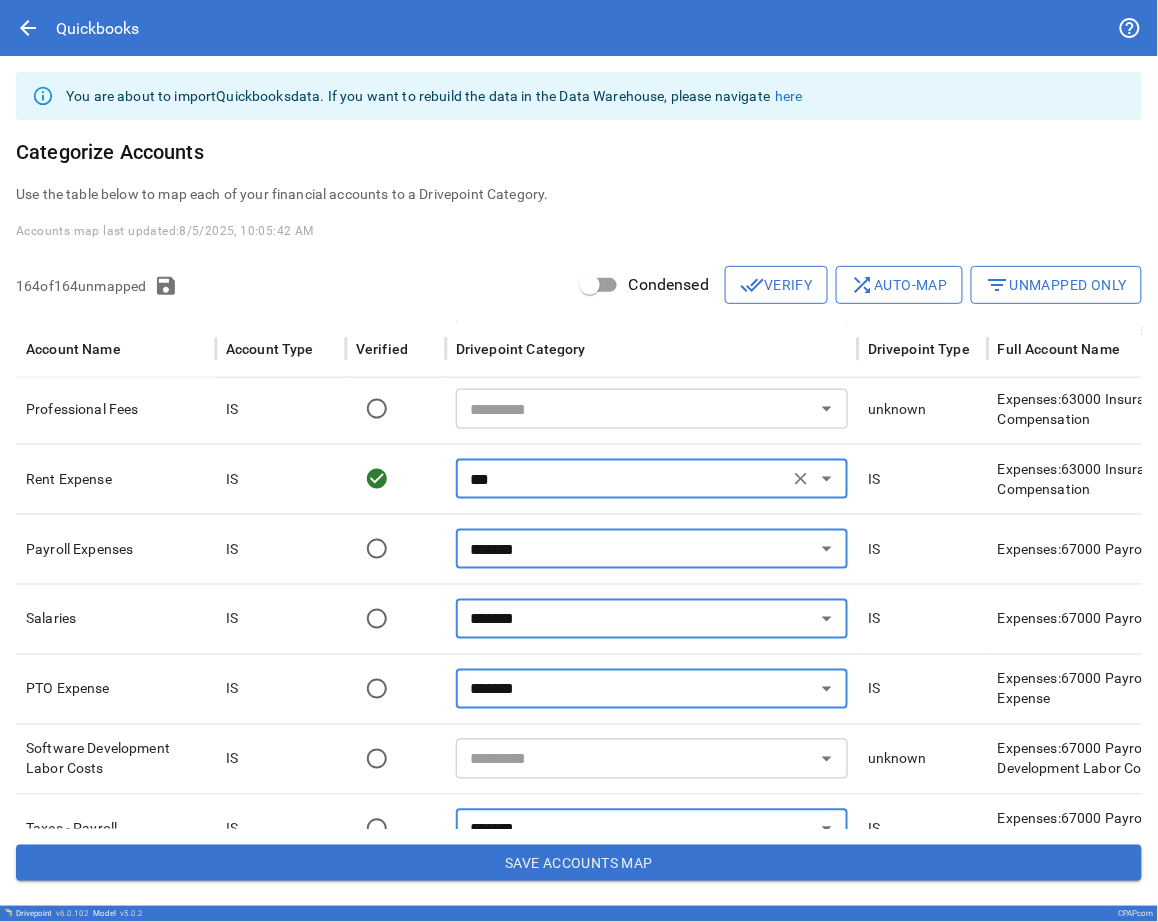 type on "***" 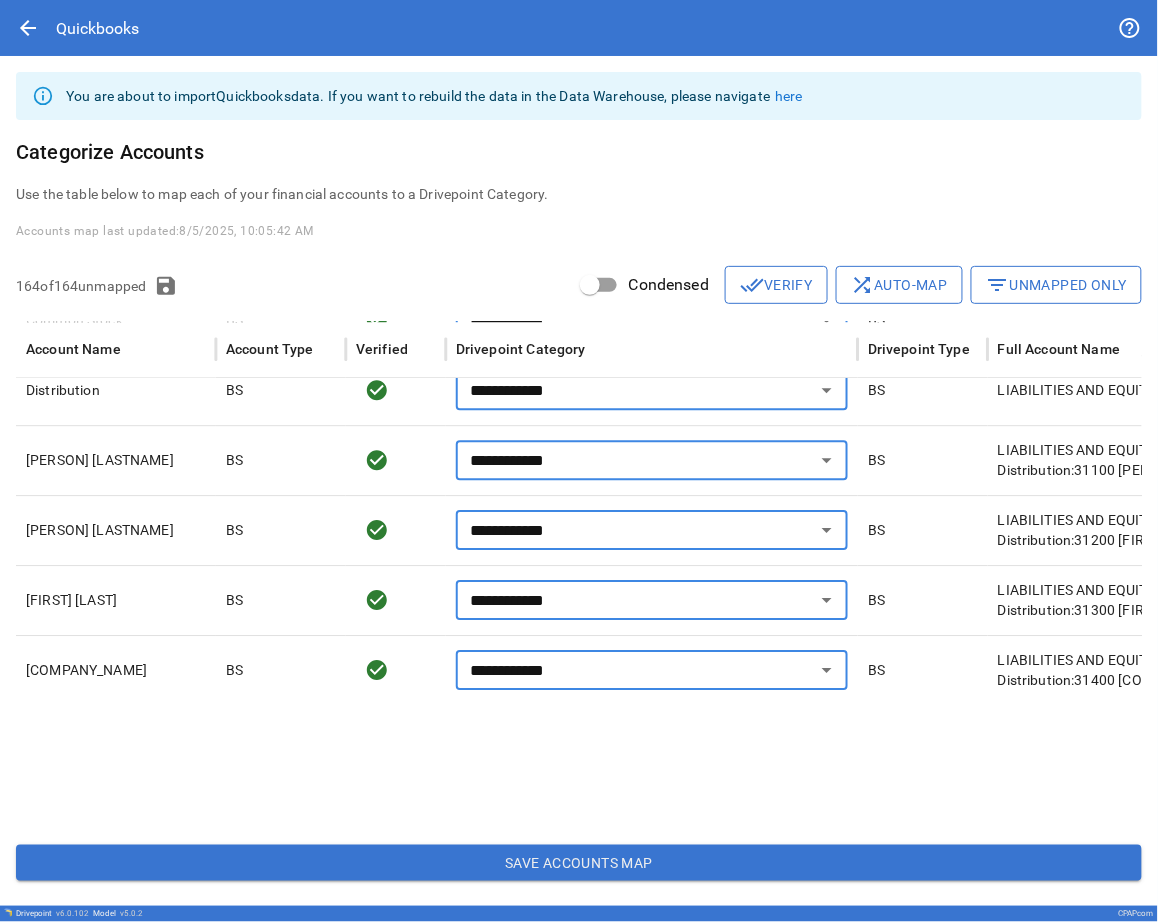 type on "**********" 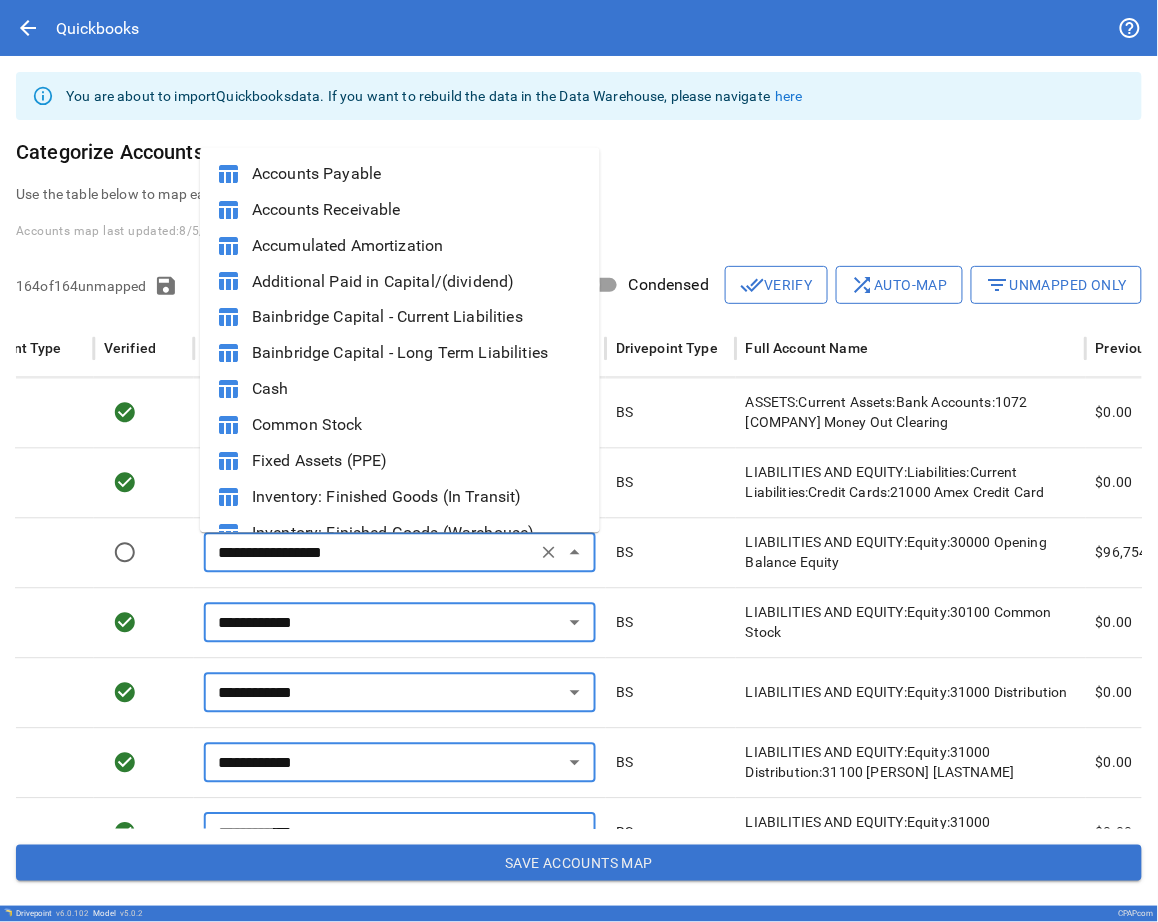click on "**********" at bounding box center (370, 553) 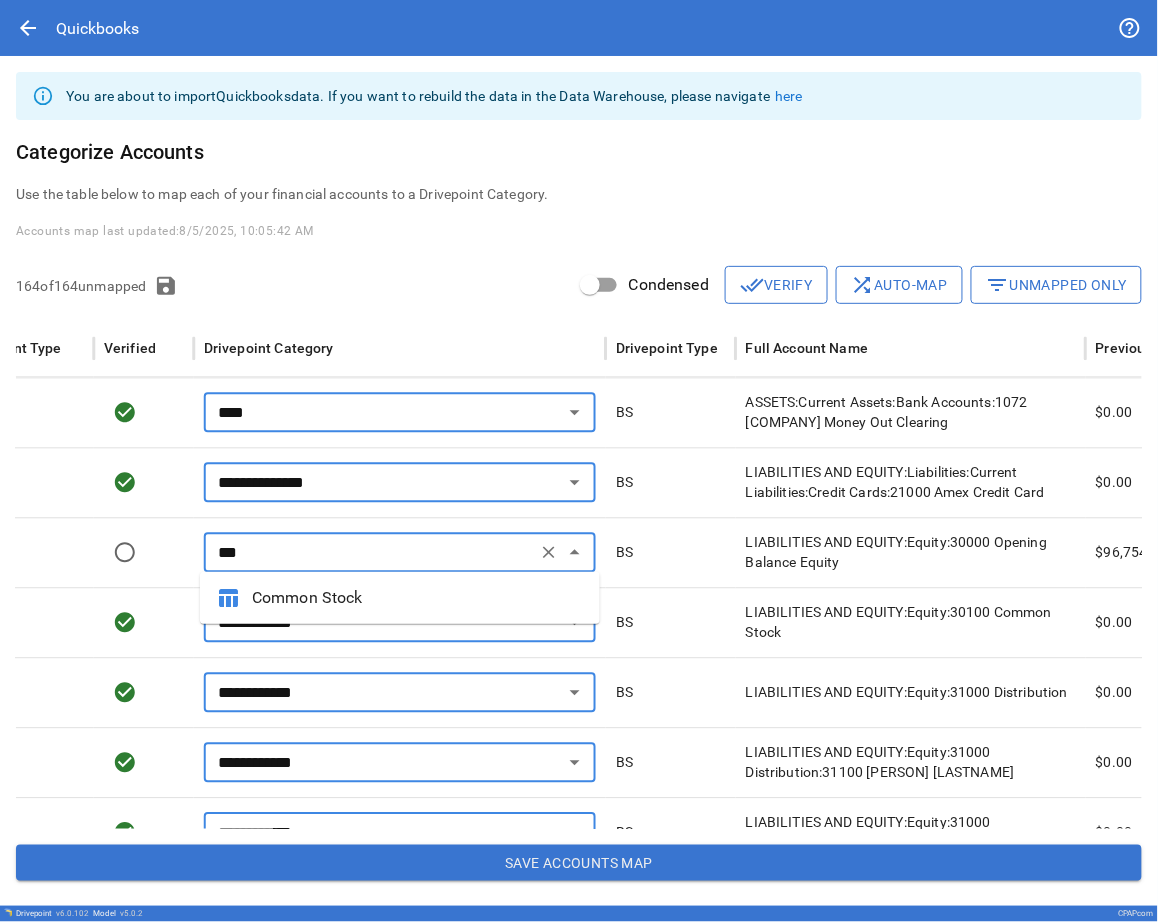 click on "Common Stock" at bounding box center [418, 598] 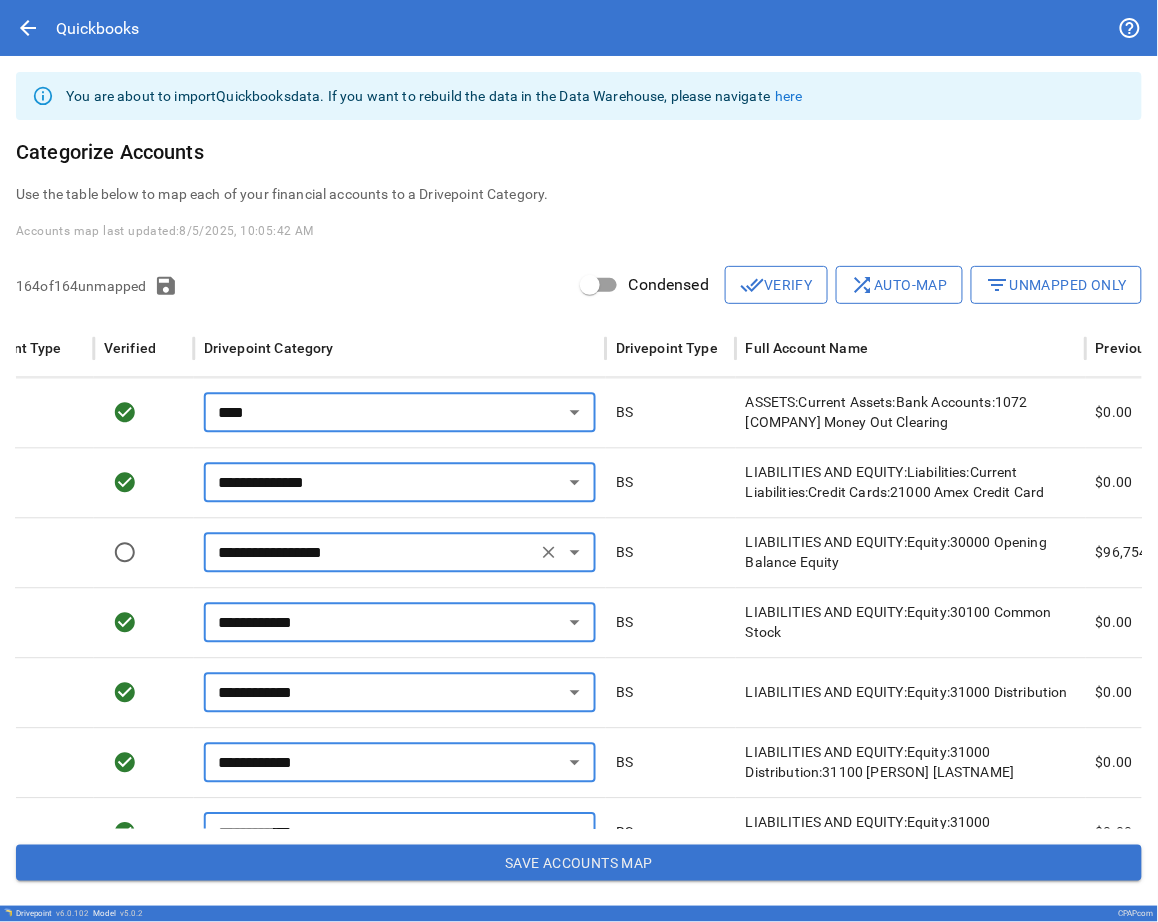 type on "**********" 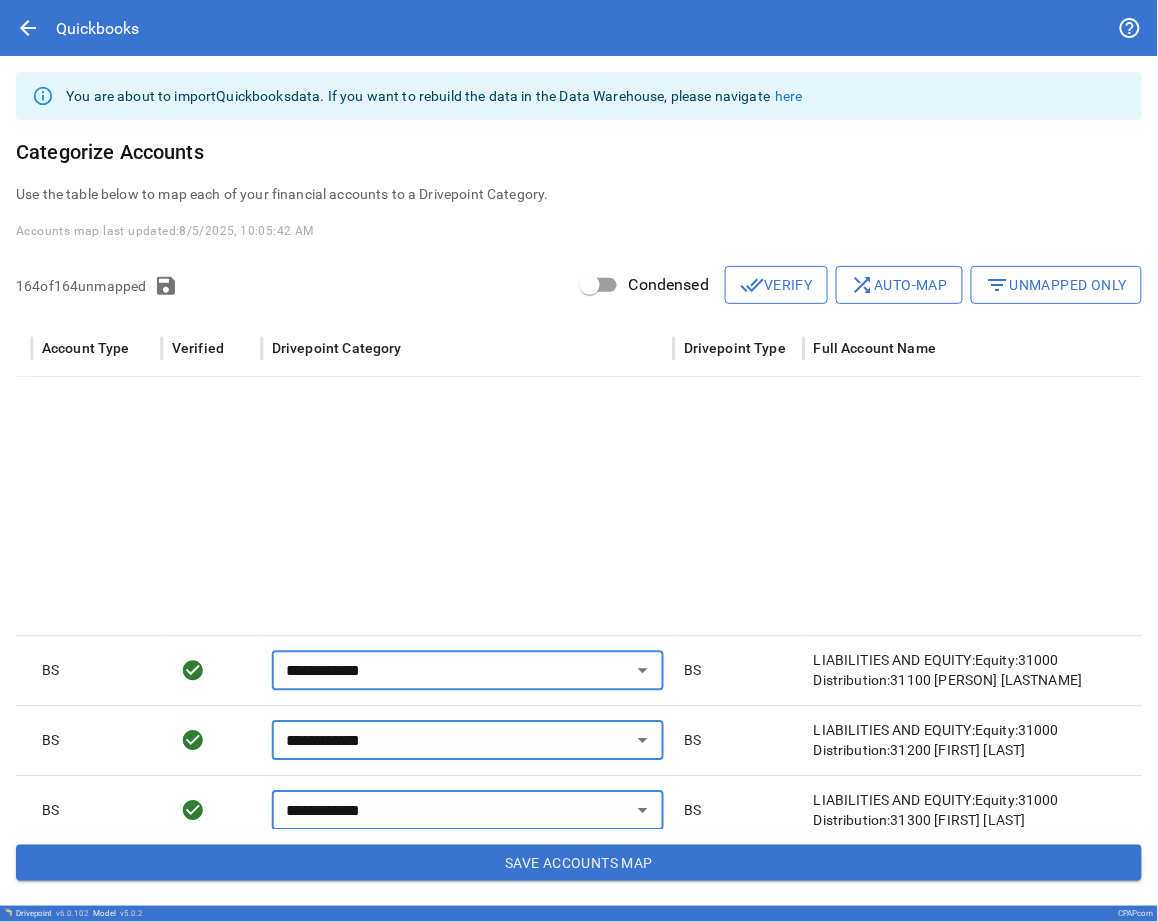 type on "**********" 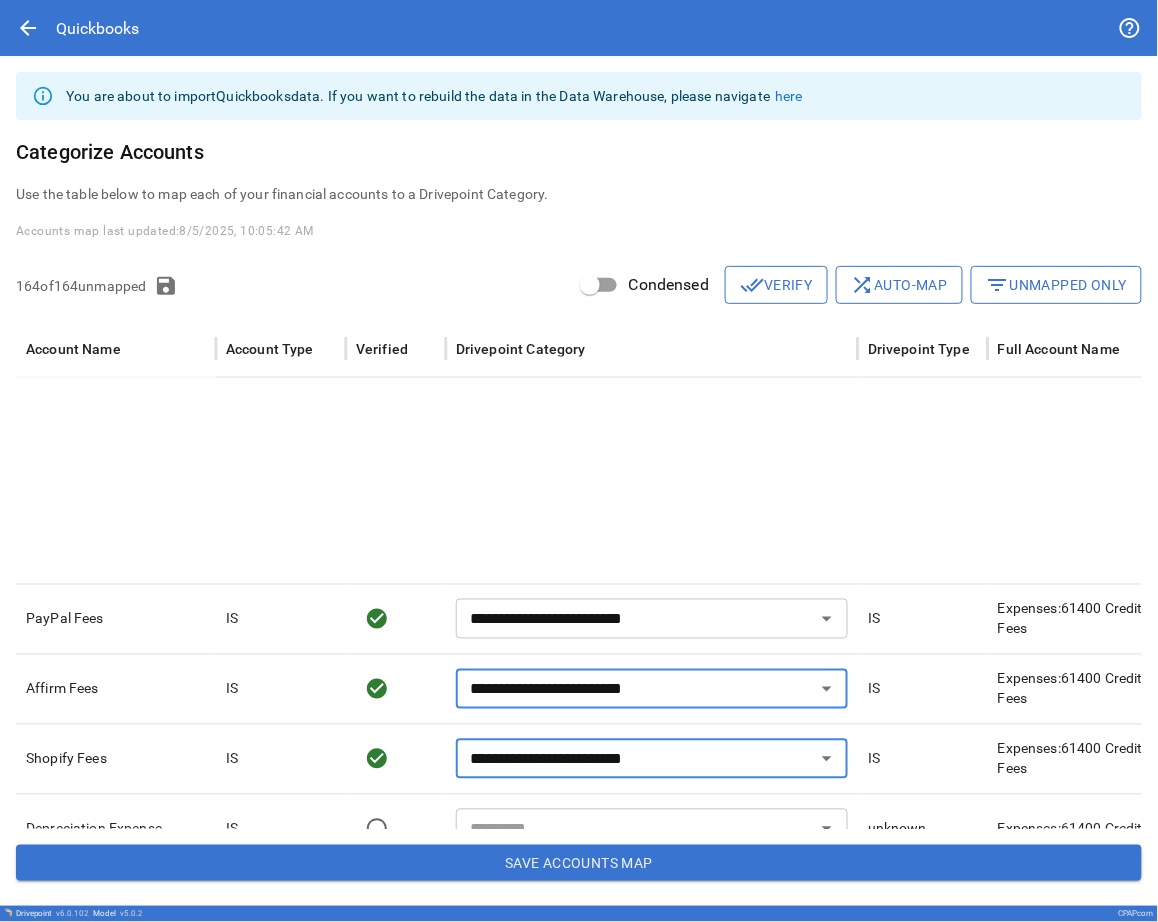 type on "***" 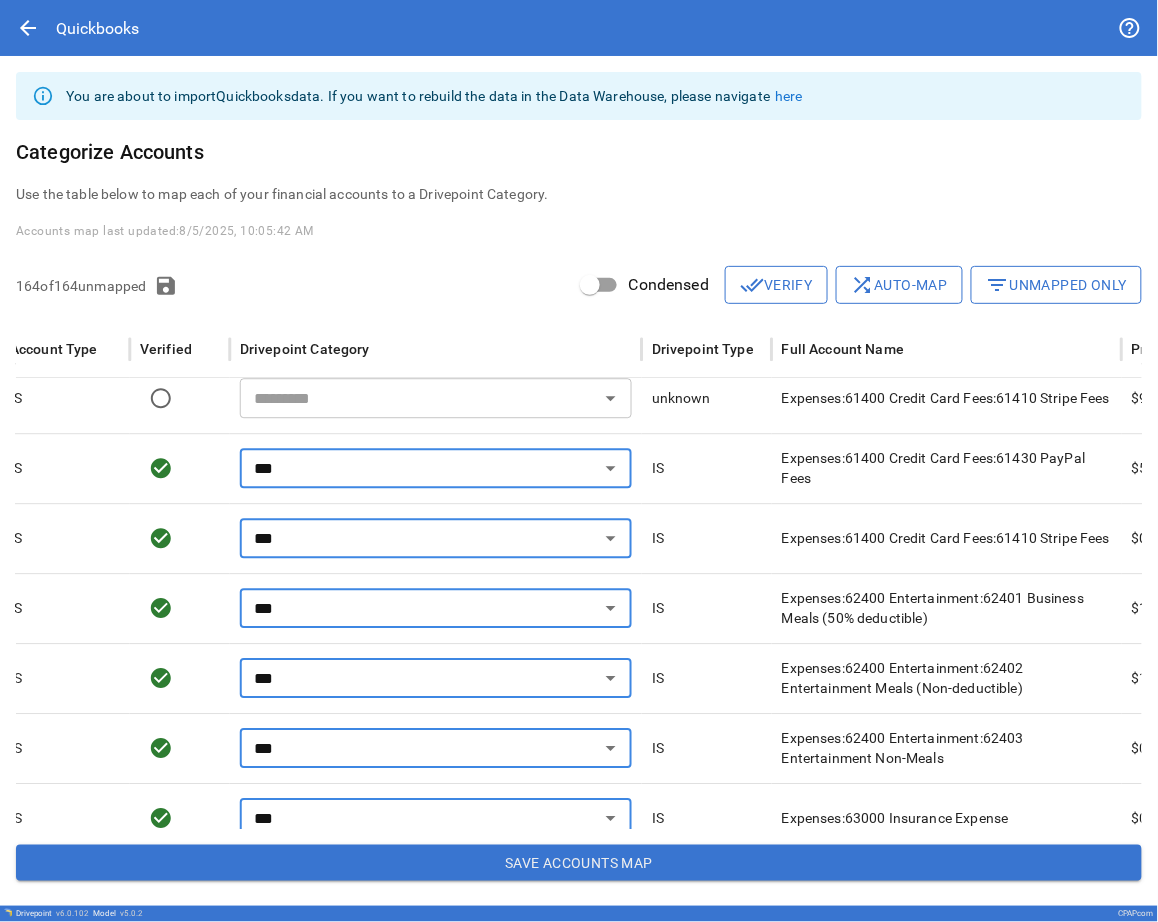 type on "**********" 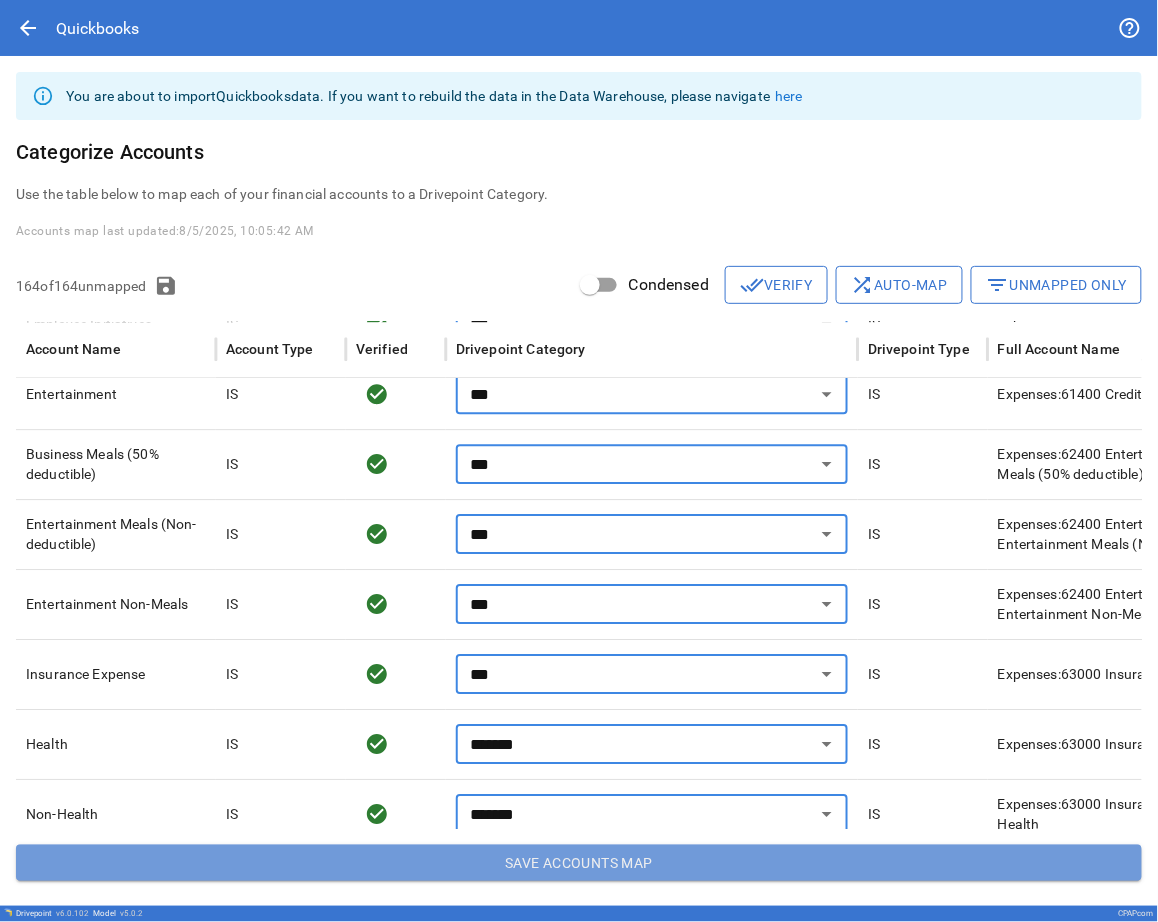 click on "Save Accounts Map" at bounding box center [579, 863] 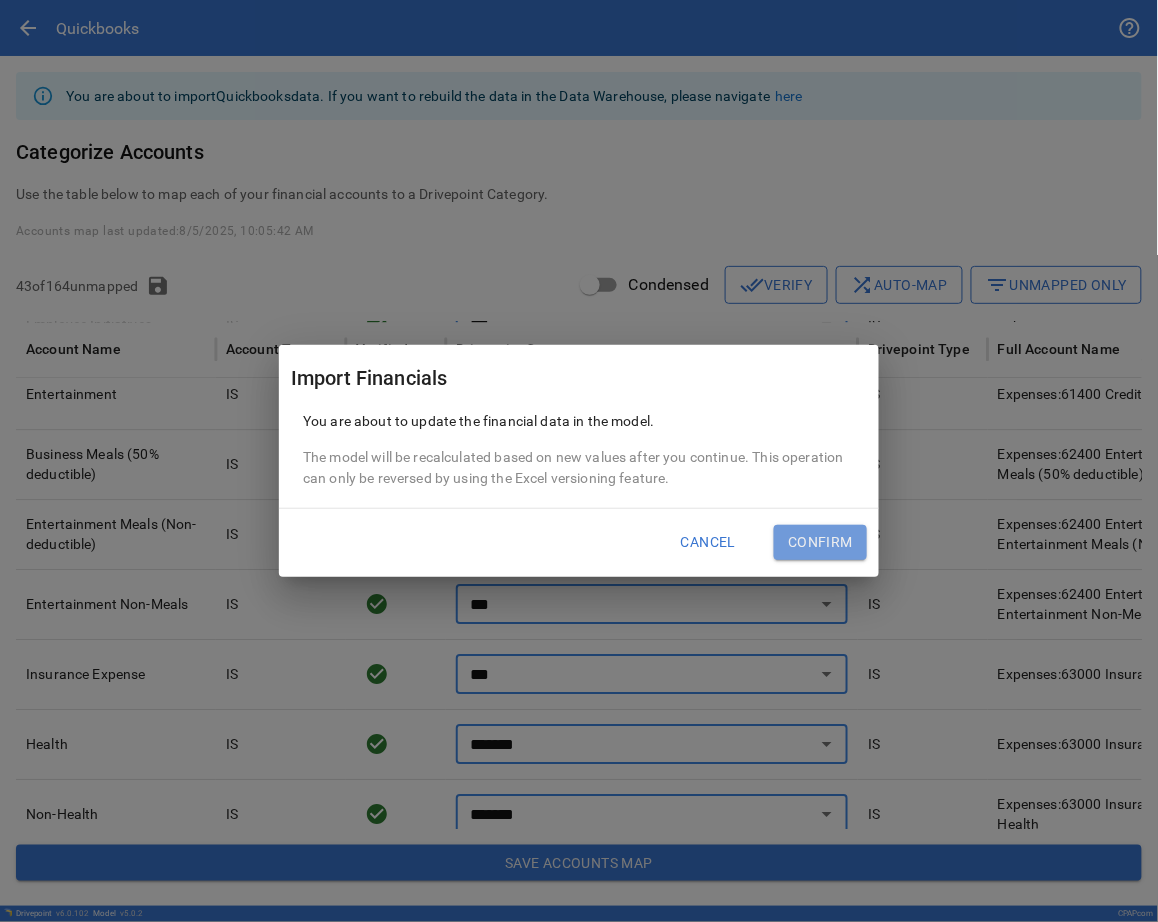 click on "Confirm" at bounding box center (820, 543) 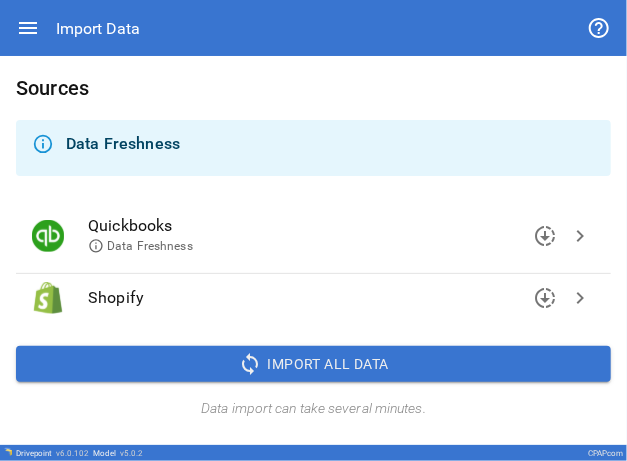click on "chevron_right" at bounding box center (580, 236) 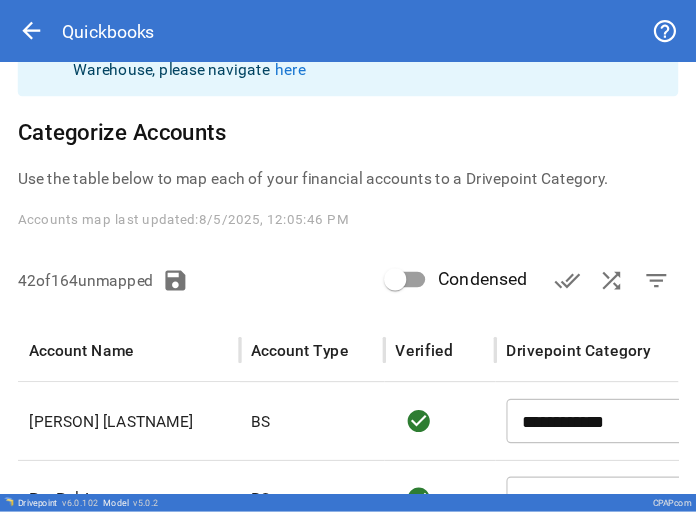 scroll, scrollTop: 52, scrollLeft: 0, axis: vertical 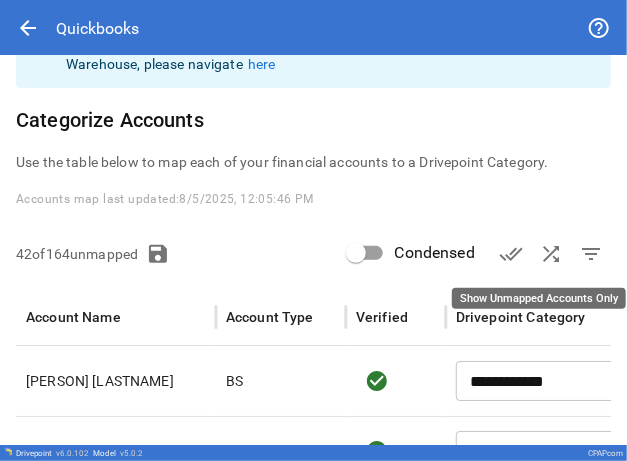 click on "filter_list" at bounding box center [591, 254] 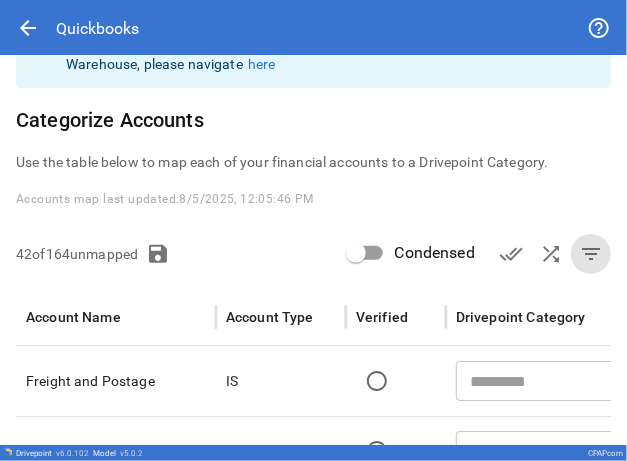 click on "Categorize Accounts" at bounding box center [313, 120] 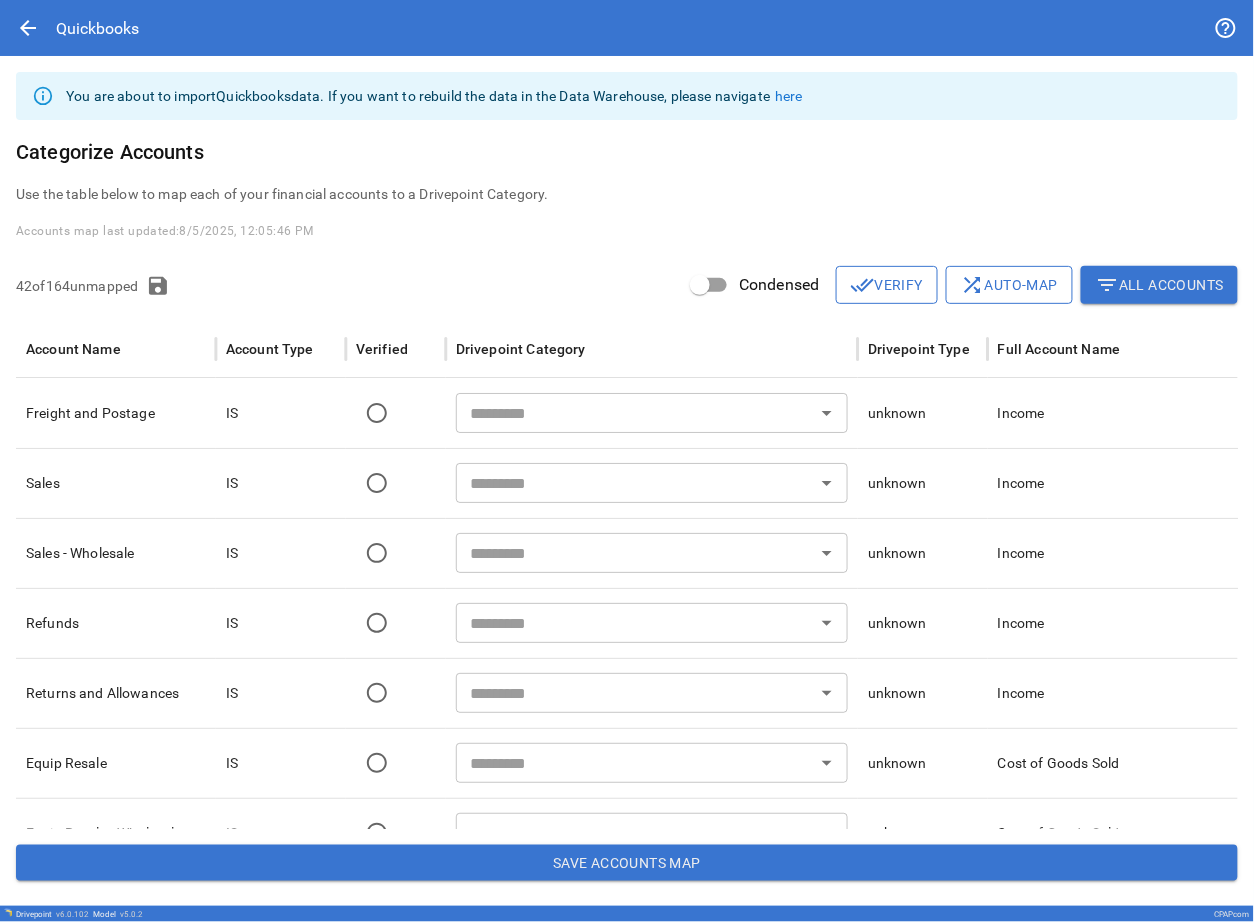 scroll, scrollTop: 0, scrollLeft: 0, axis: both 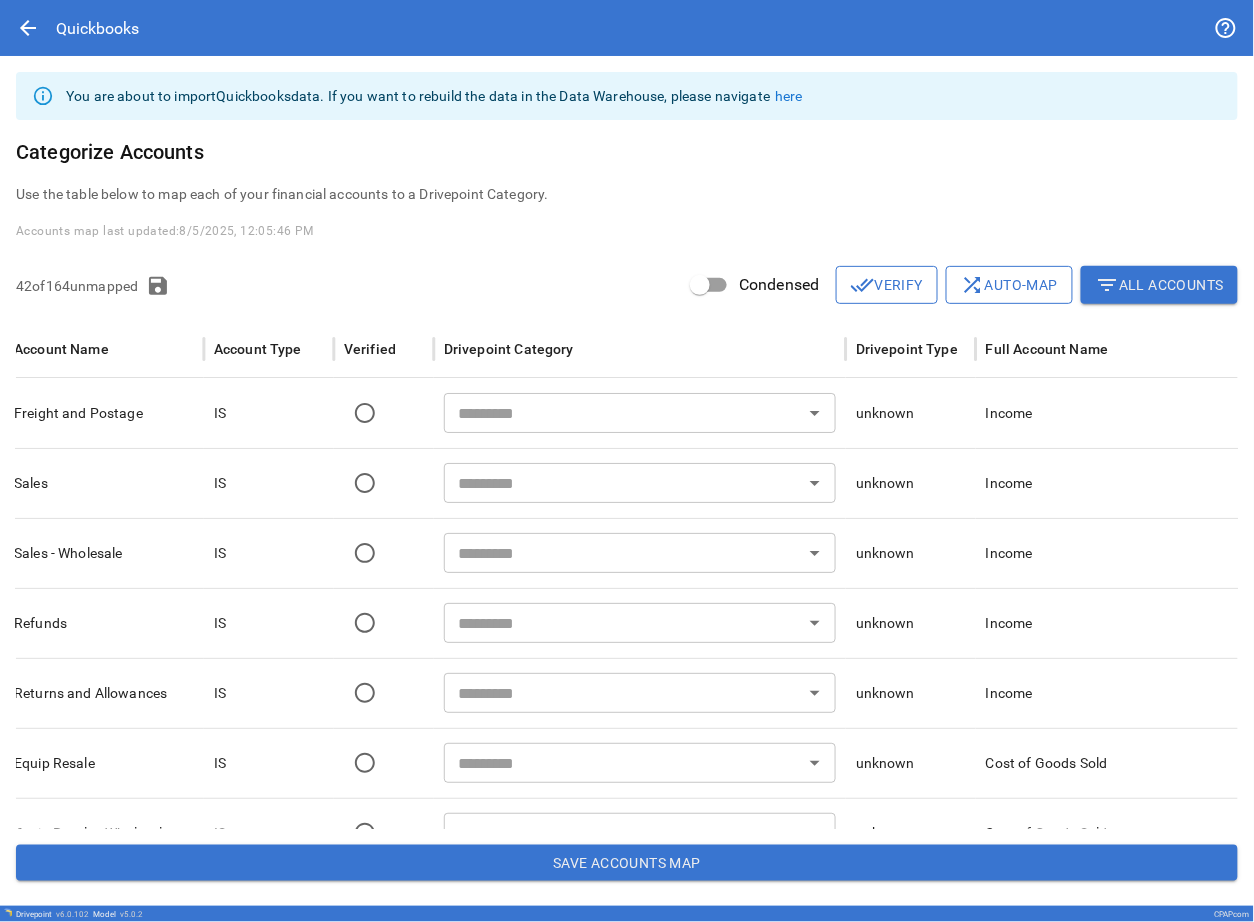 click on "Categorize Accounts" at bounding box center (627, 152) 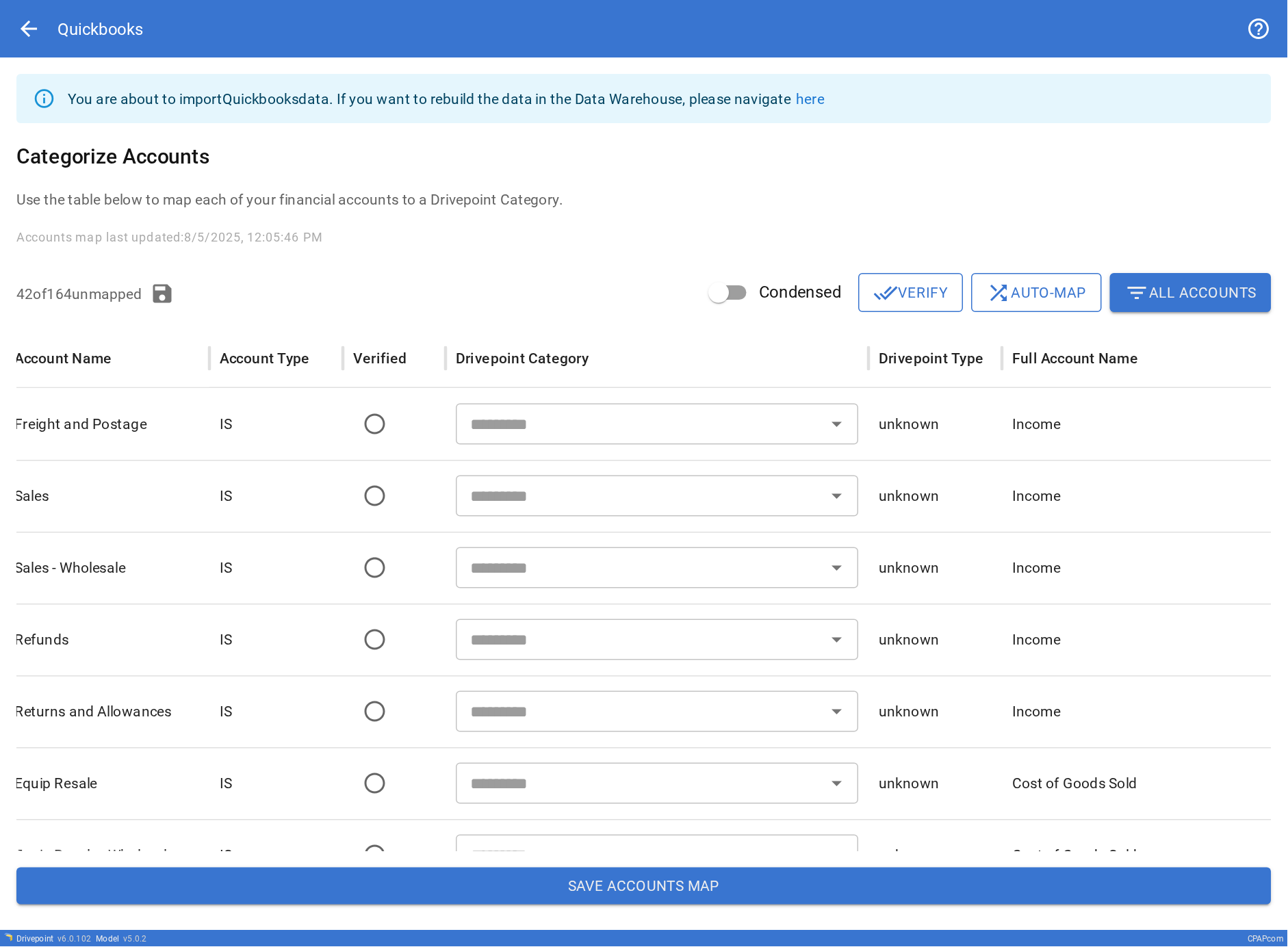 scroll, scrollTop: 30, scrollLeft: 0, axis: vertical 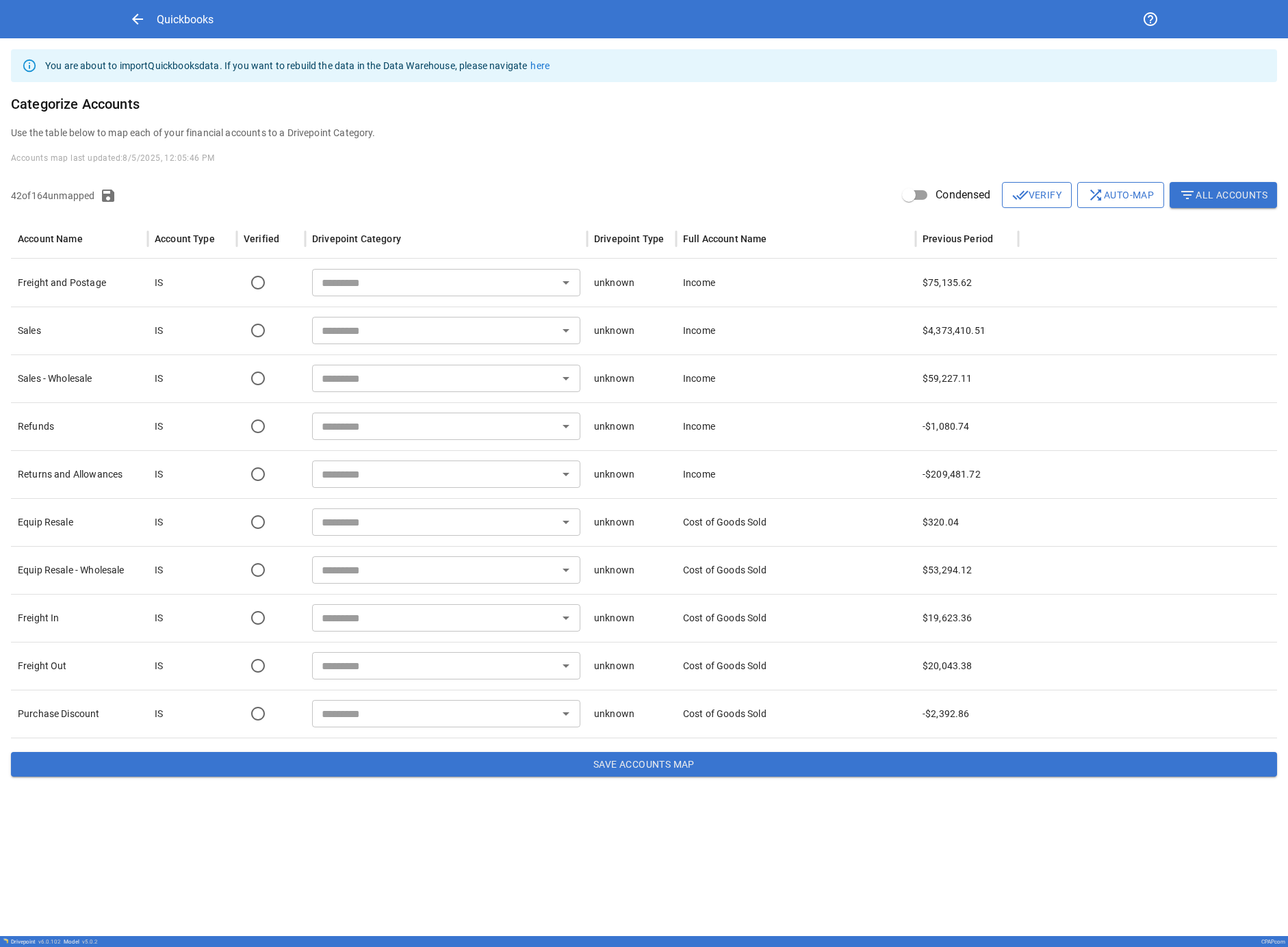 click on "Use the table below to map each of your financial accounts to a Drivepoint Category." at bounding box center [644, 133] 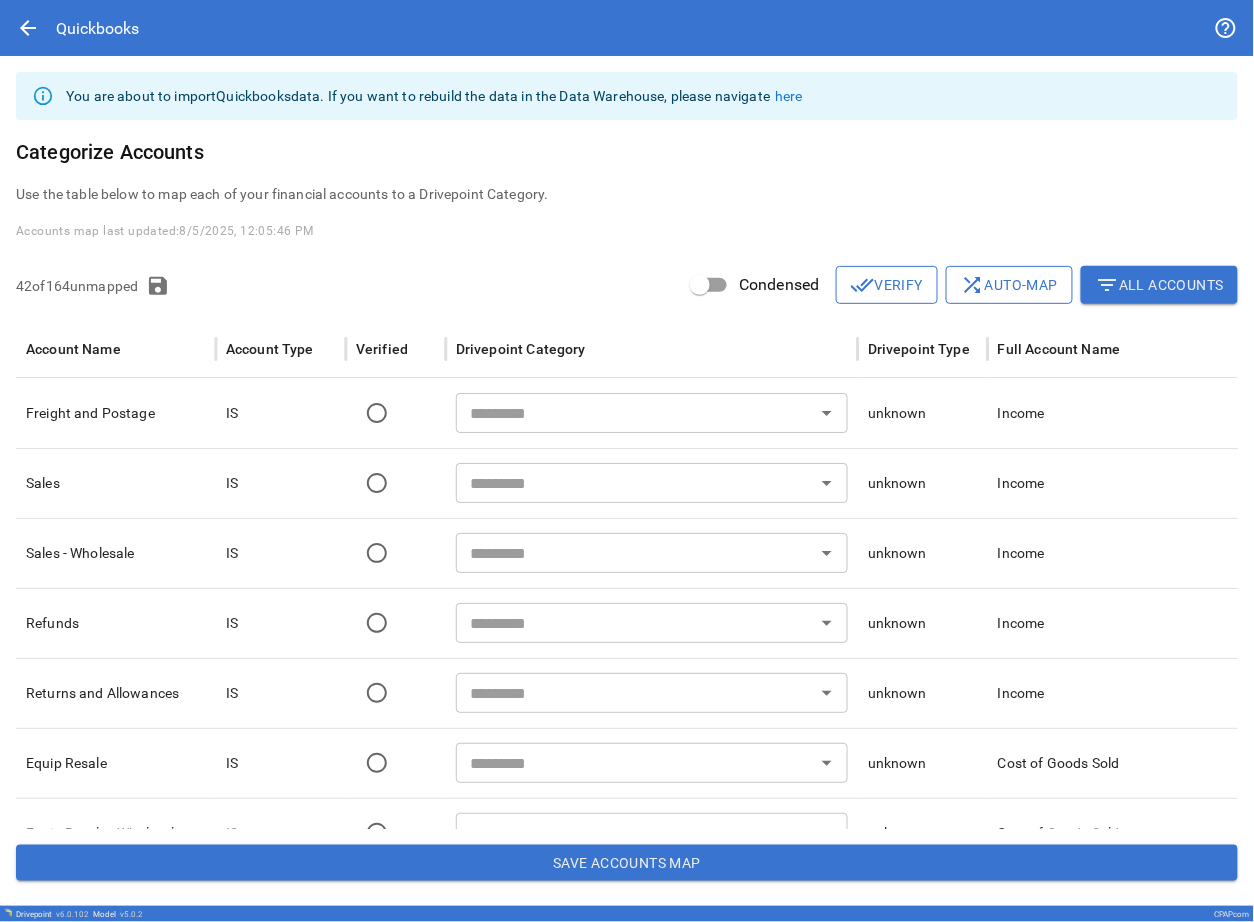 click at bounding box center [635, 483] 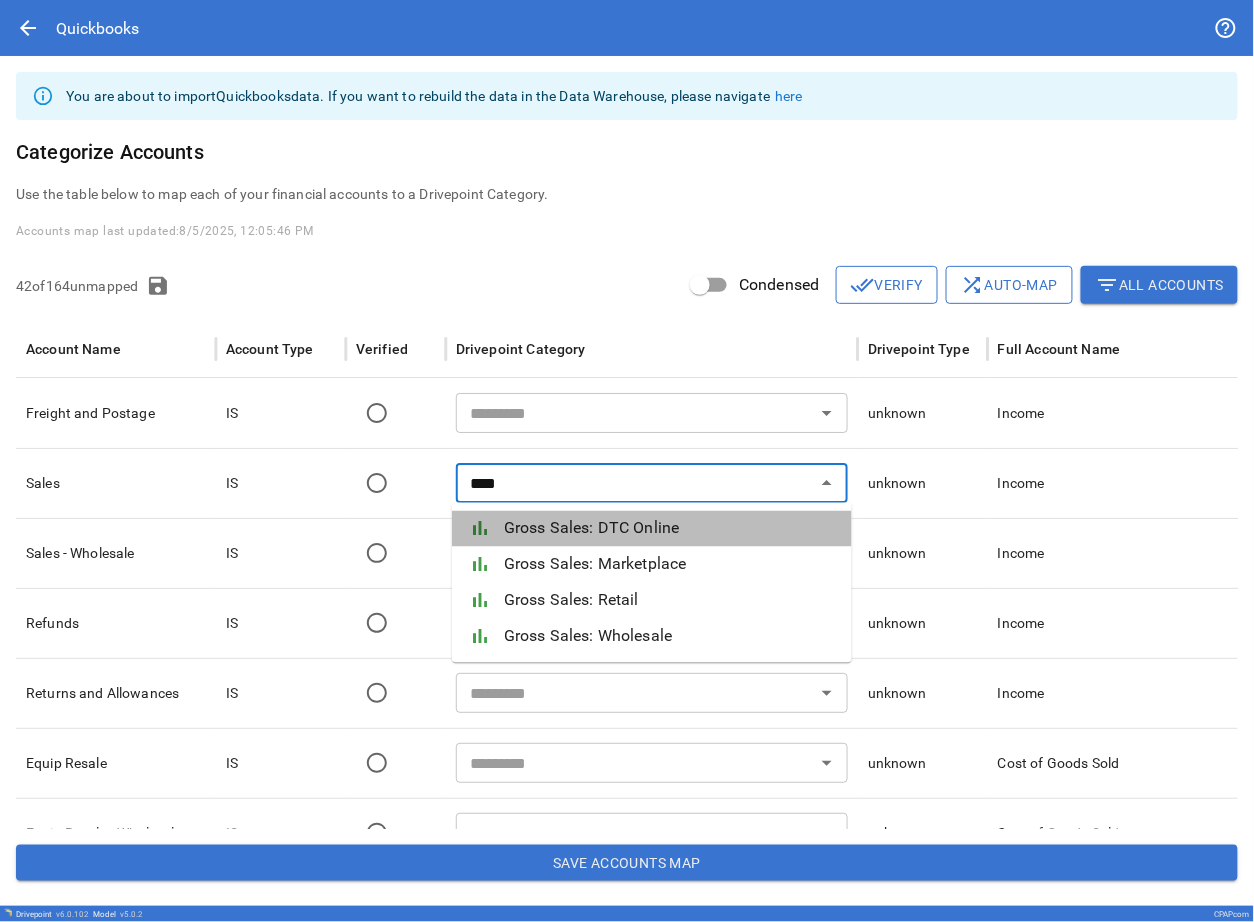 click on "Gross Sales: DTC Online" at bounding box center [670, 529] 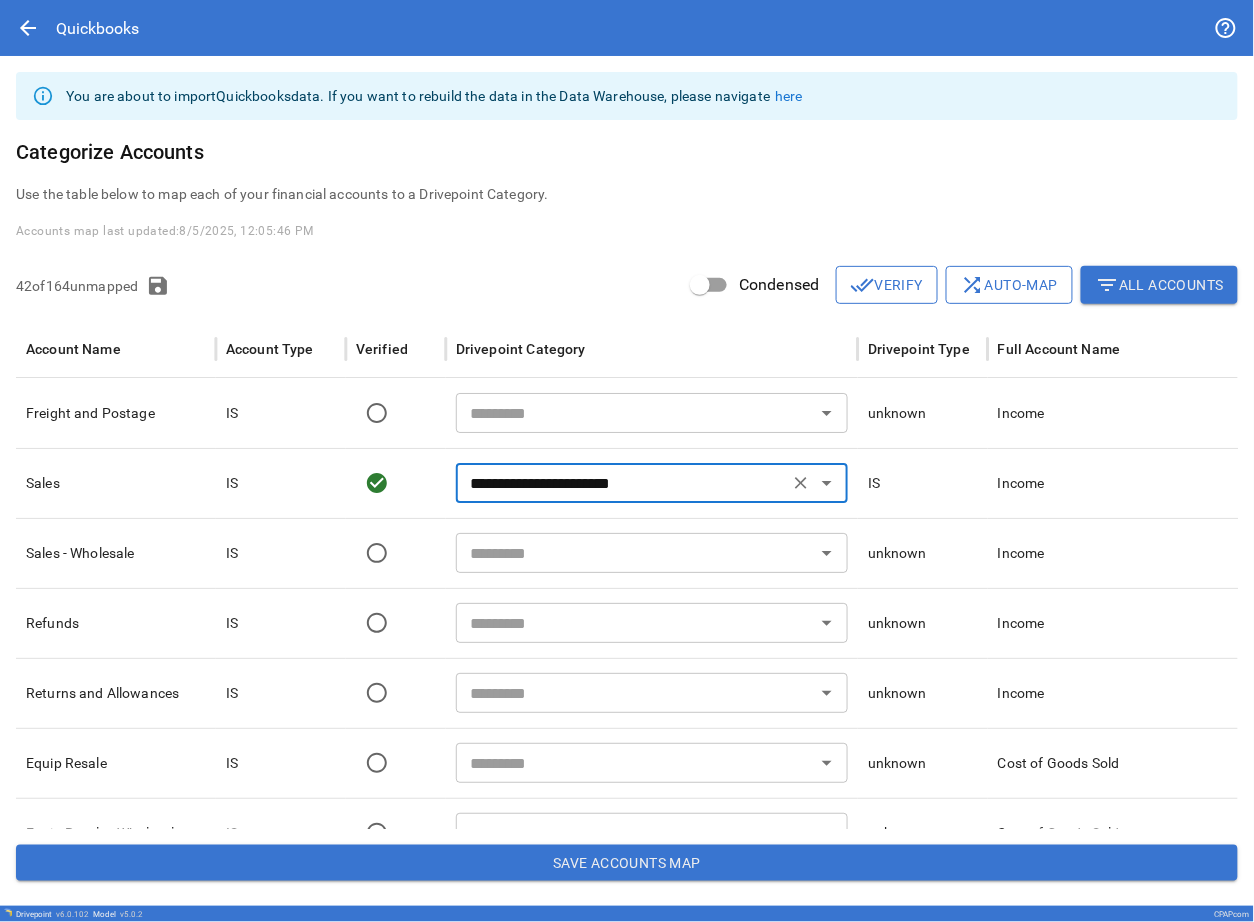 type on "**********" 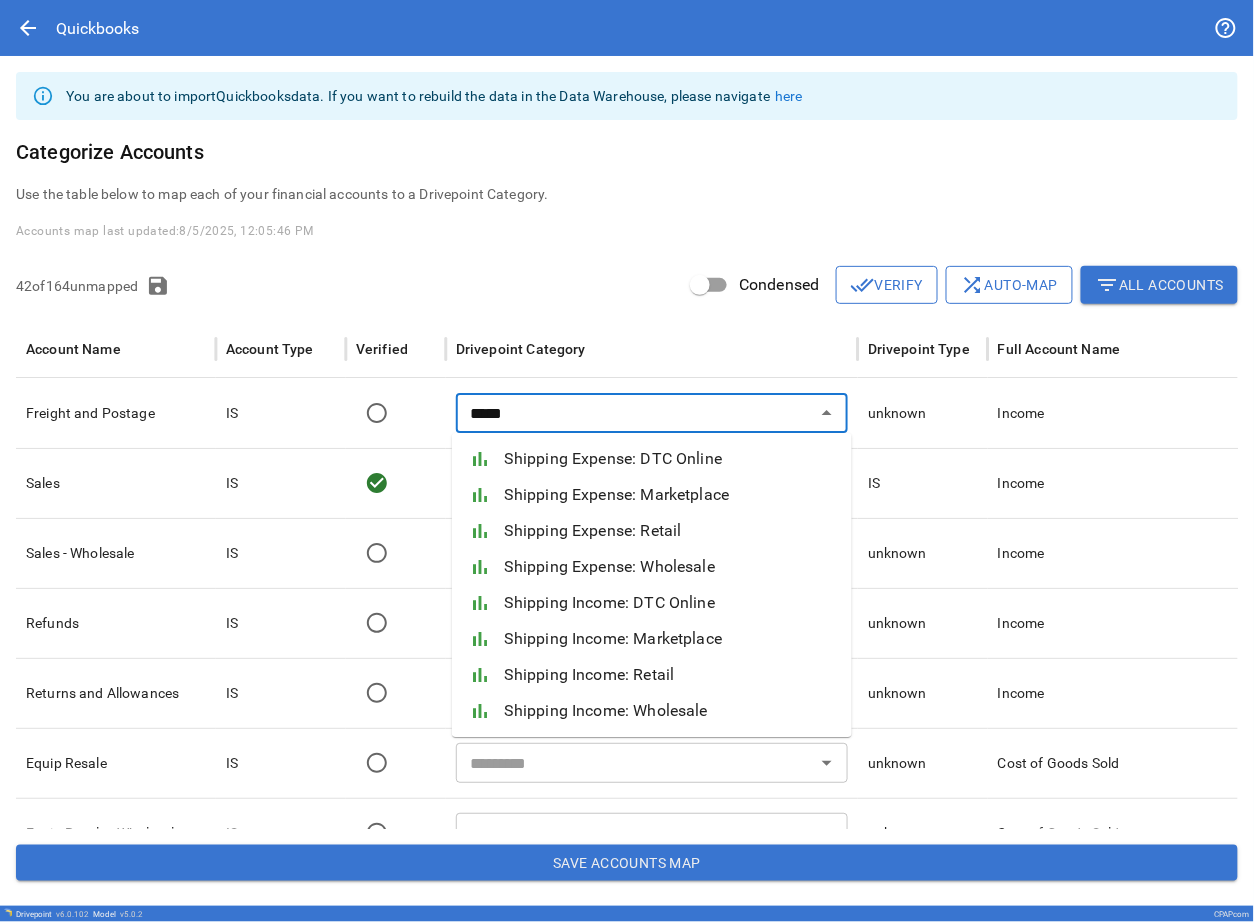 click on "Shipping Income: DTC Online" at bounding box center (670, 603) 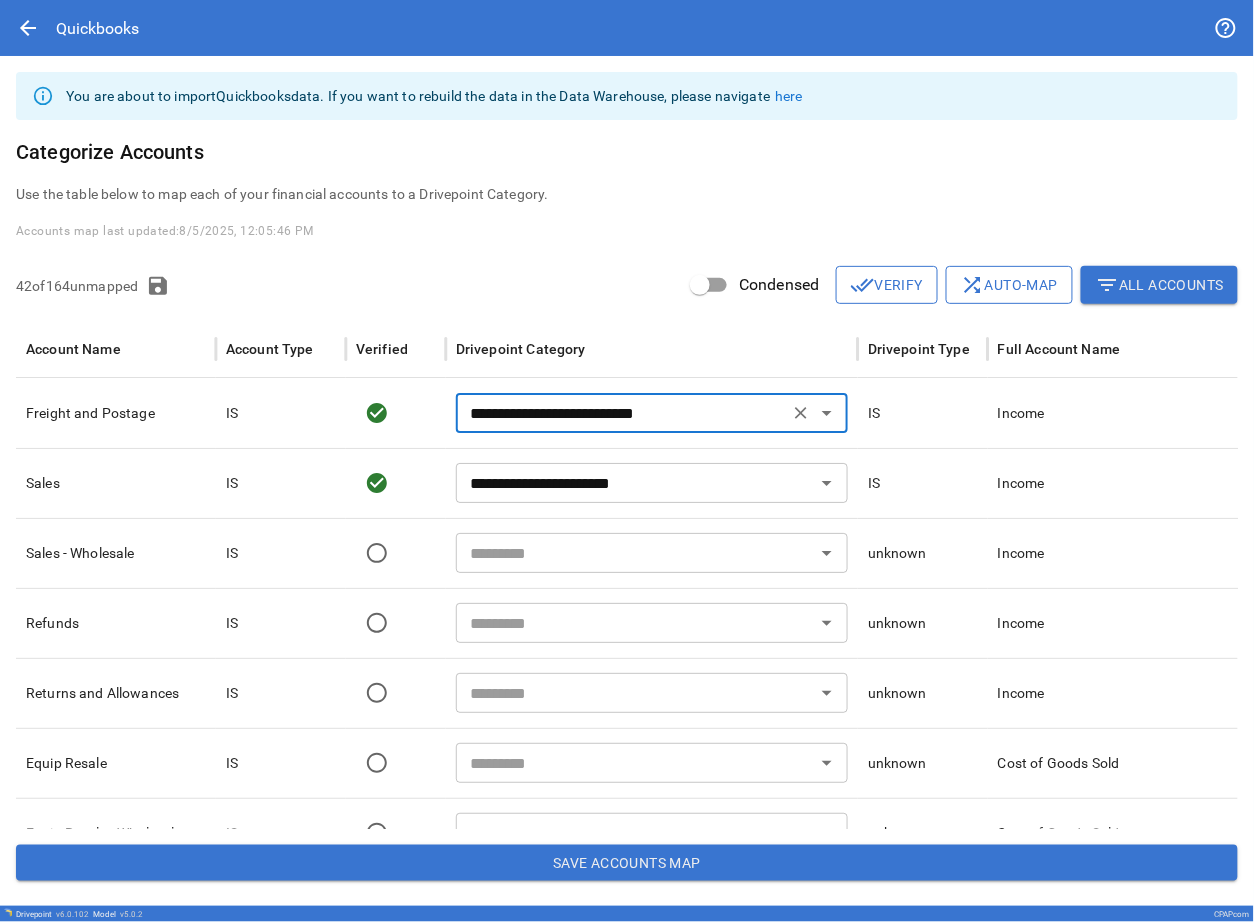 type on "**********" 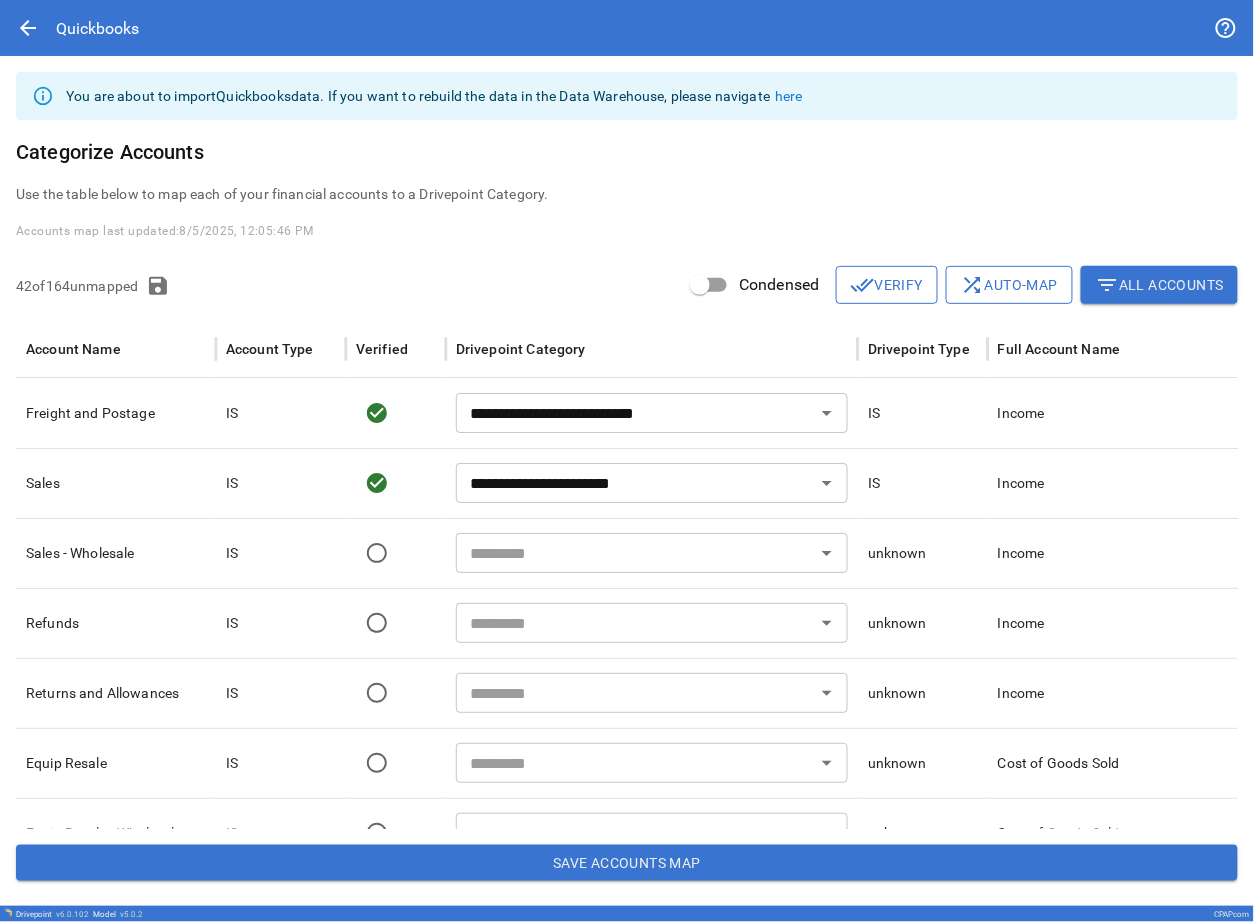 click at bounding box center (635, 553) 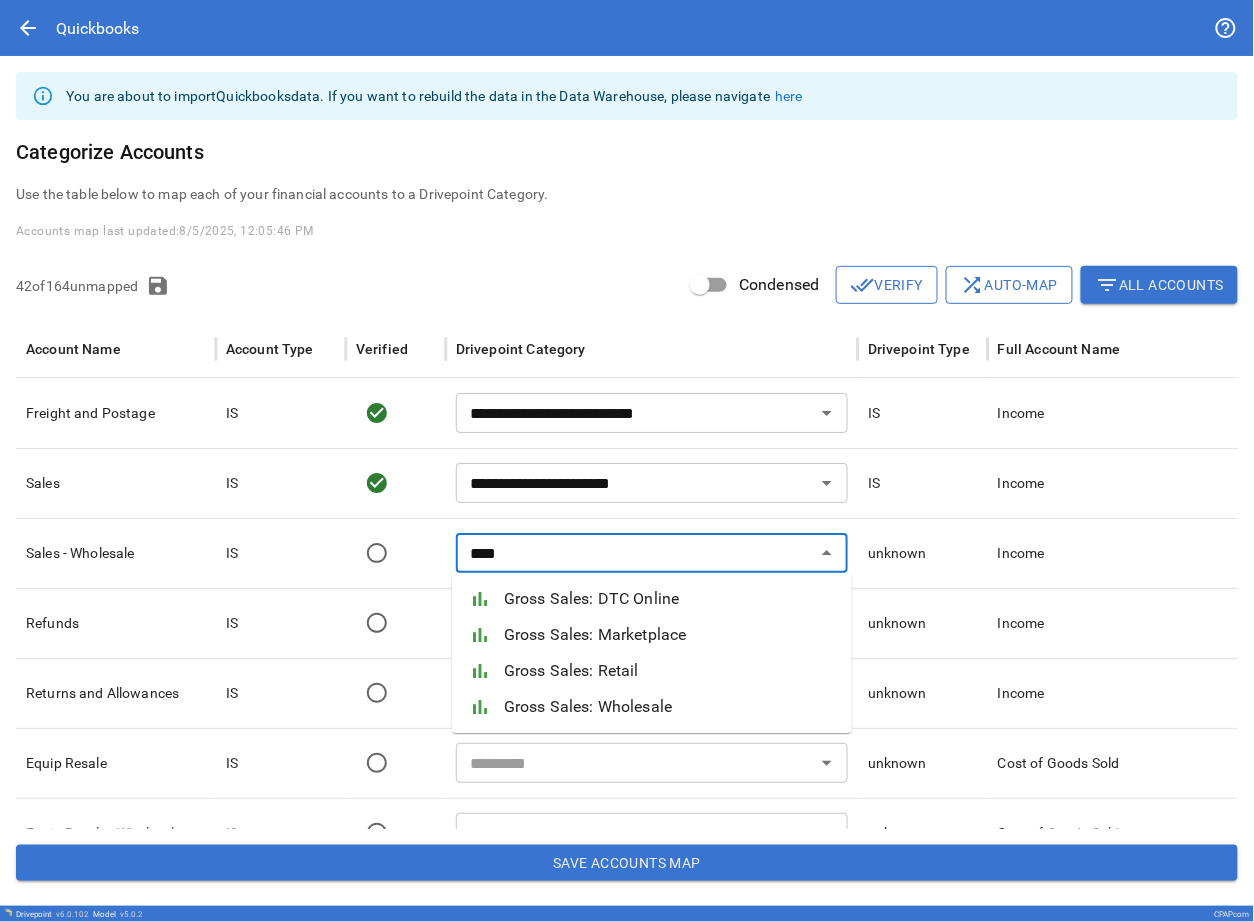 drag, startPoint x: 690, startPoint y: 686, endPoint x: 684, endPoint y: 702, distance: 17.088007 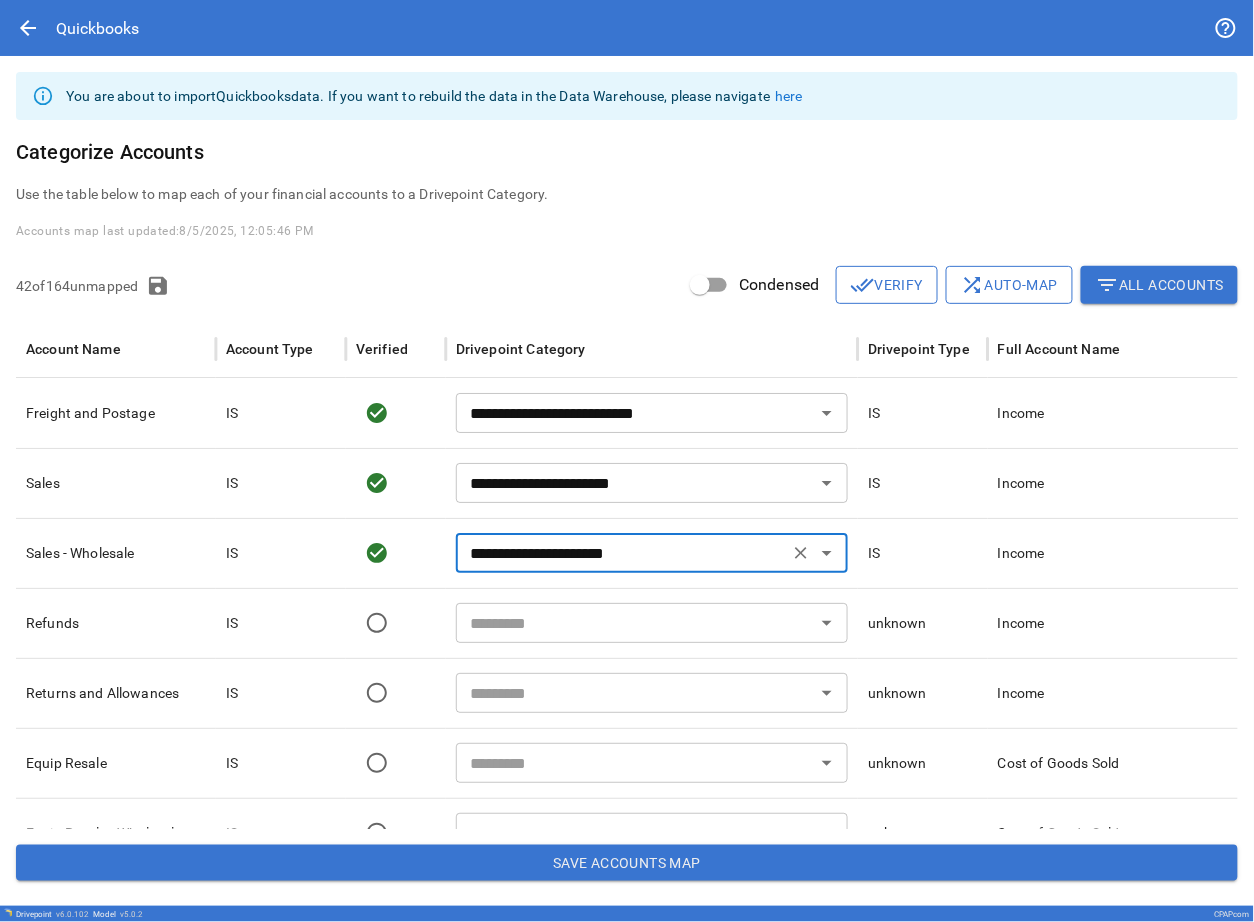 scroll, scrollTop: 28, scrollLeft: 0, axis: vertical 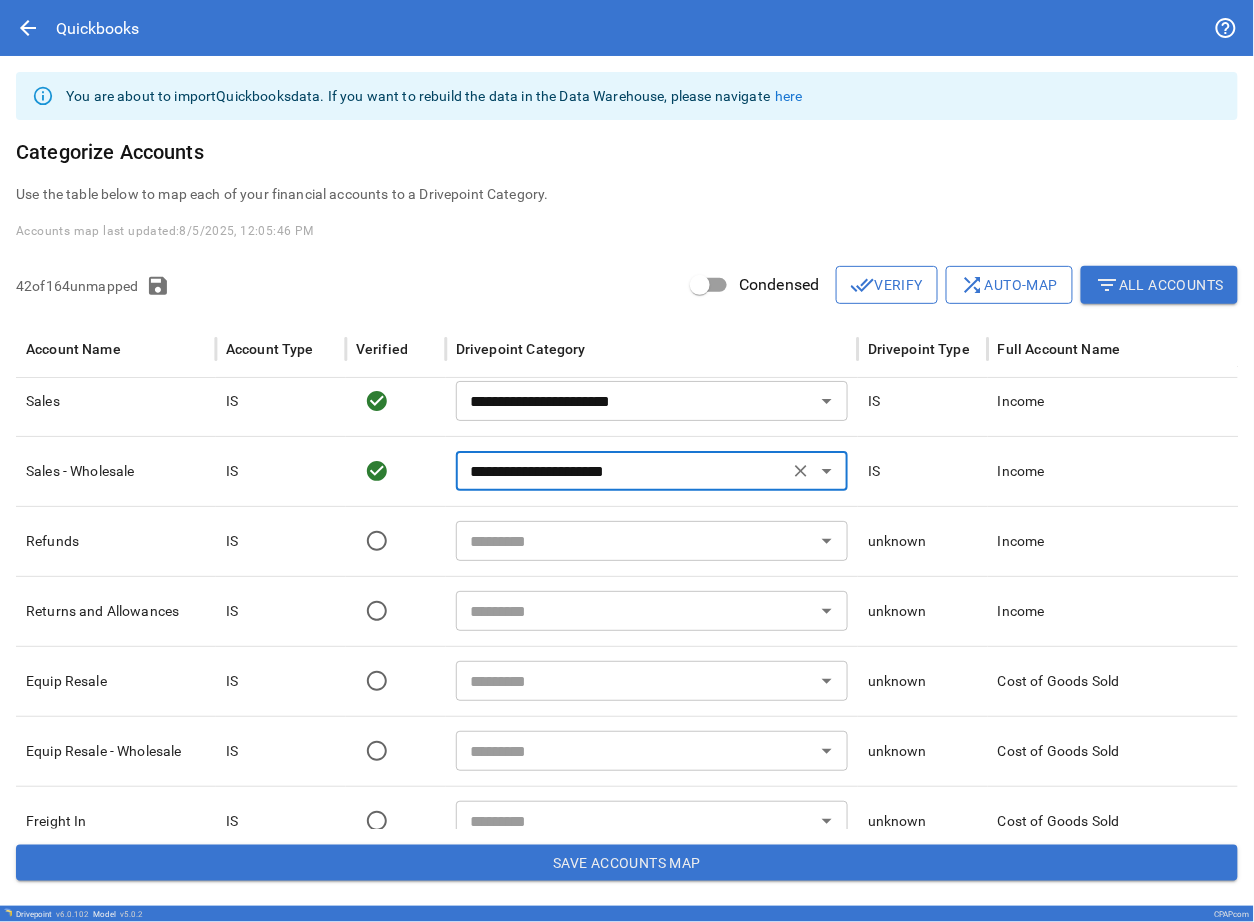 type on "**********" 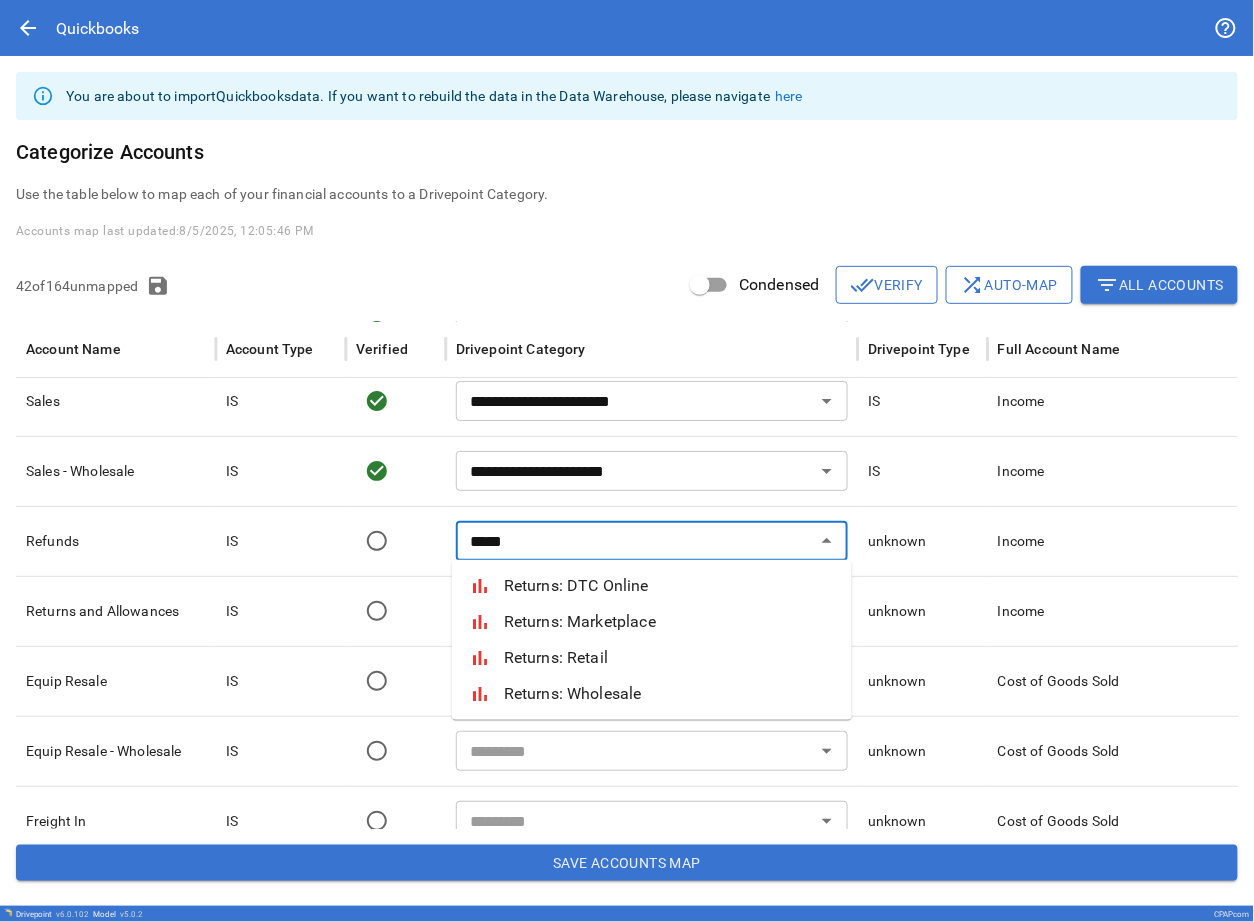 click on "bar_chart Returns: DTC Online" at bounding box center [652, 586] 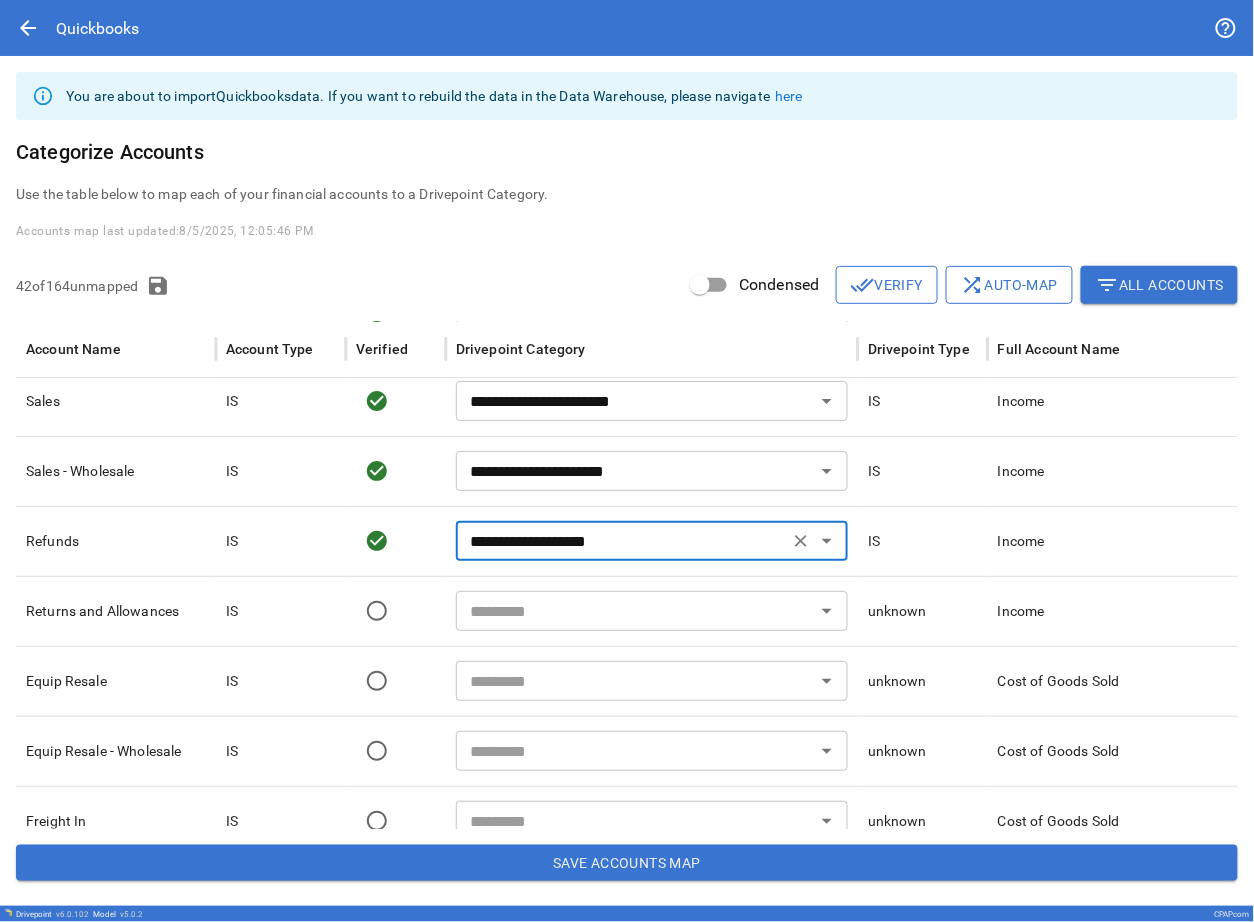 type on "**********" 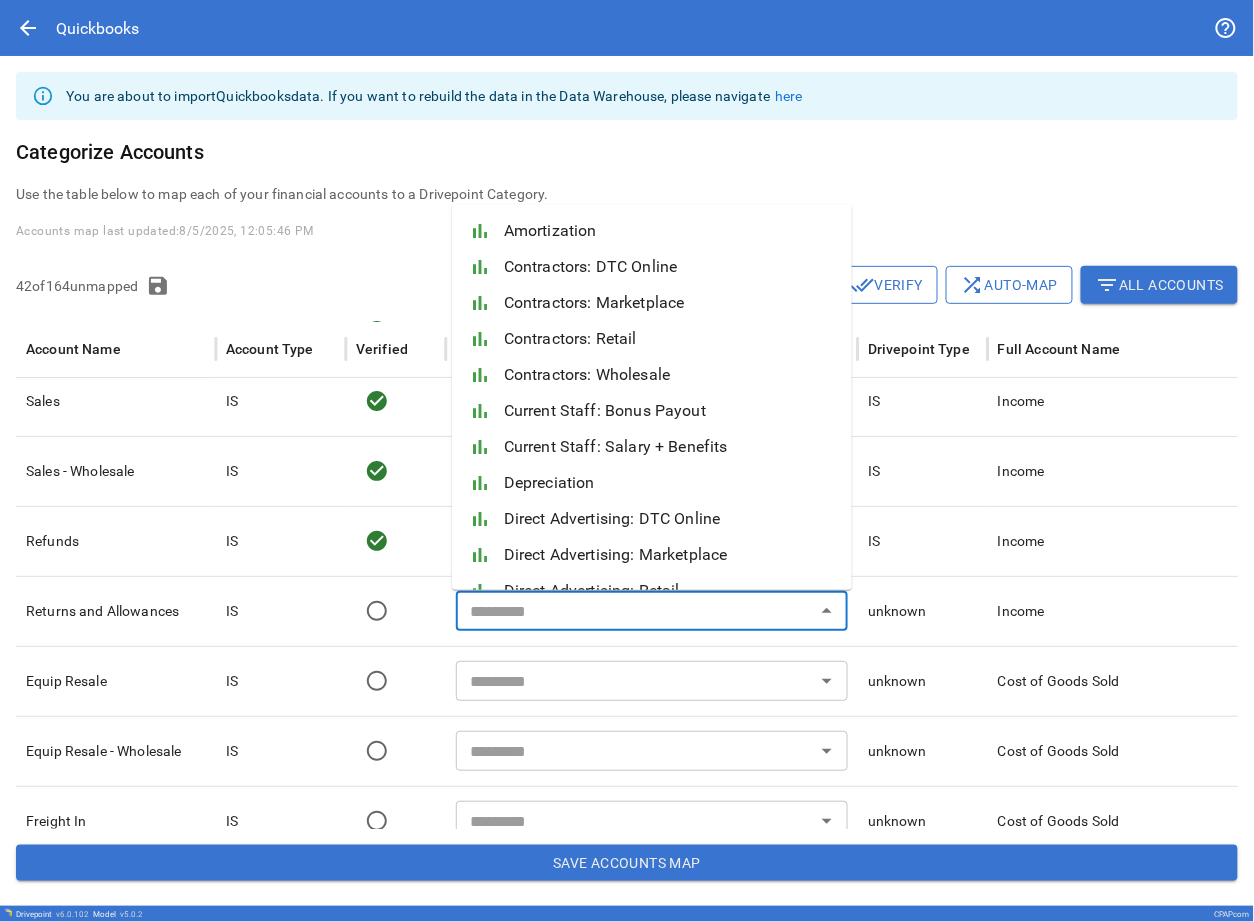 click at bounding box center (635, 611) 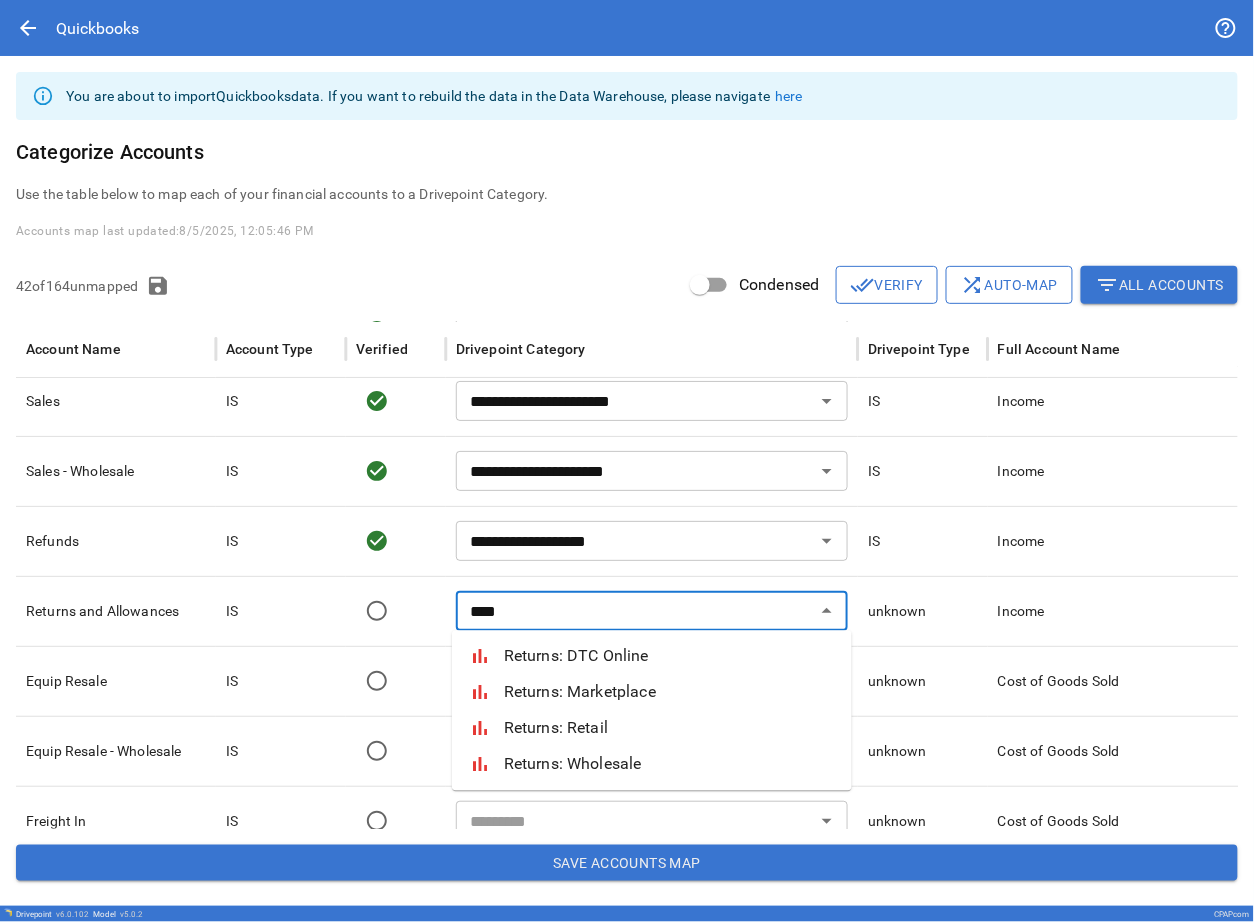click on "Returns: DTC Online" at bounding box center (670, 657) 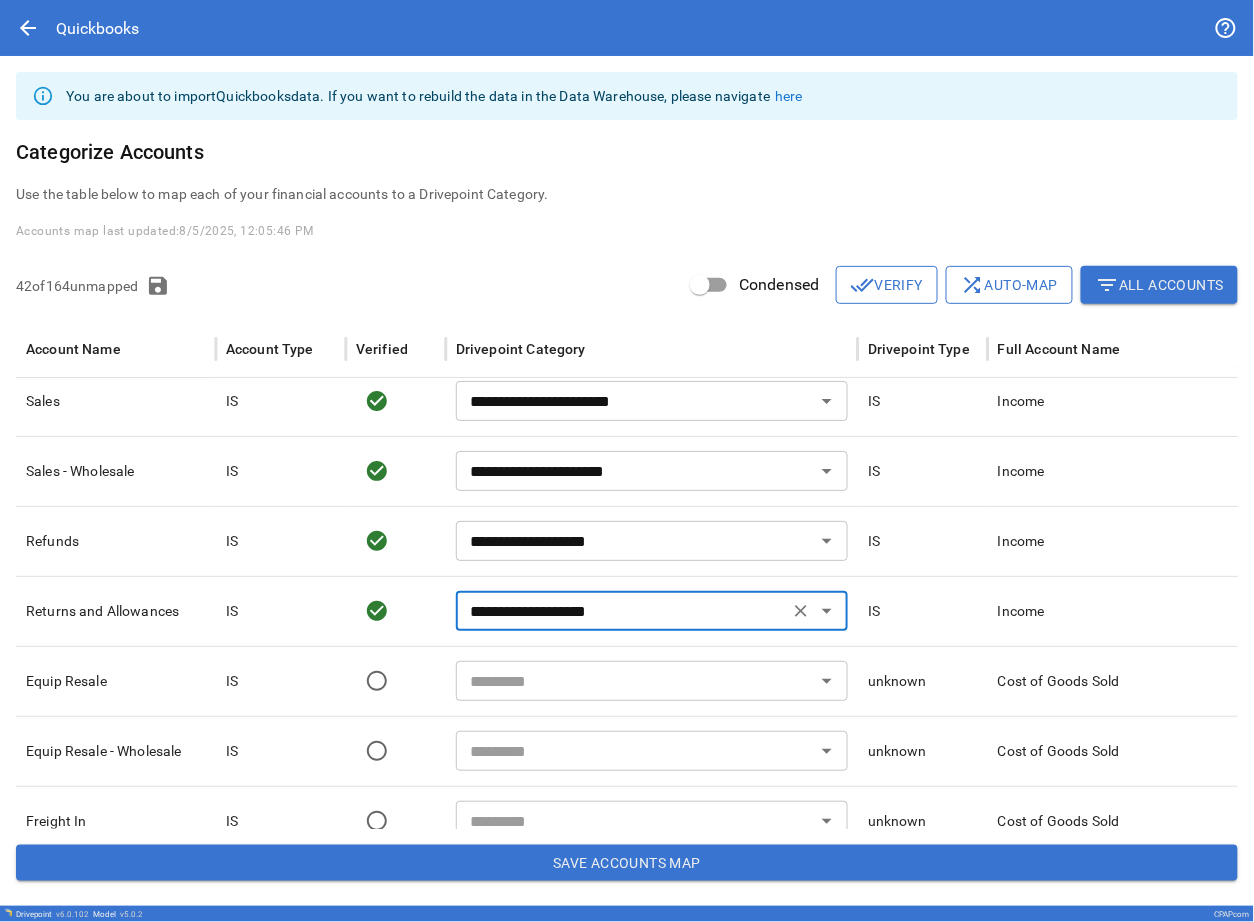 scroll, scrollTop: 118, scrollLeft: 0, axis: vertical 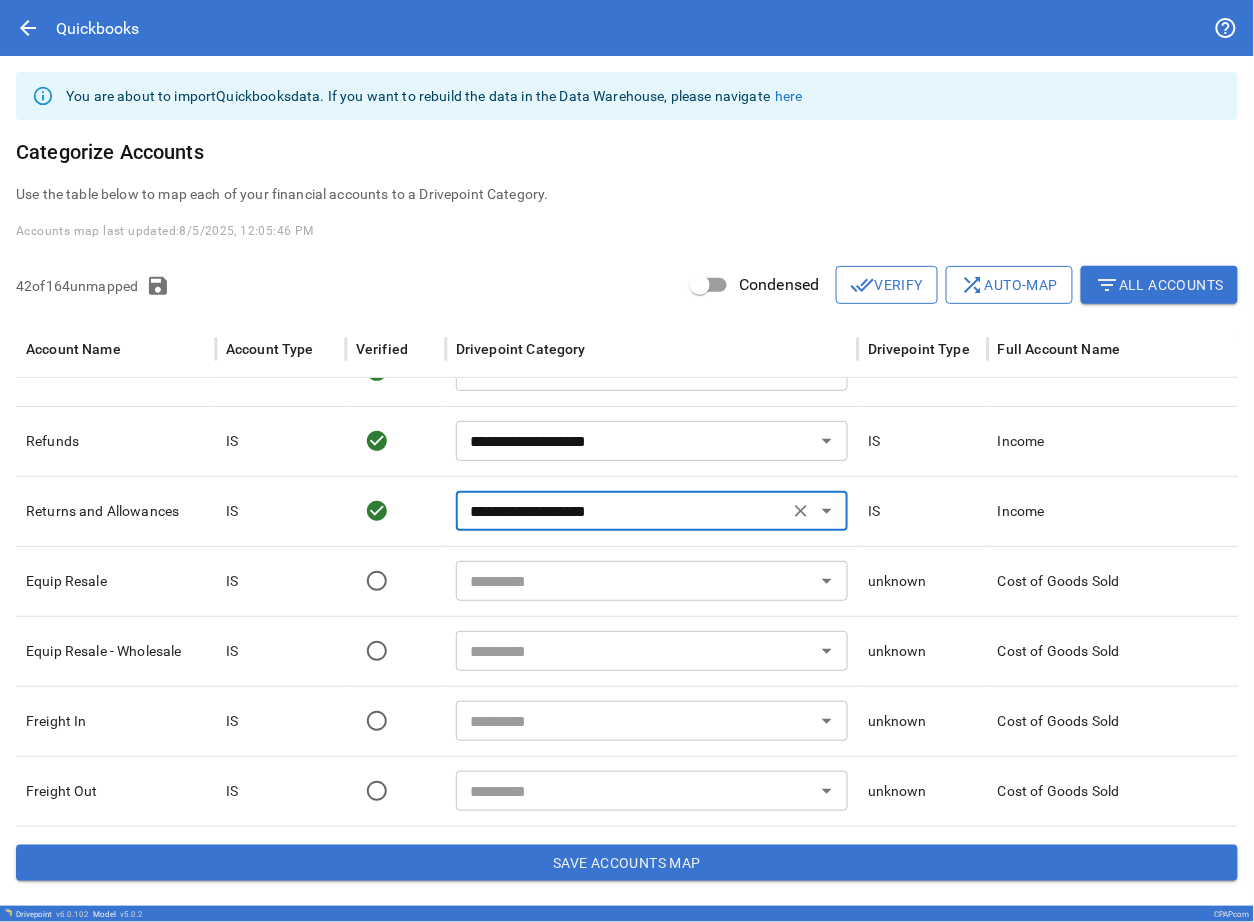 type on "**********" 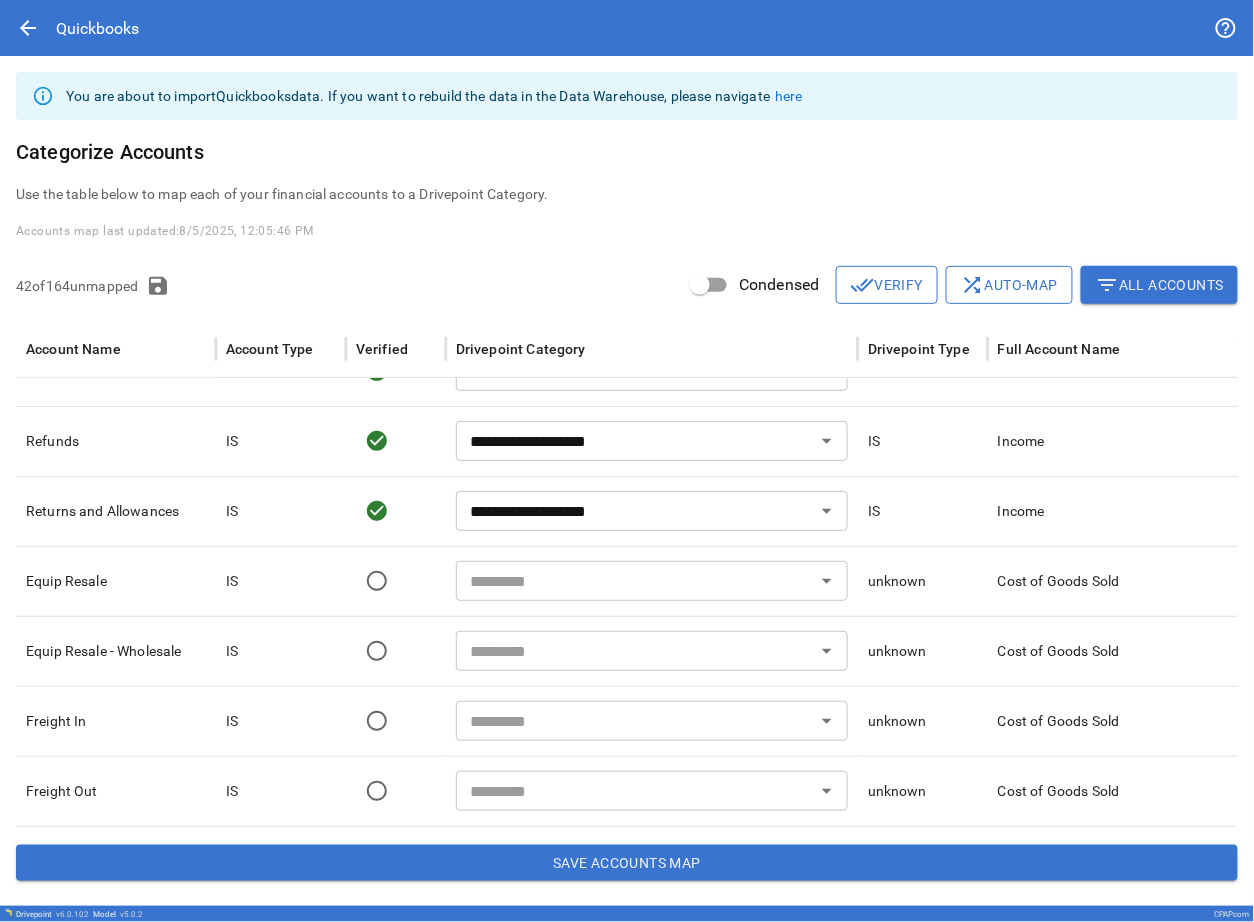 scroll, scrollTop: 210, scrollLeft: 0, axis: vertical 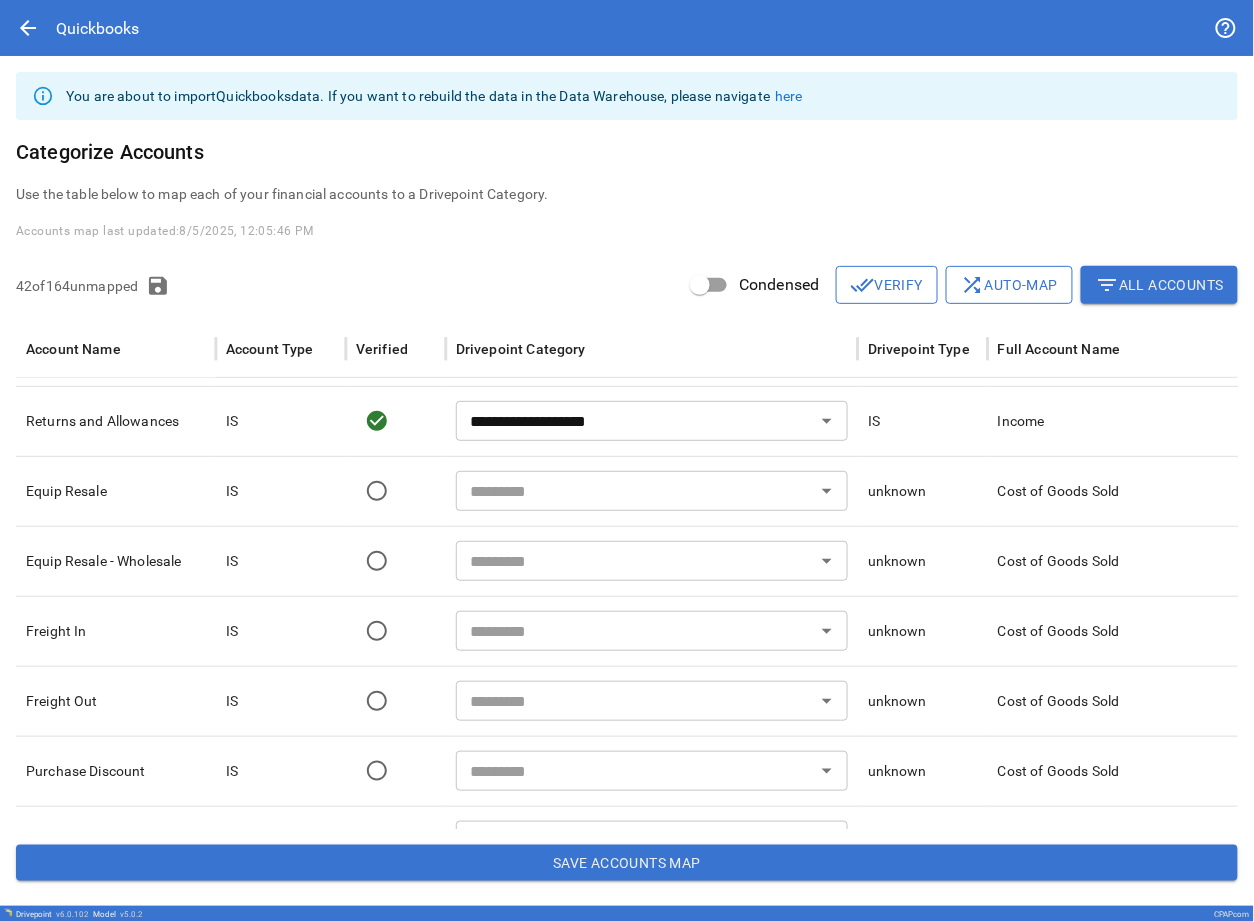 click at bounding box center [635, 491] 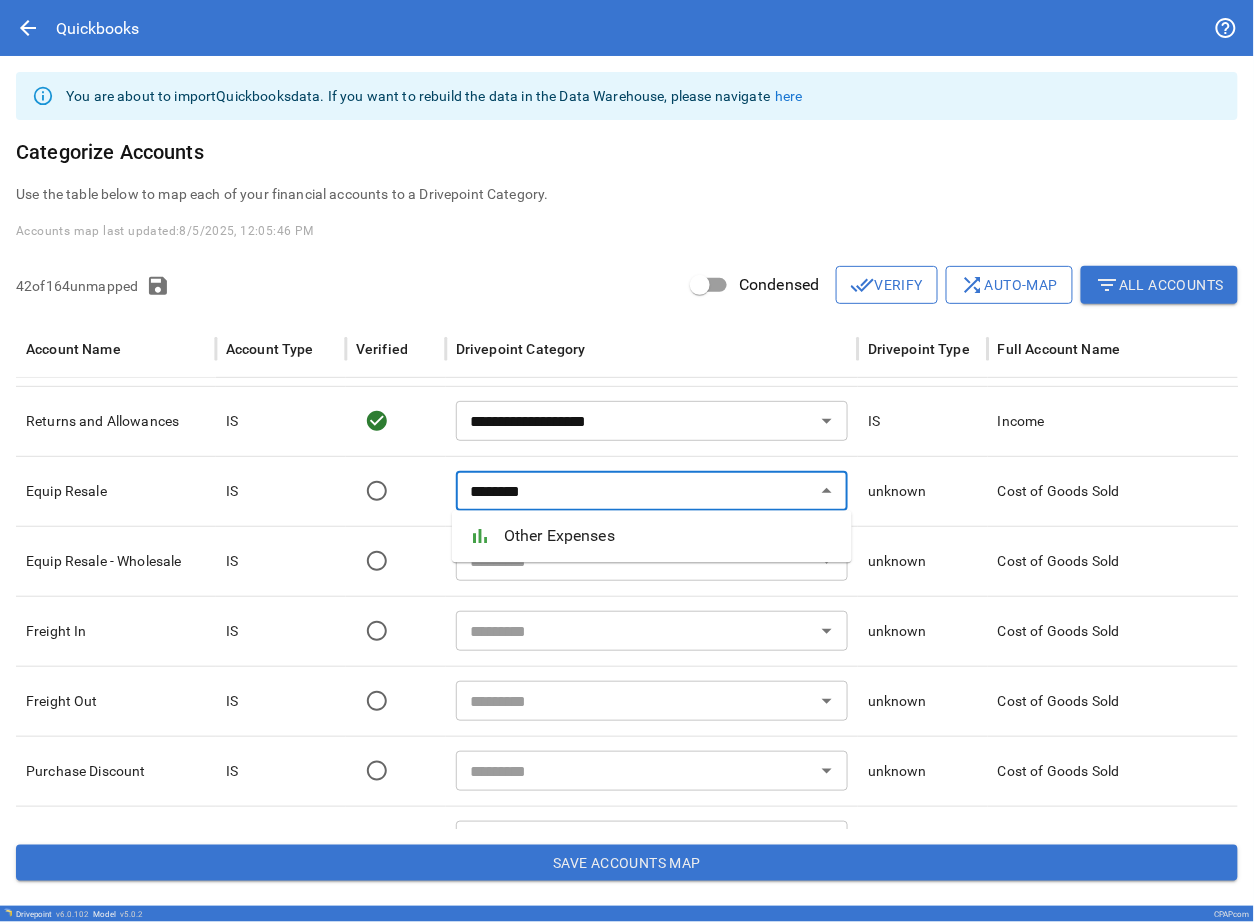 click on "Other Expenses" at bounding box center [670, 537] 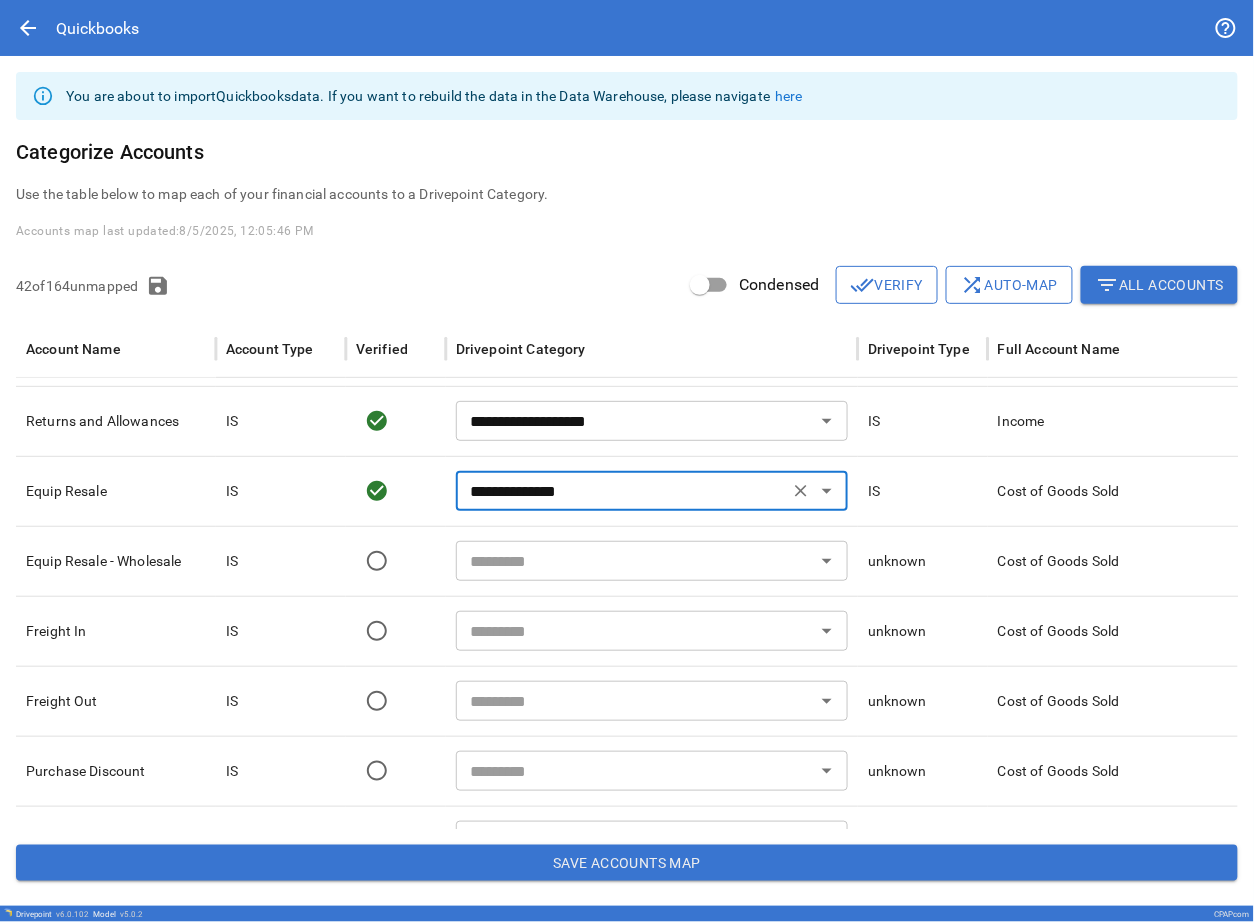 type on "**********" 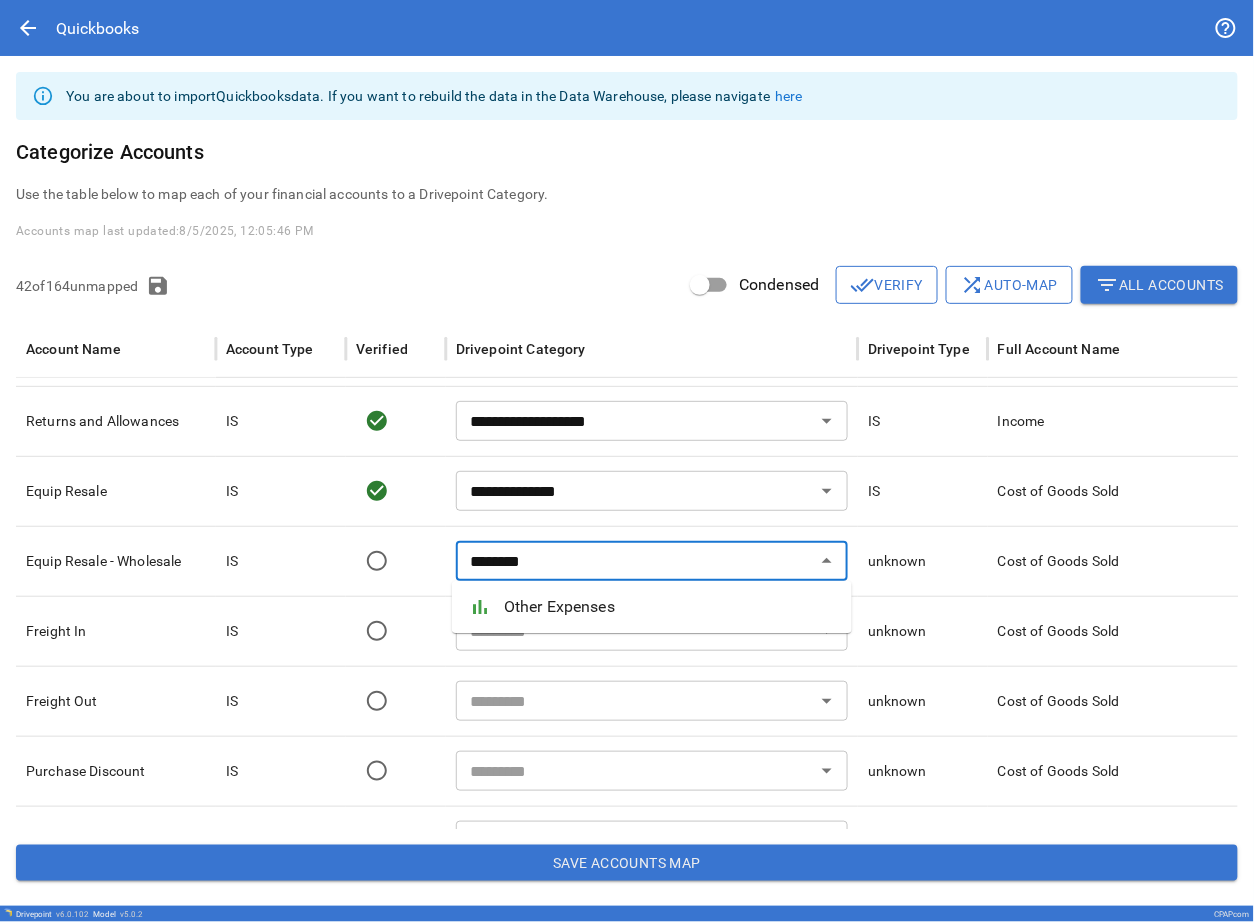 click on "Other Expenses" at bounding box center [670, 607] 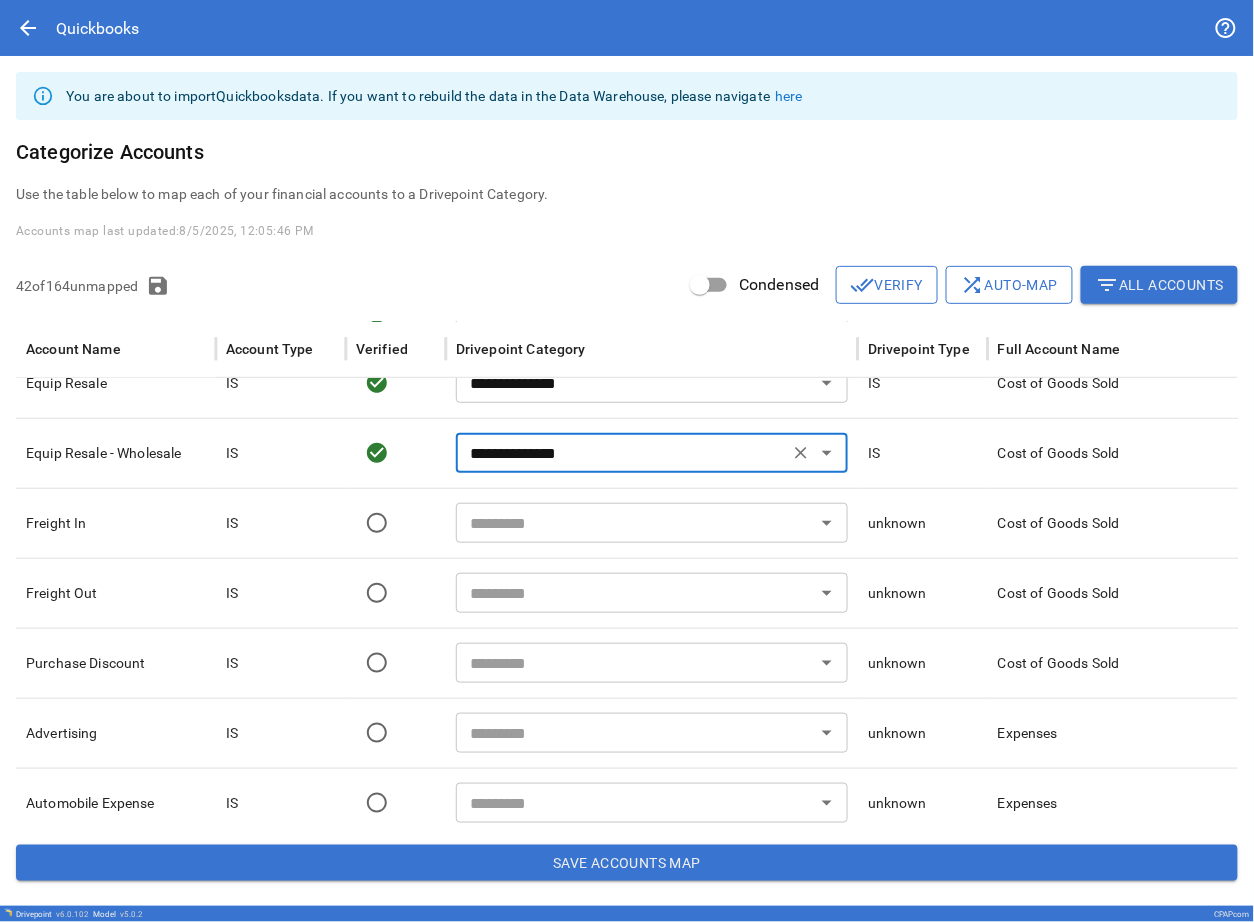 type on "**********" 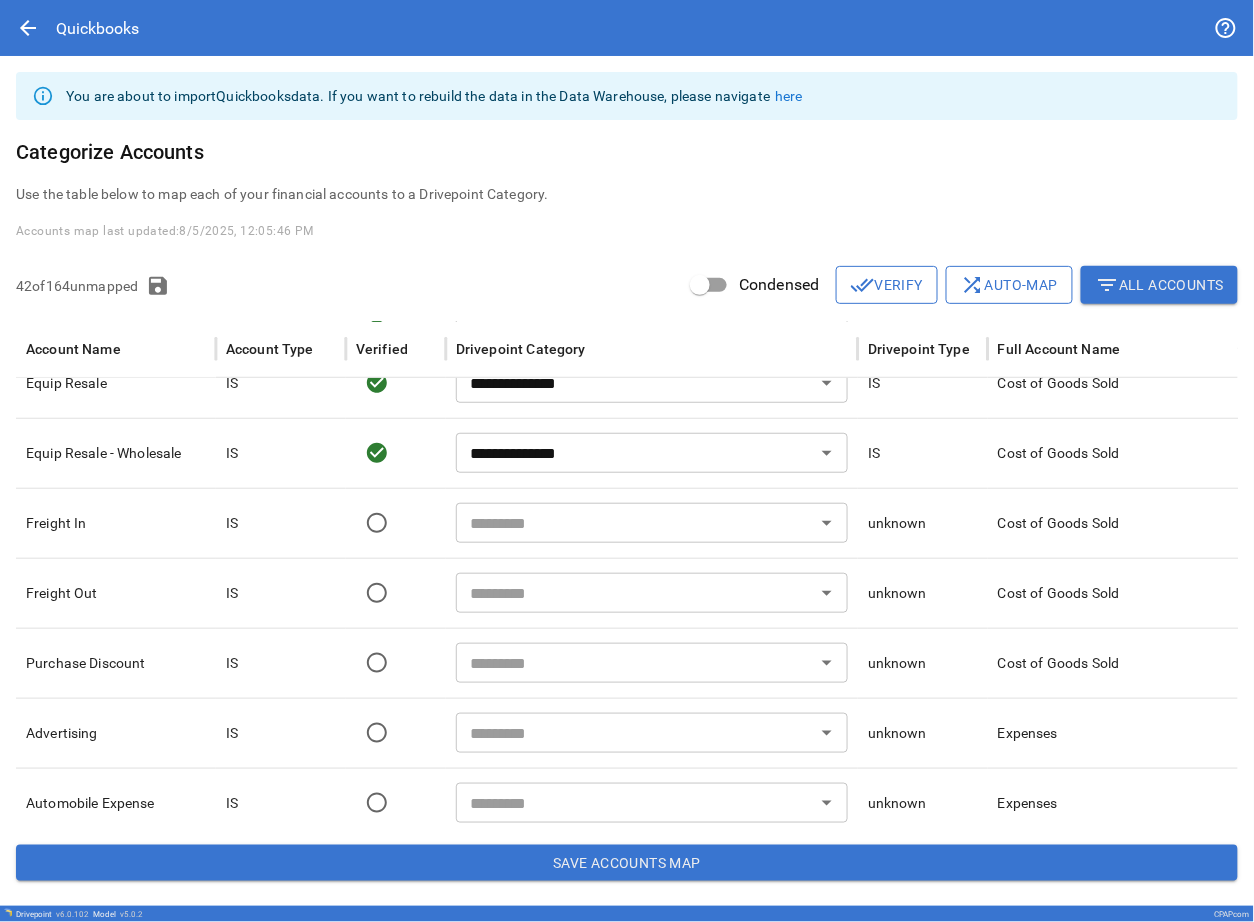 click at bounding box center [635, 523] 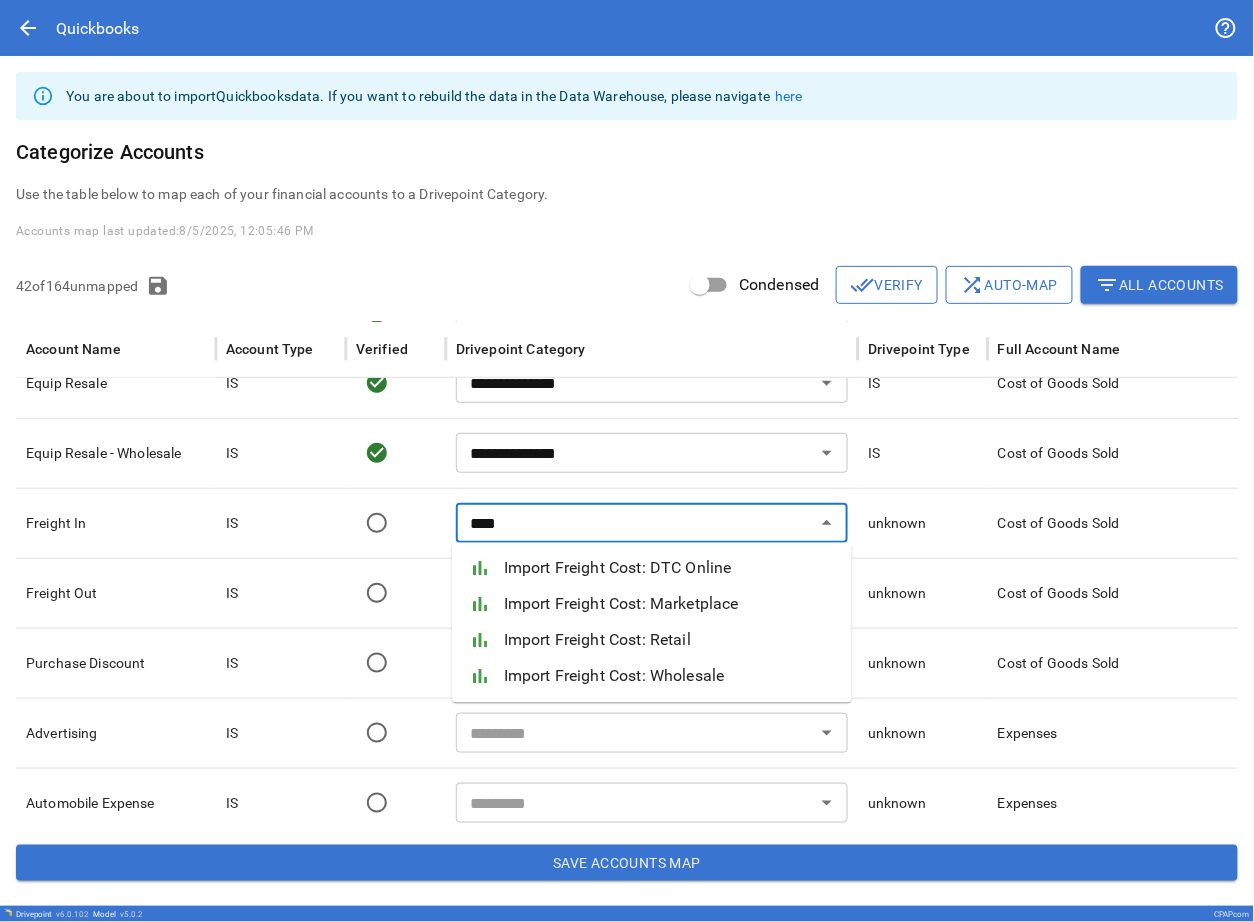 click on "Import Freight Cost: DTC Online" at bounding box center [670, 569] 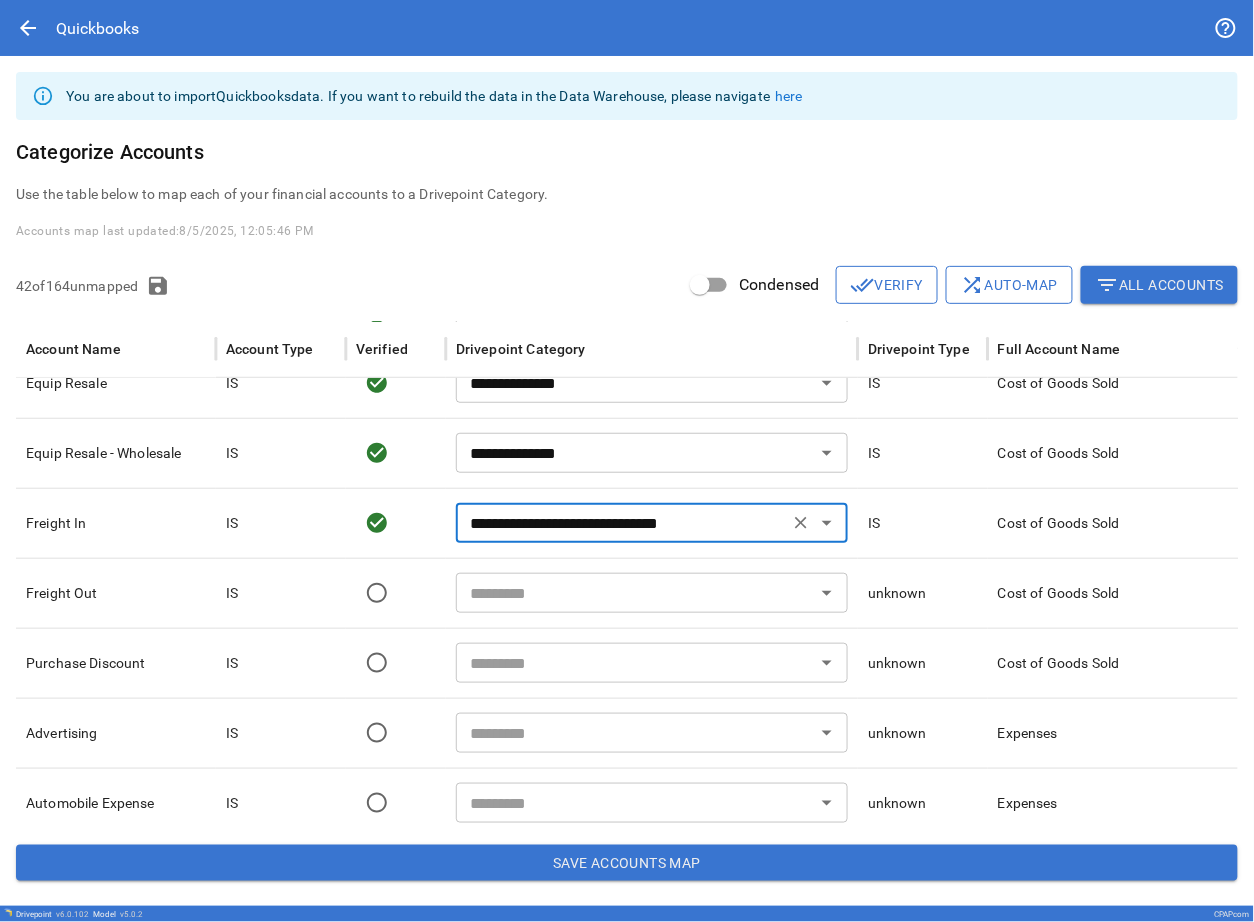 type on "**********" 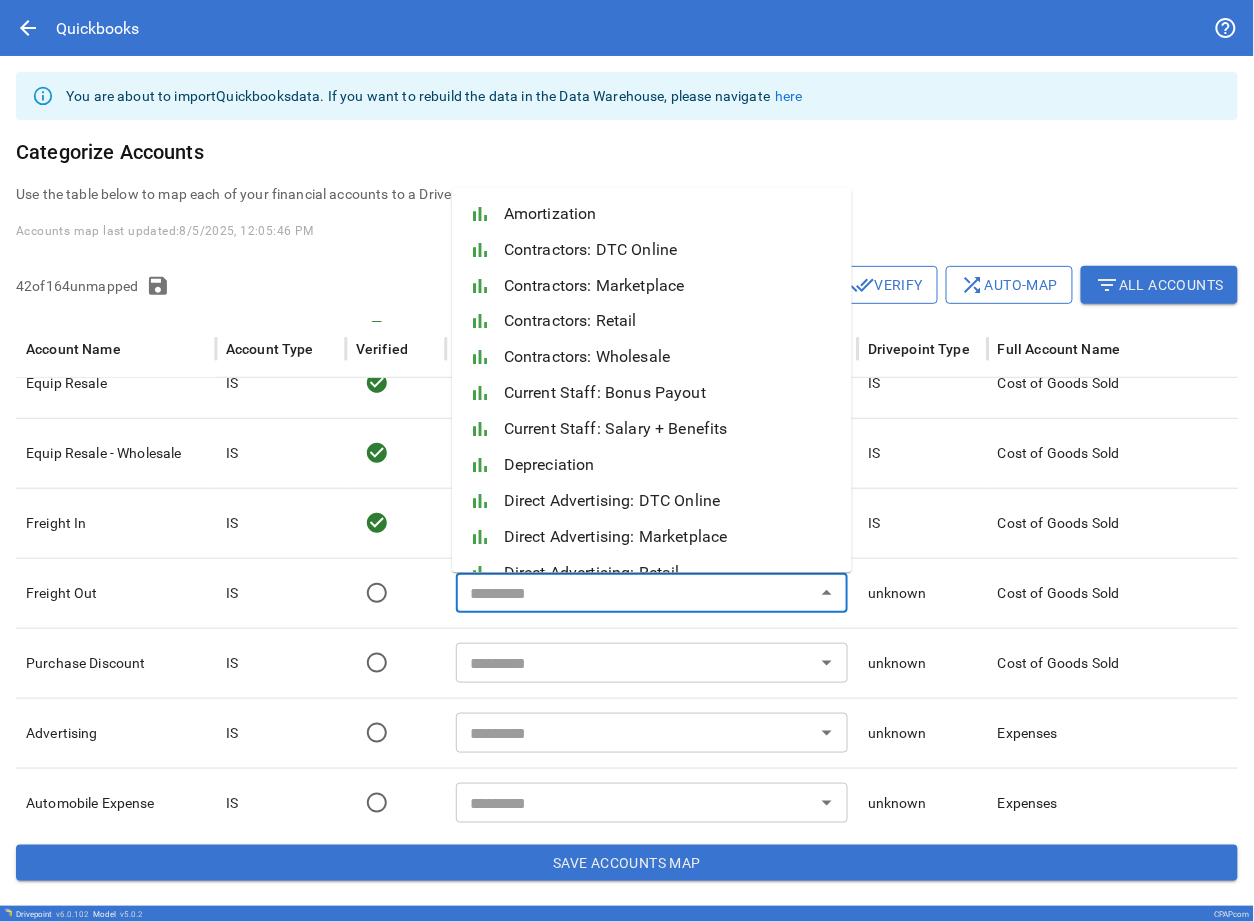 click at bounding box center (635, 593) 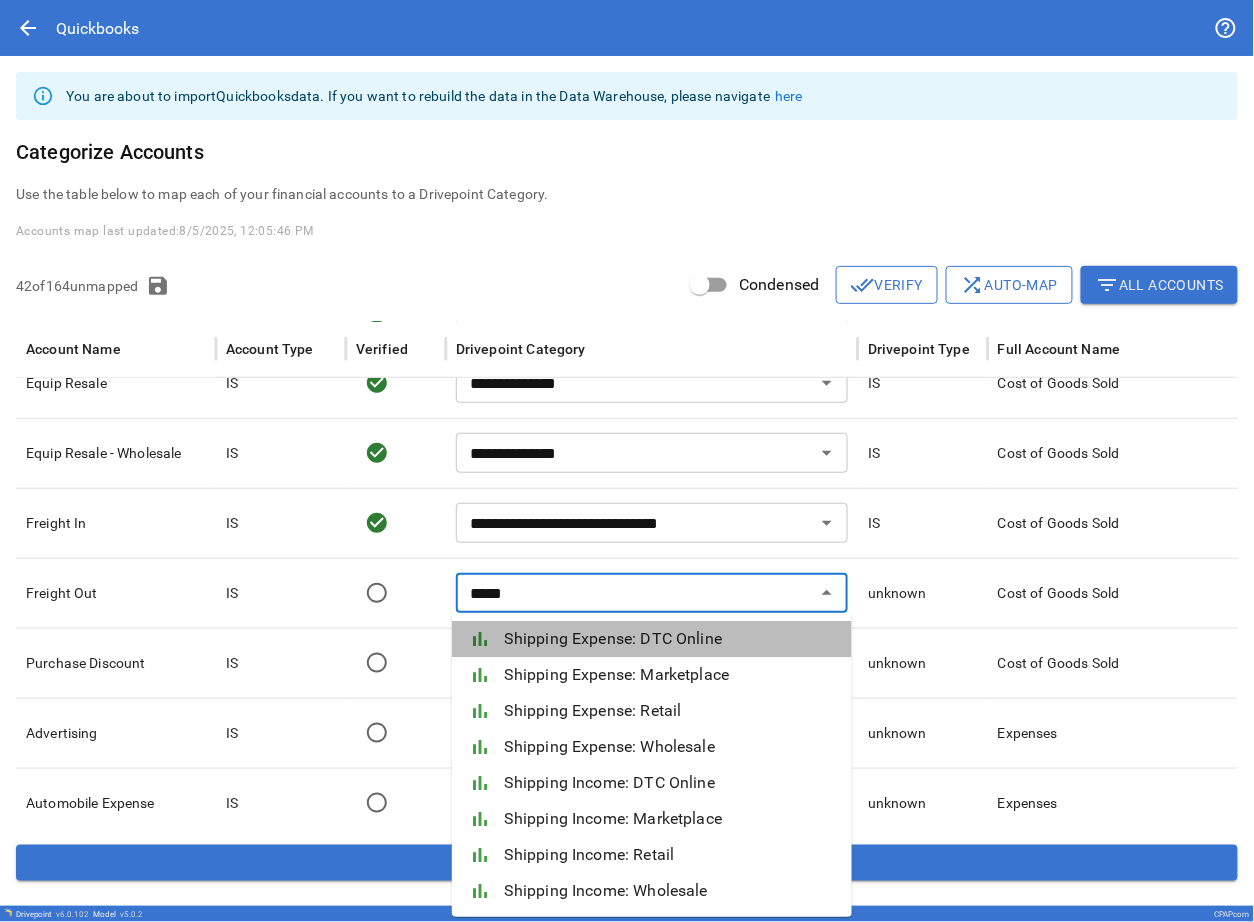 click on "Shipping Expense: DTC Online" at bounding box center [670, 639] 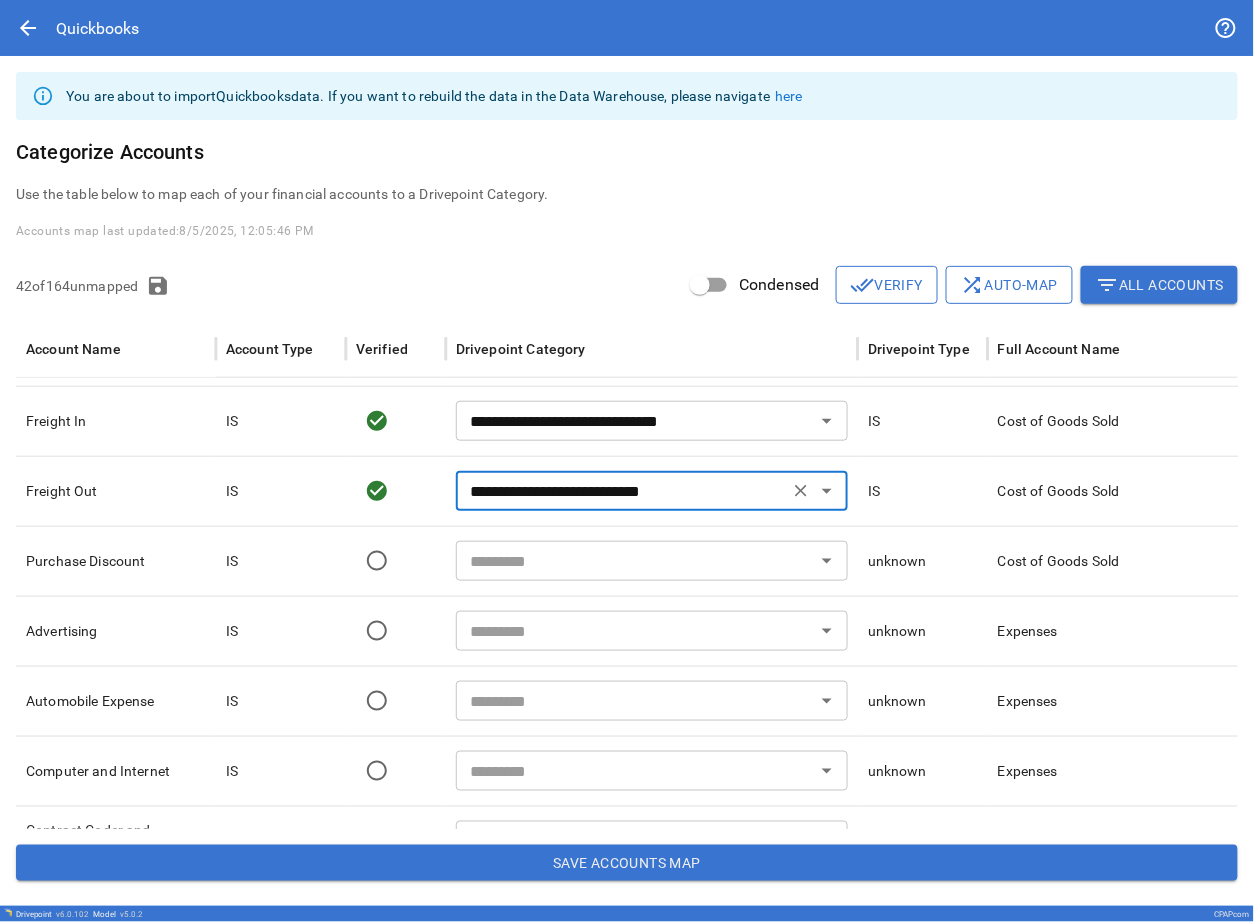 type on "**********" 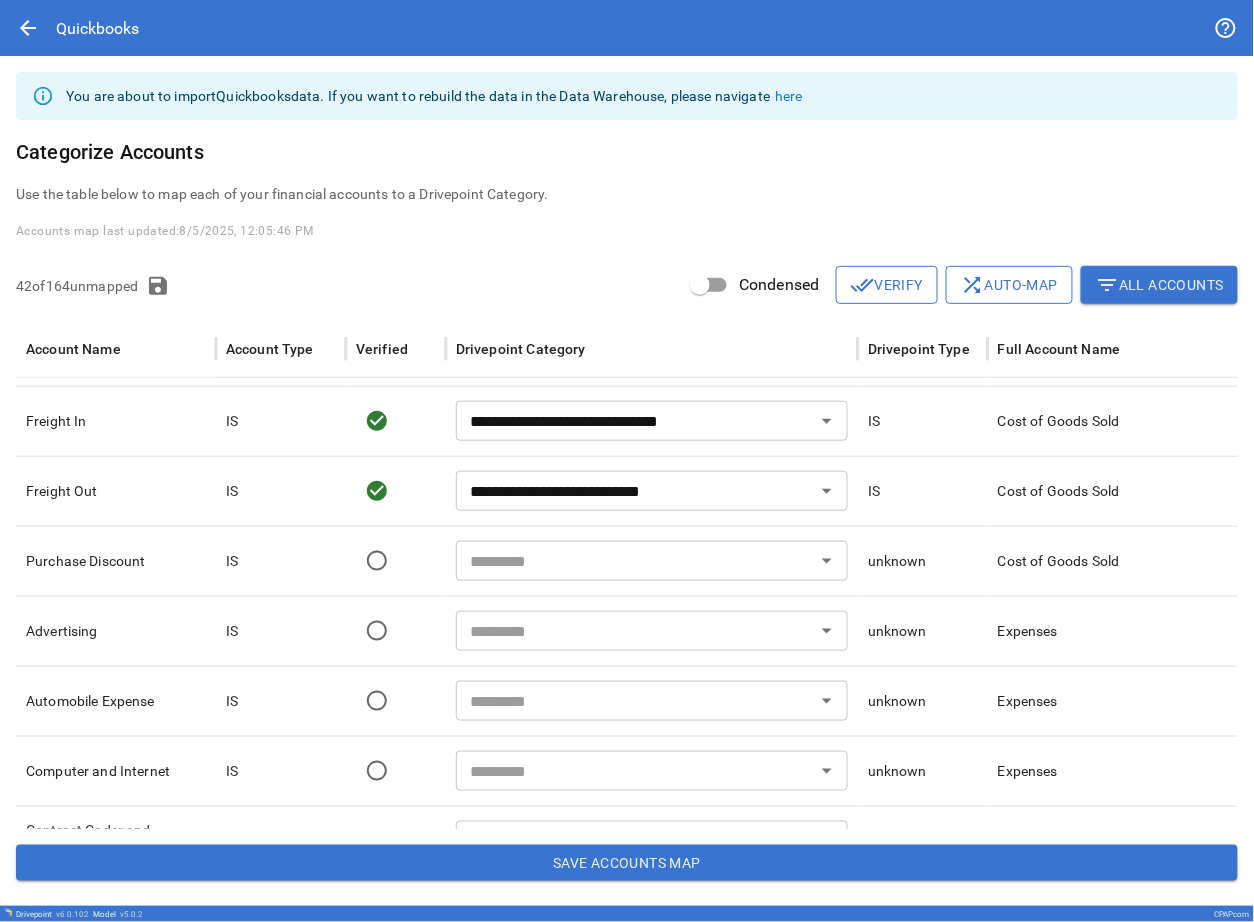 click at bounding box center [635, 561] 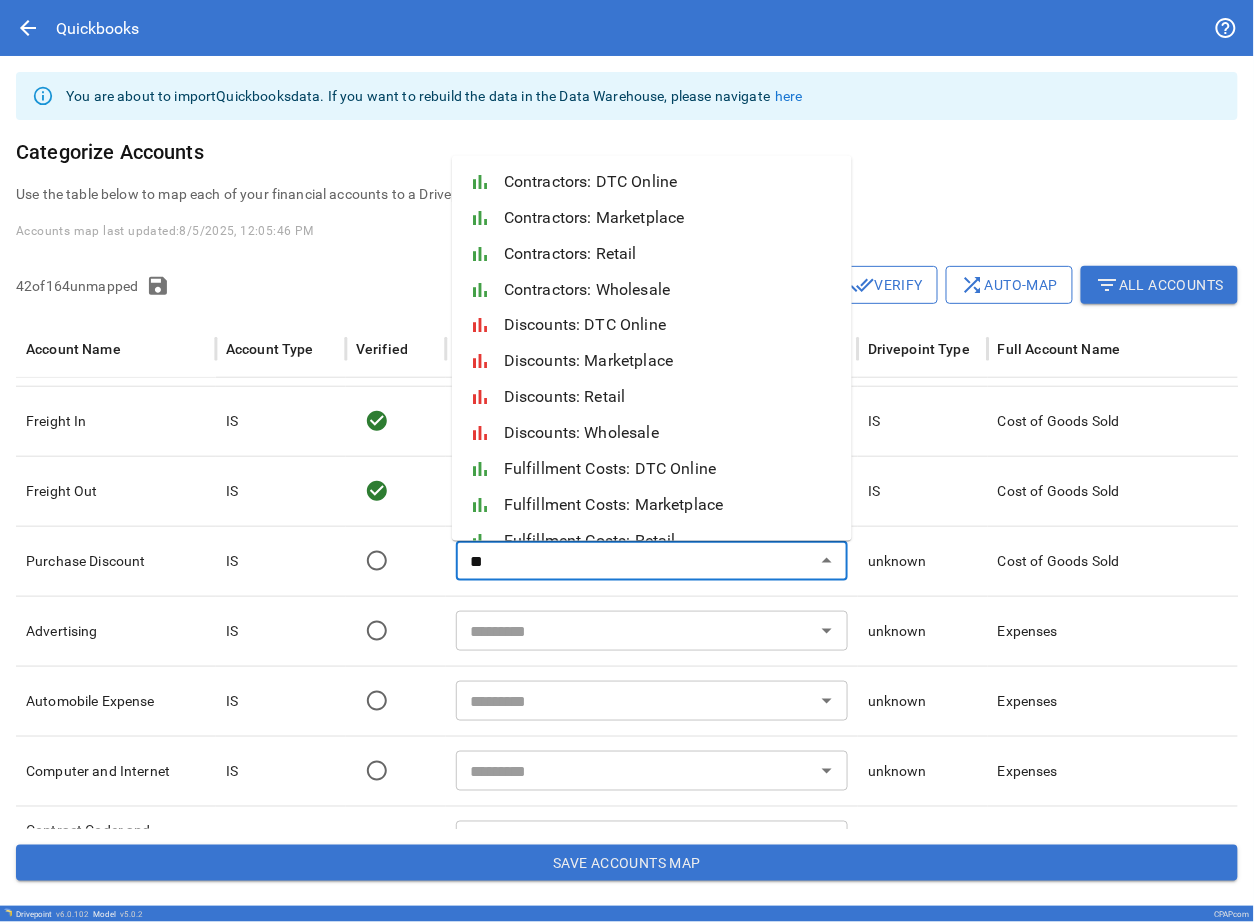 type on "*" 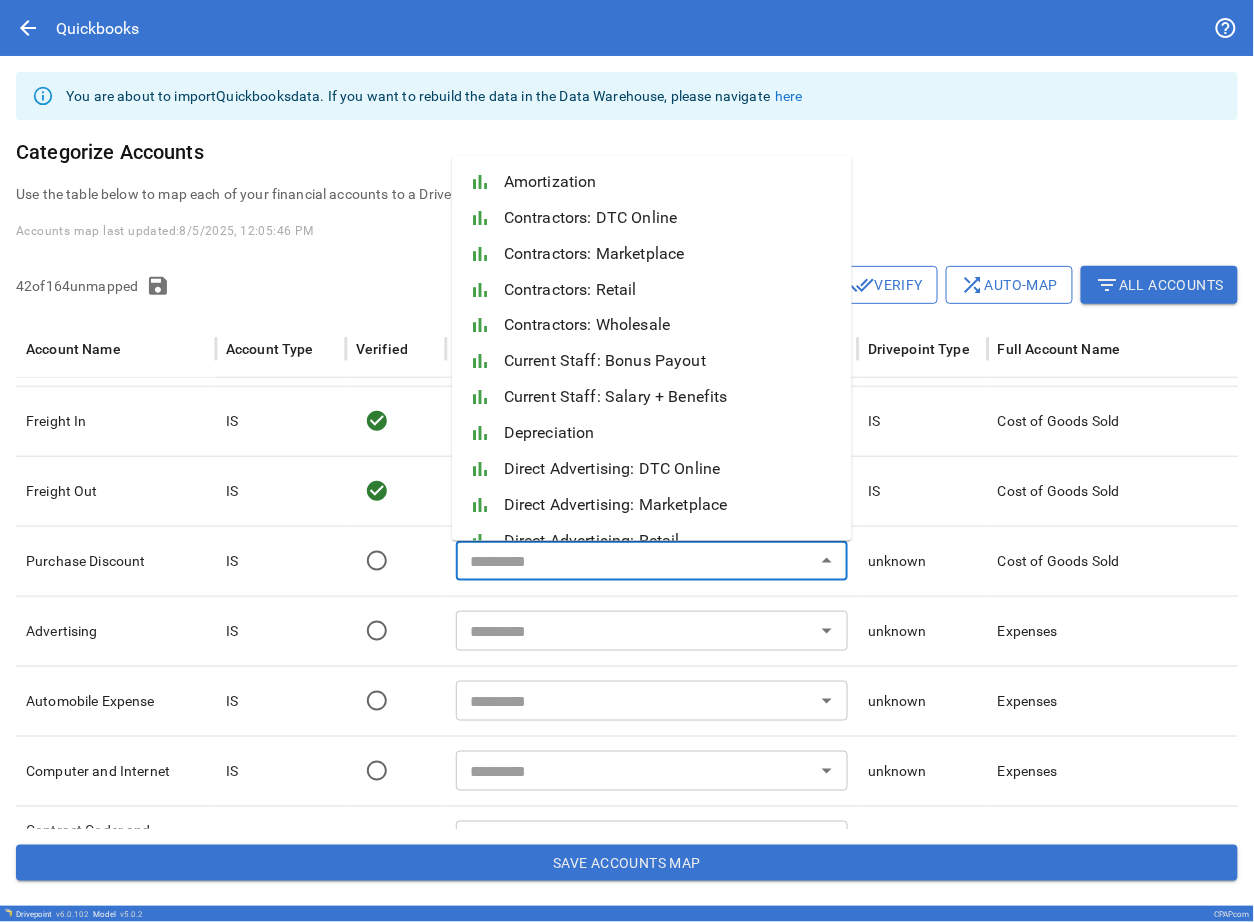 type on "*" 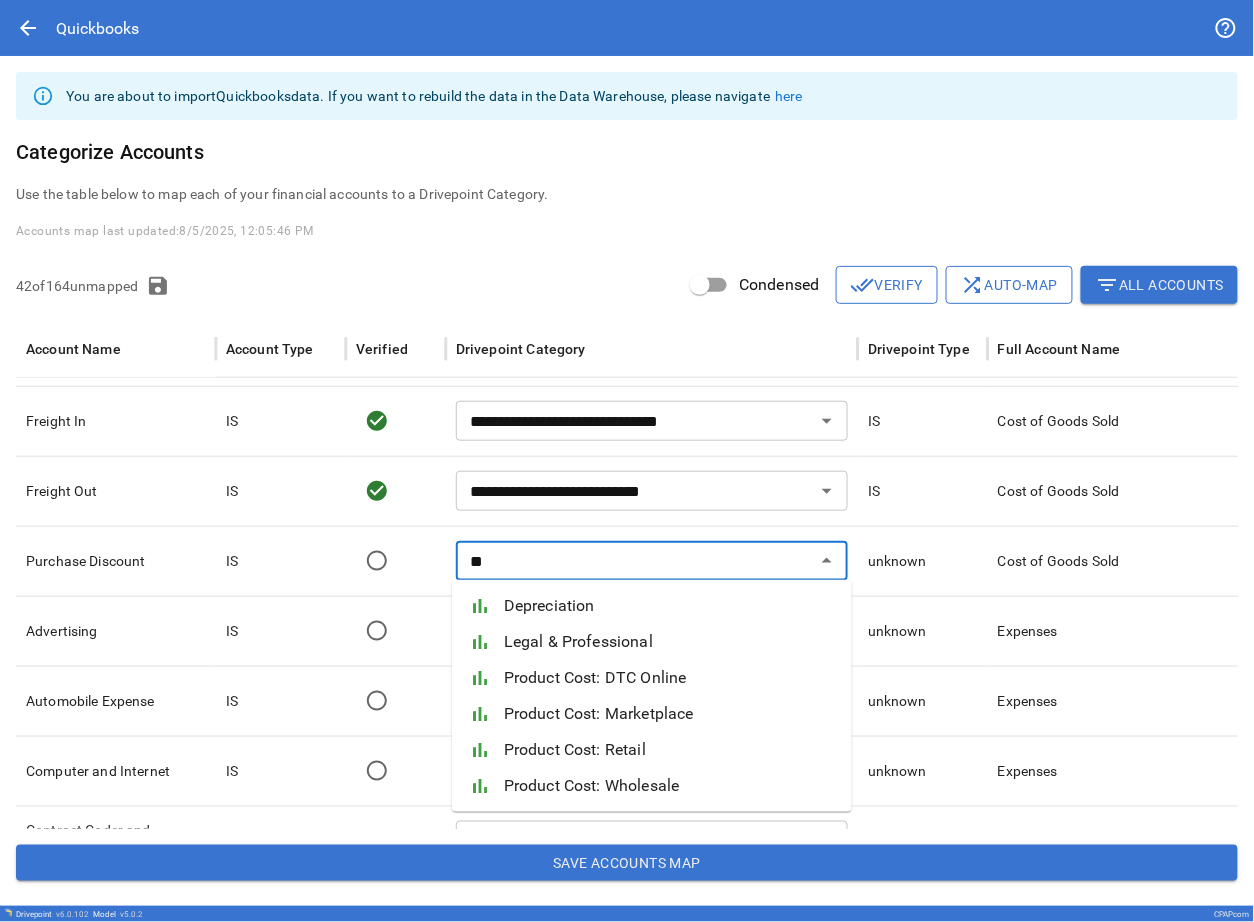 click on "Product Cost: DTC Online" at bounding box center [670, 678] 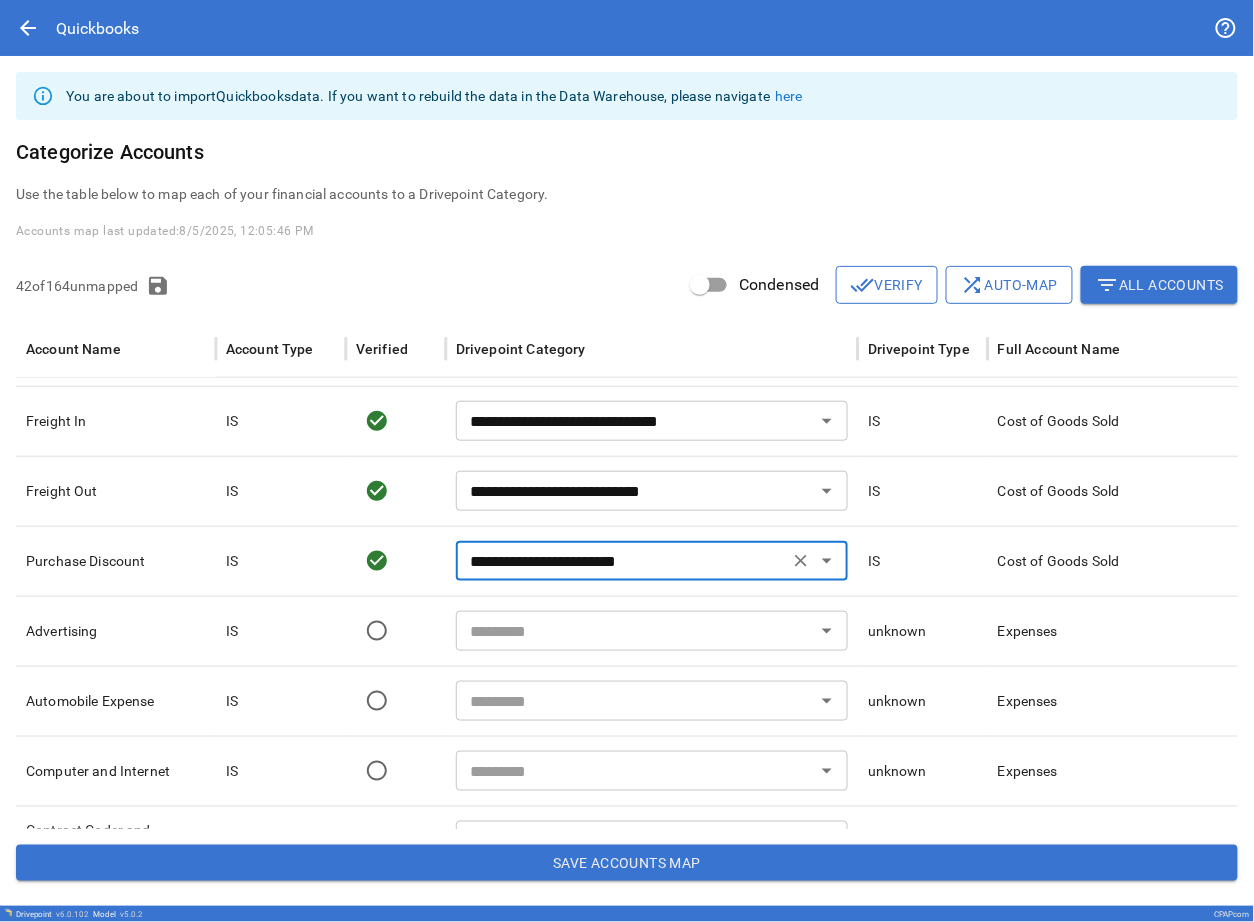 scroll, scrollTop: 496, scrollLeft: 0, axis: vertical 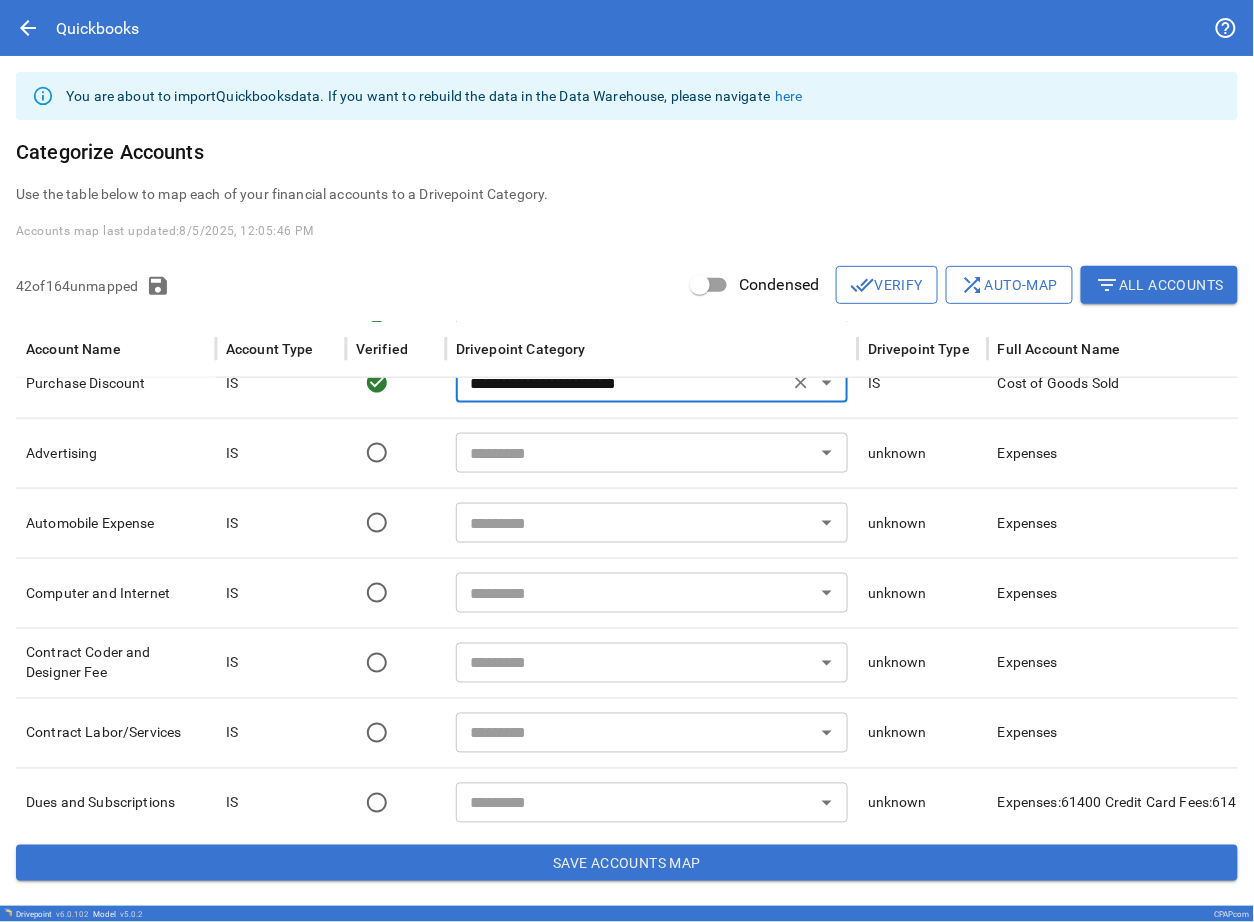 type on "**********" 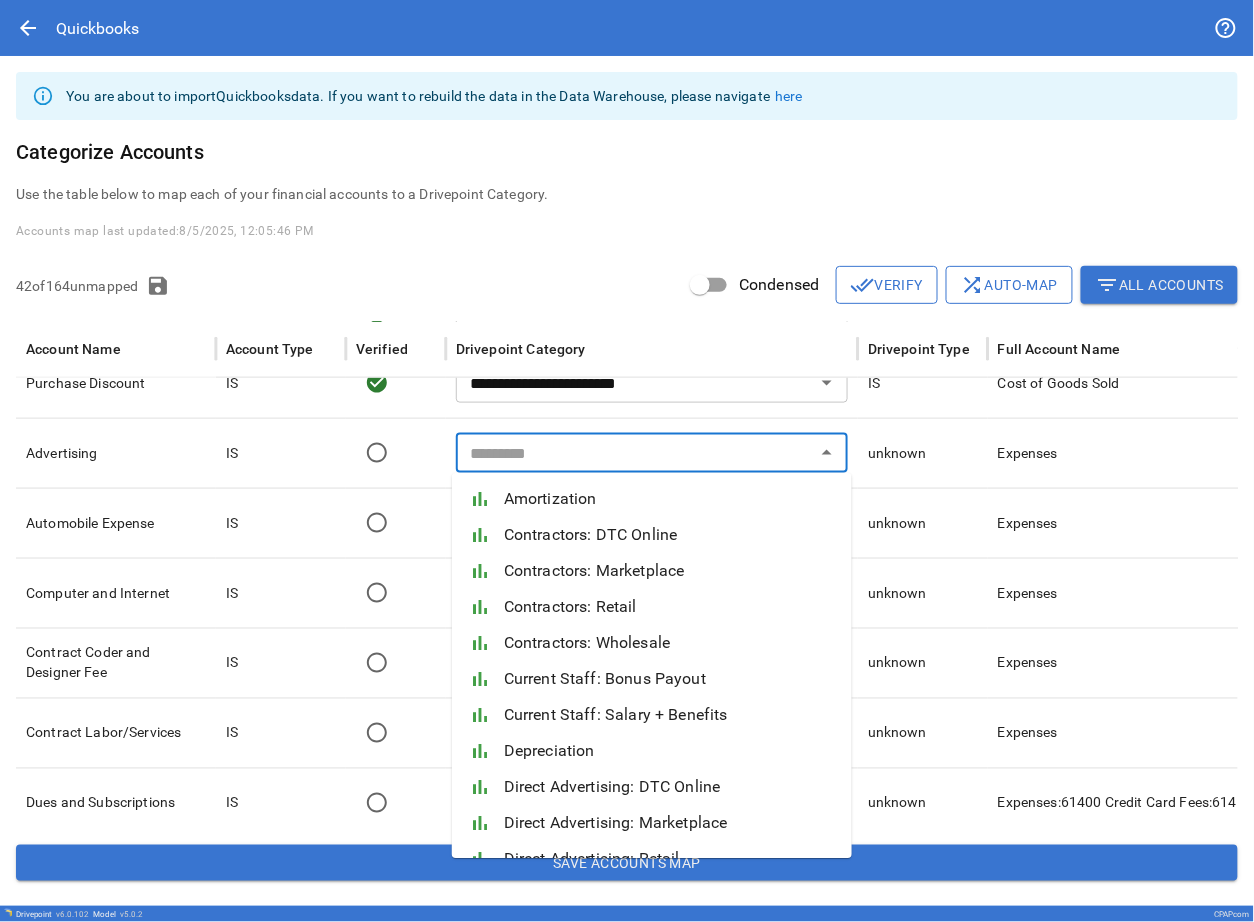 click at bounding box center [635, 453] 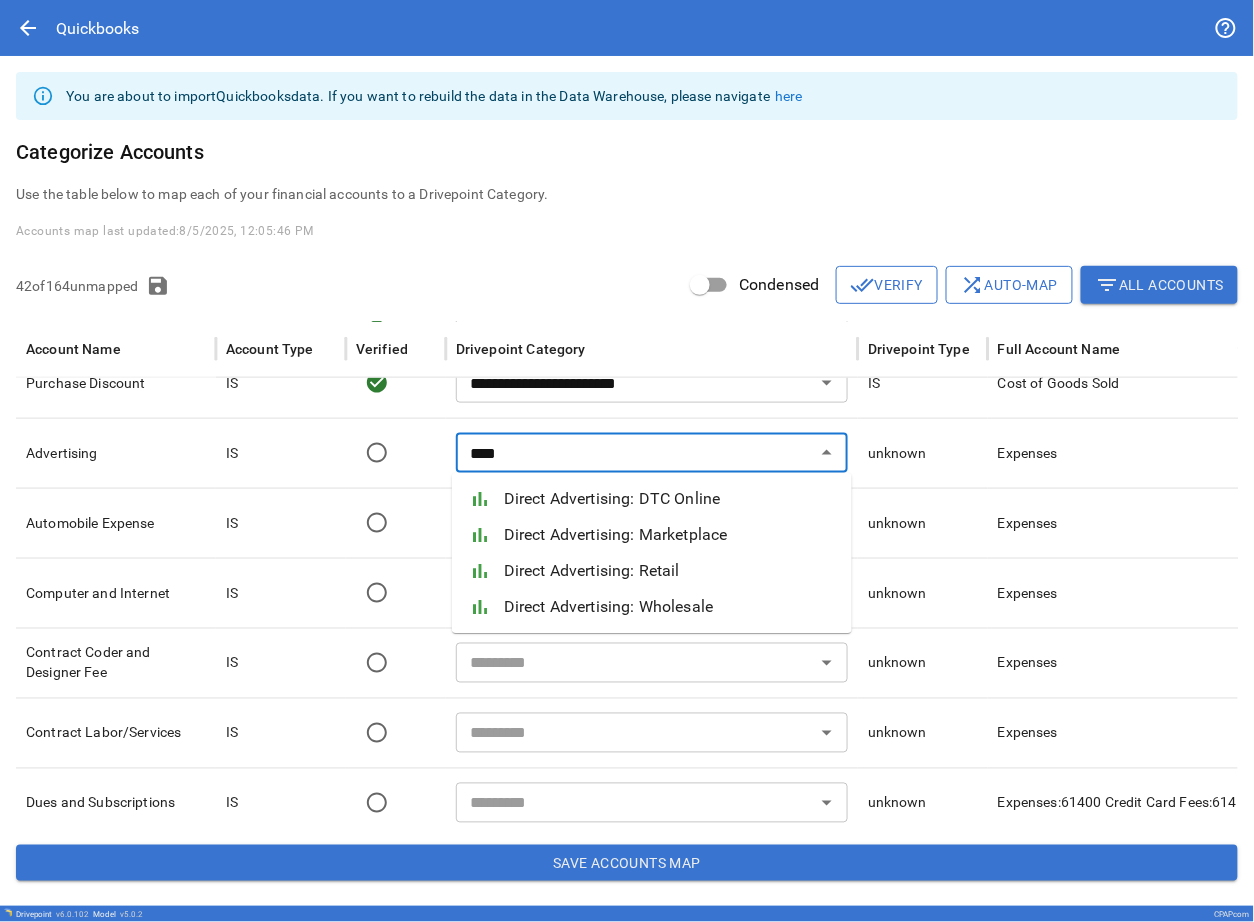 click on "Direct Advertising: DTC Online" at bounding box center [670, 499] 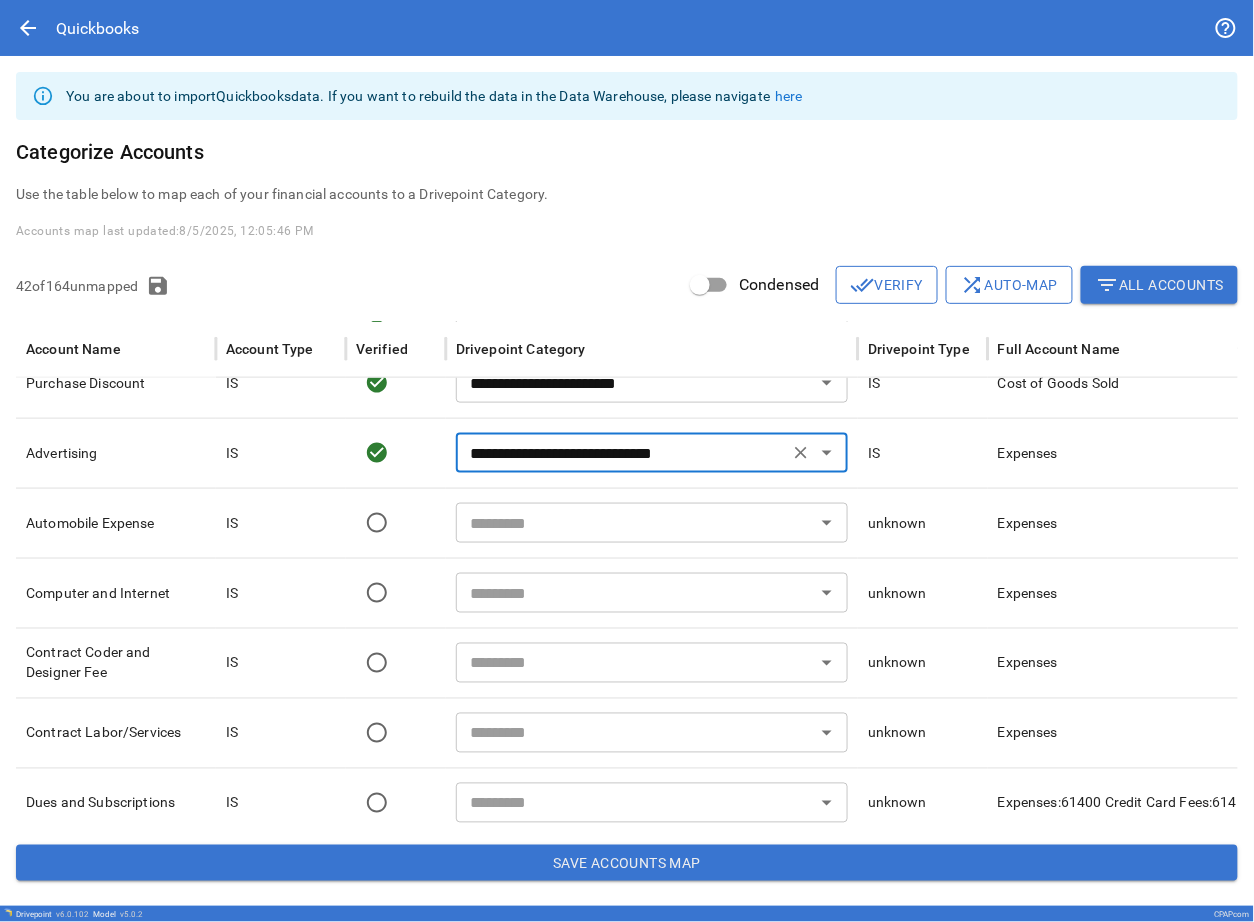 type on "**********" 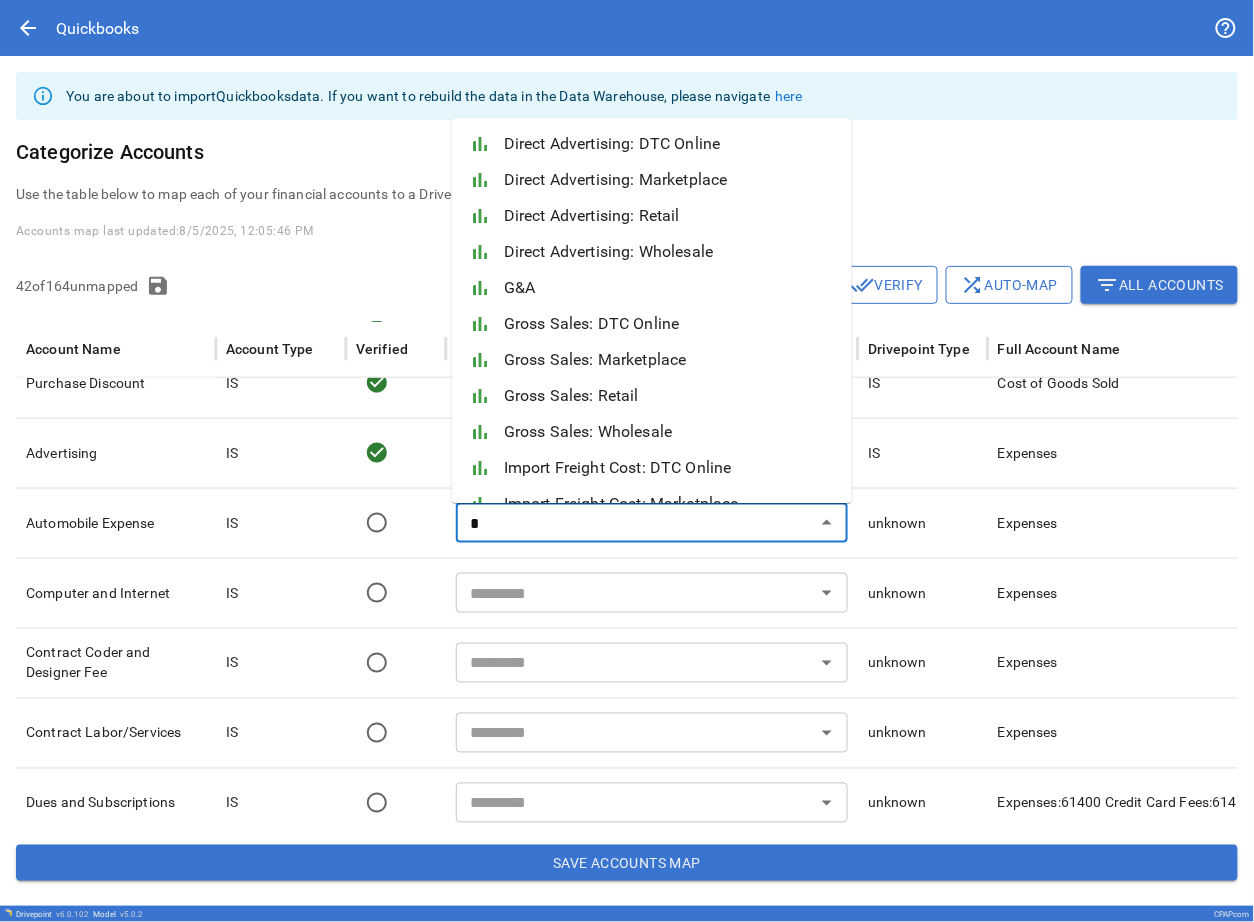 click on "G&A" at bounding box center [670, 289] 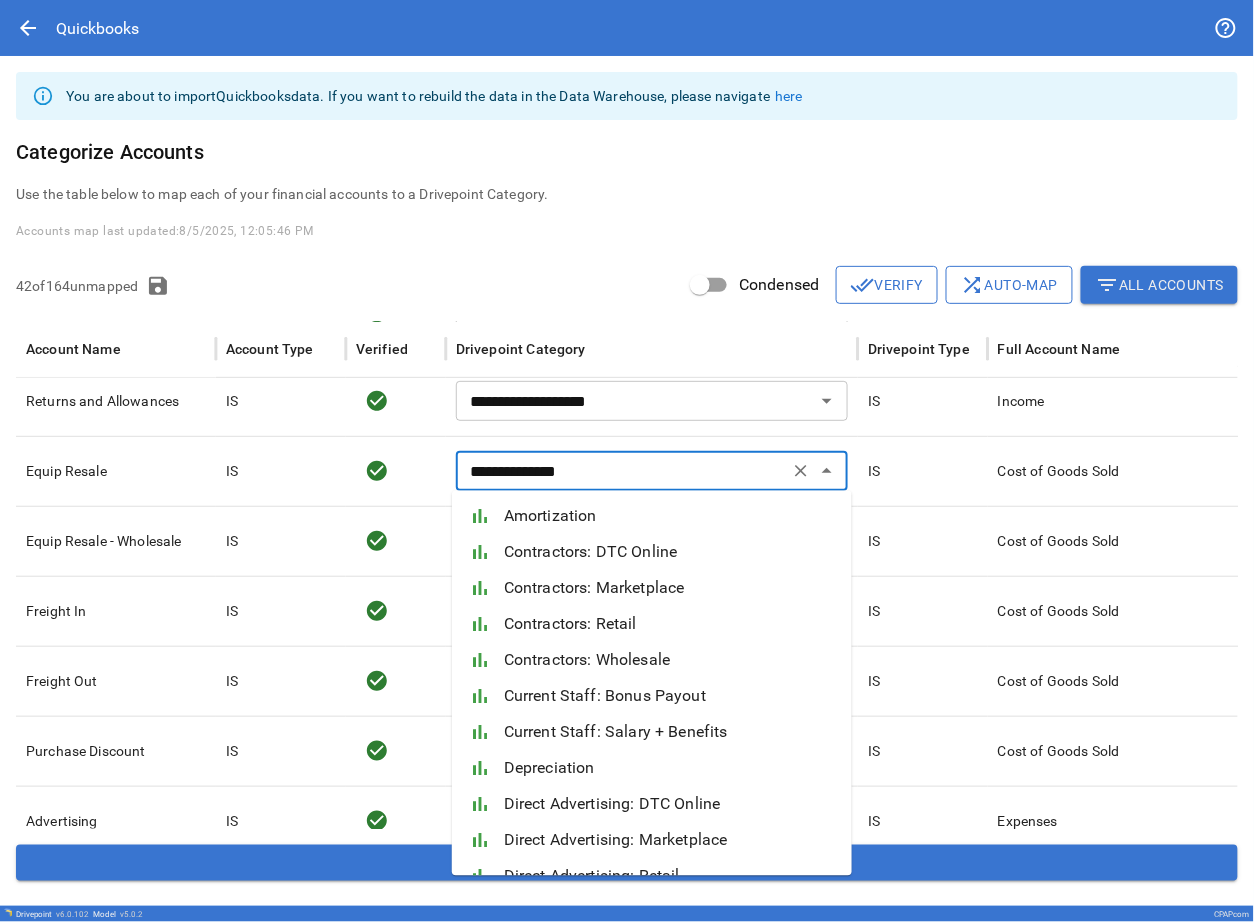 click on "**********" at bounding box center [622, 471] 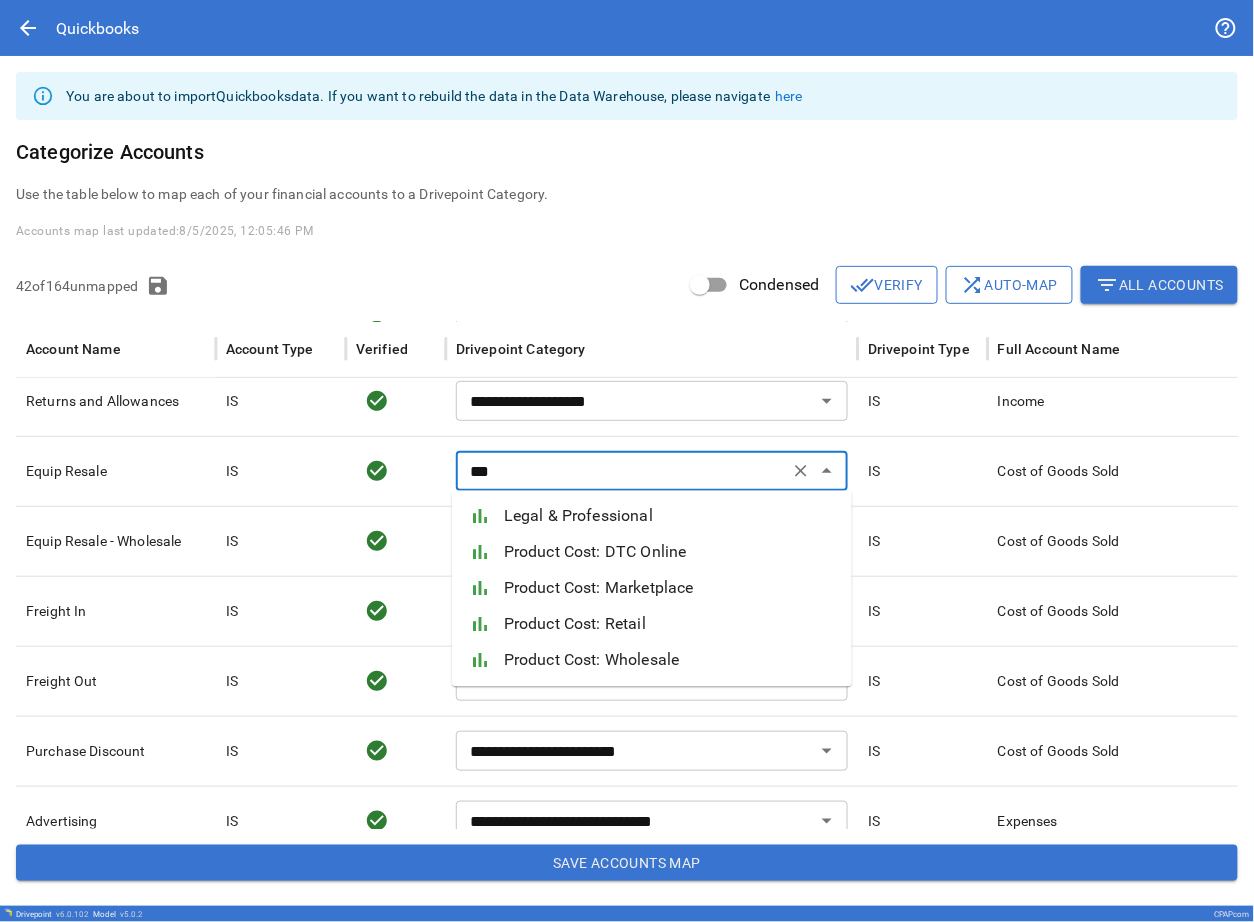 type on "**********" 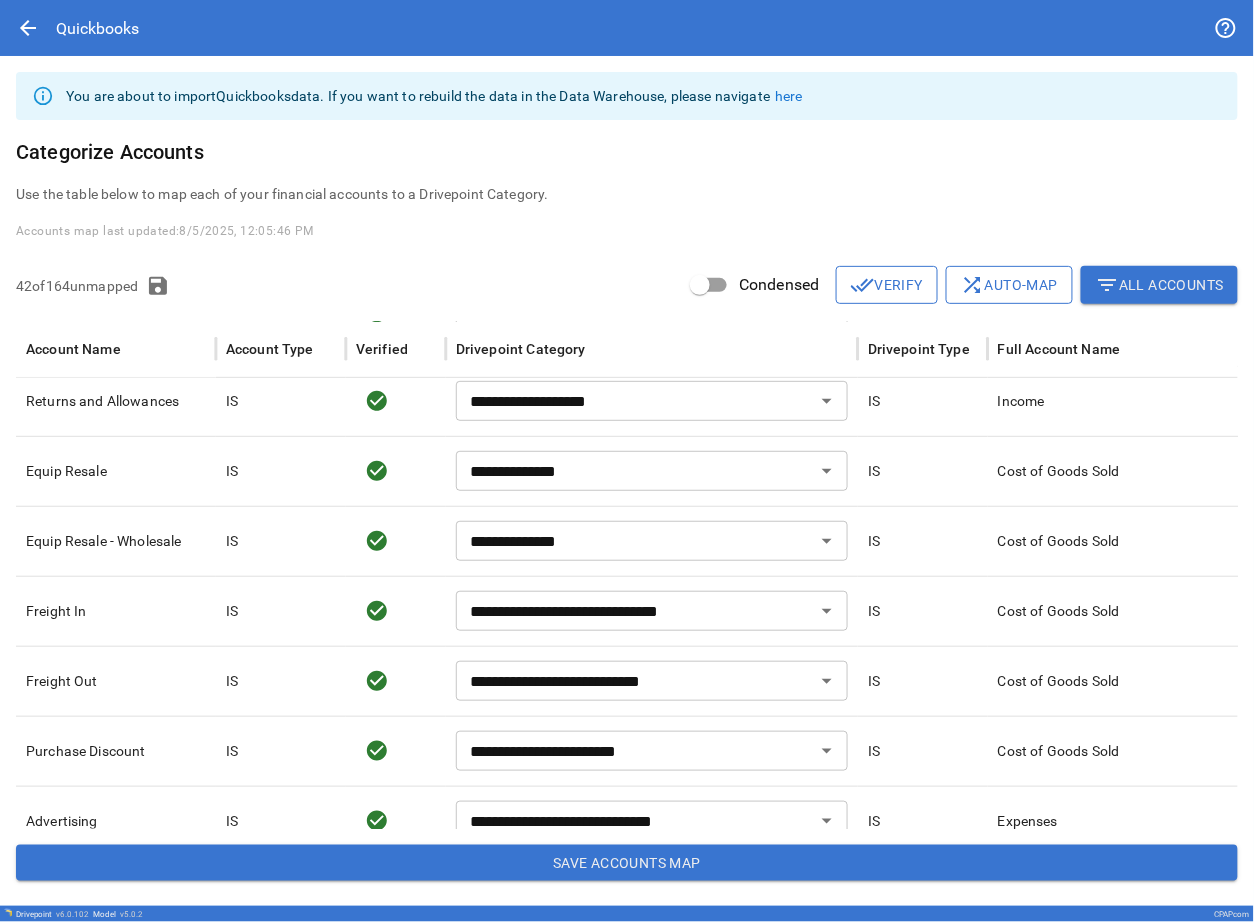 click on "IS" at bounding box center [923, 471] 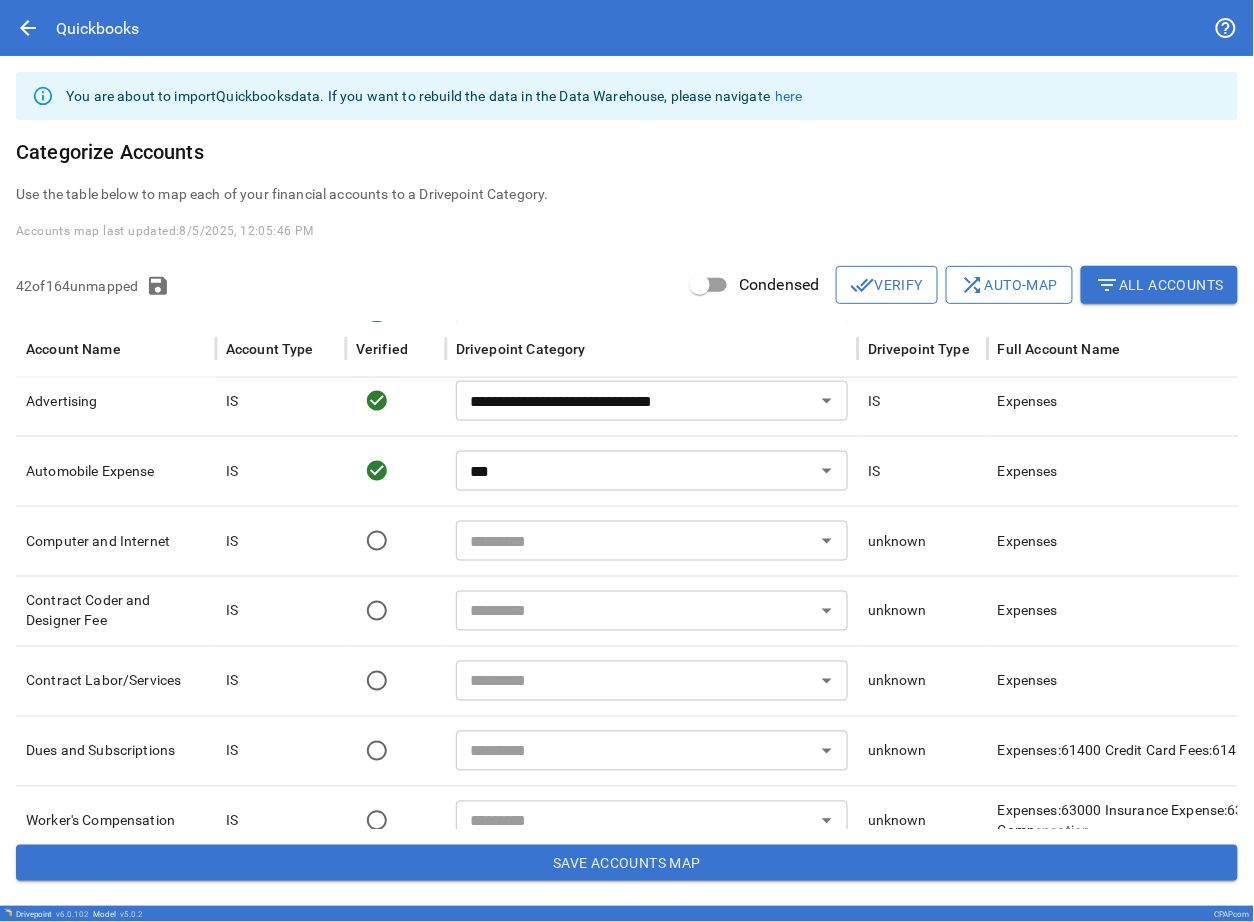 click at bounding box center (635, 541) 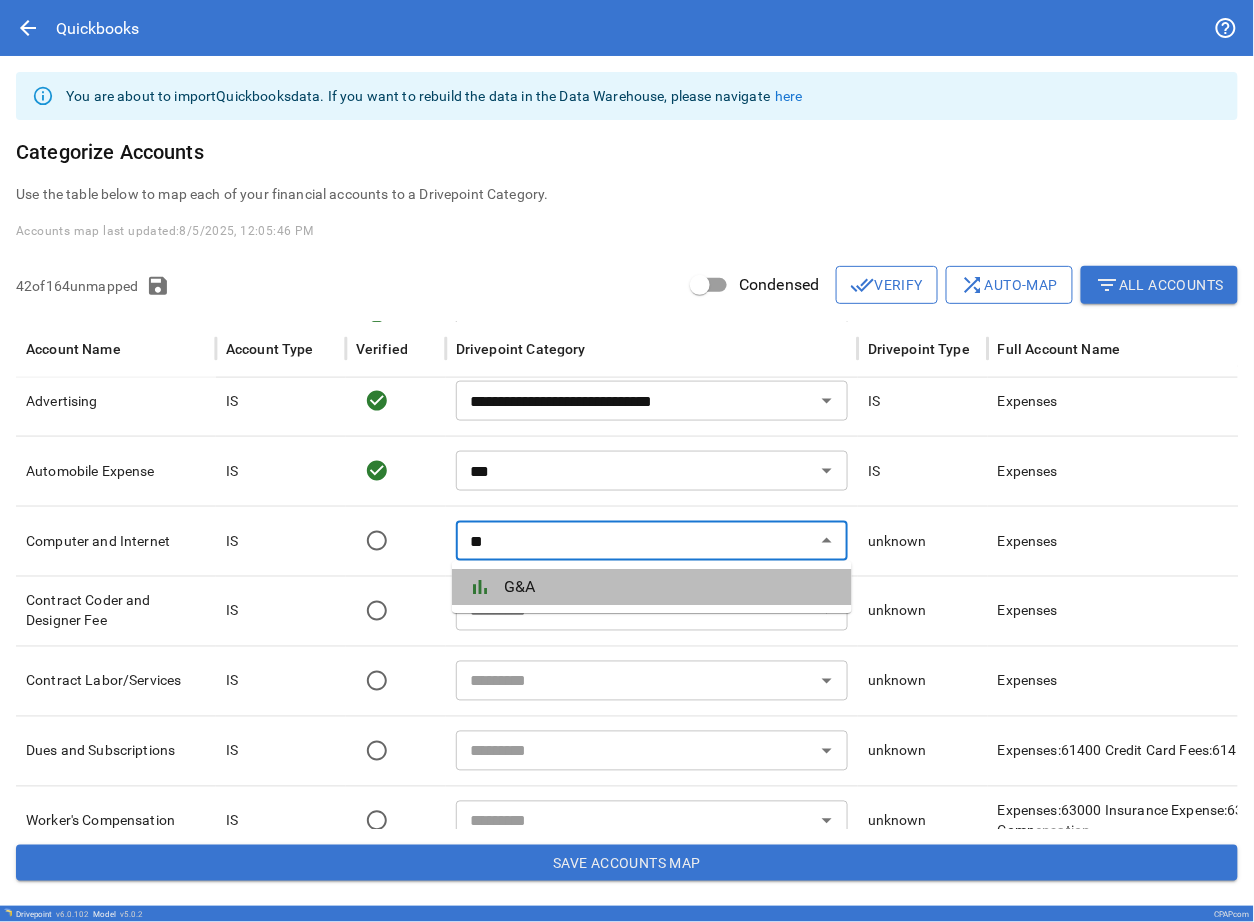 click on "G&A" at bounding box center (670, 587) 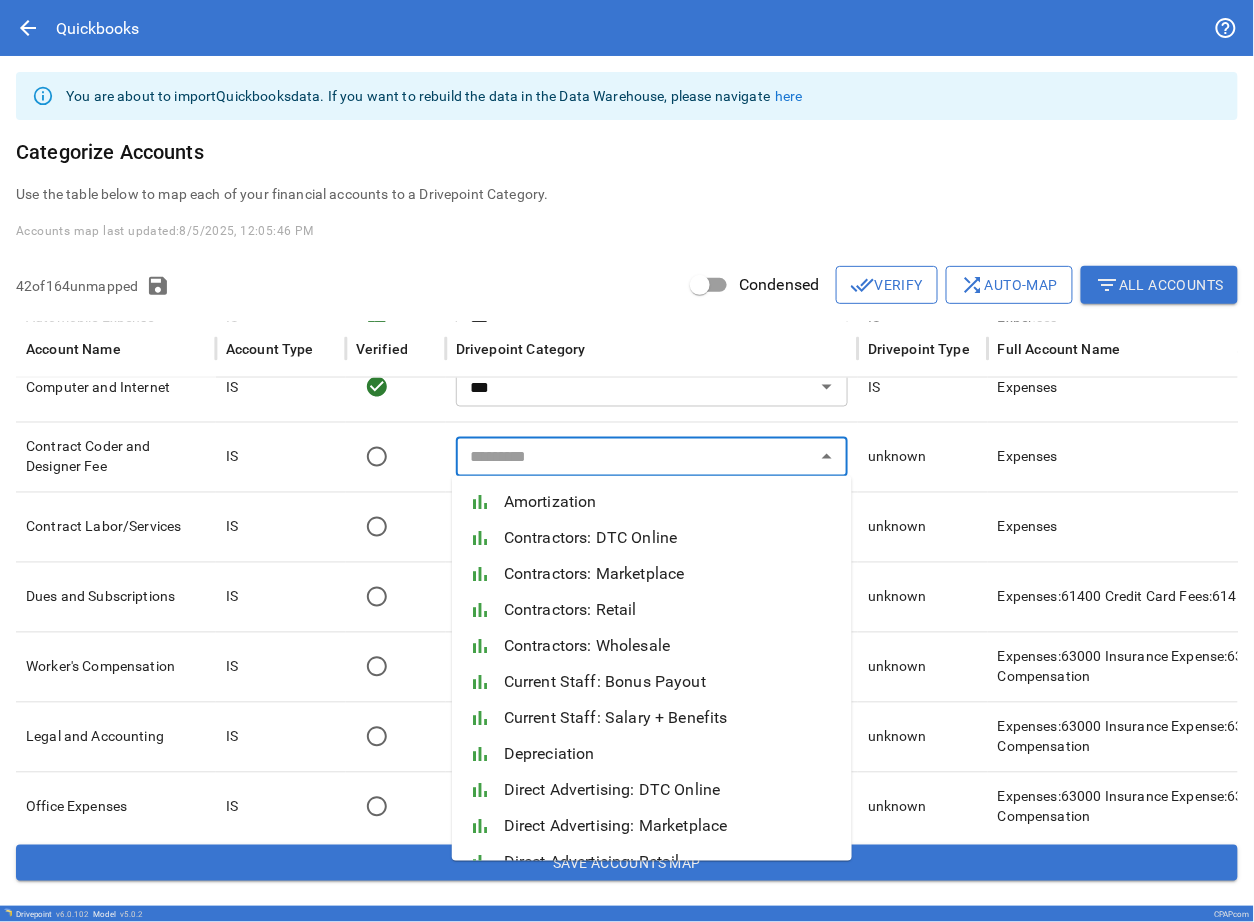 click at bounding box center [635, 457] 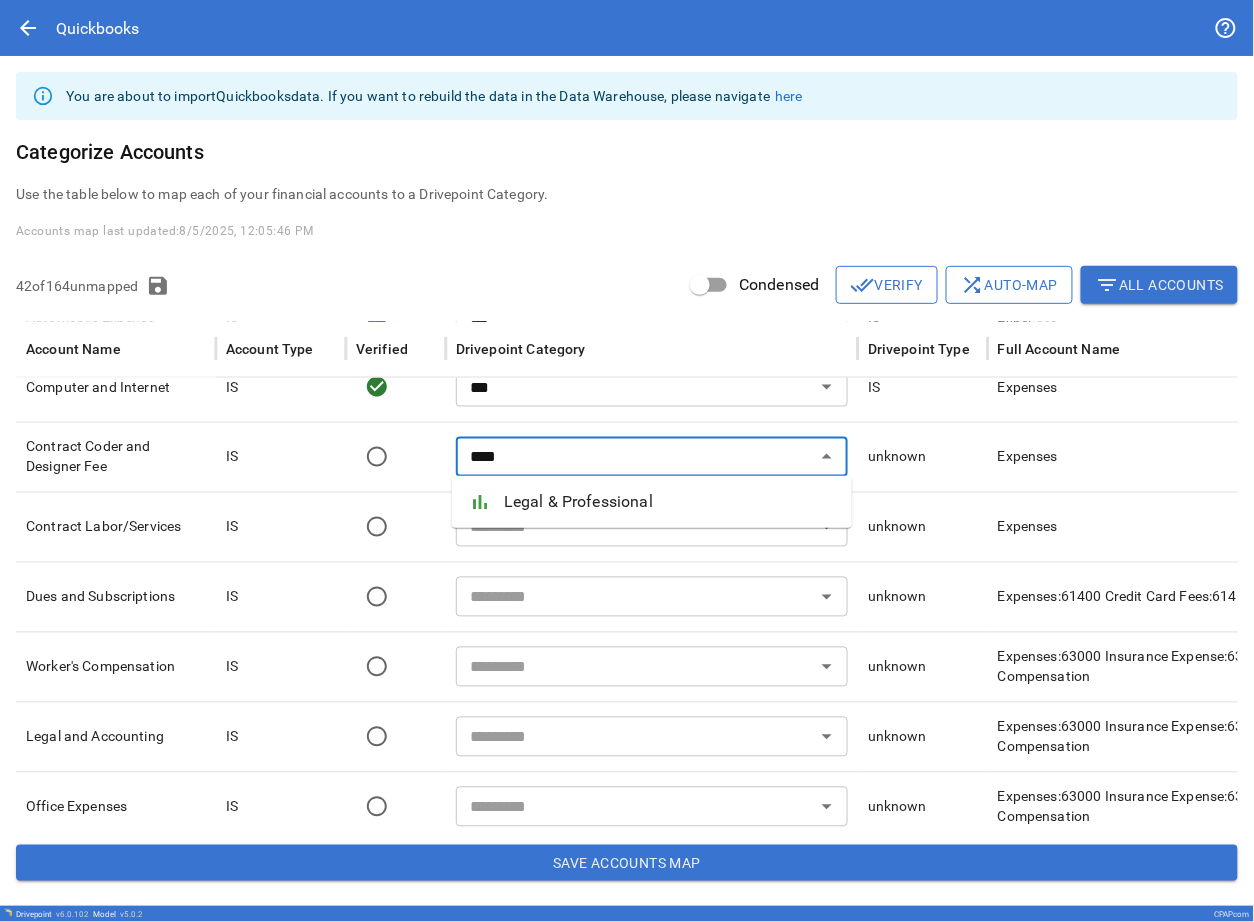 click on "bar_chart Legal & Professional" at bounding box center (652, 502) 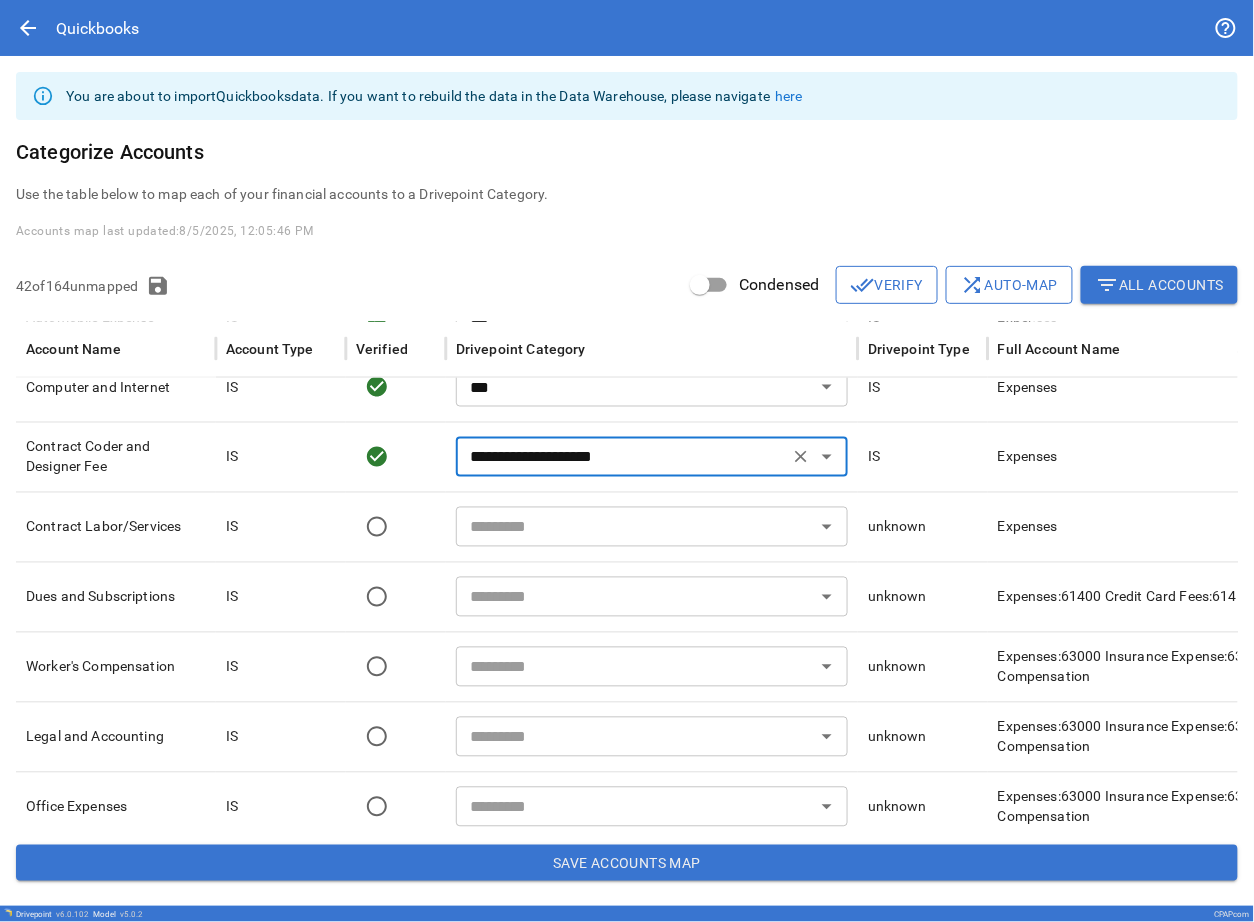 type on "**********" 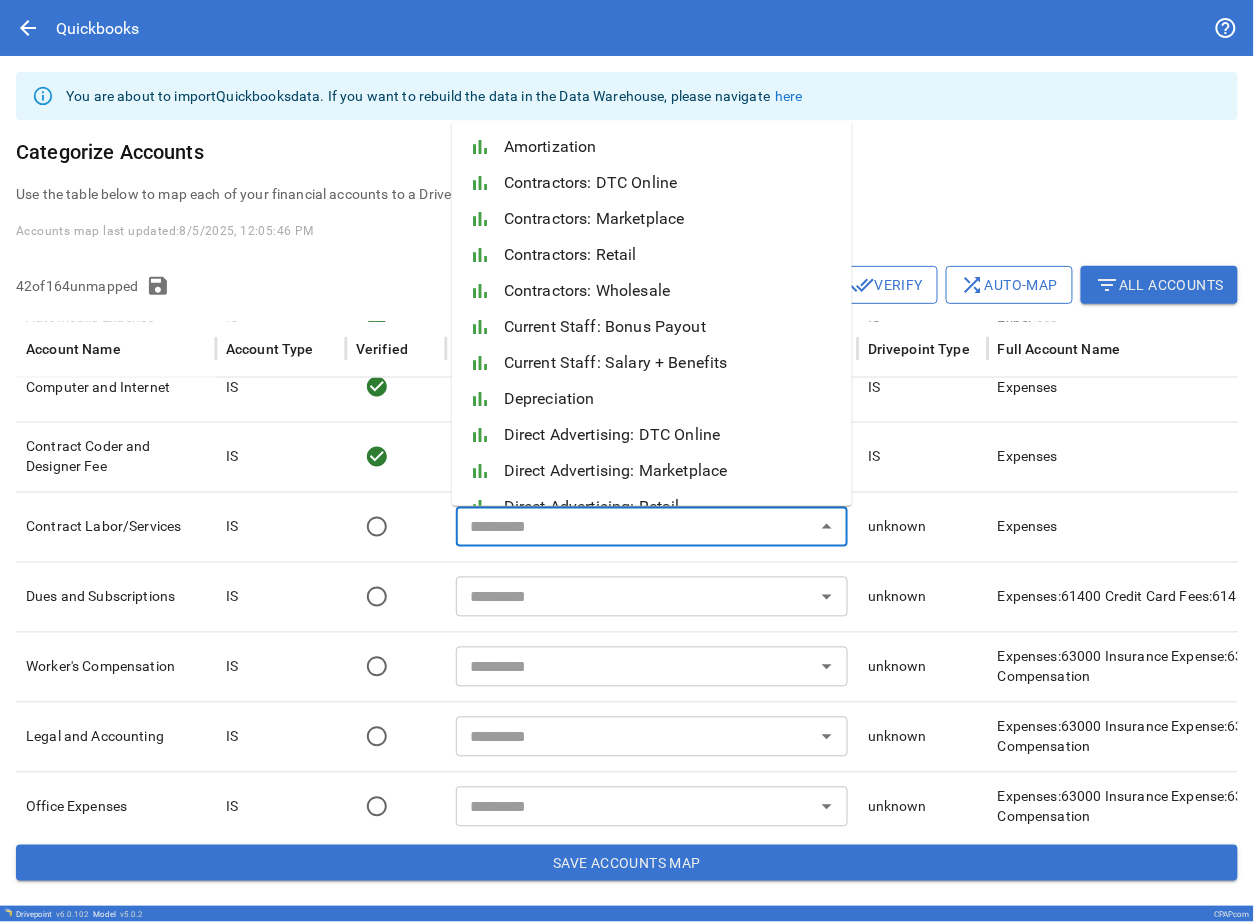 click at bounding box center (635, 527) 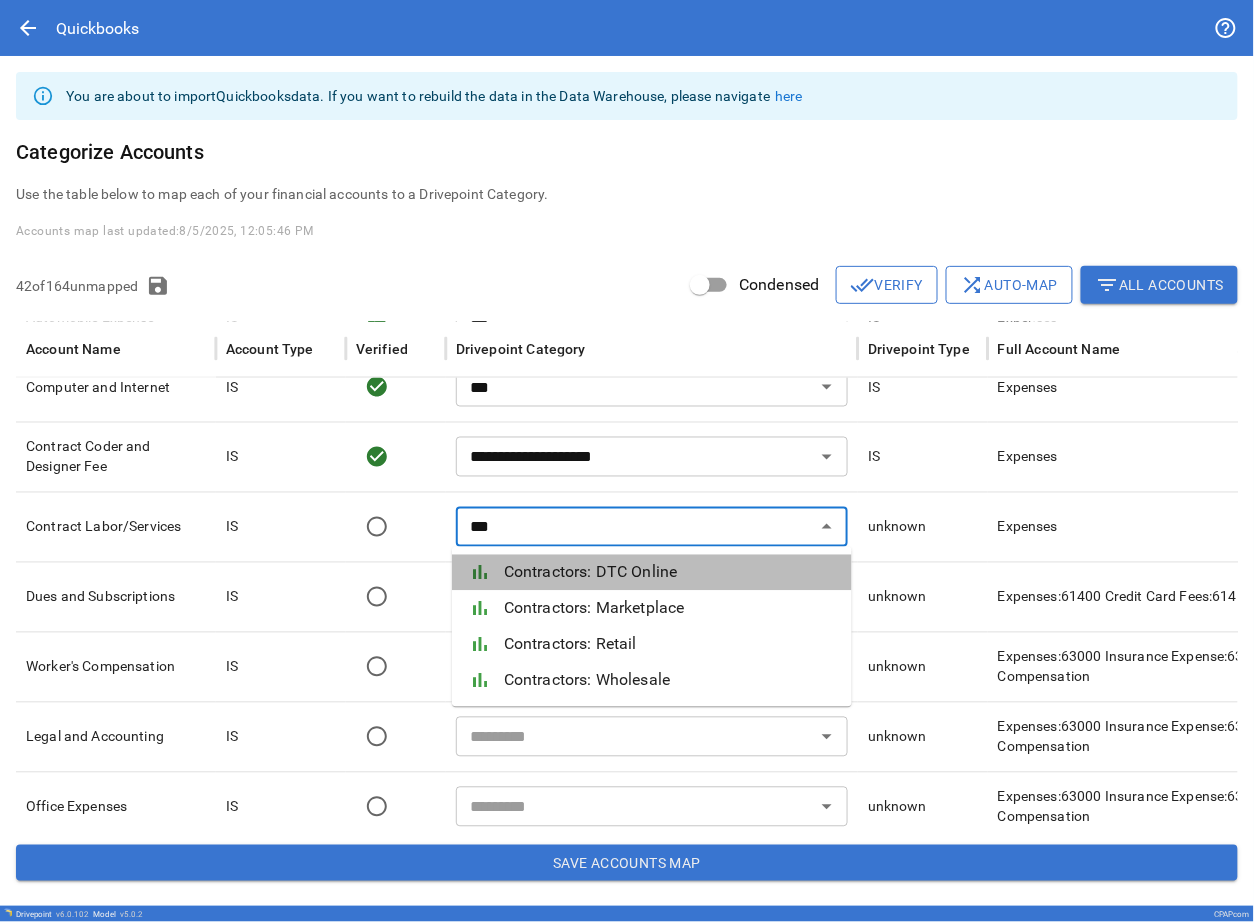 click on "bar_chart Contractors: DTC Online" at bounding box center (652, 573) 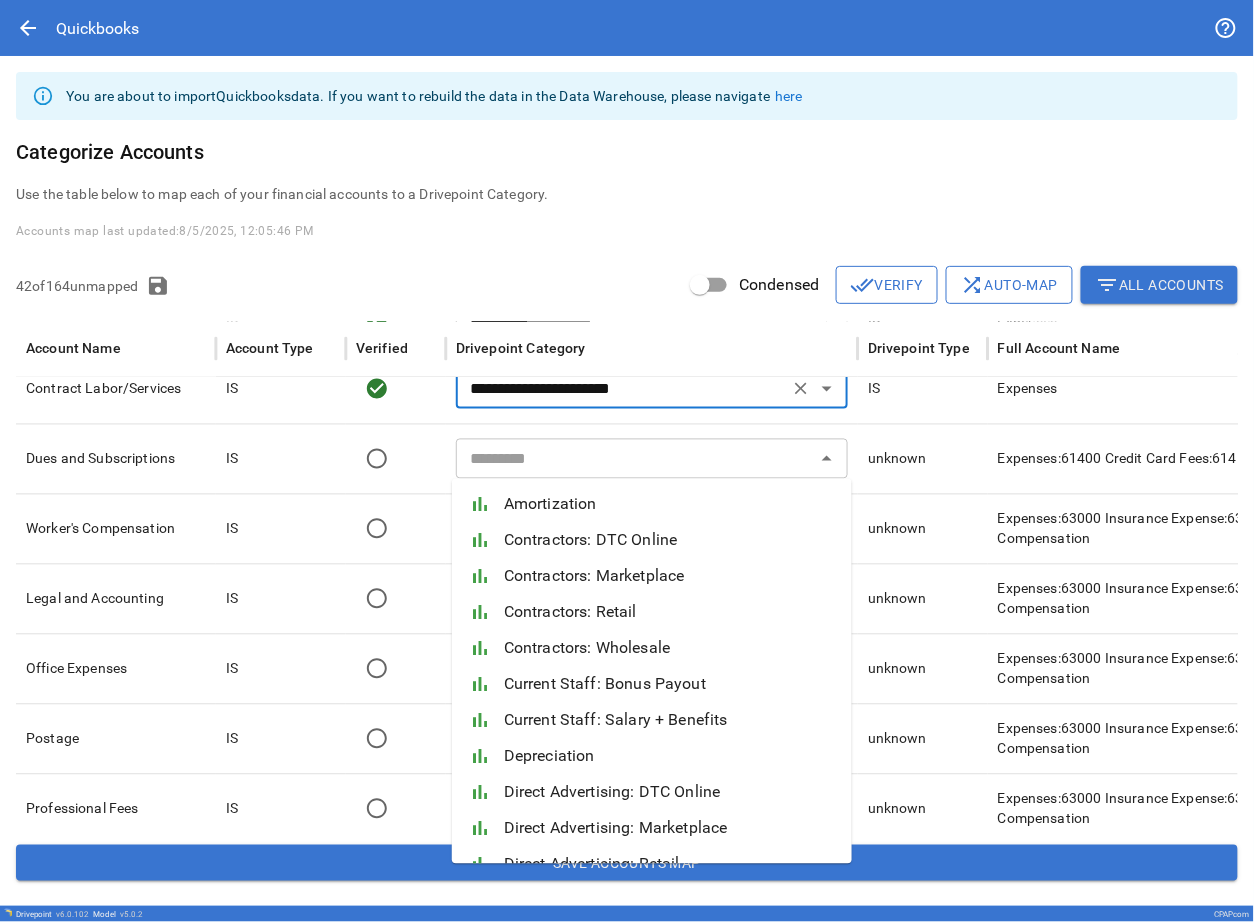 type on "**********" 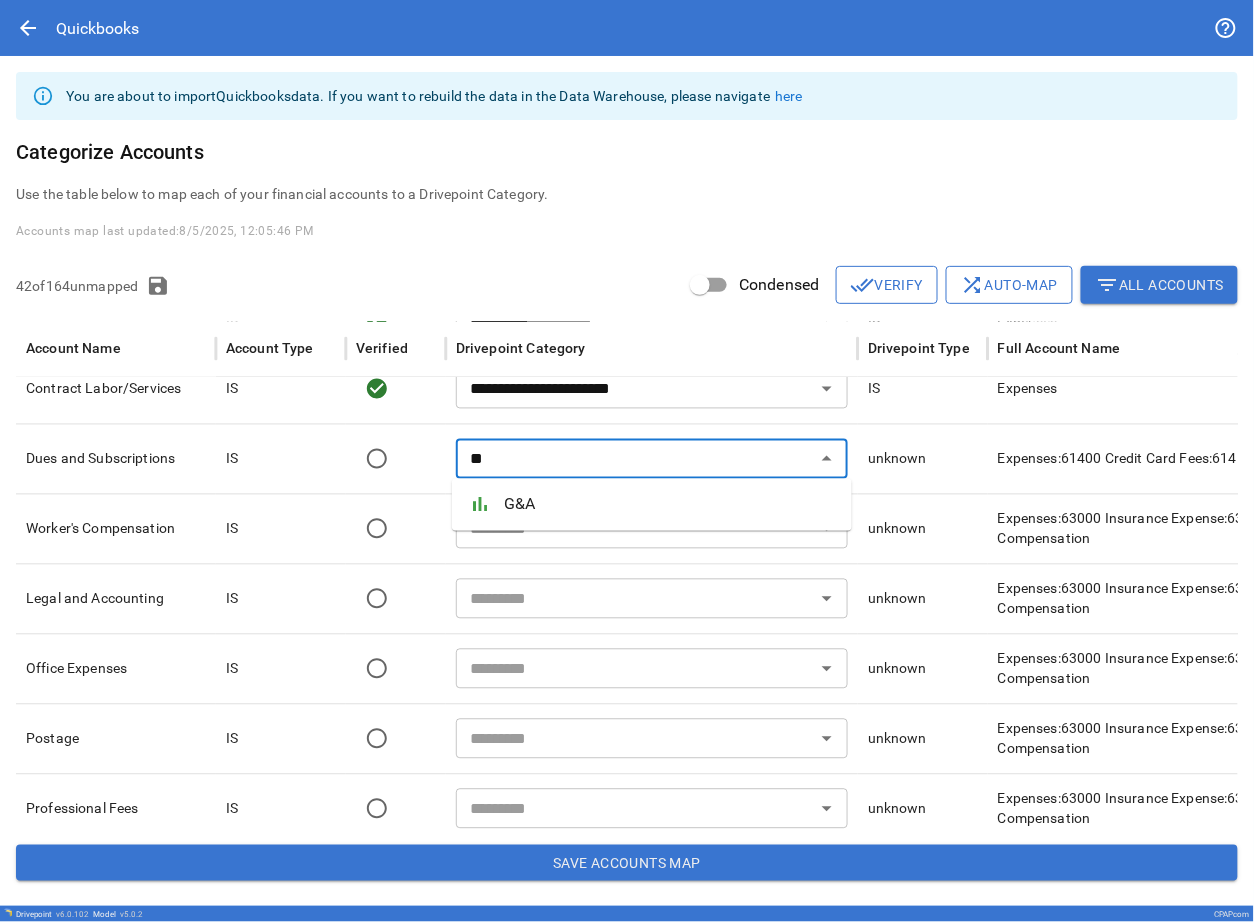 click on "G&A" at bounding box center [670, 505] 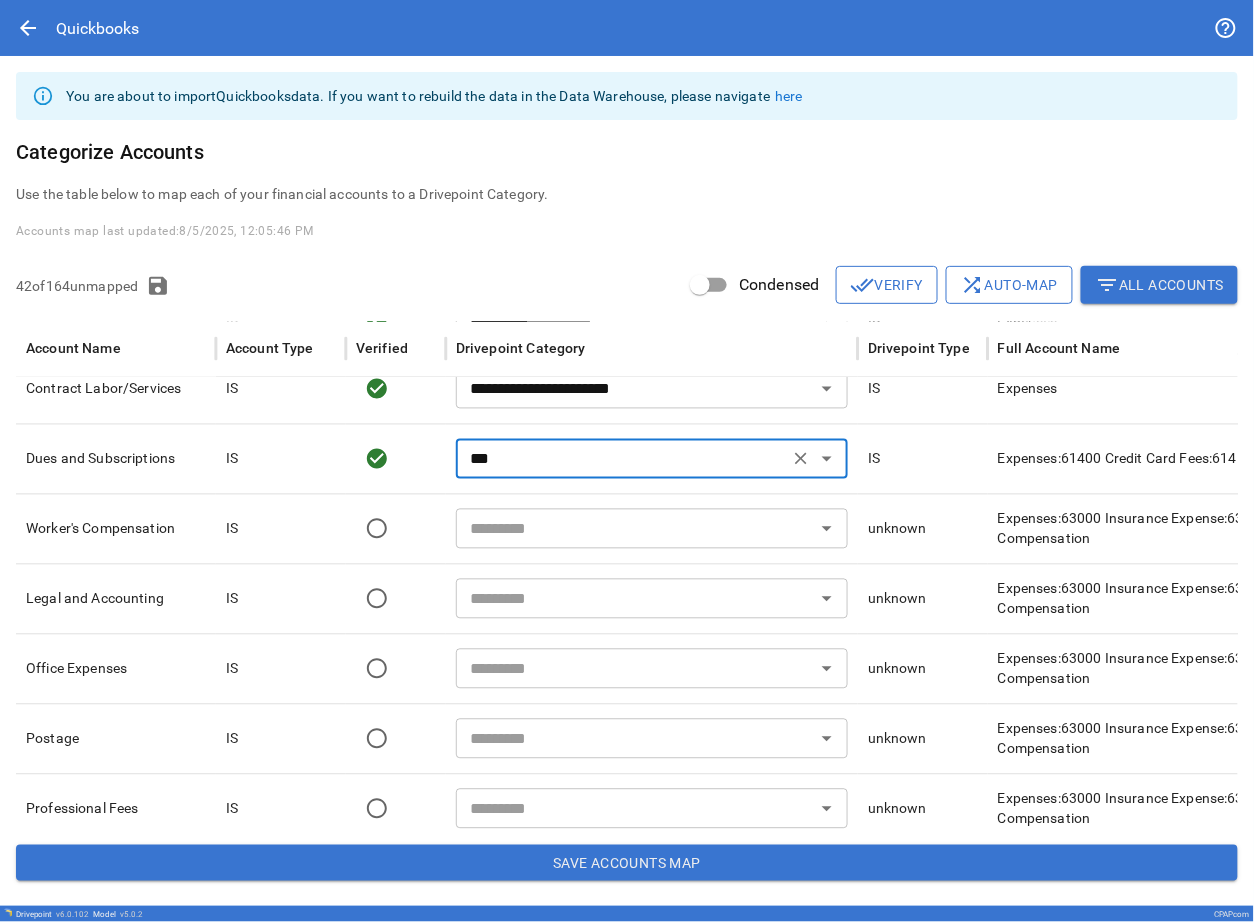 type on "***" 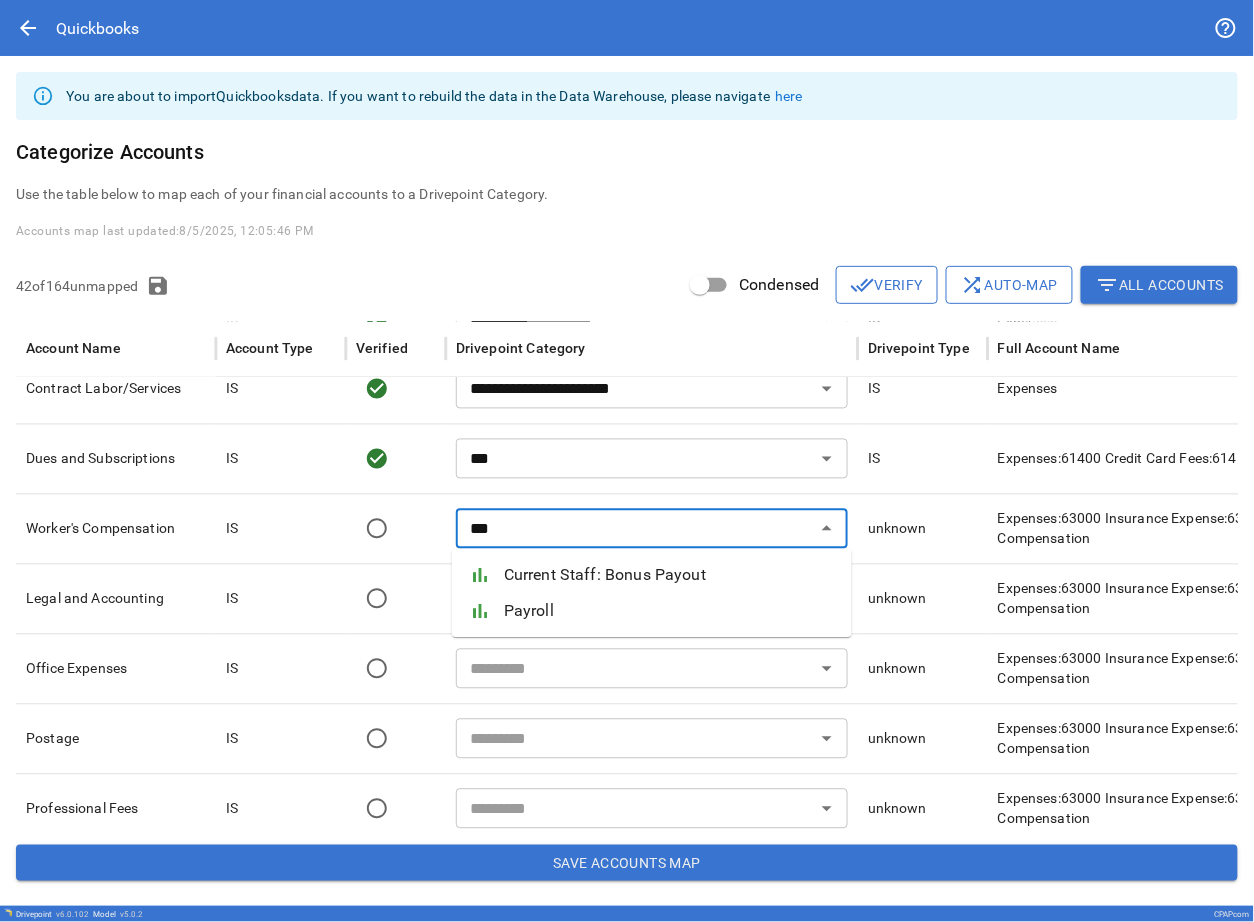 click on "bar_chart" at bounding box center (486, 611) 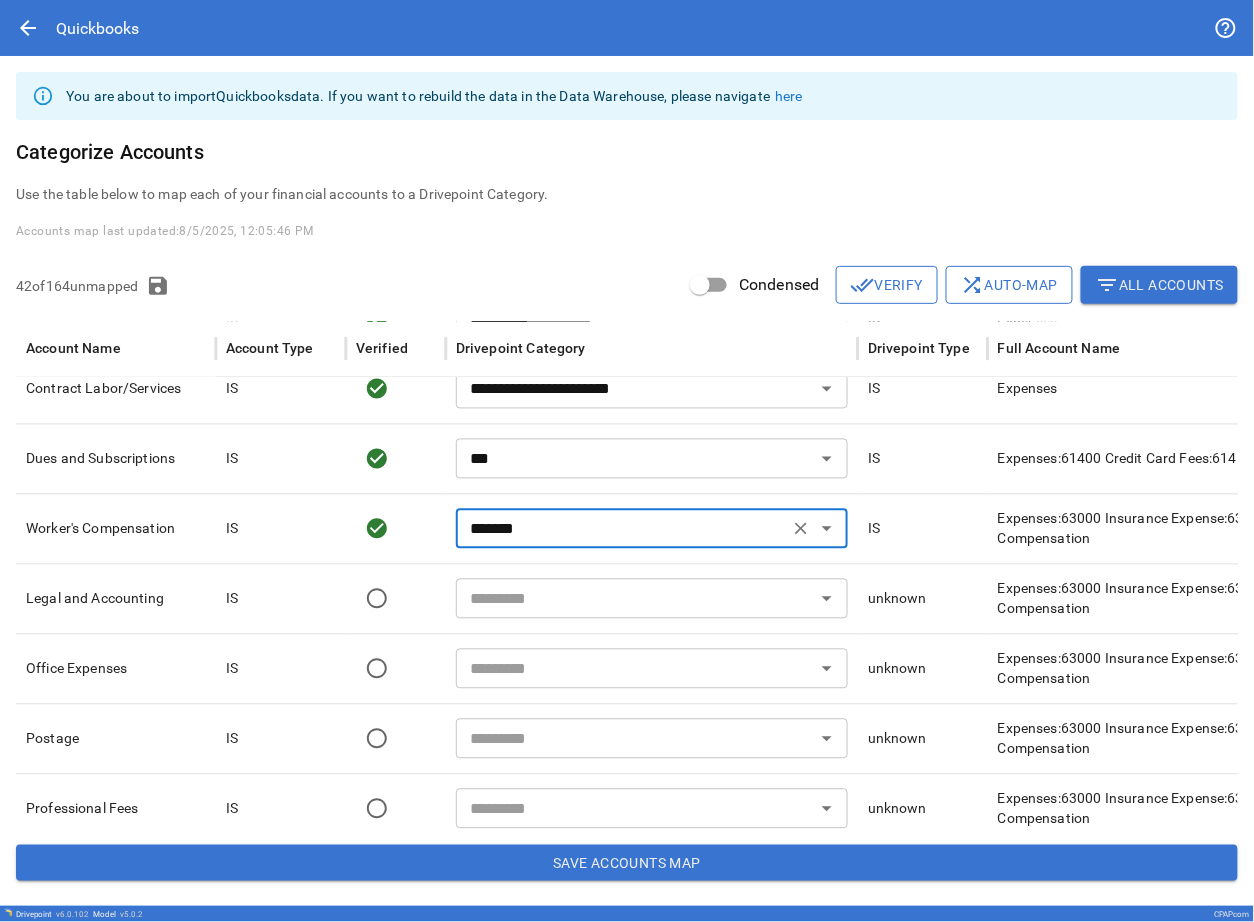 type on "*******" 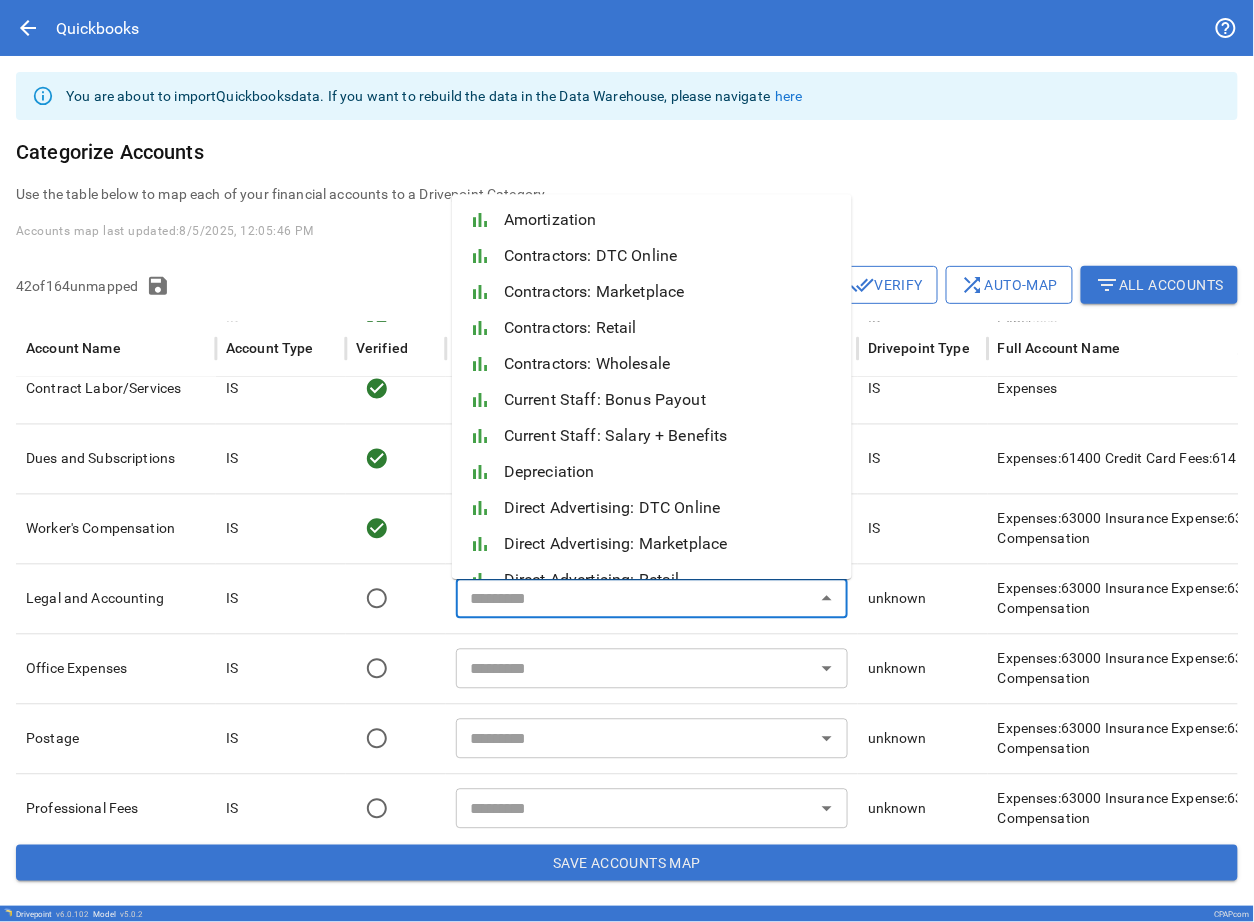 click at bounding box center [635, 599] 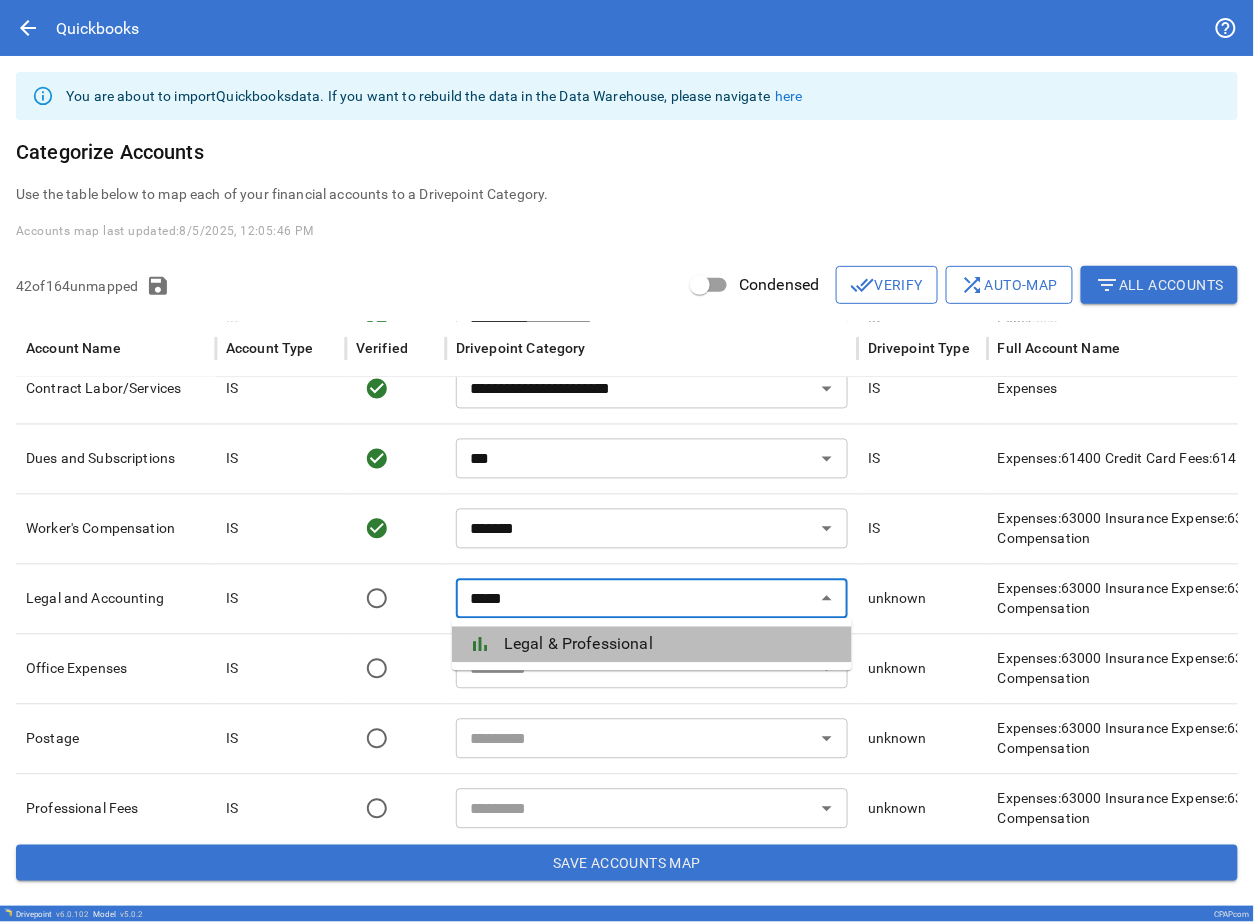click on "Legal & Professional" at bounding box center [670, 645] 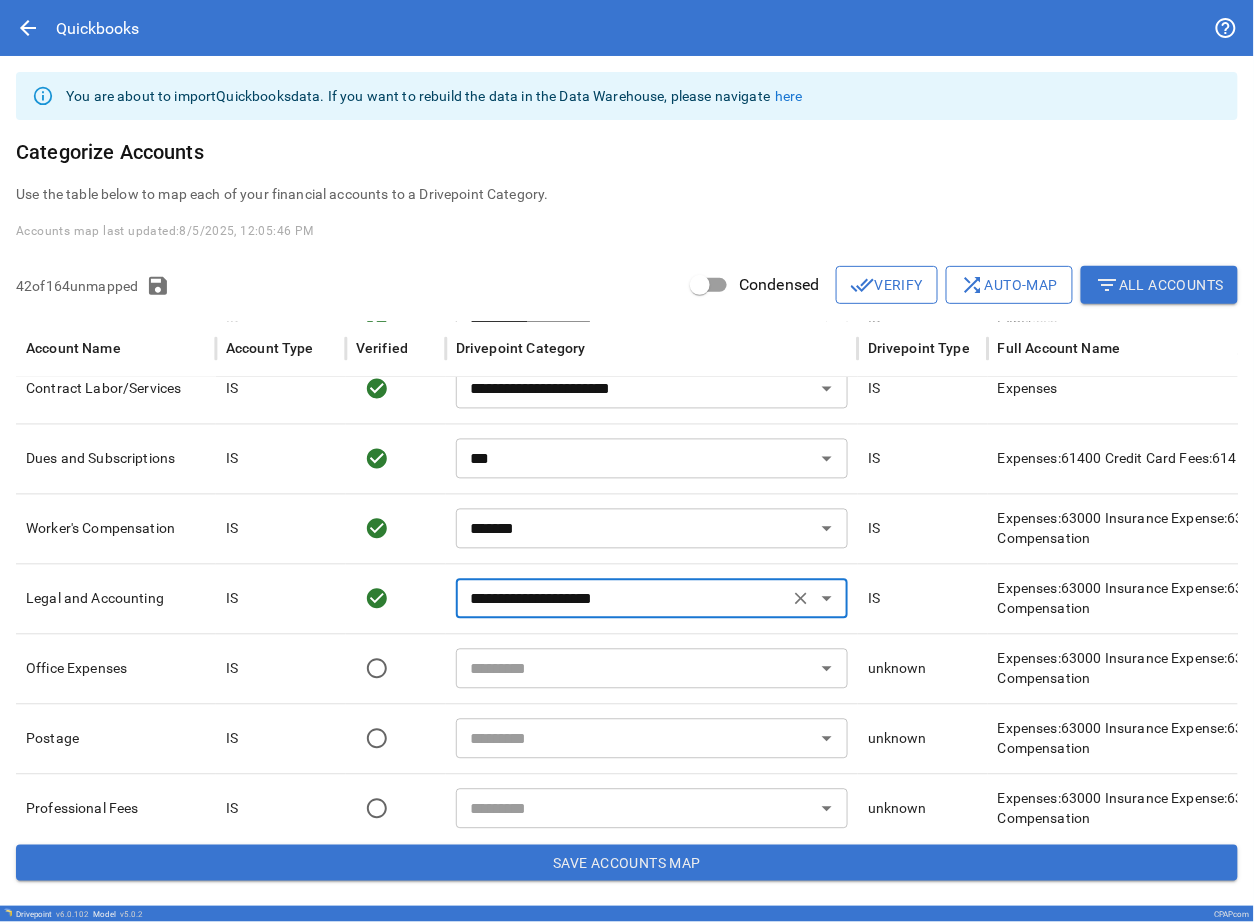 type on "**********" 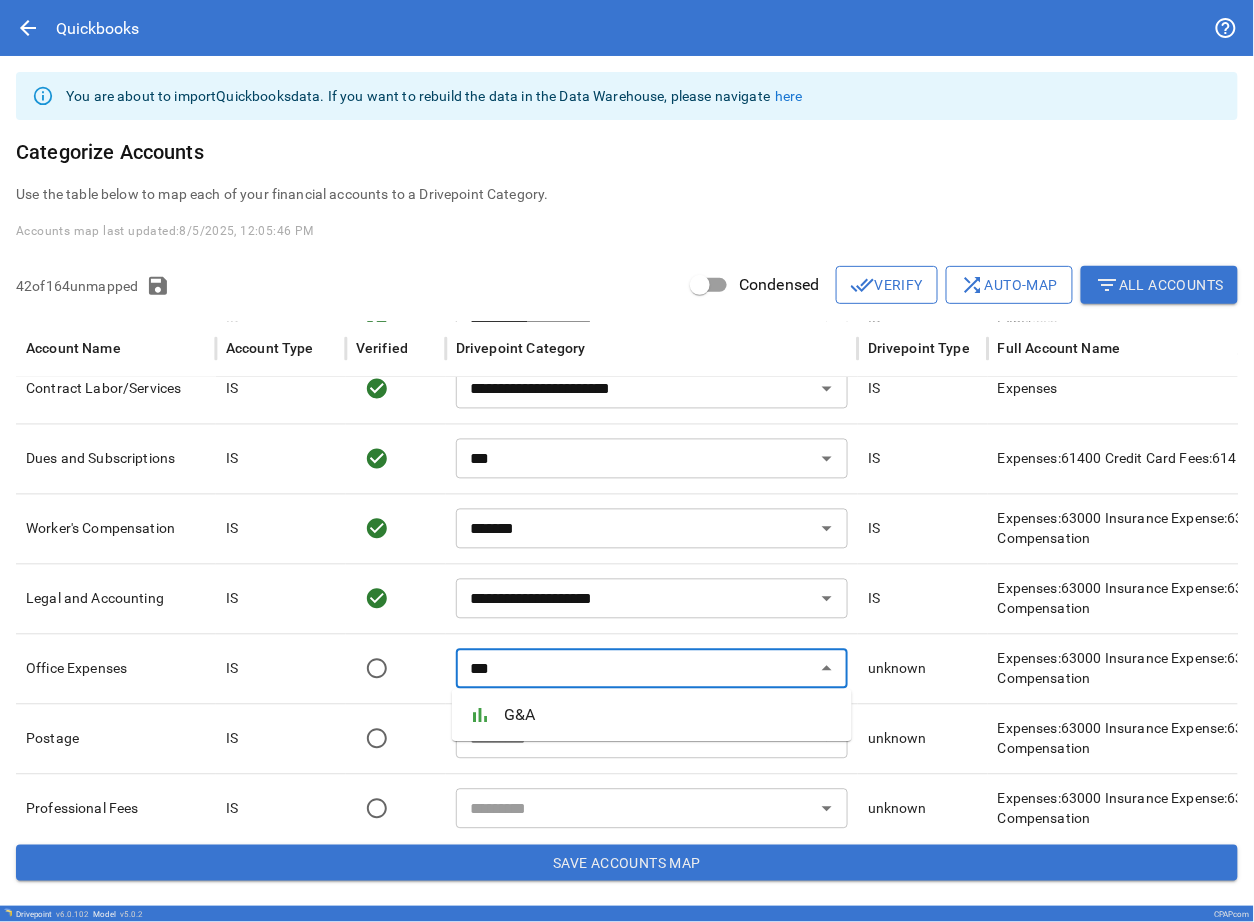 click on "G&A" at bounding box center (670, 715) 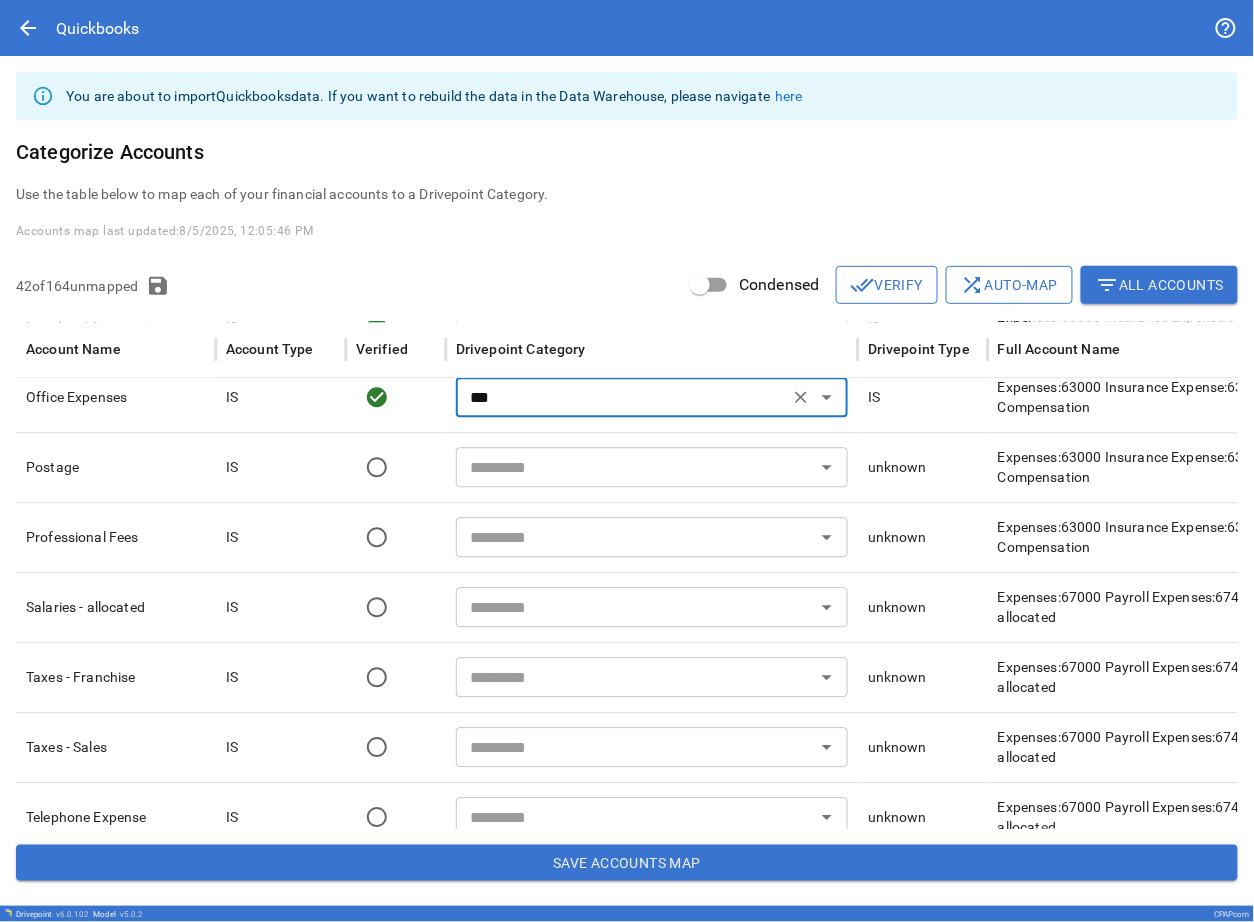 type on "***" 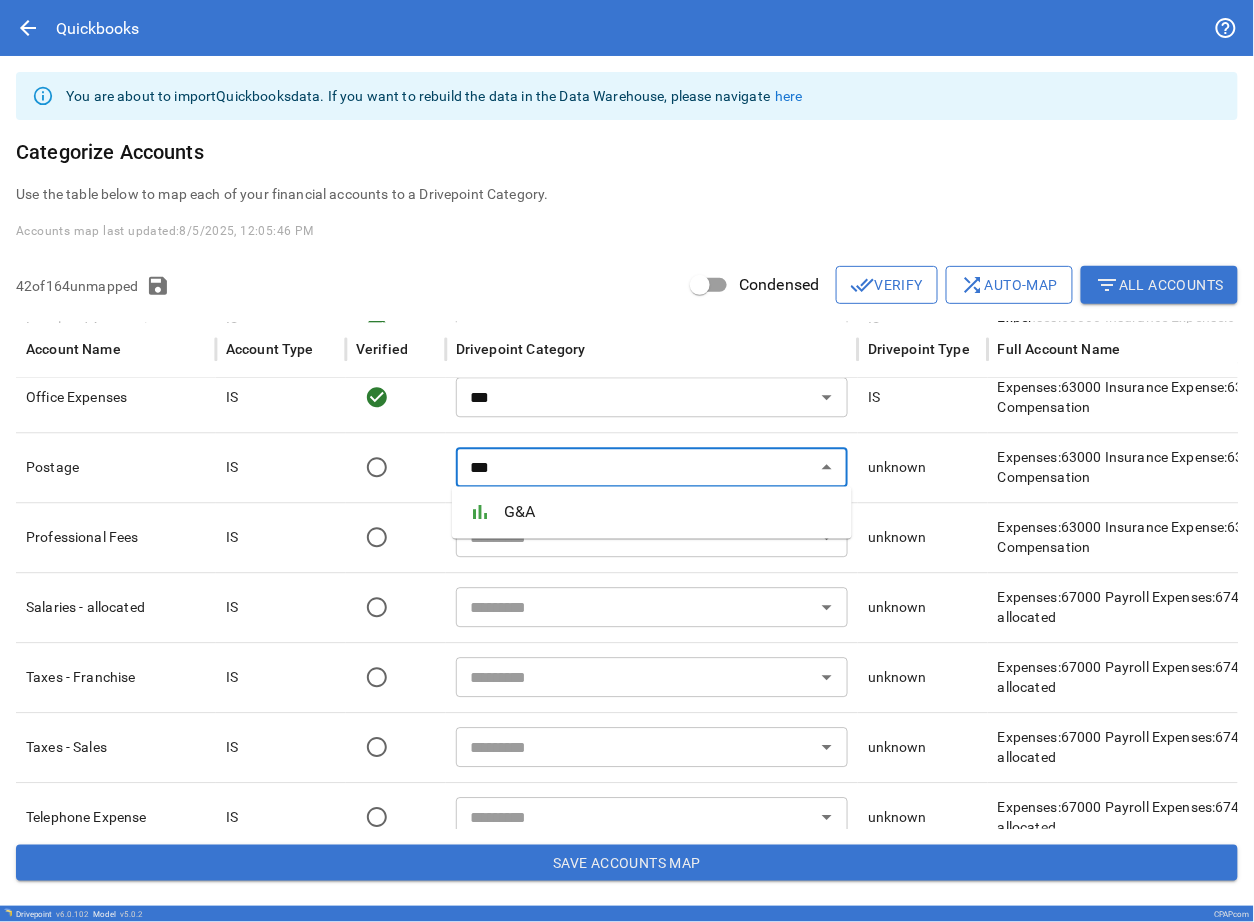 click on "G&A" at bounding box center (670, 513) 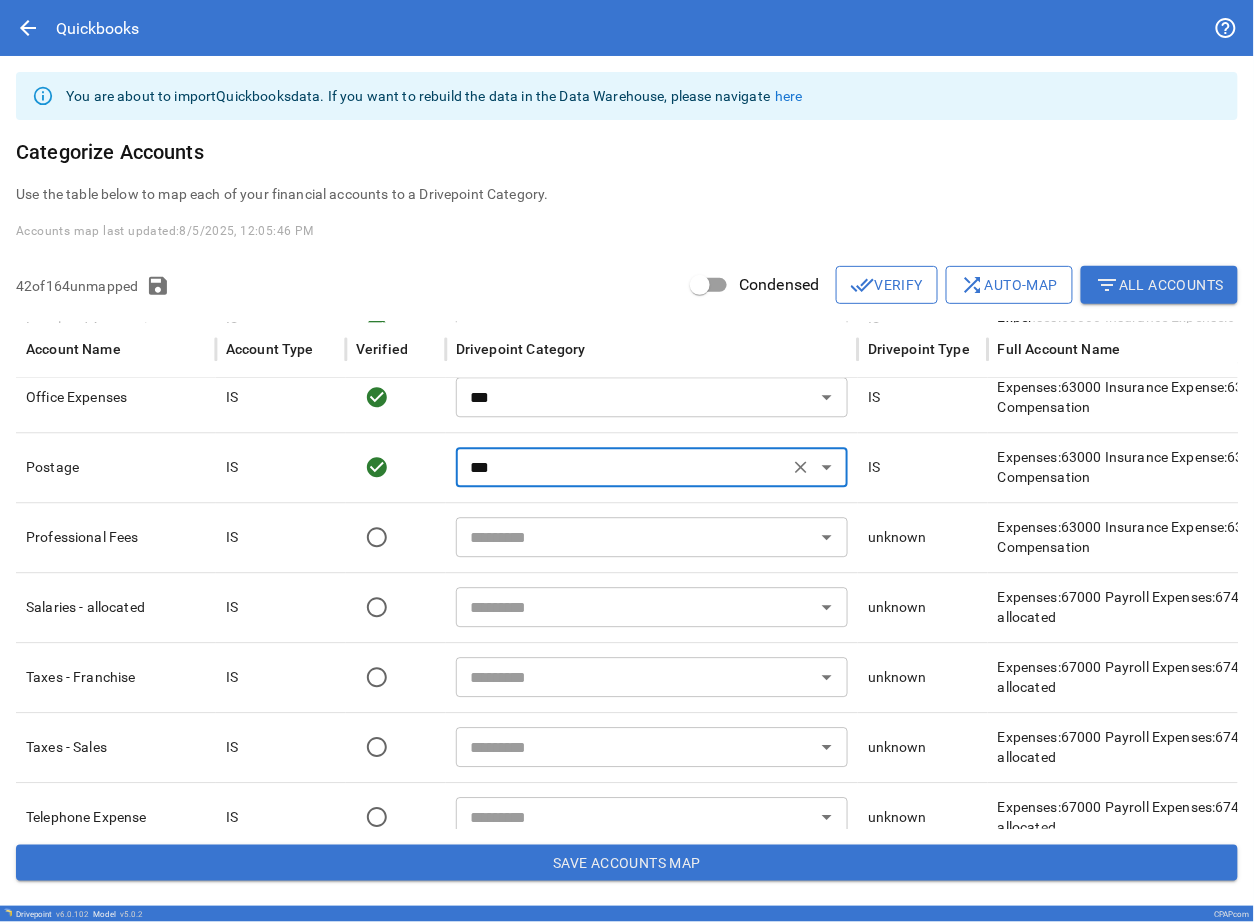 type on "***" 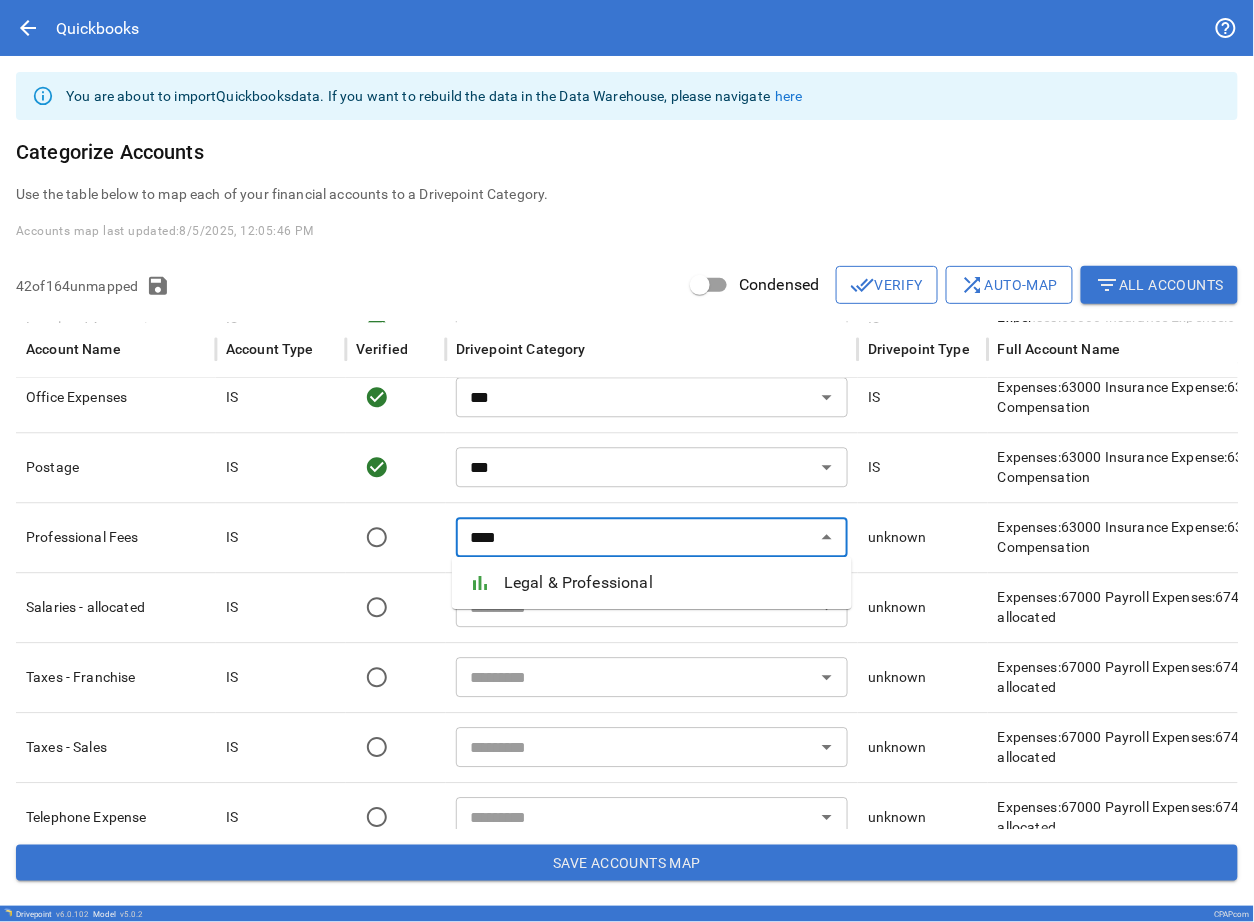 click on "Legal & Professional" at bounding box center (670, 583) 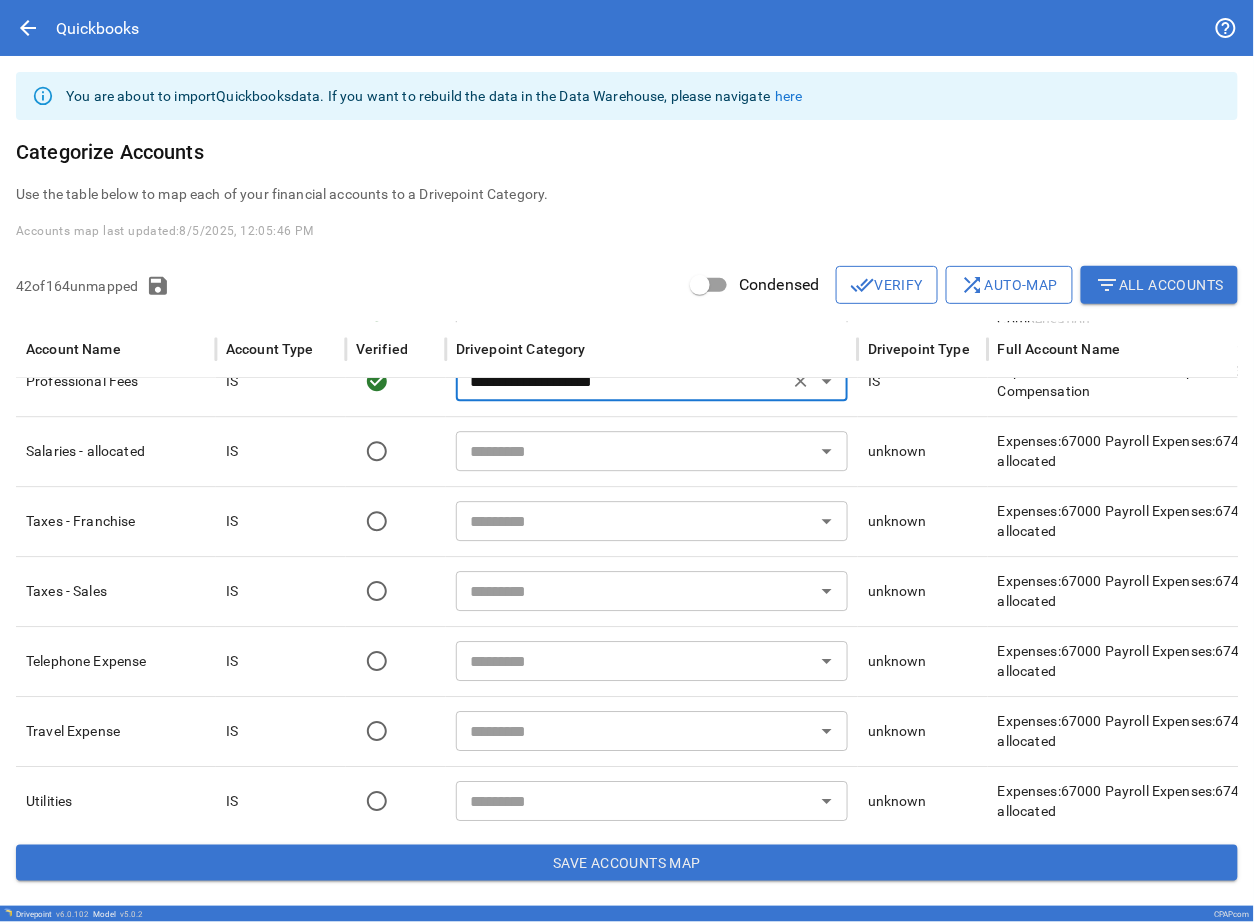 type on "**********" 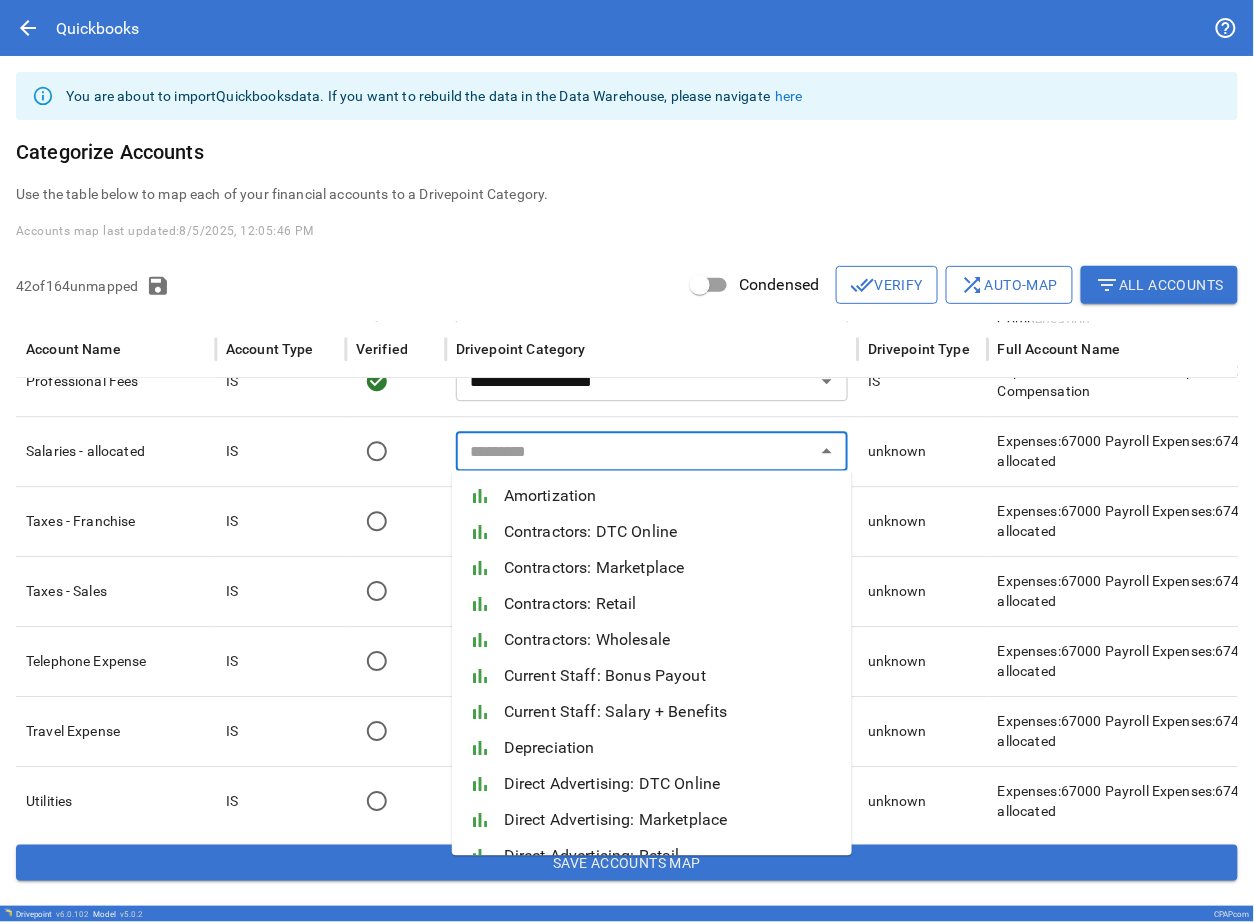 click at bounding box center (635, 451) 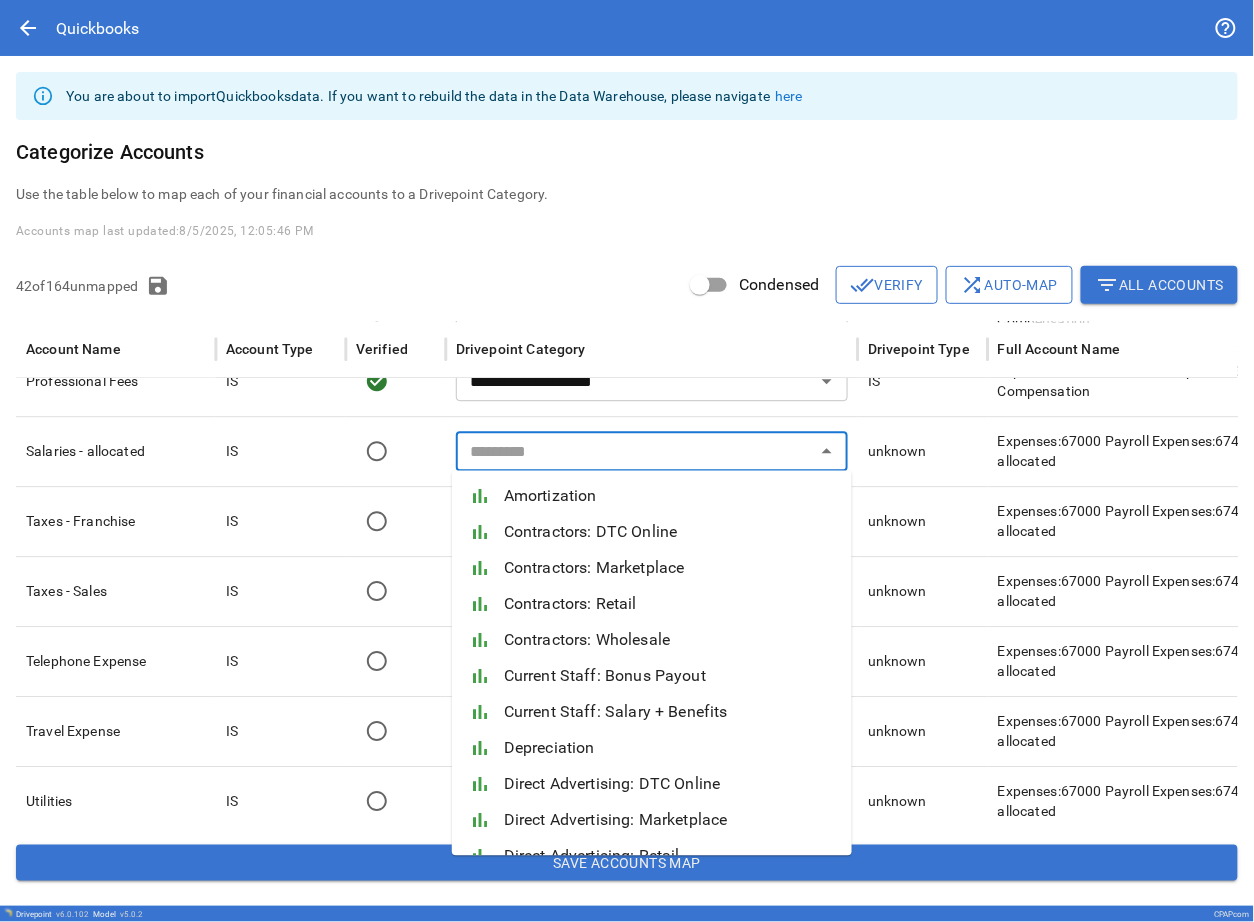click on "Use the table below to map each of your financial accounts to a Drivepoint Category." at bounding box center (627, 194) 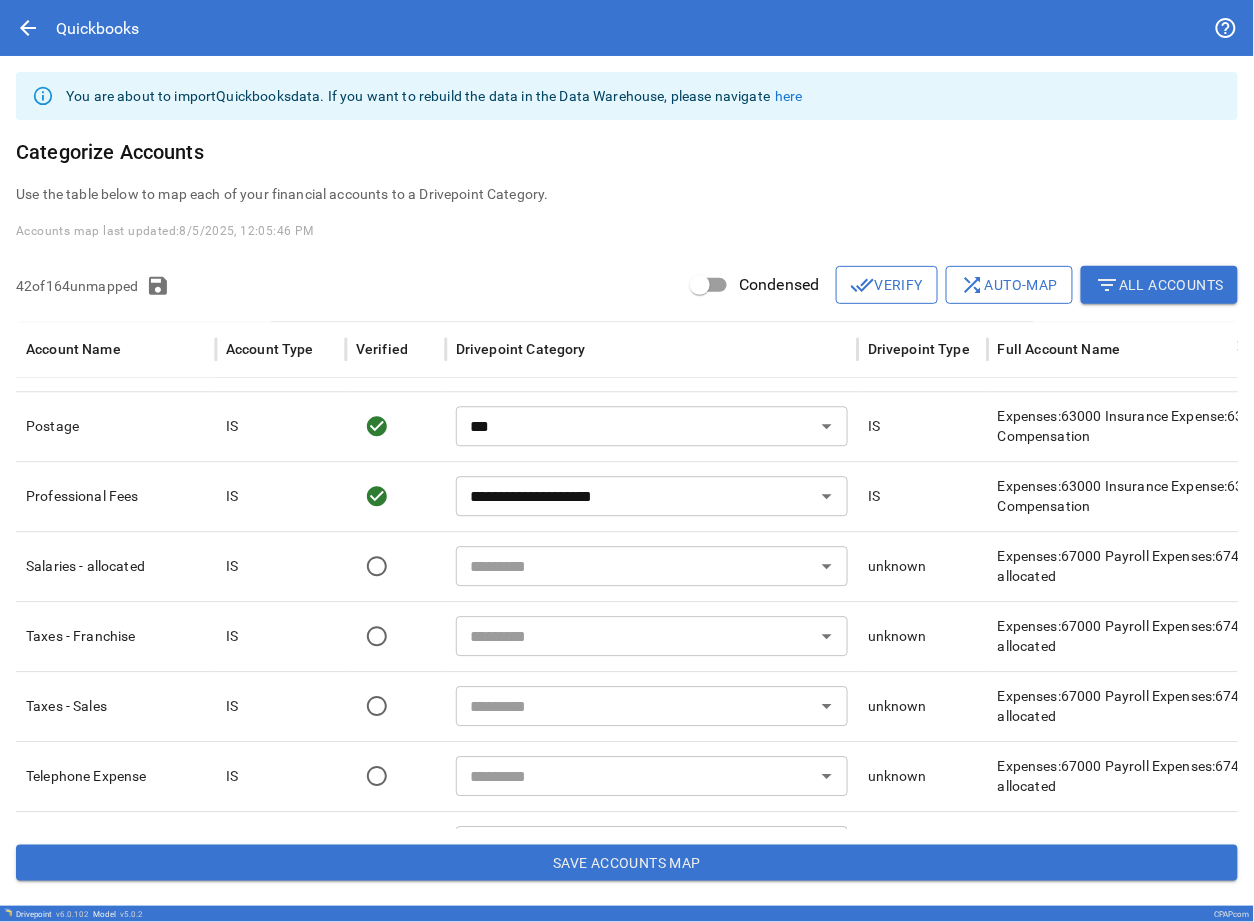 click on "​" at bounding box center [652, 566] 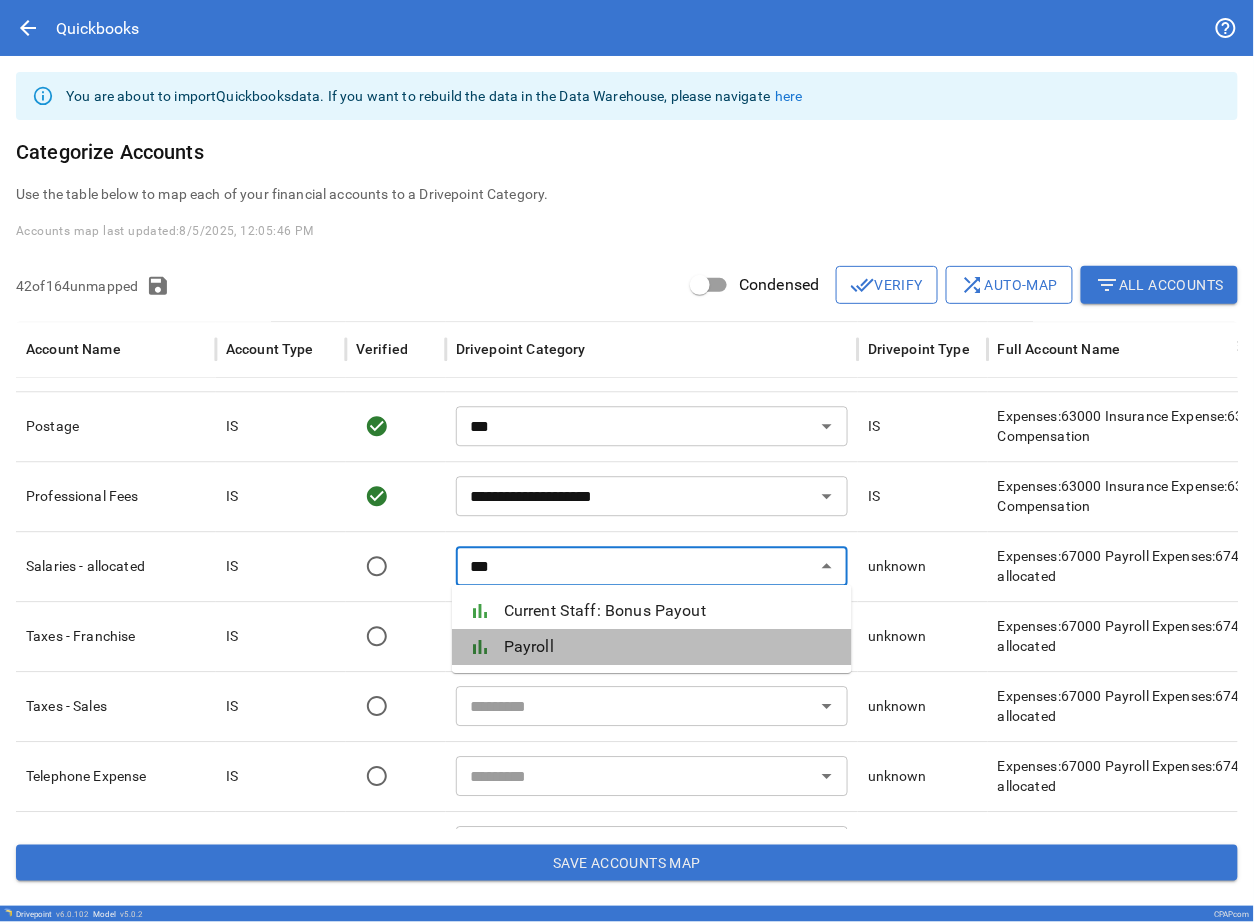 click on "bar_chart" at bounding box center [486, 647] 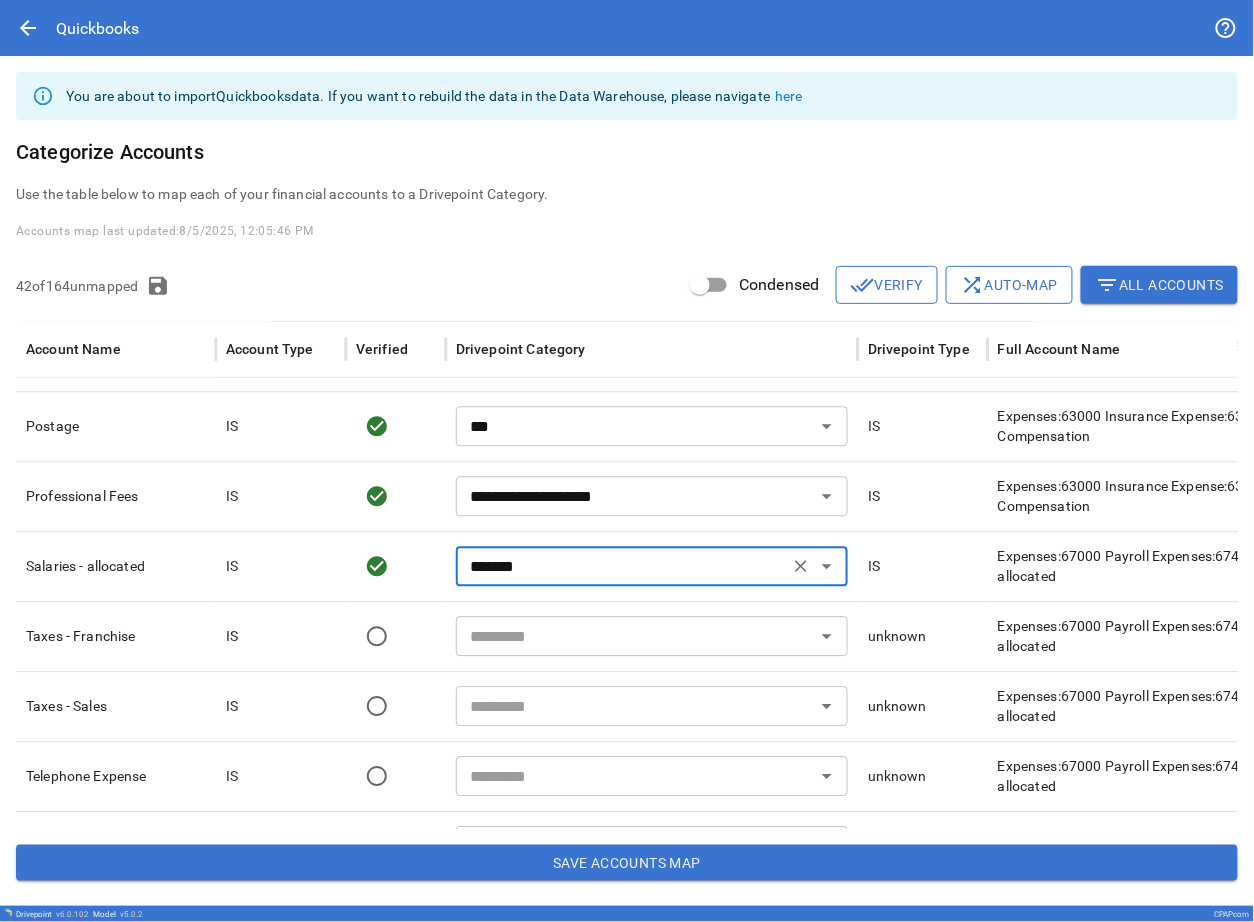 type on "*******" 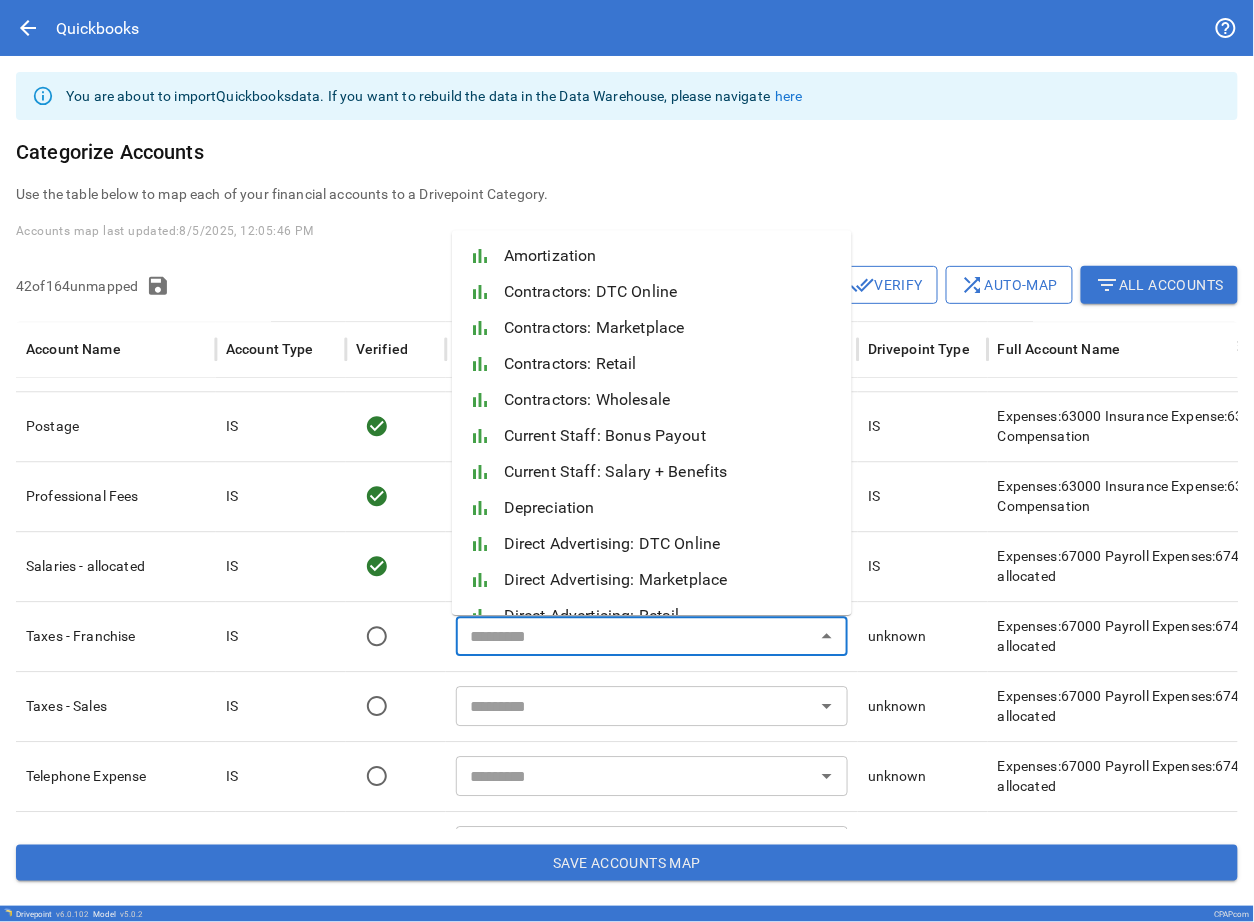 click at bounding box center (635, 636) 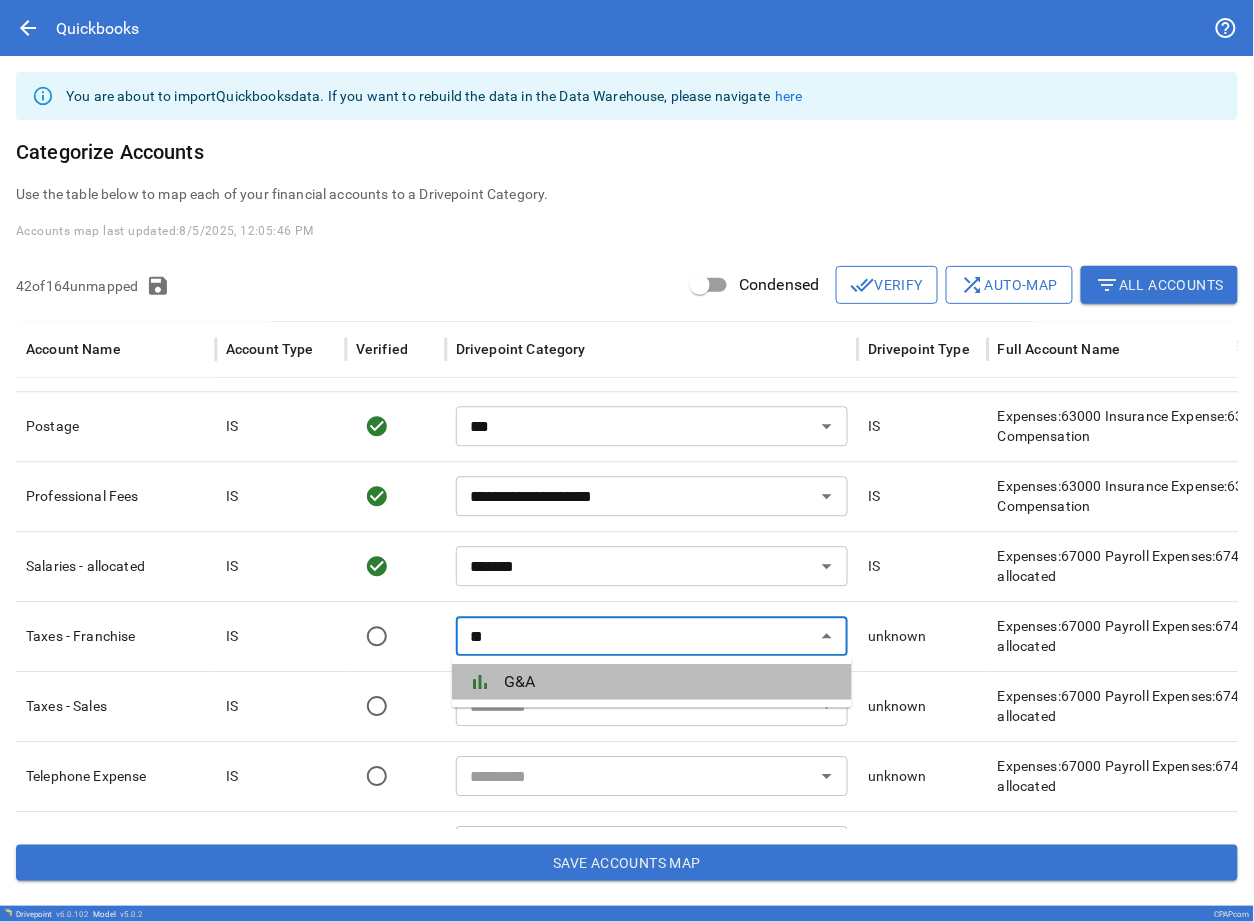 click on "bar_chart G&A" at bounding box center (652, 682) 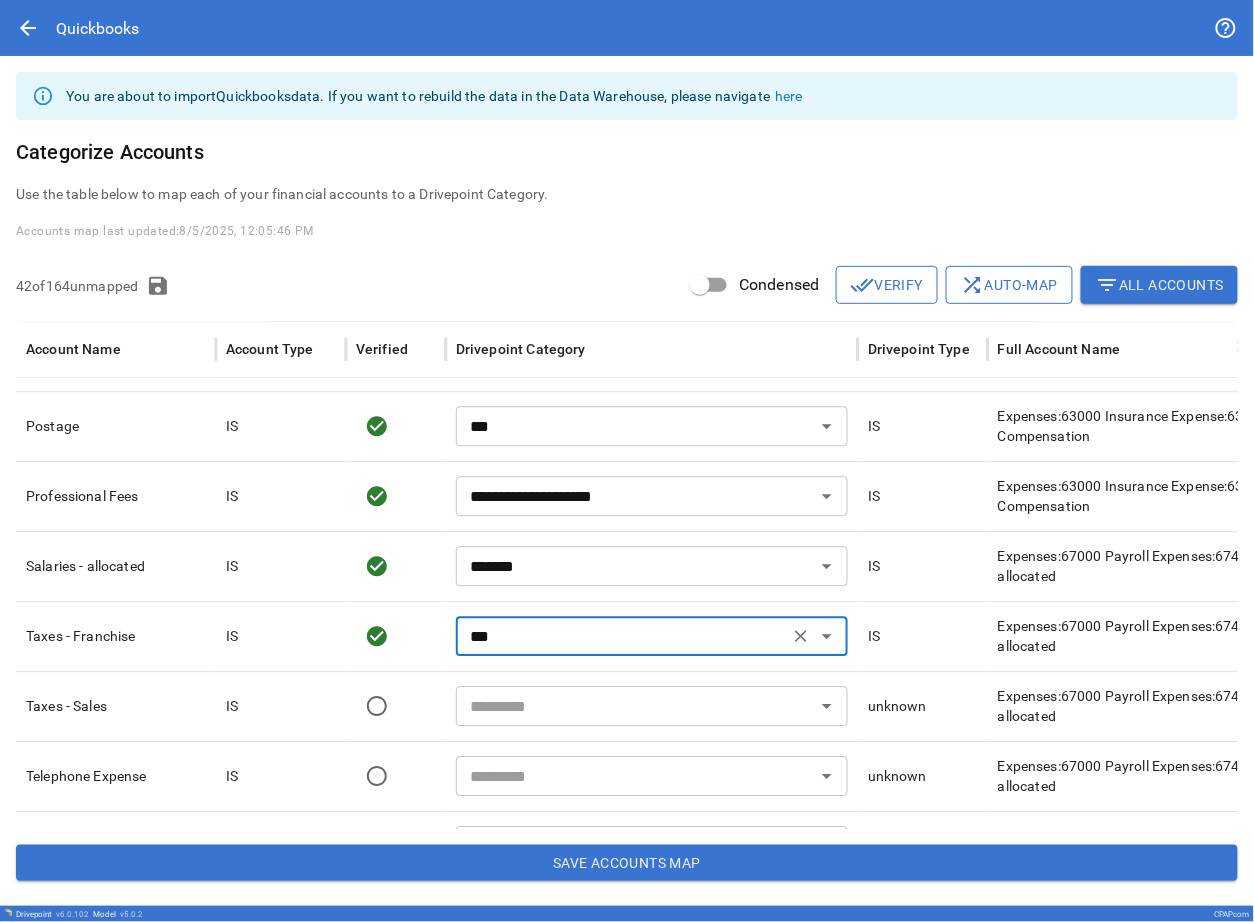 type on "***" 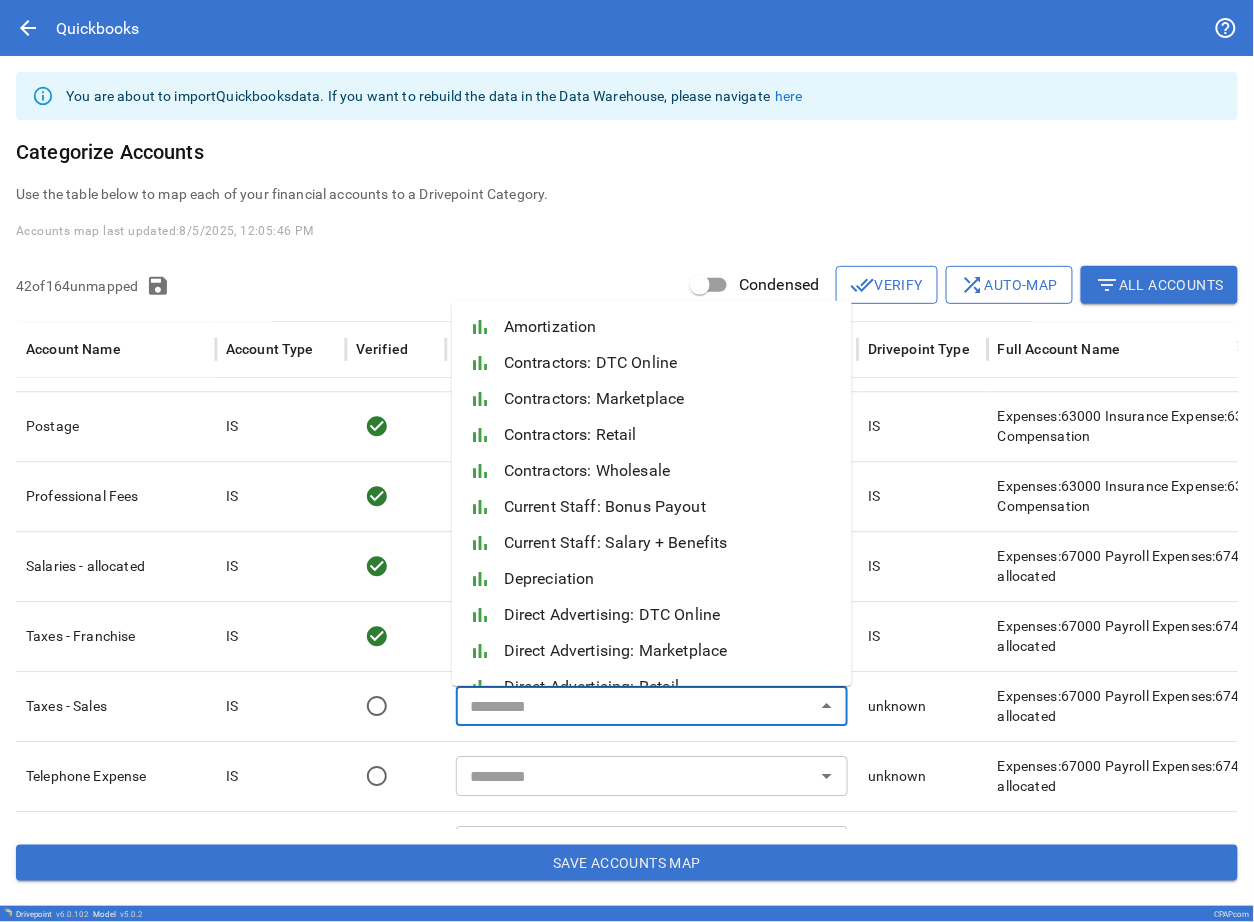 click at bounding box center (635, 706) 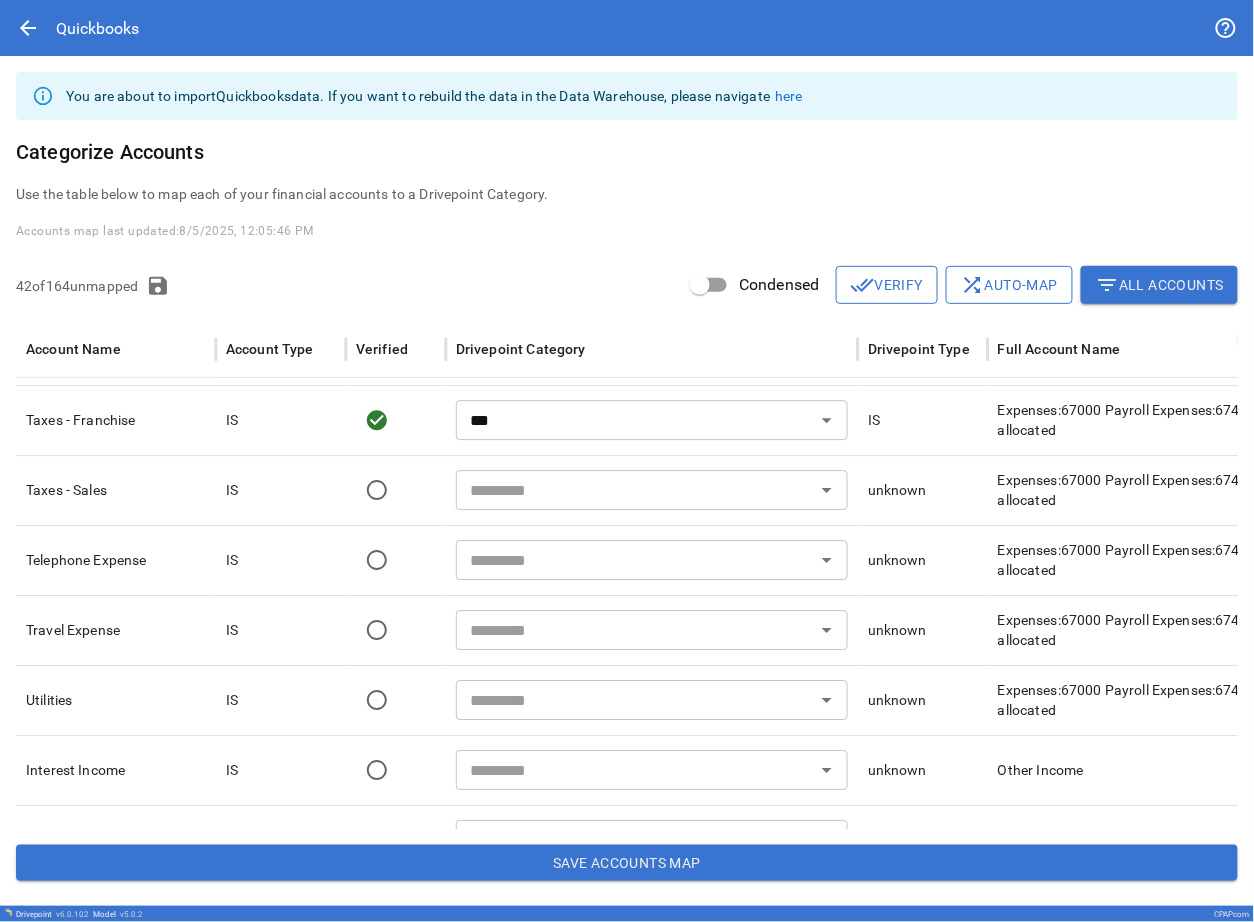 click at bounding box center (396, 560) 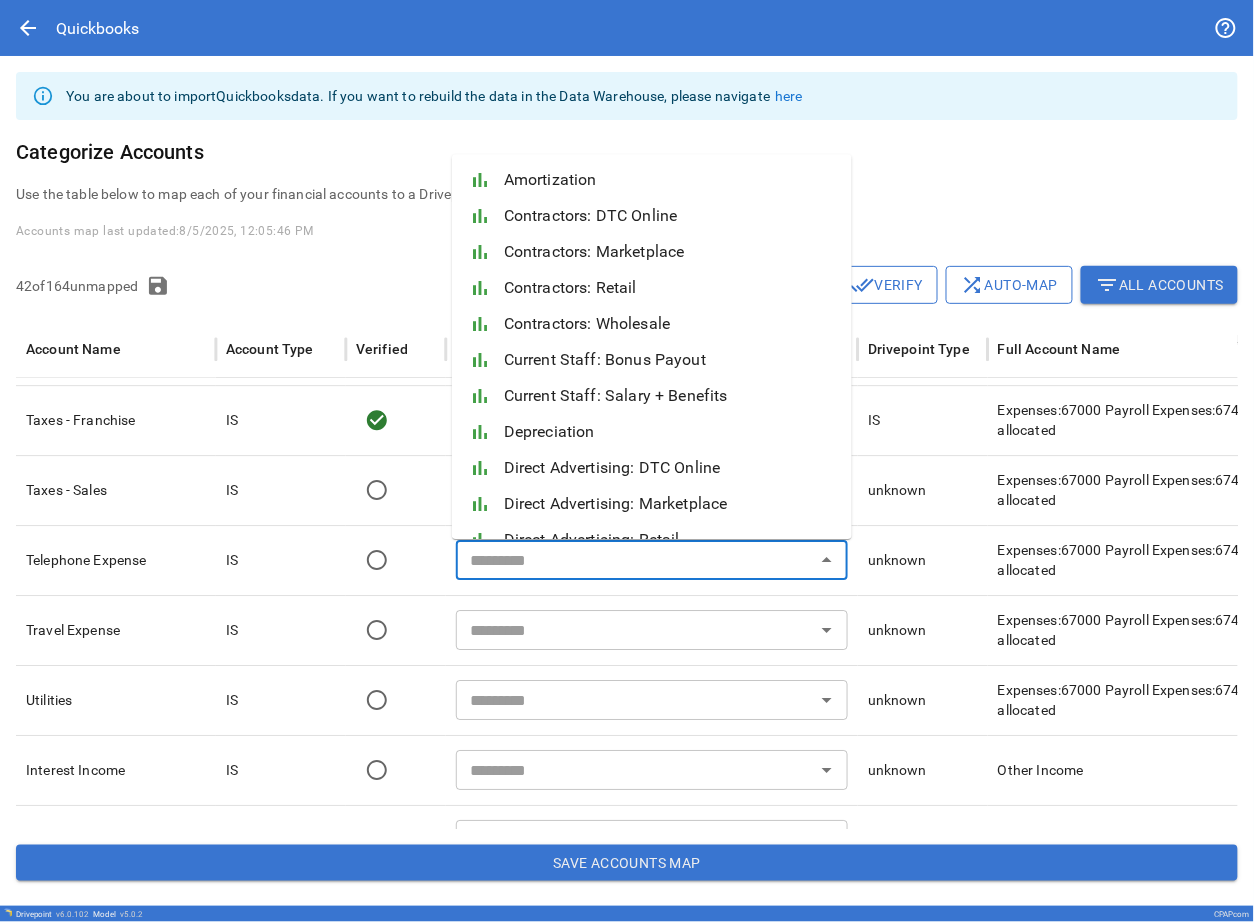click at bounding box center [635, 560] 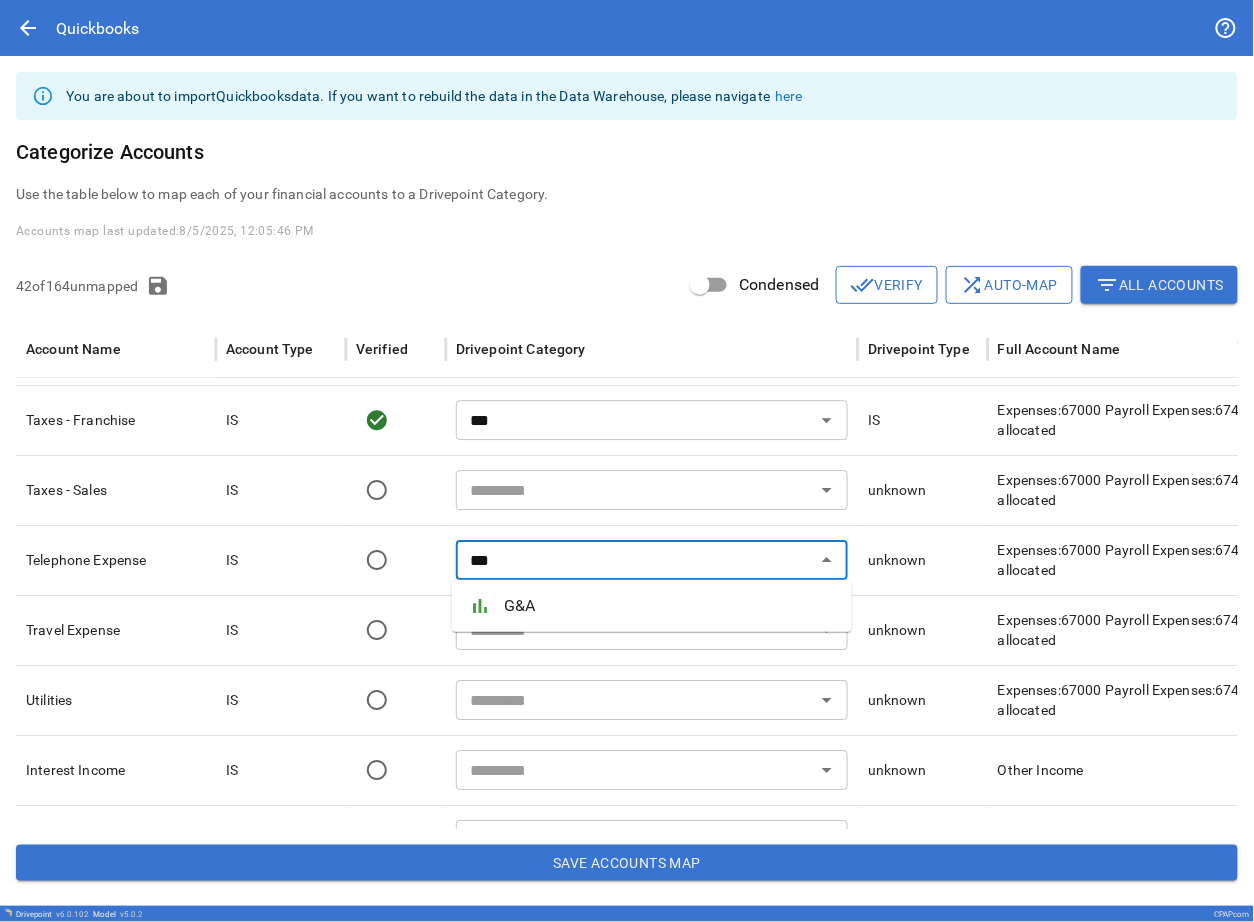 click on "bar_chart G&A" at bounding box center (652, 606) 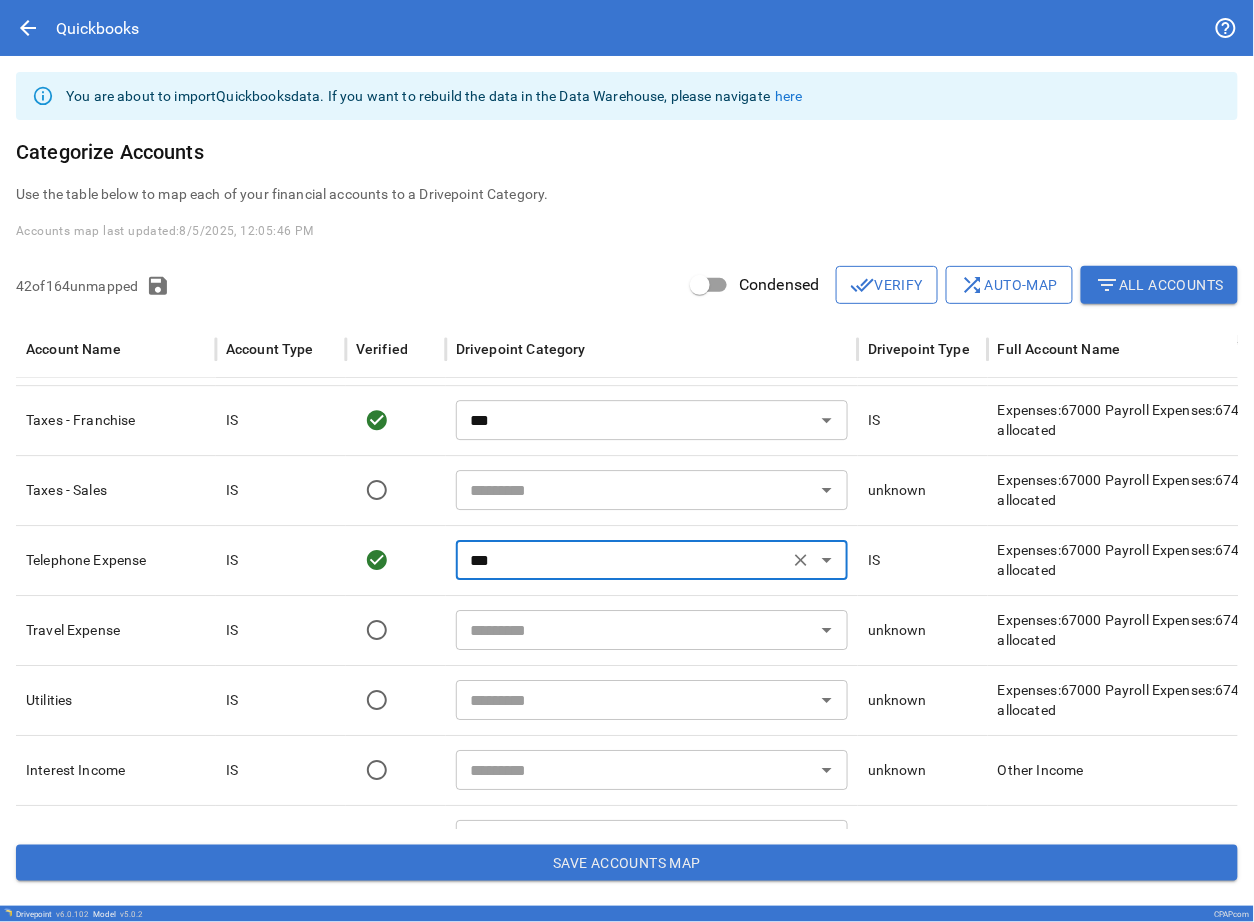 type on "***" 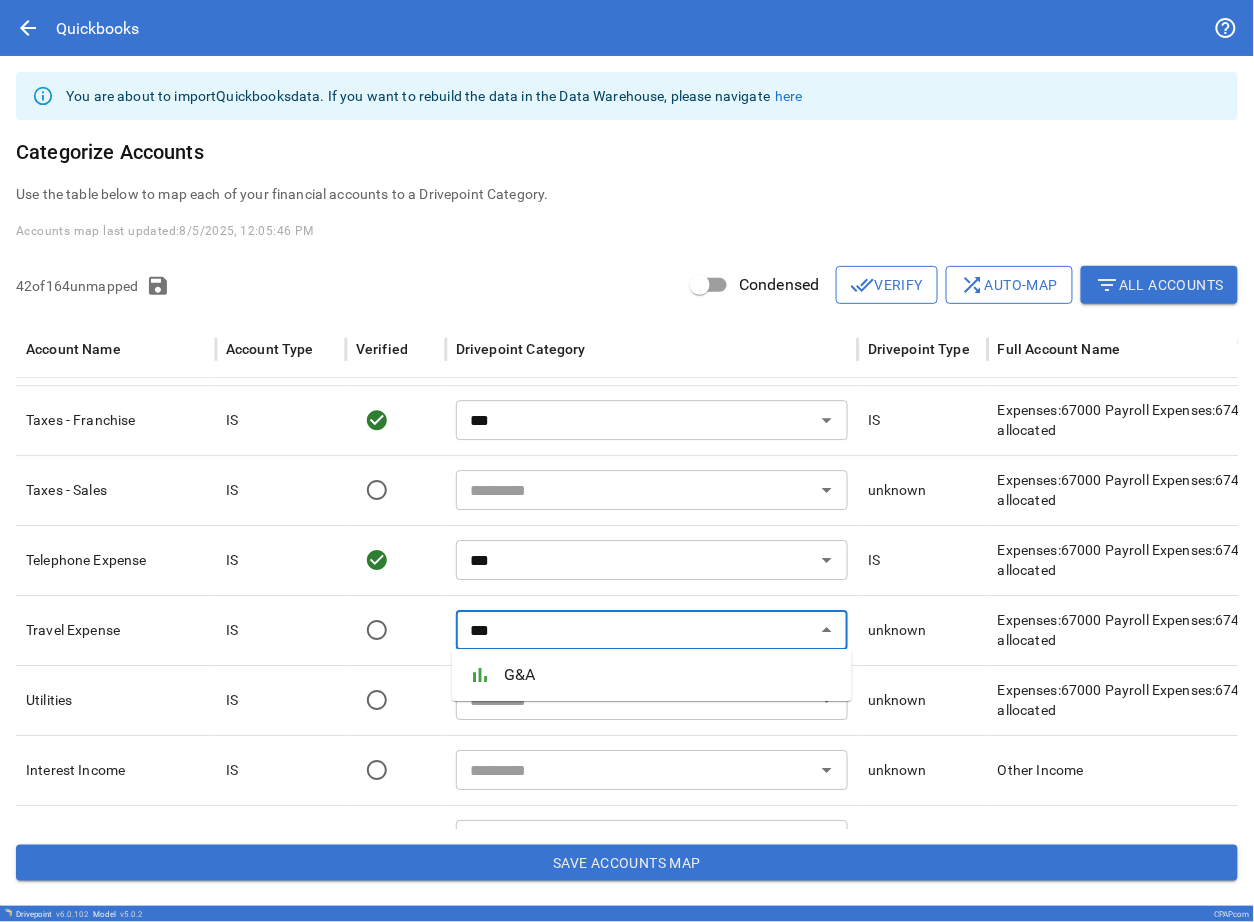 click on "G&A" at bounding box center (670, 675) 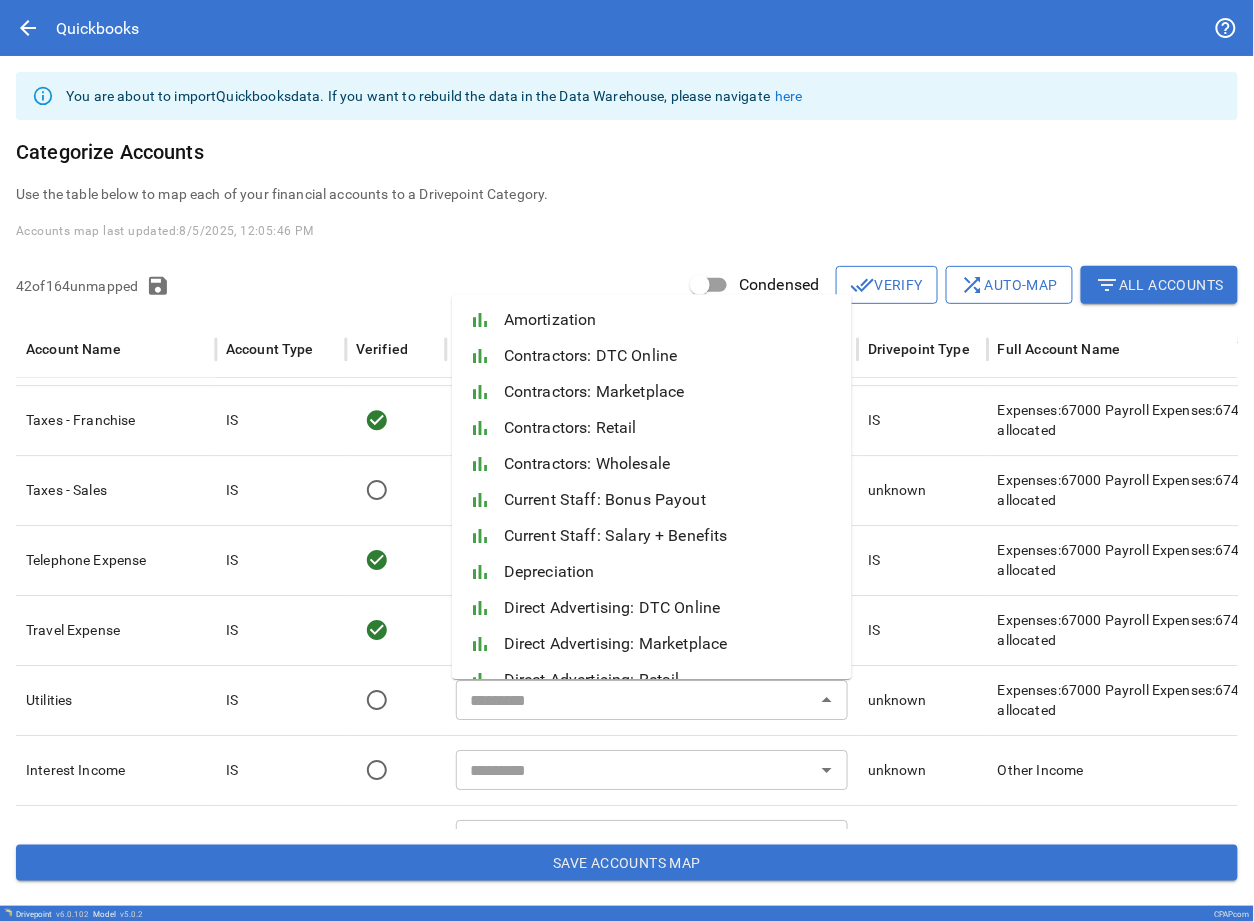 type on "***" 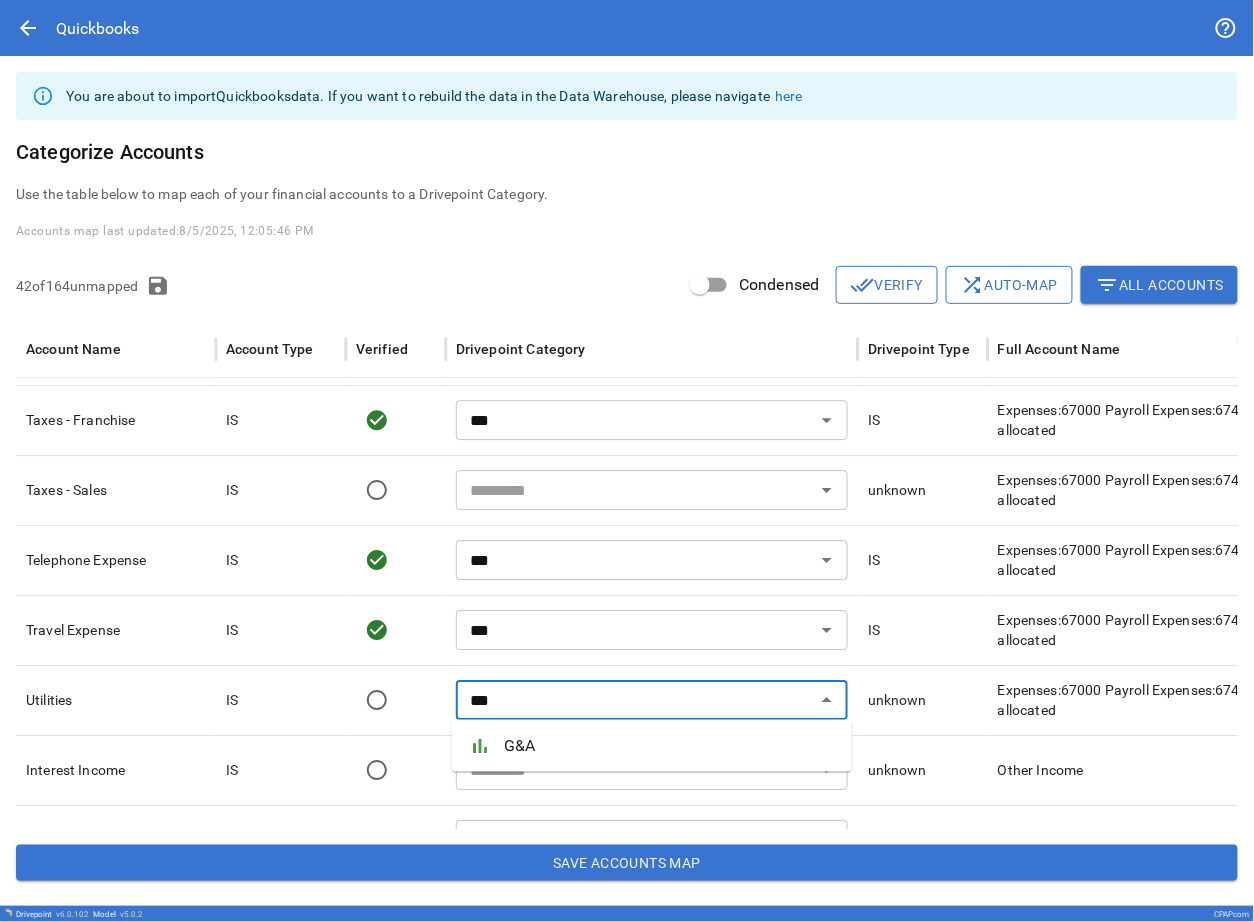 click on "bar_chart G&A" at bounding box center (652, 746) 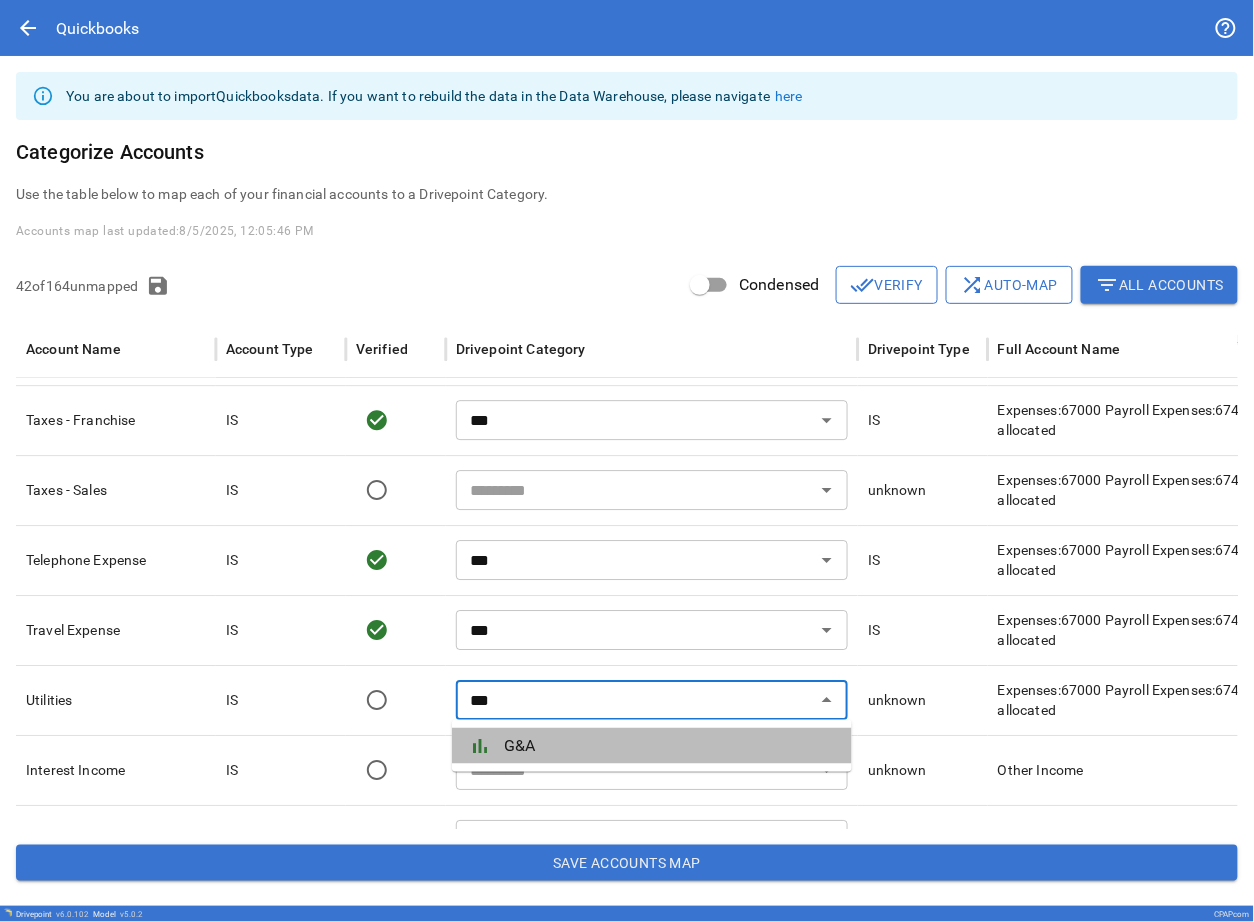 click on "bar_chart" at bounding box center (486, 746) 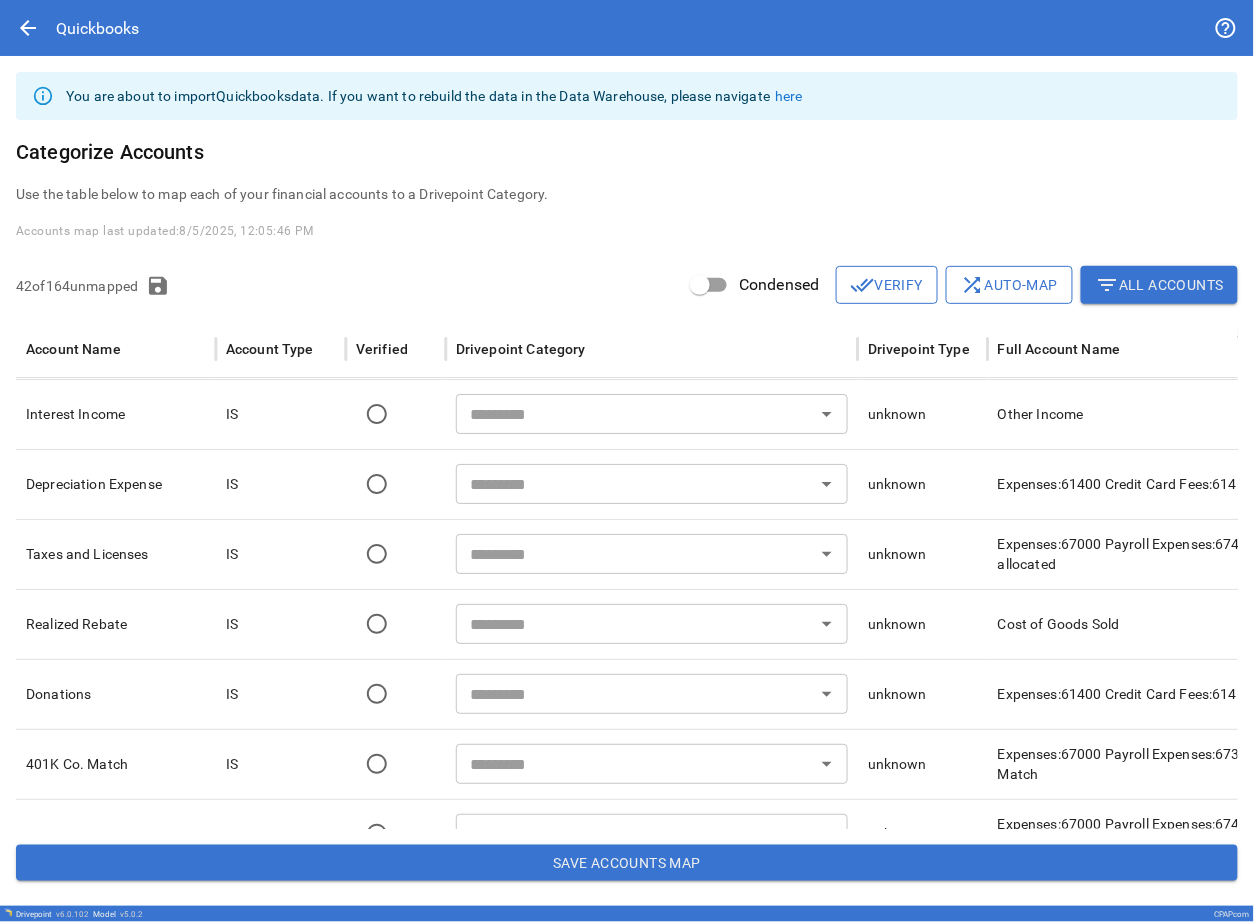 type on "***" 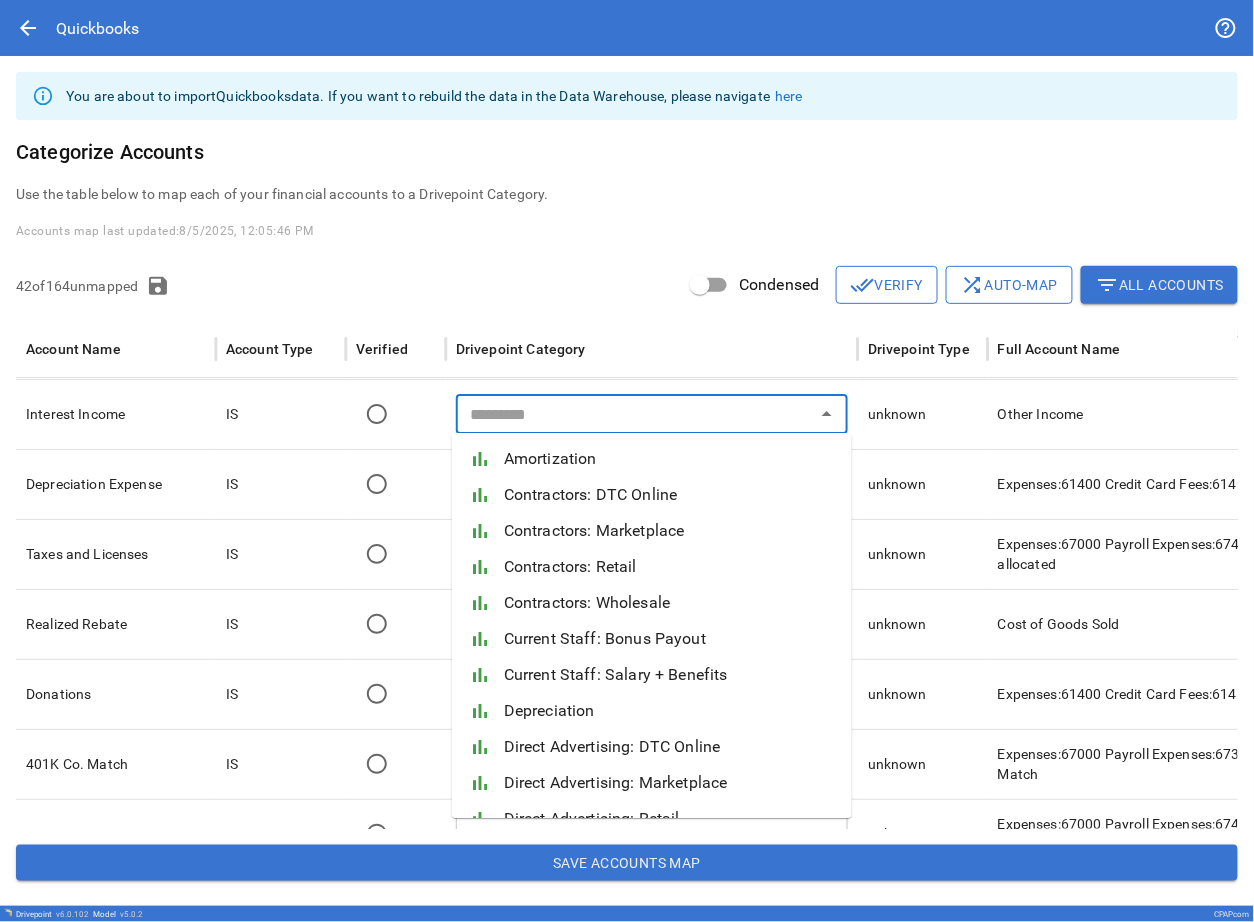 click at bounding box center [635, 414] 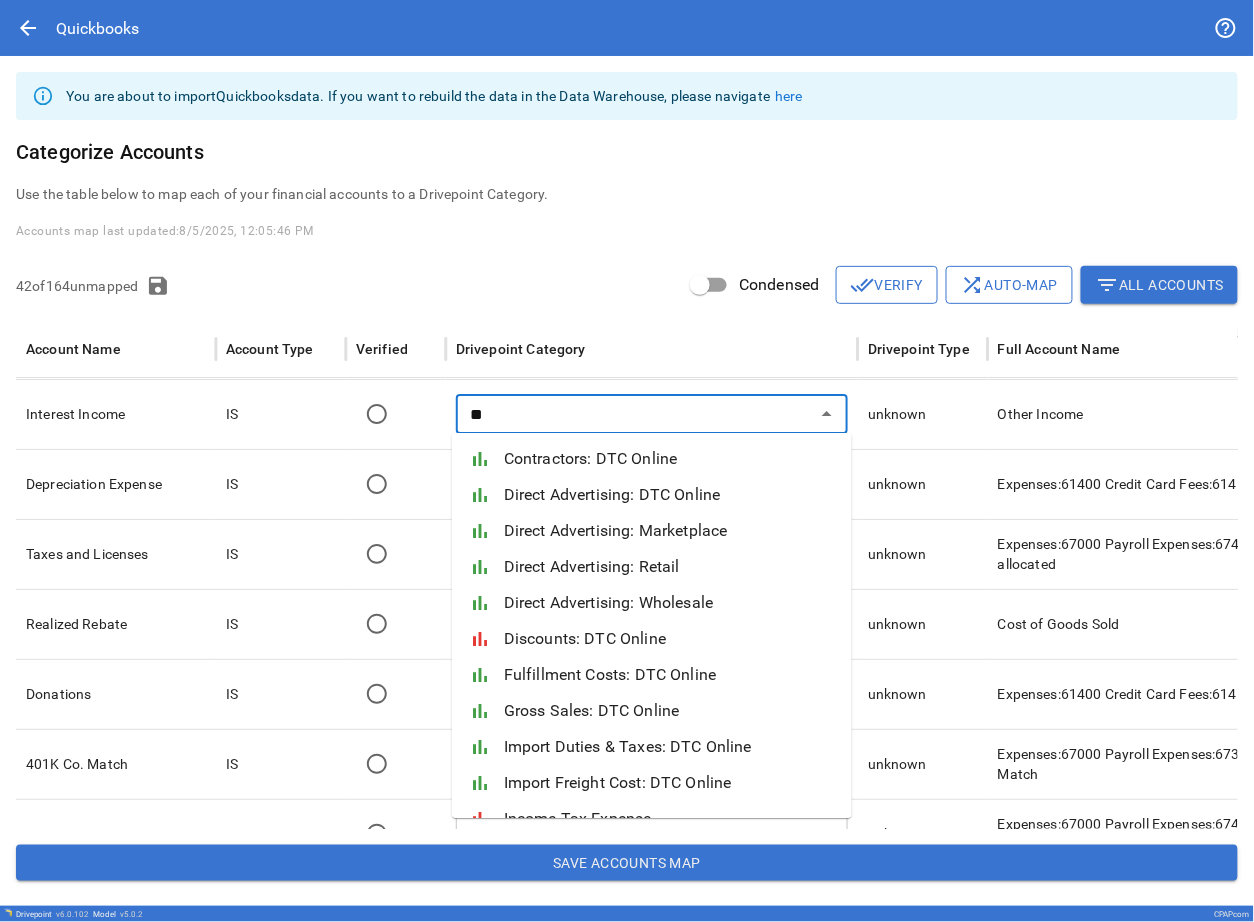 type on "*" 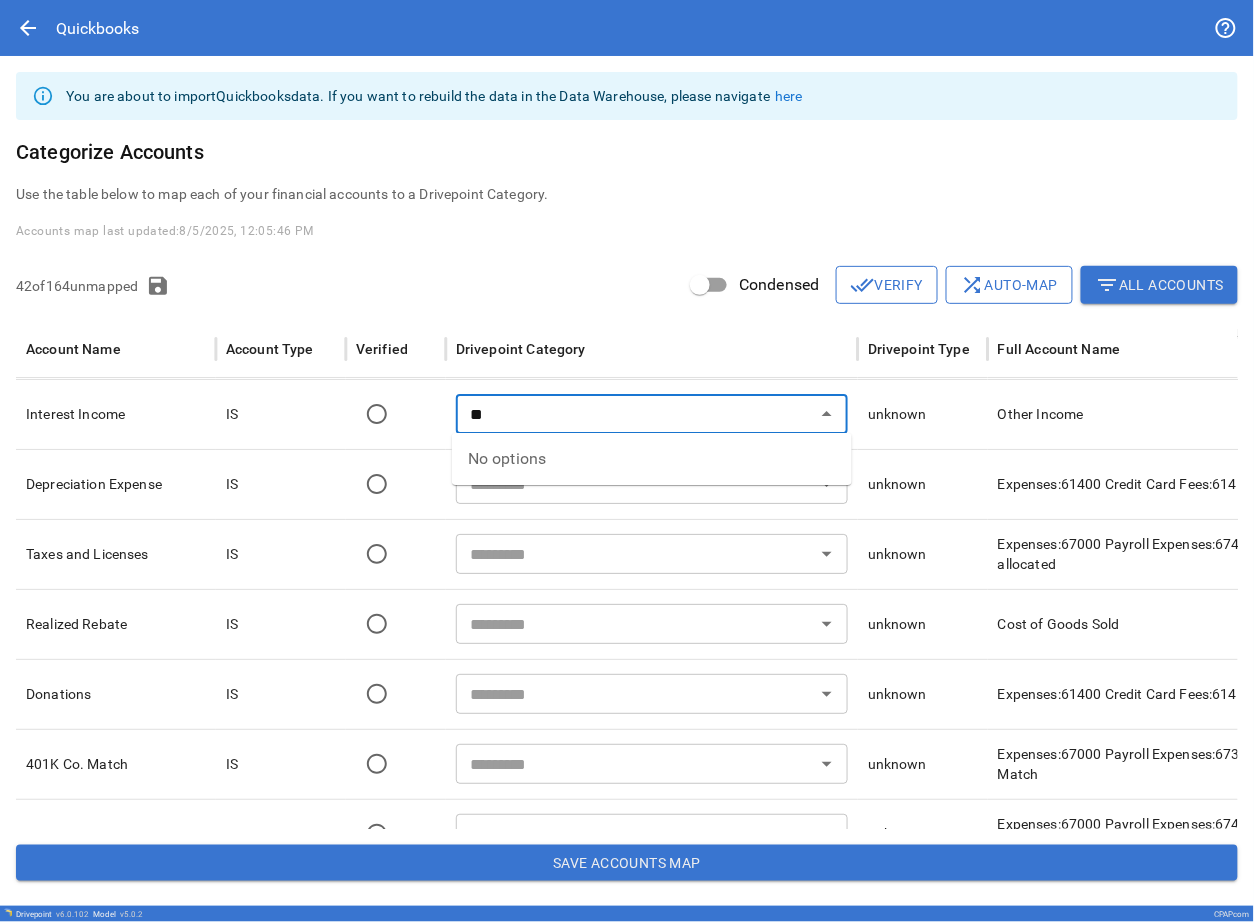 type on "*" 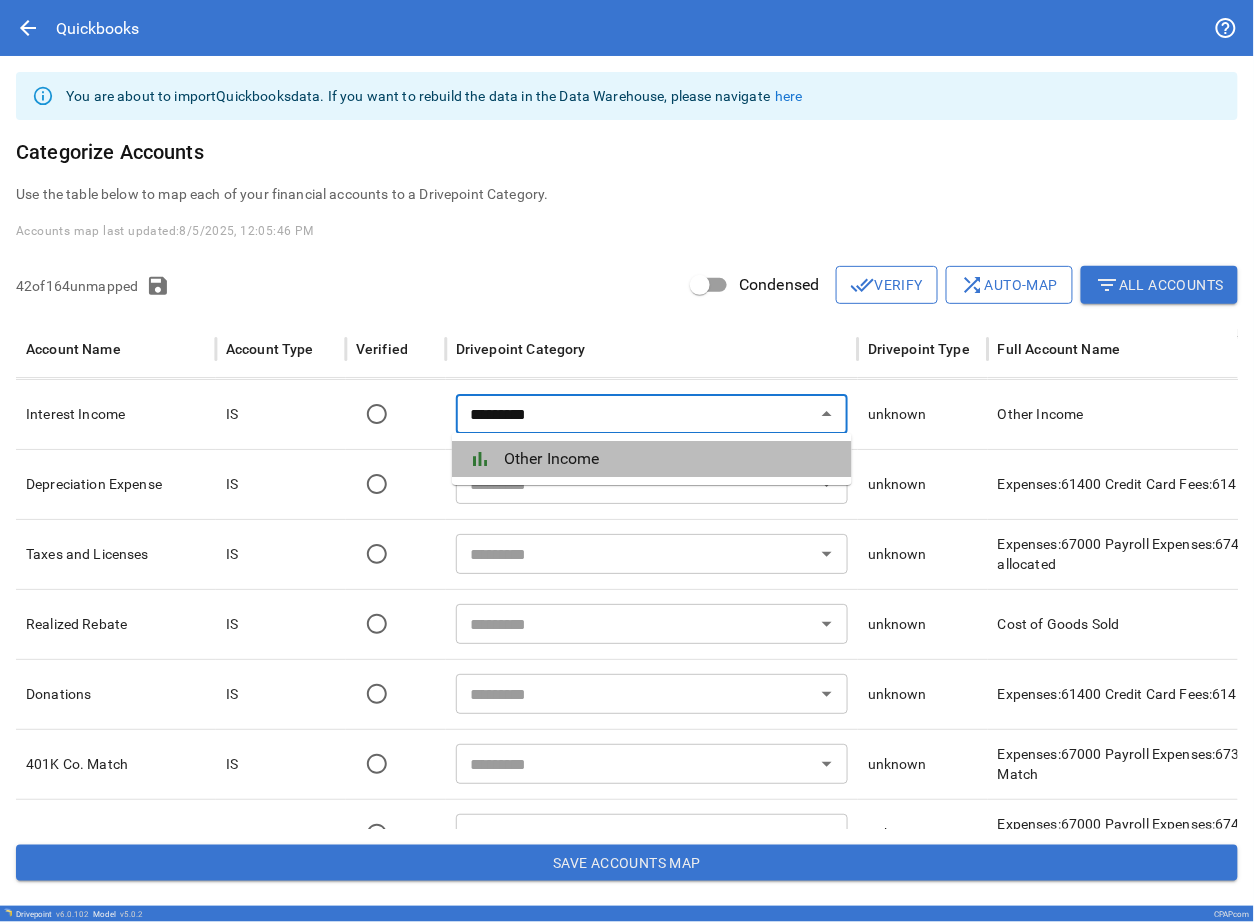 click on "Other Income" at bounding box center [670, 459] 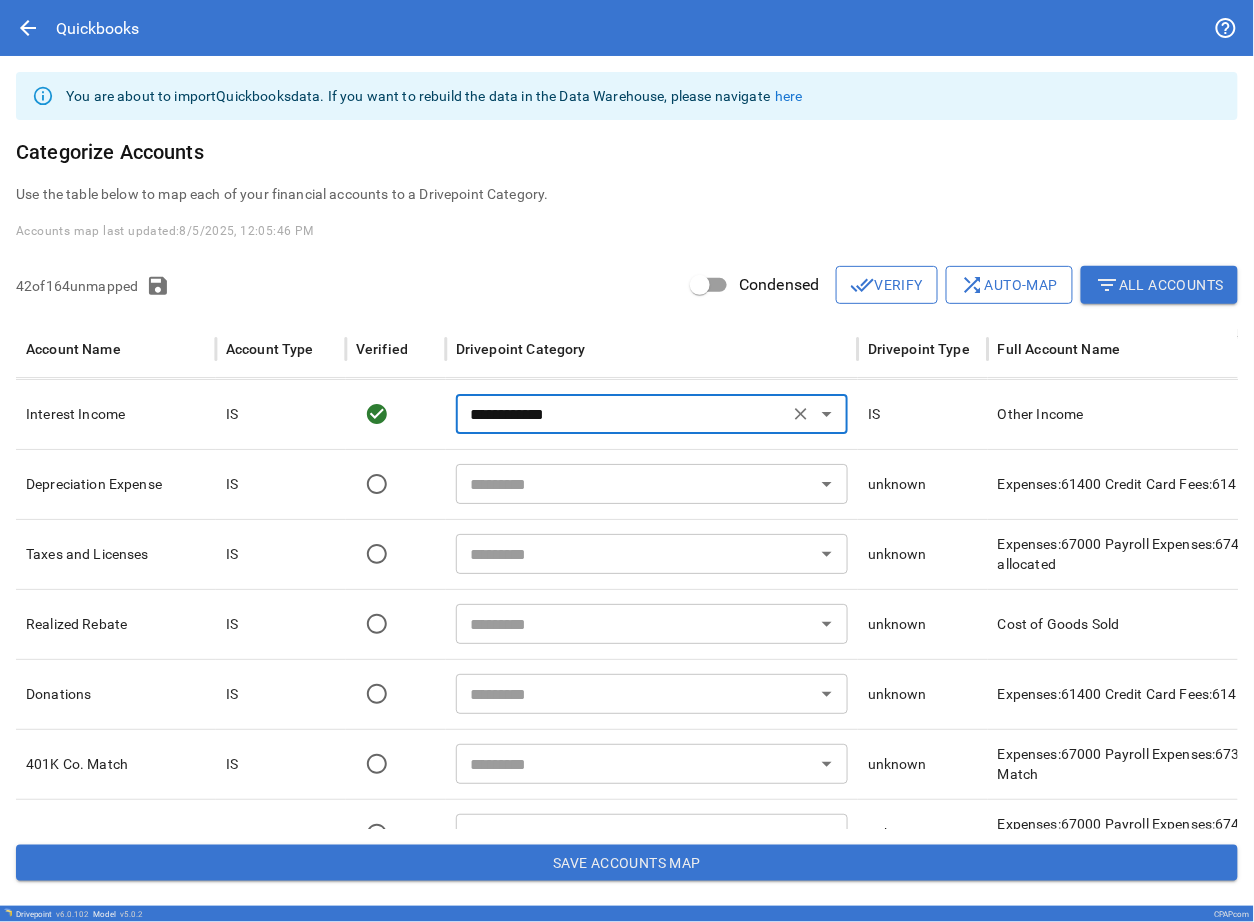 type on "**********" 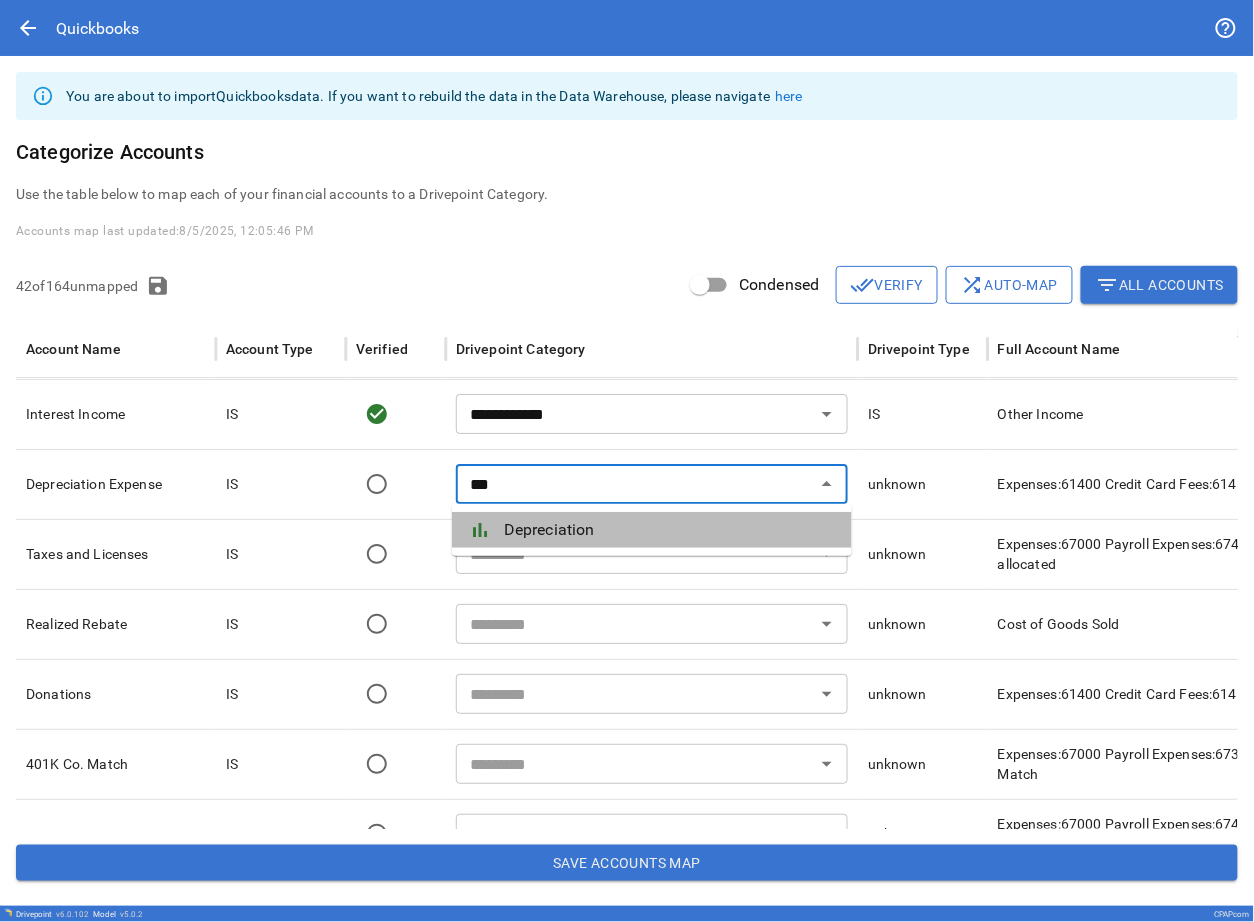 click on "Depreciation" at bounding box center (670, 530) 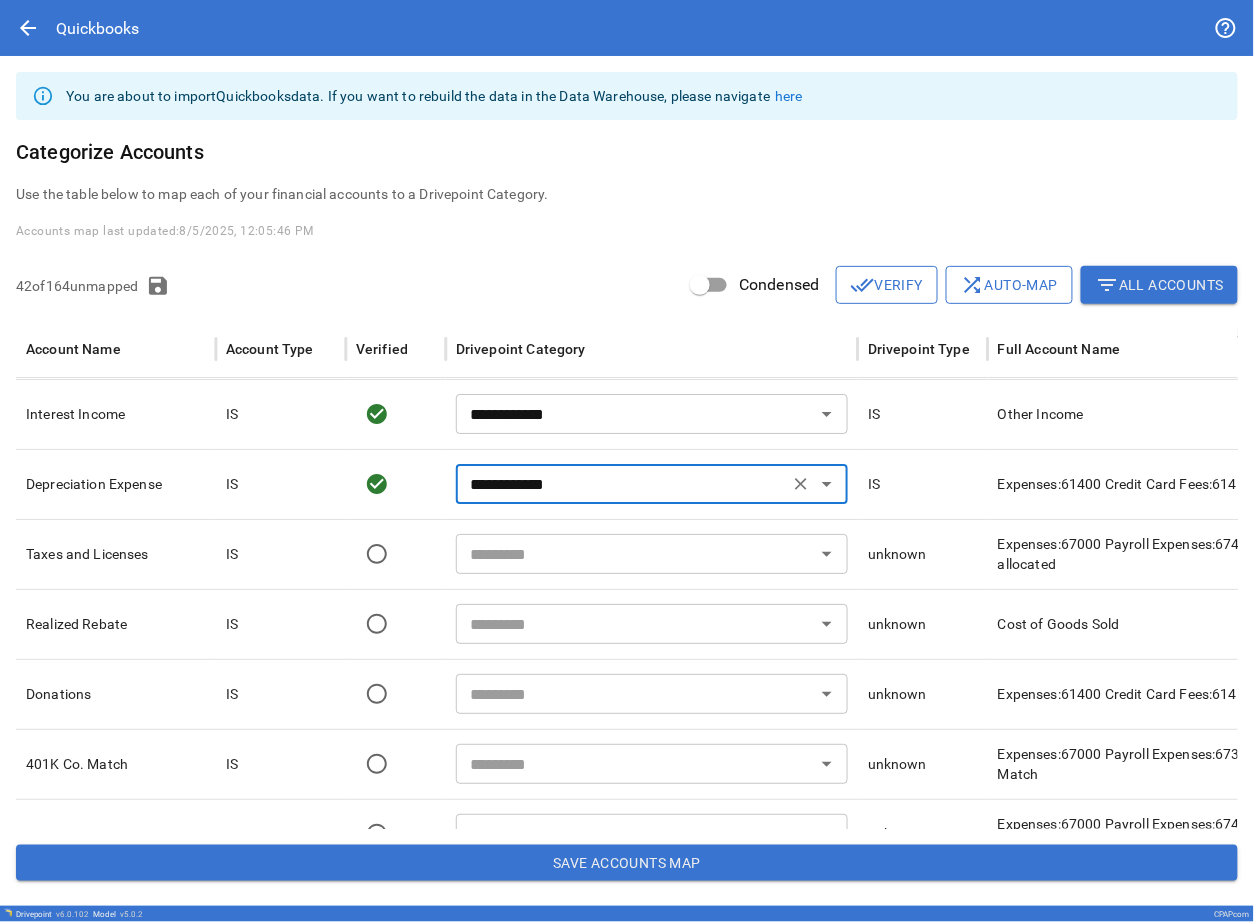 type on "**********" 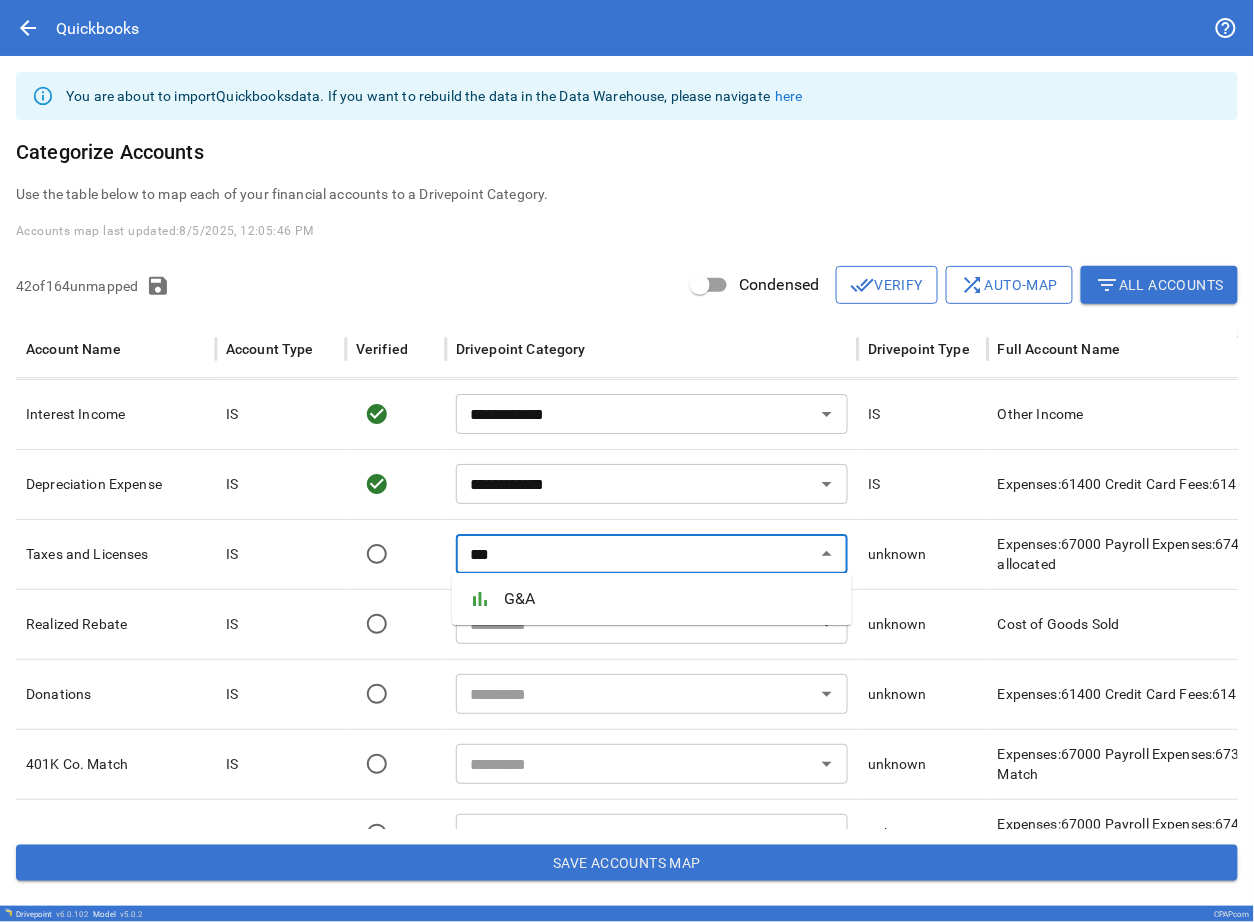 click on "G&A" at bounding box center [670, 599] 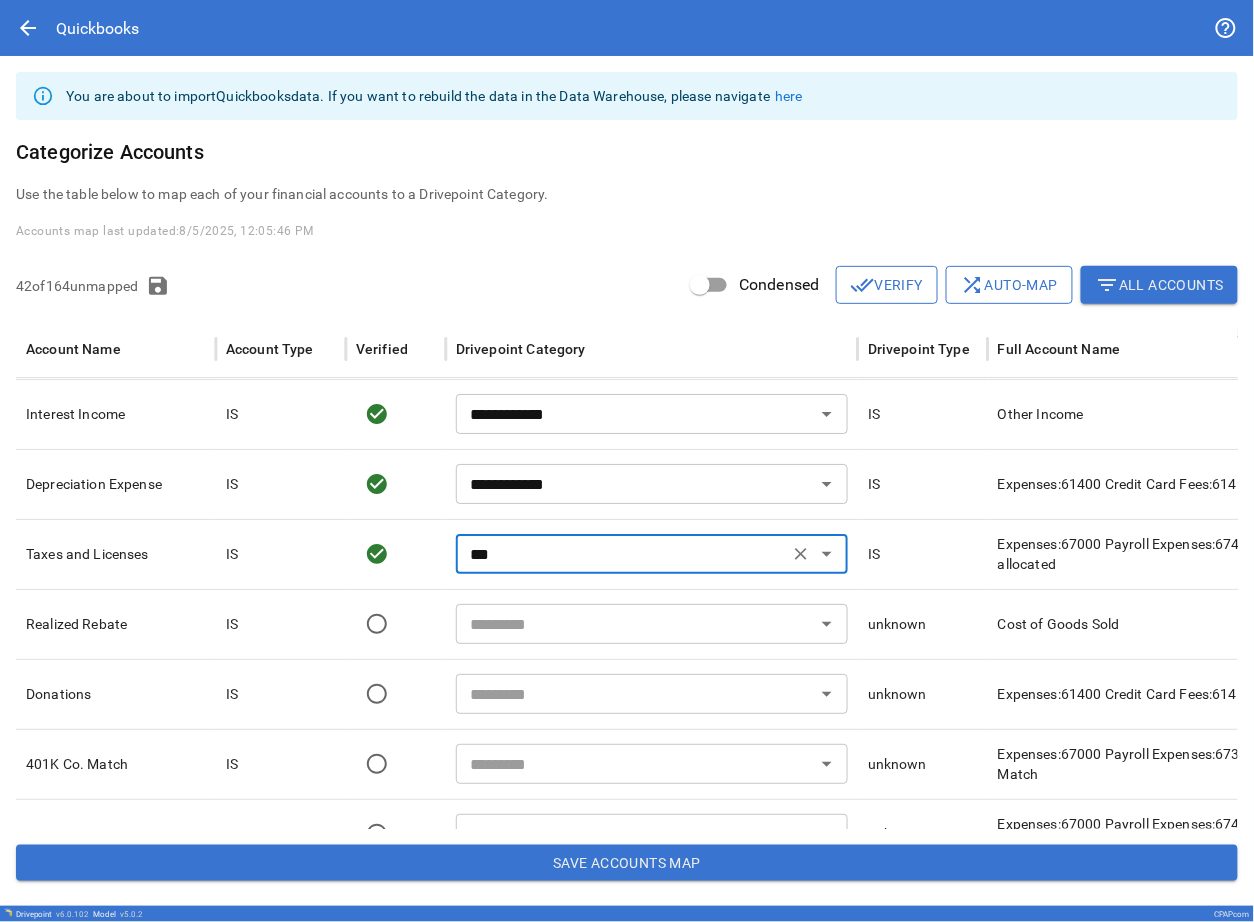 type on "***" 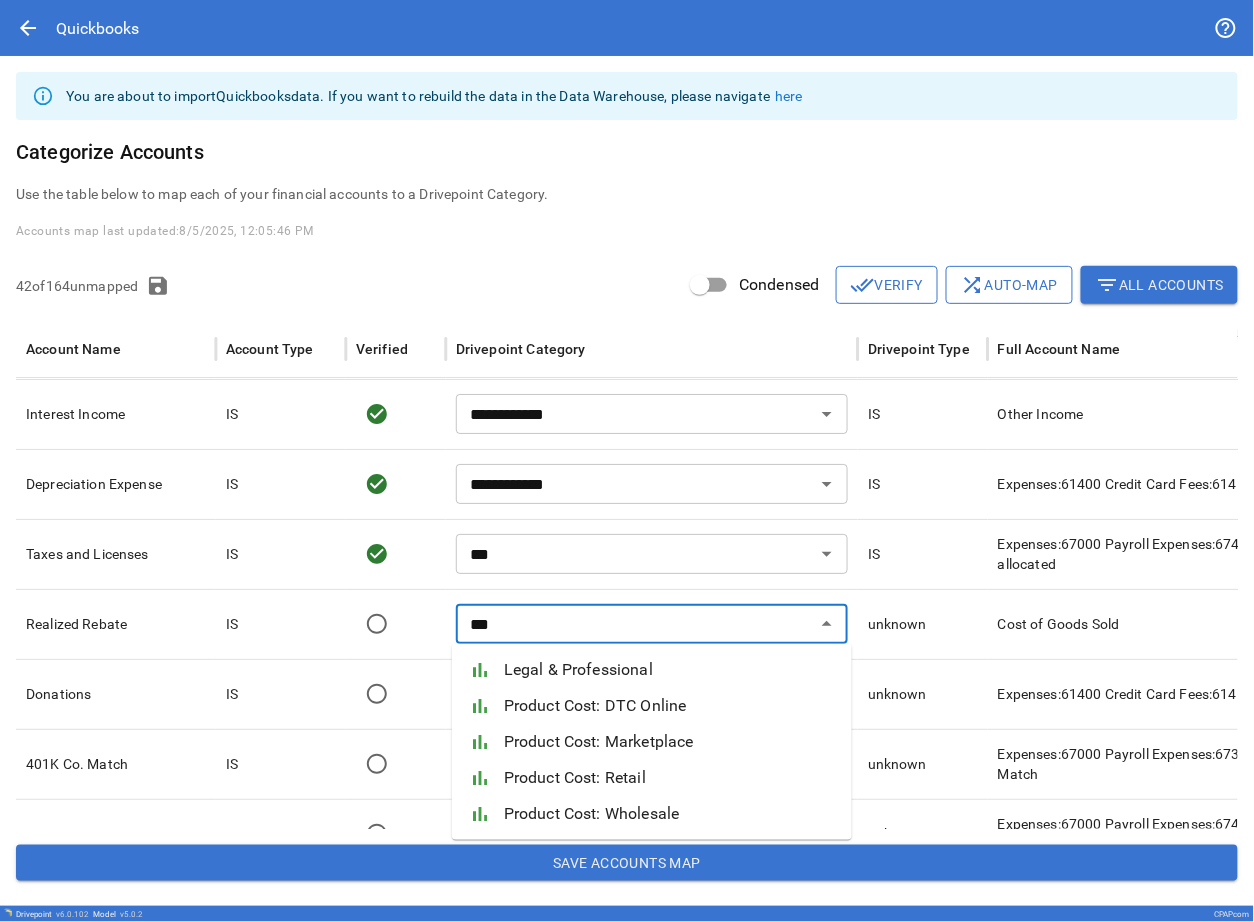 click on "Product Cost: DTC Online" at bounding box center (670, 706) 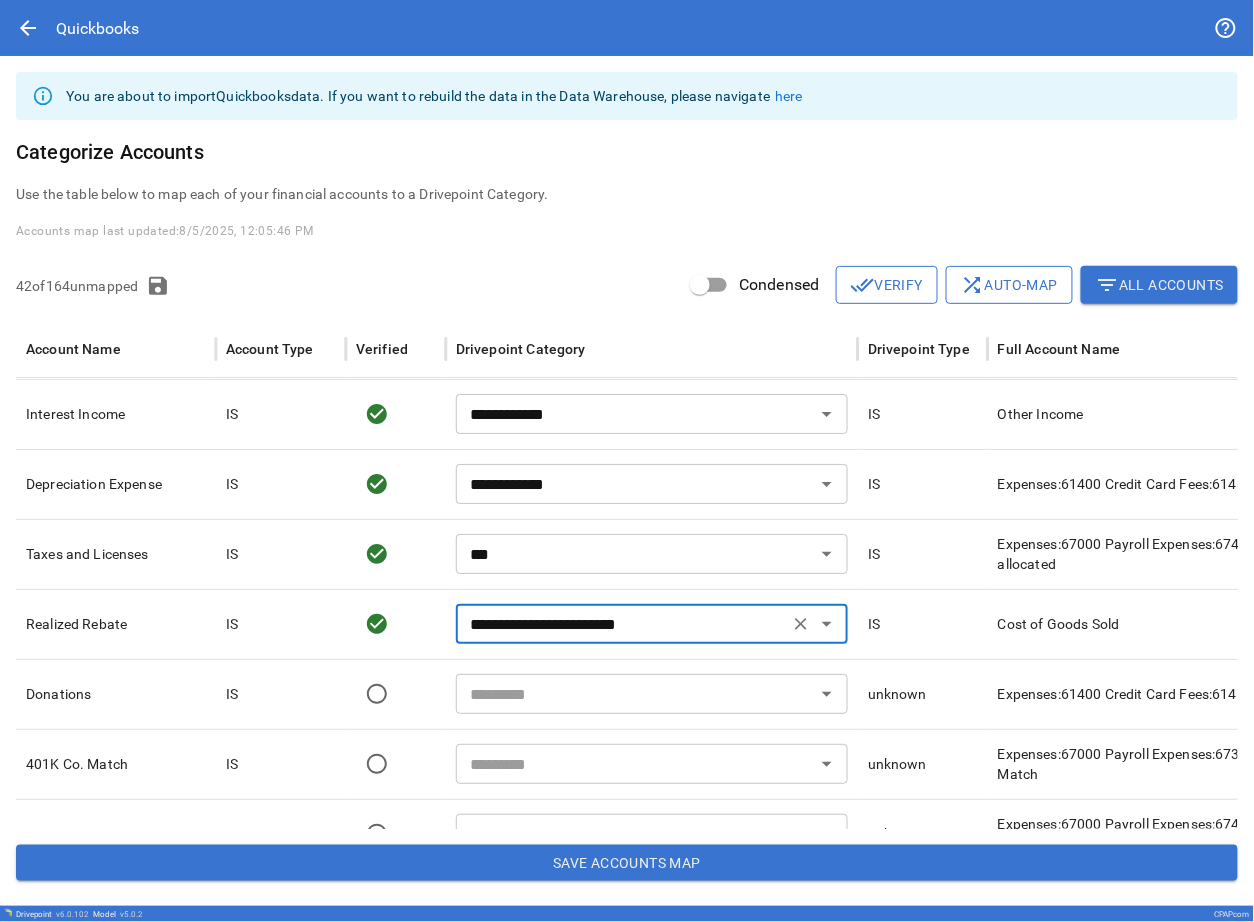 scroll, scrollTop: 1978, scrollLeft: 0, axis: vertical 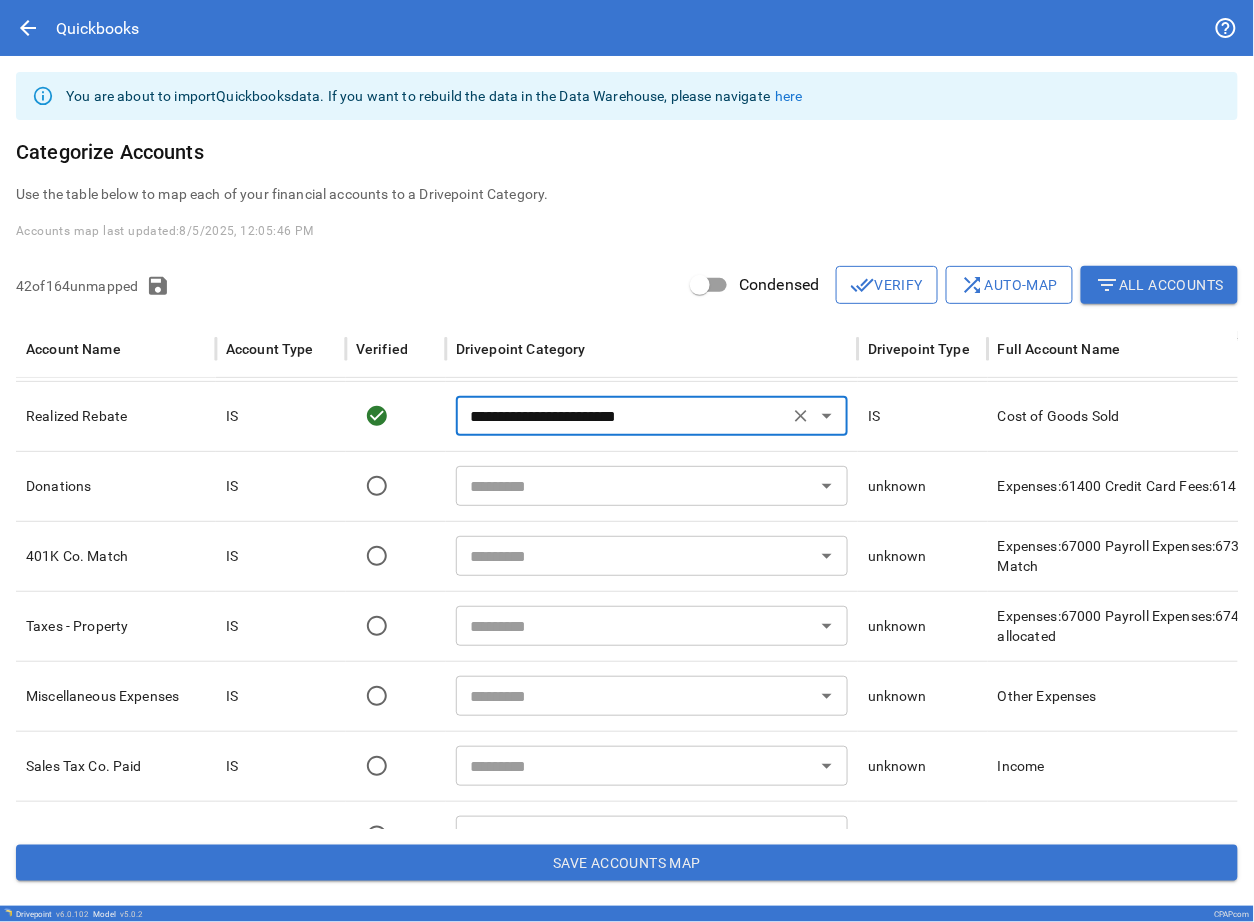 type on "**********" 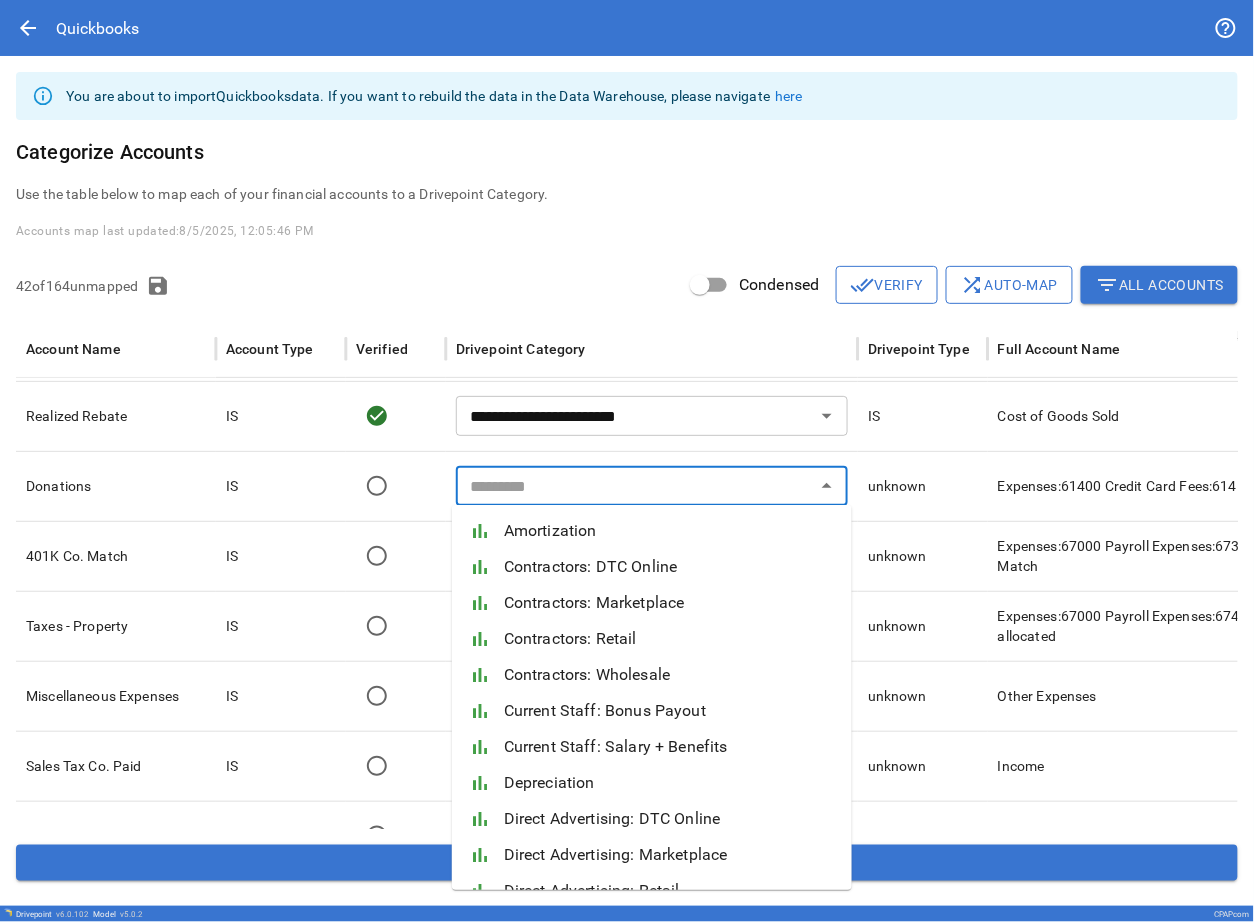 click at bounding box center (635, 486) 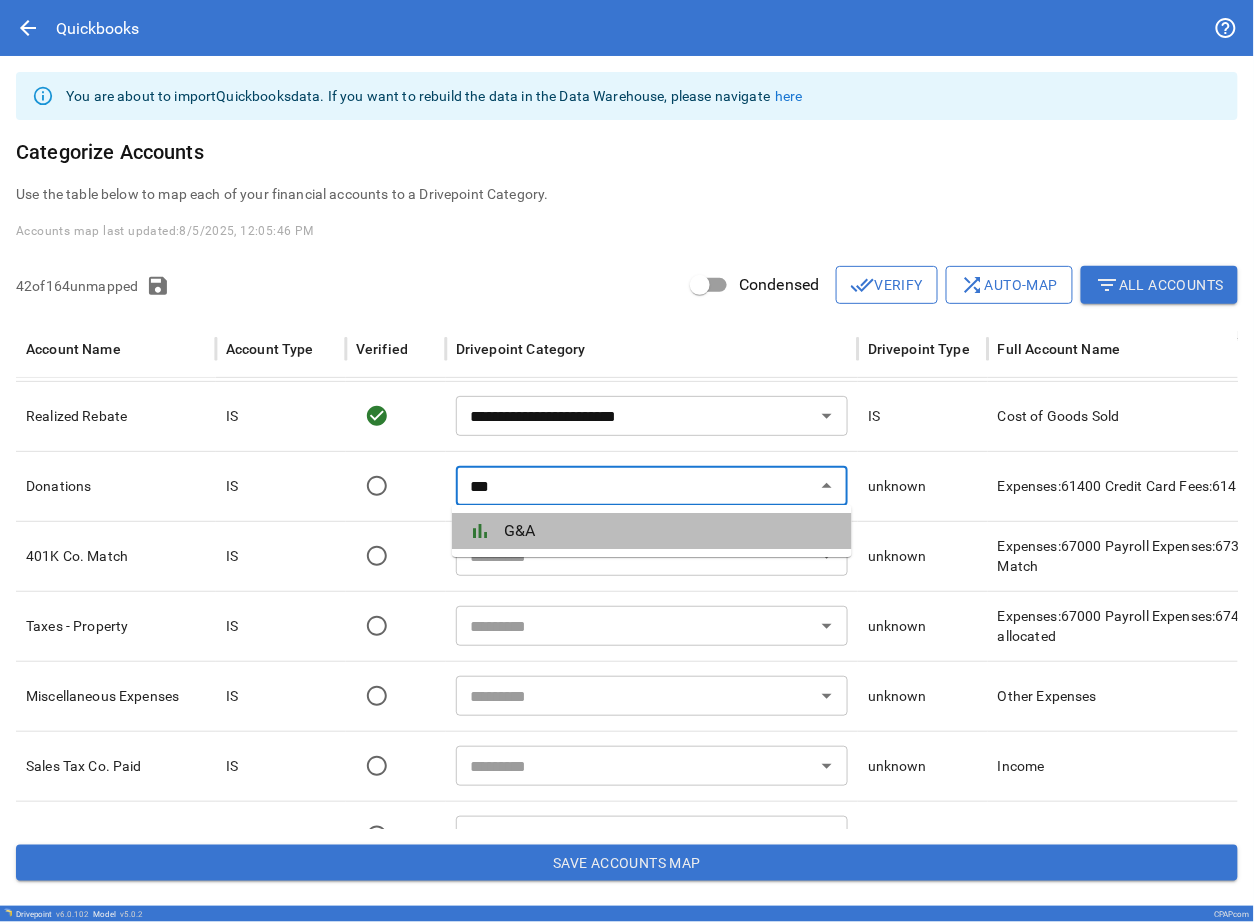 click on "G&A" at bounding box center [670, 531] 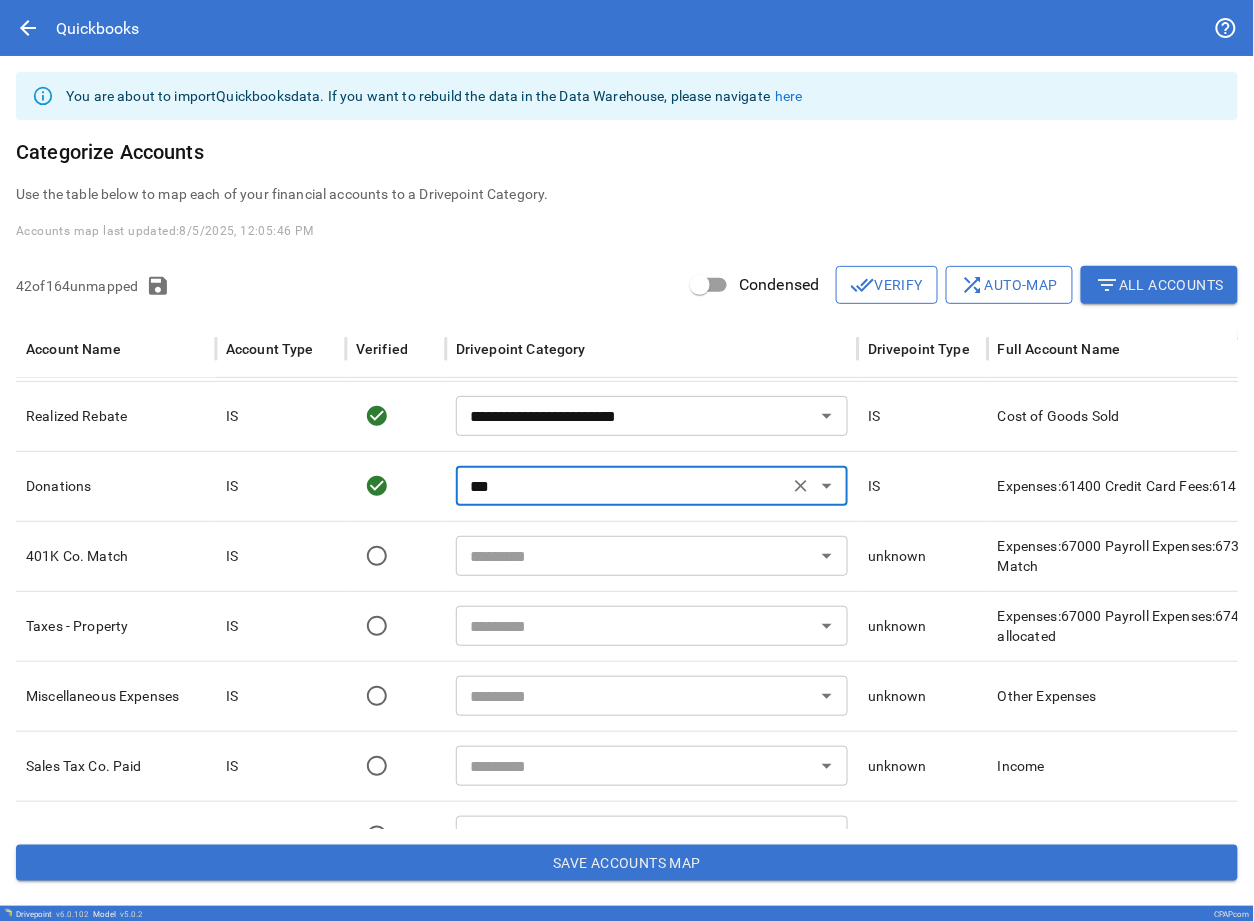 type on "***" 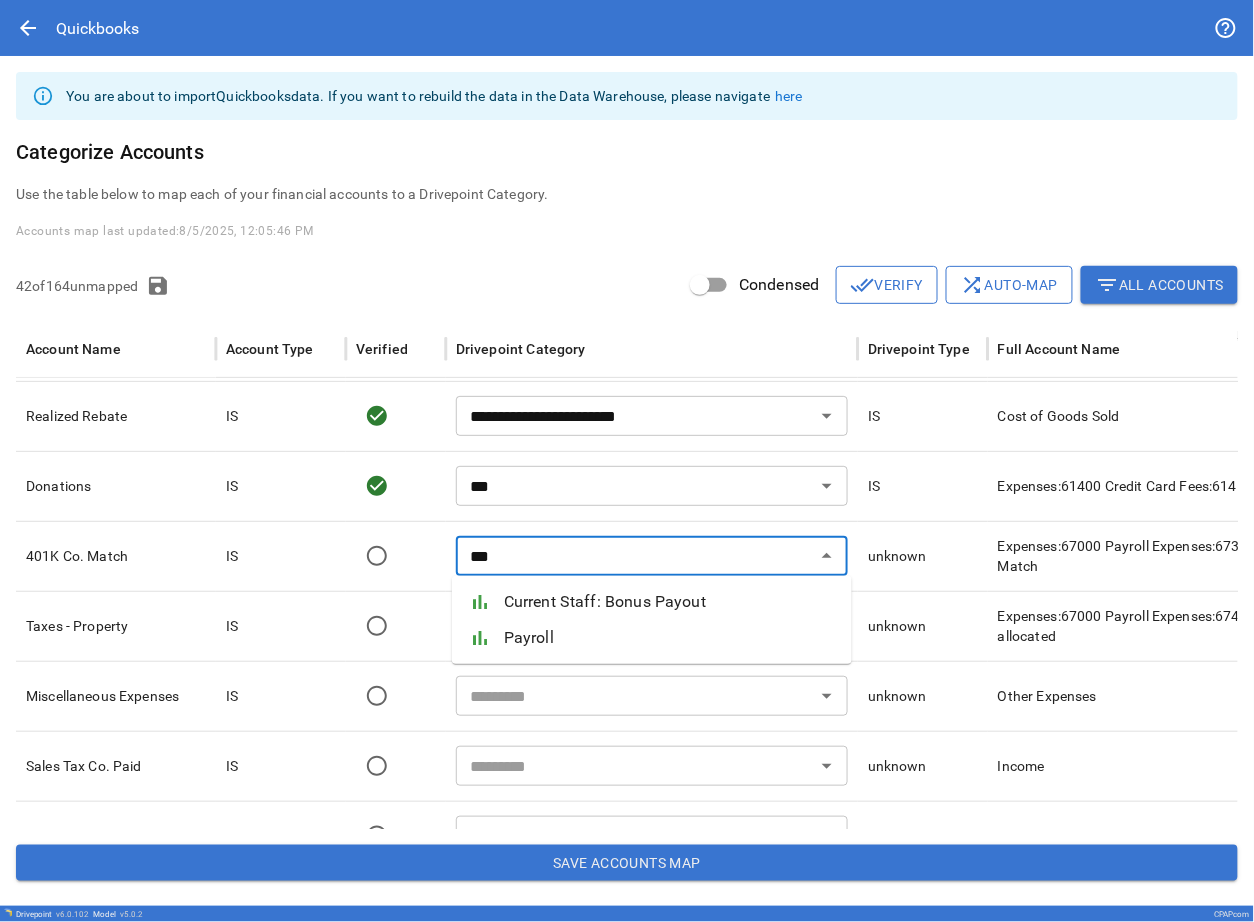 click on "Payroll" at bounding box center [670, 638] 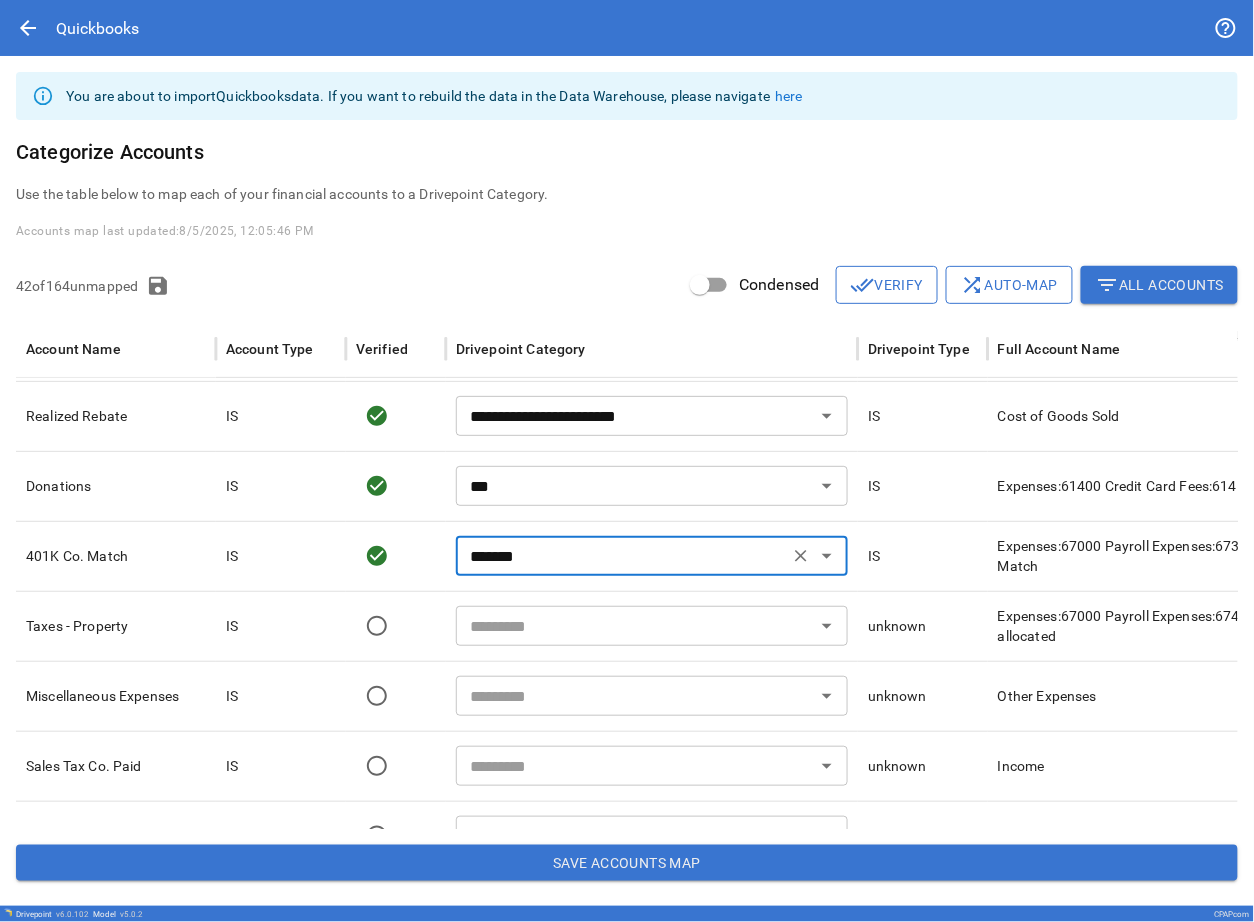 type on "*******" 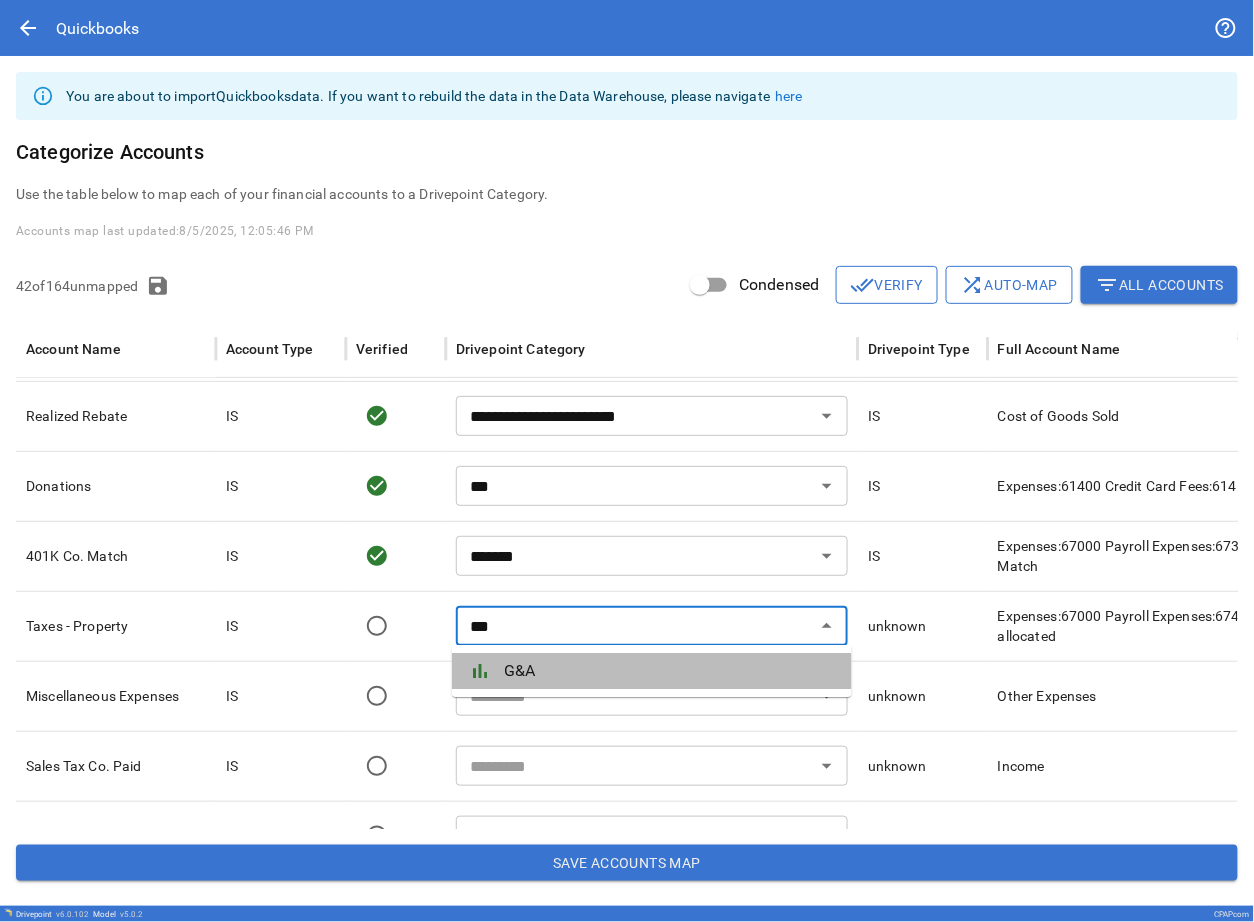 click on "bar_chart G&A" at bounding box center [652, 671] 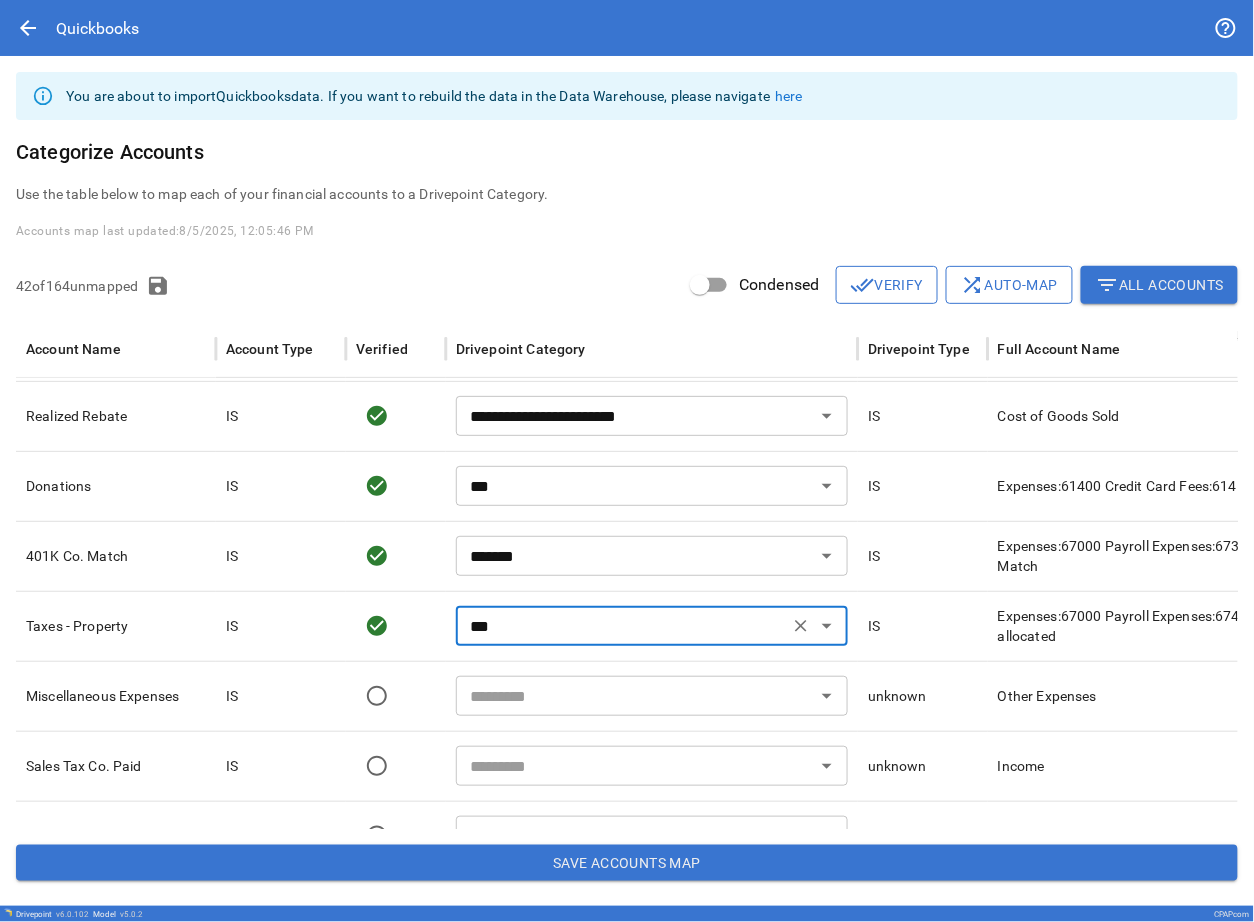 type on "***" 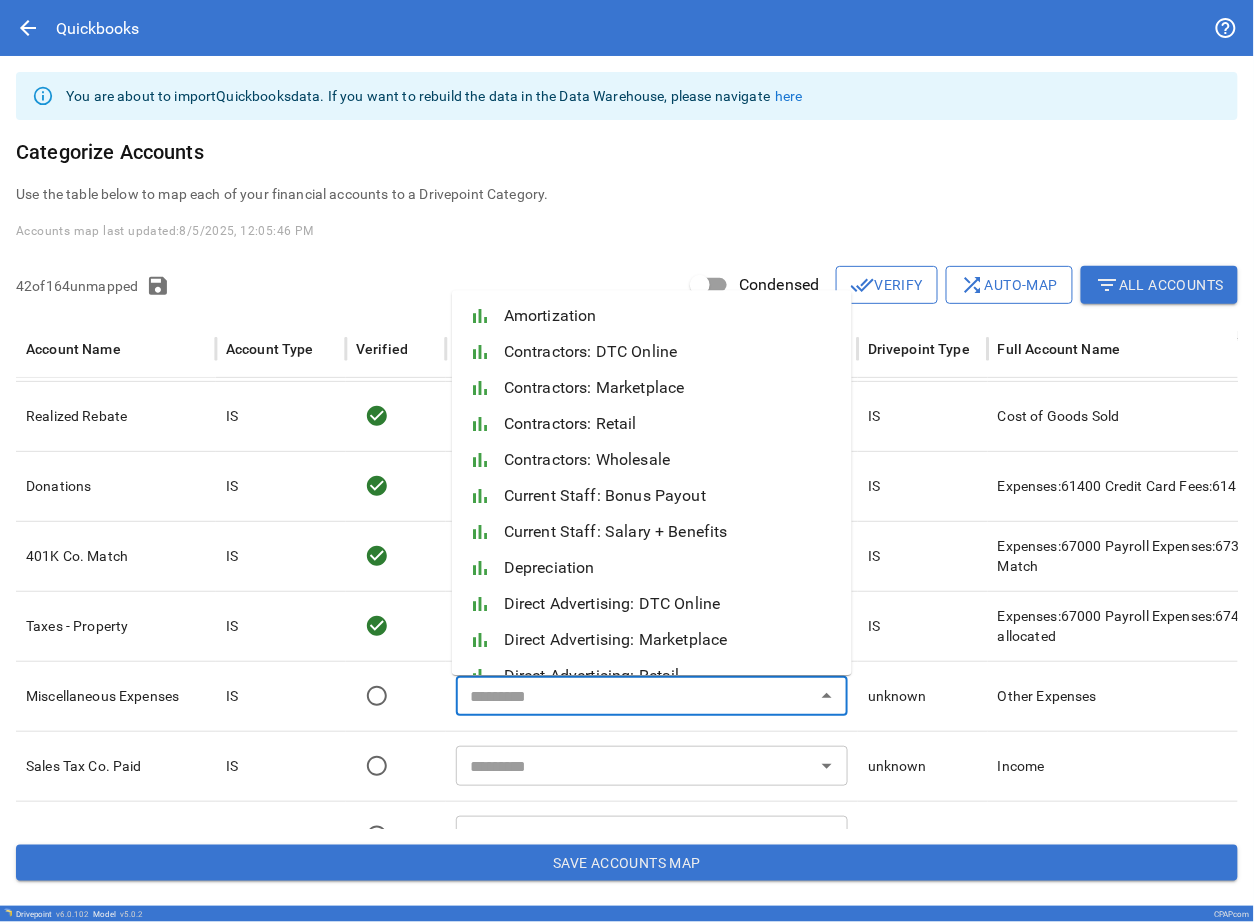 click at bounding box center [635, 696] 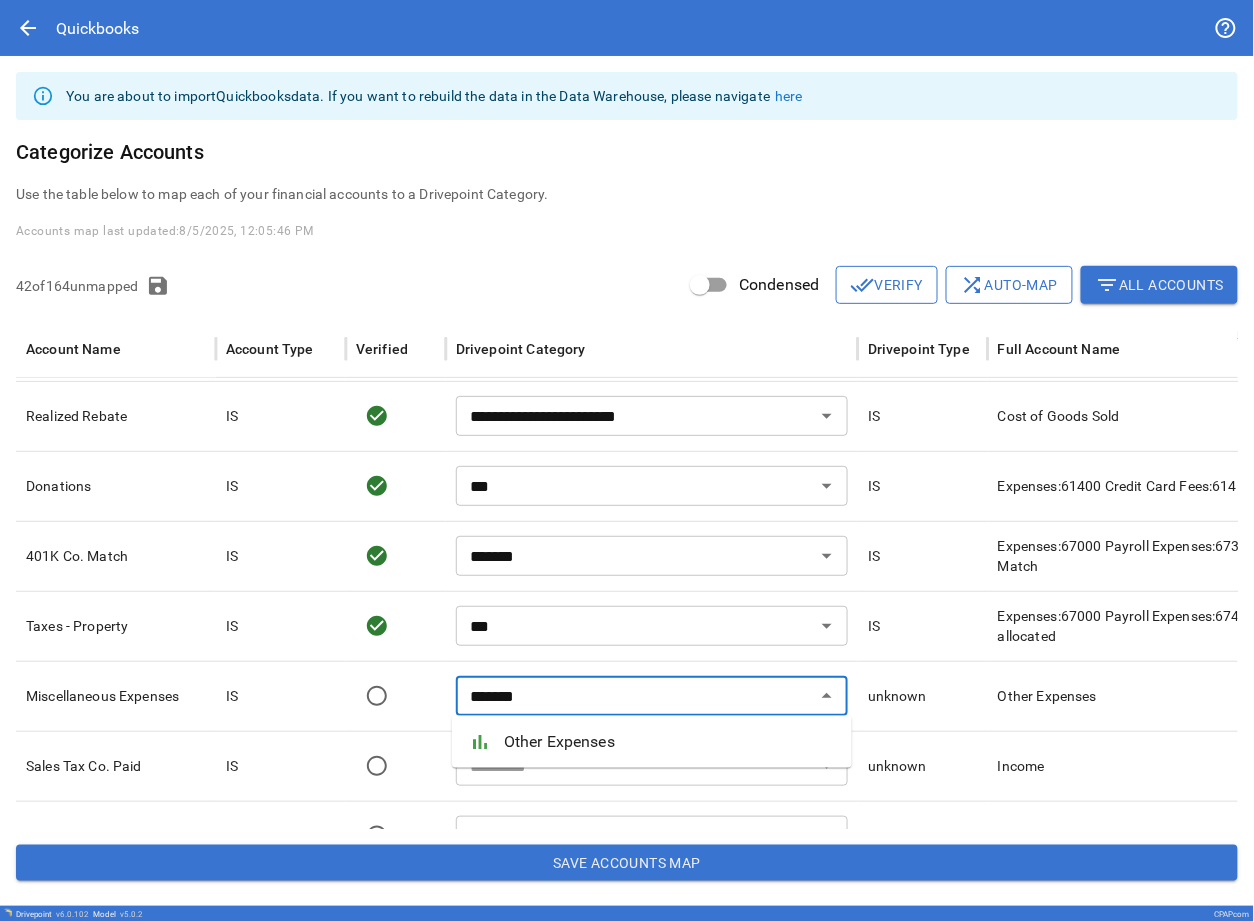 click on "Other Expenses" at bounding box center [670, 742] 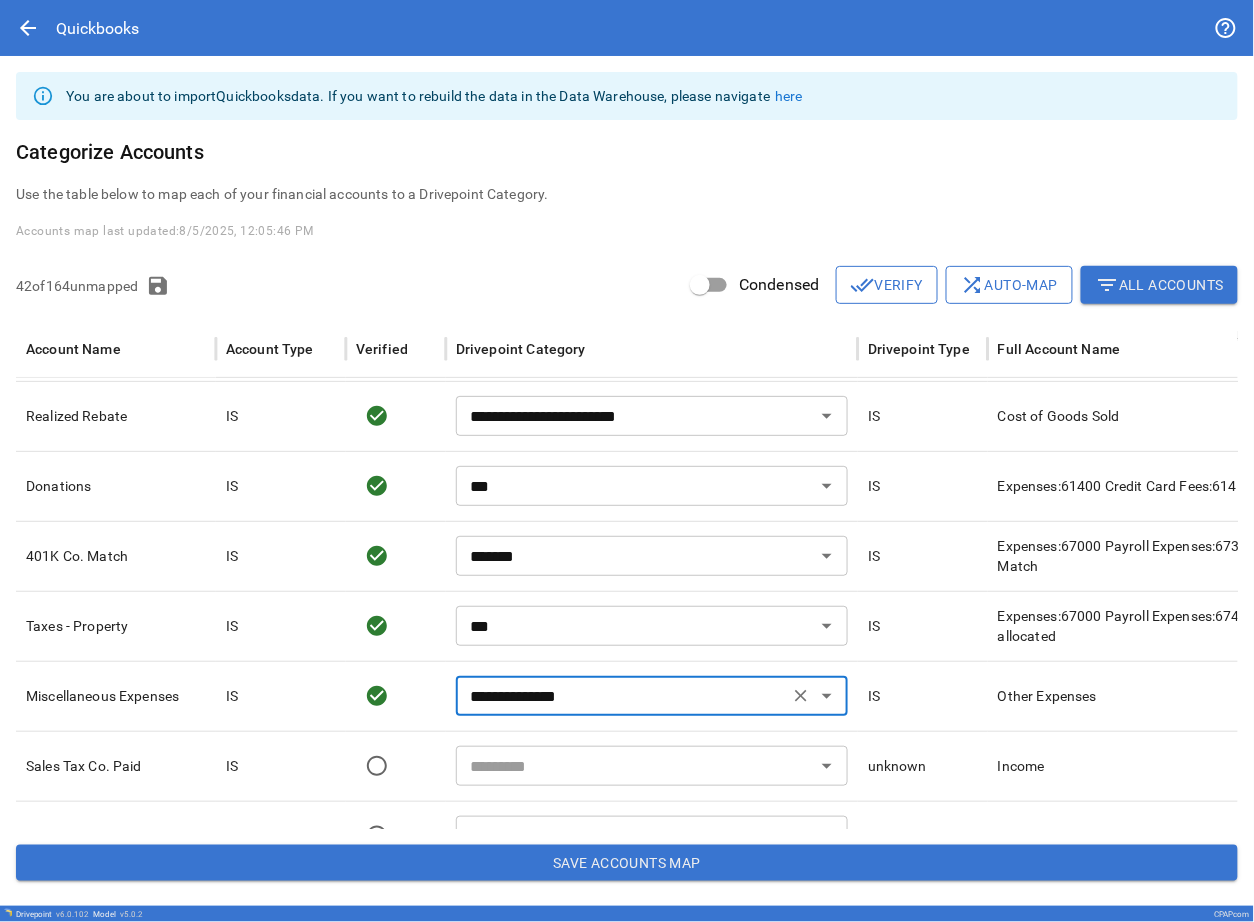 scroll, scrollTop: 2342, scrollLeft: 0, axis: vertical 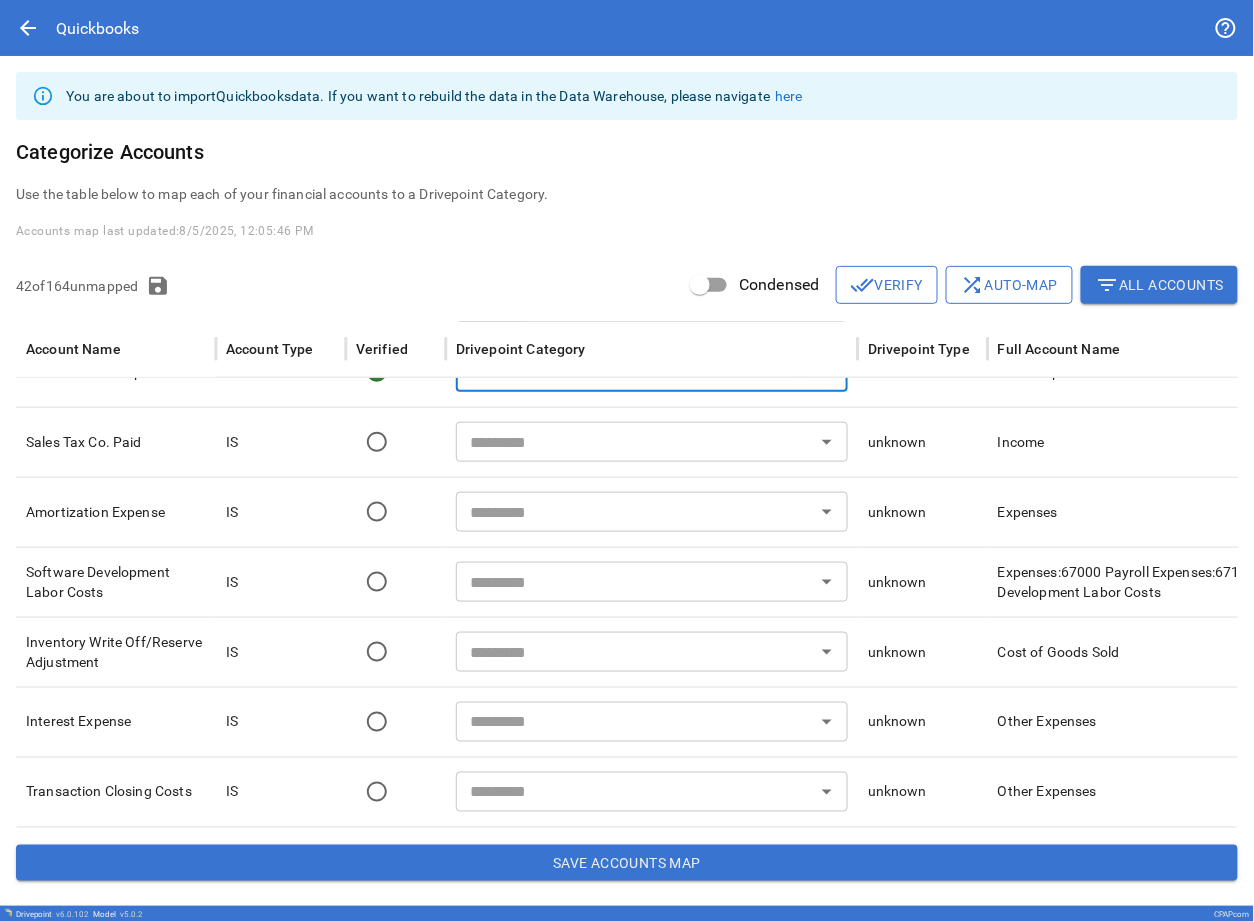 type on "**********" 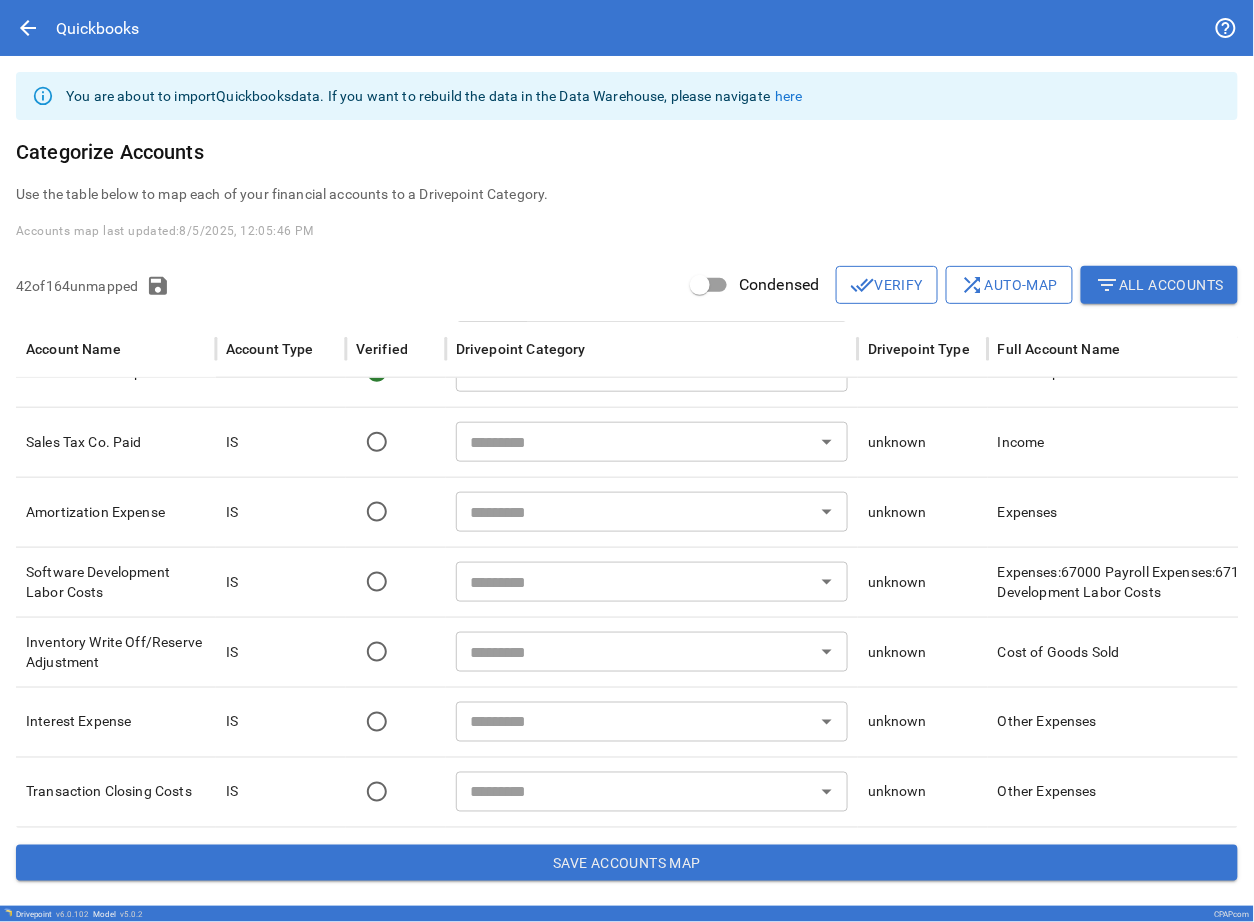 click at bounding box center (635, 442) 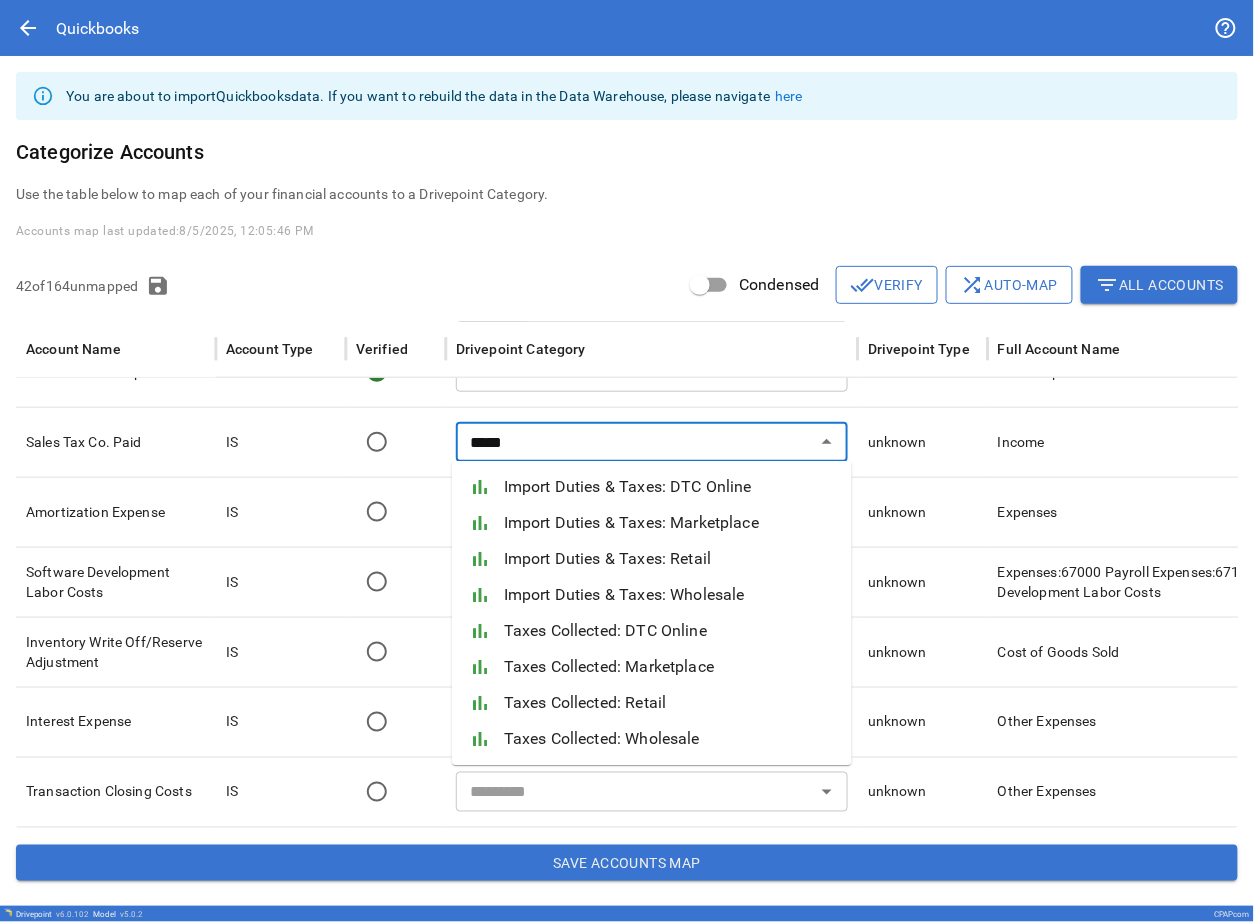 click on "Taxes Collected: DTC Online" at bounding box center (670, 631) 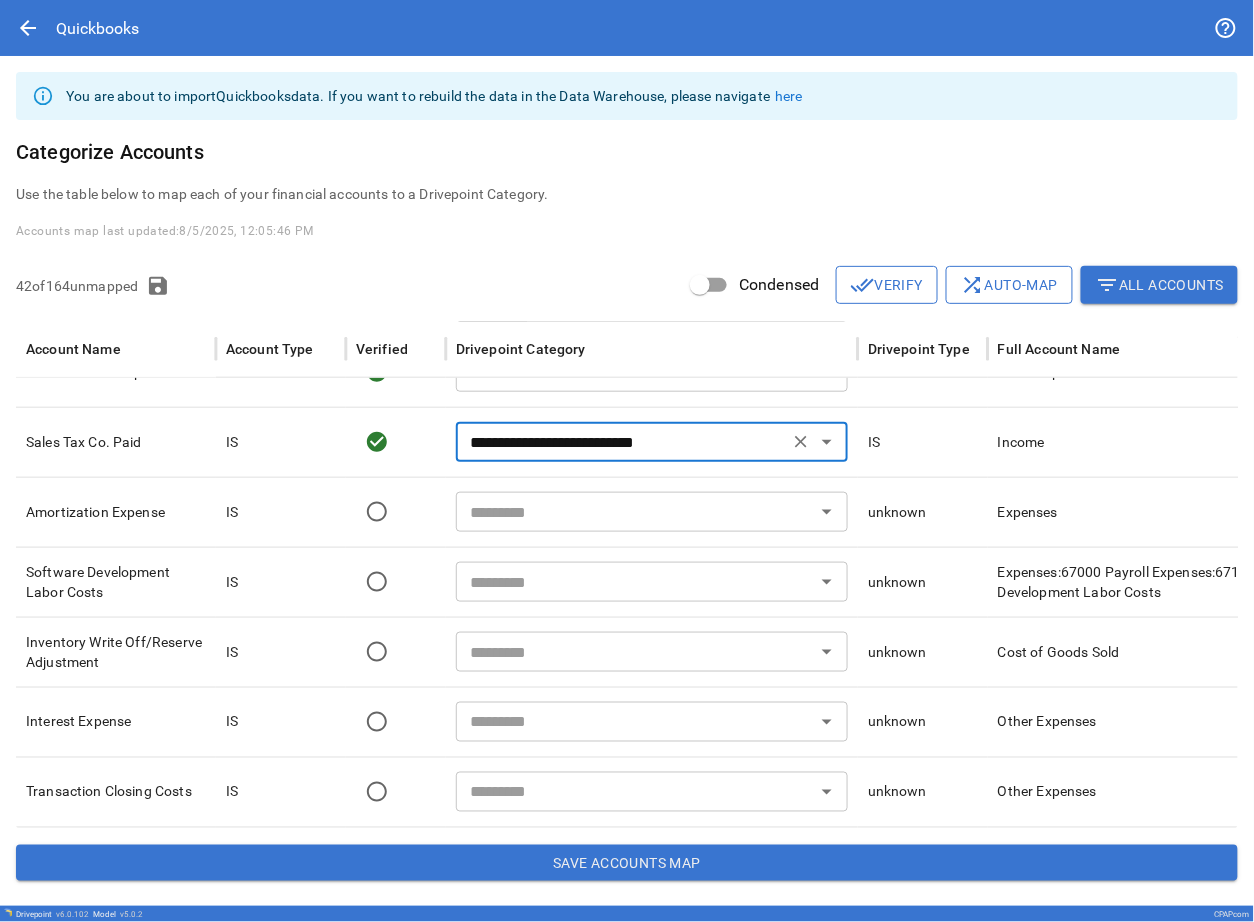 type on "**********" 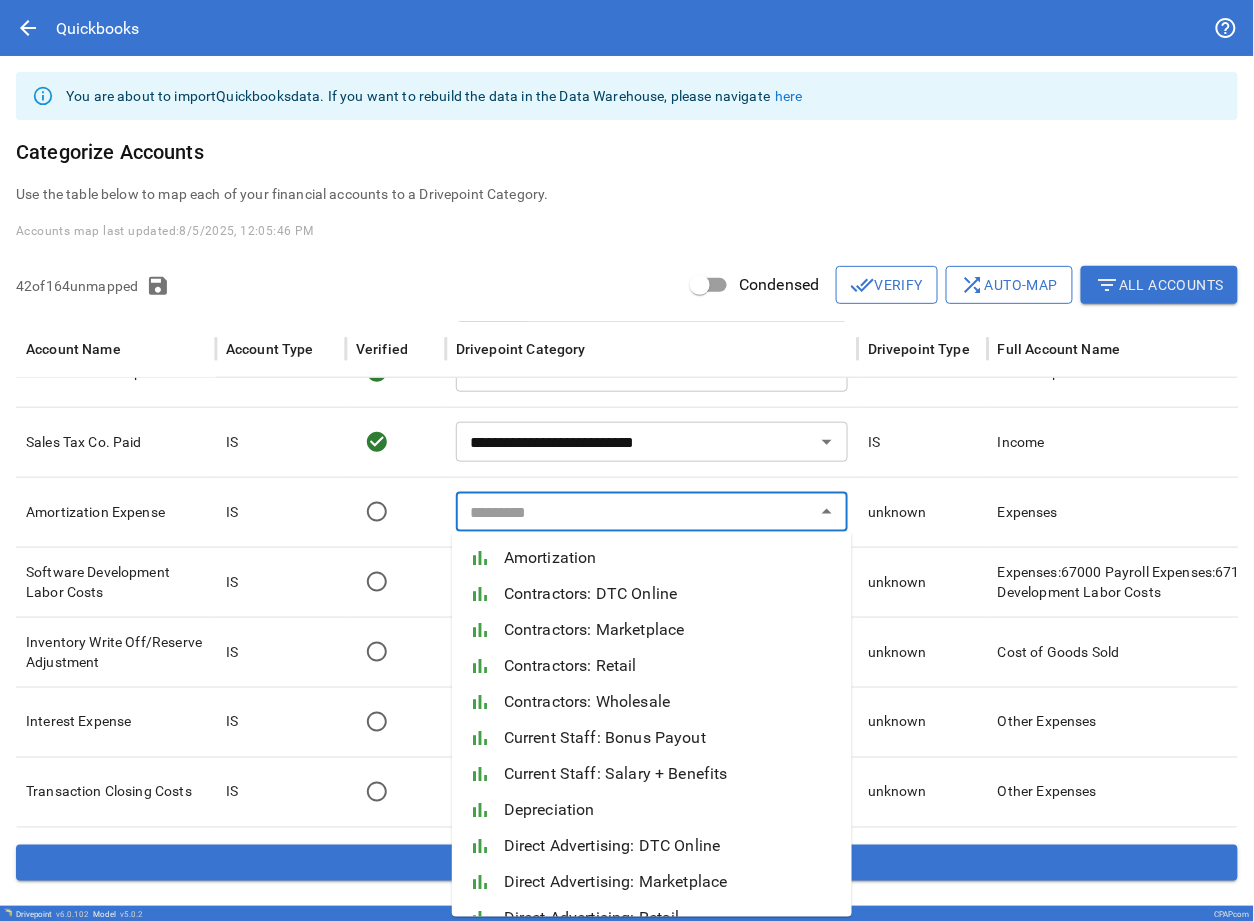 click at bounding box center (635, 512) 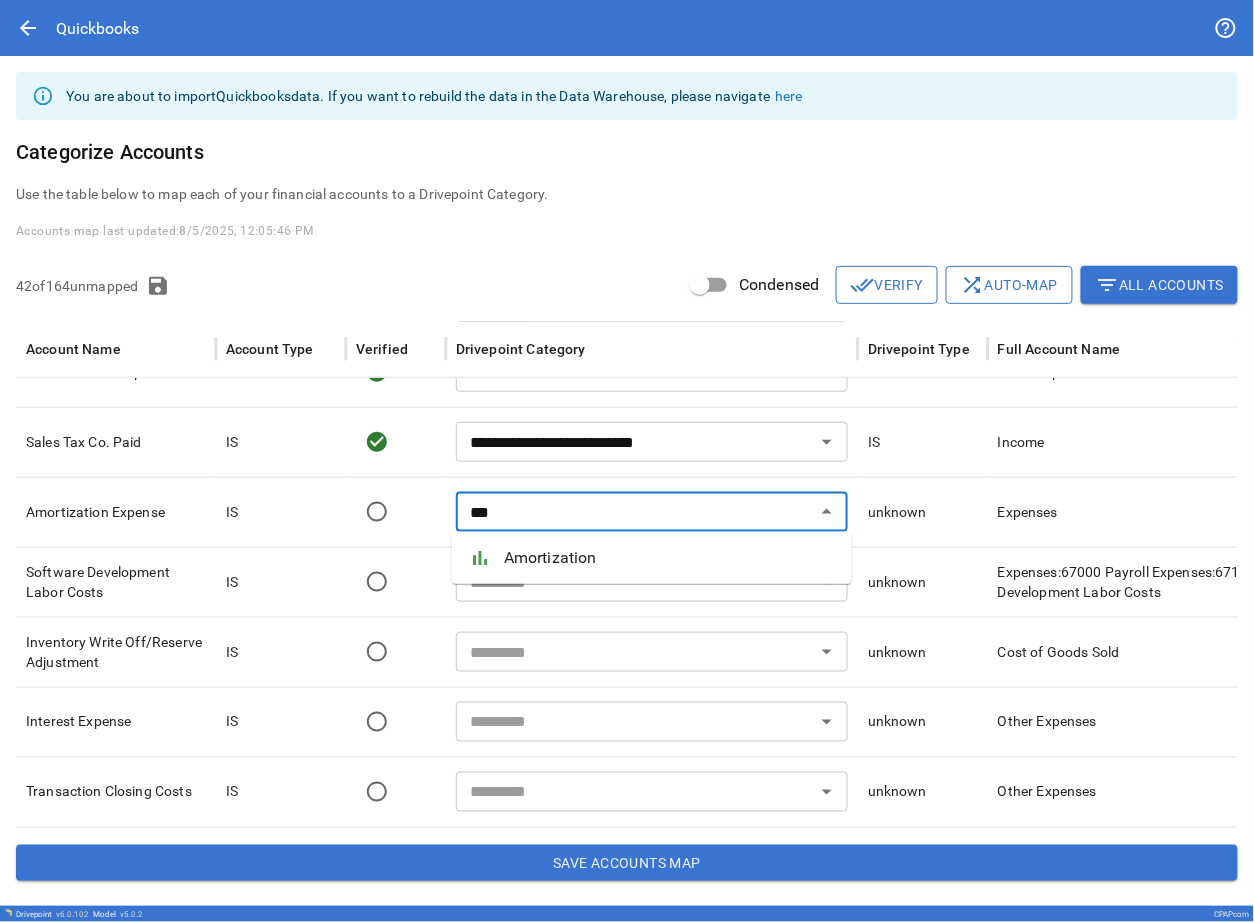 click on "Amortization" at bounding box center [670, 558] 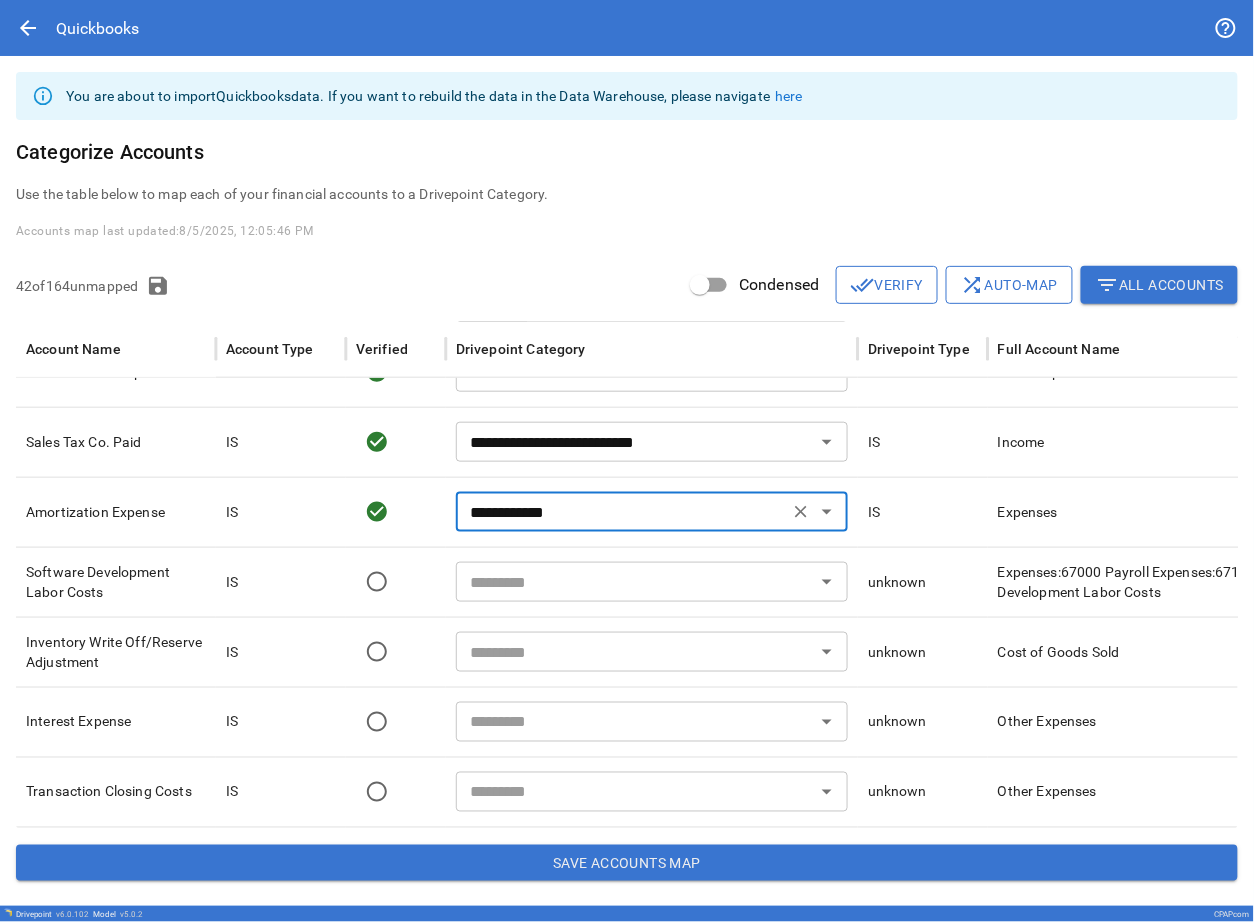 type on "**********" 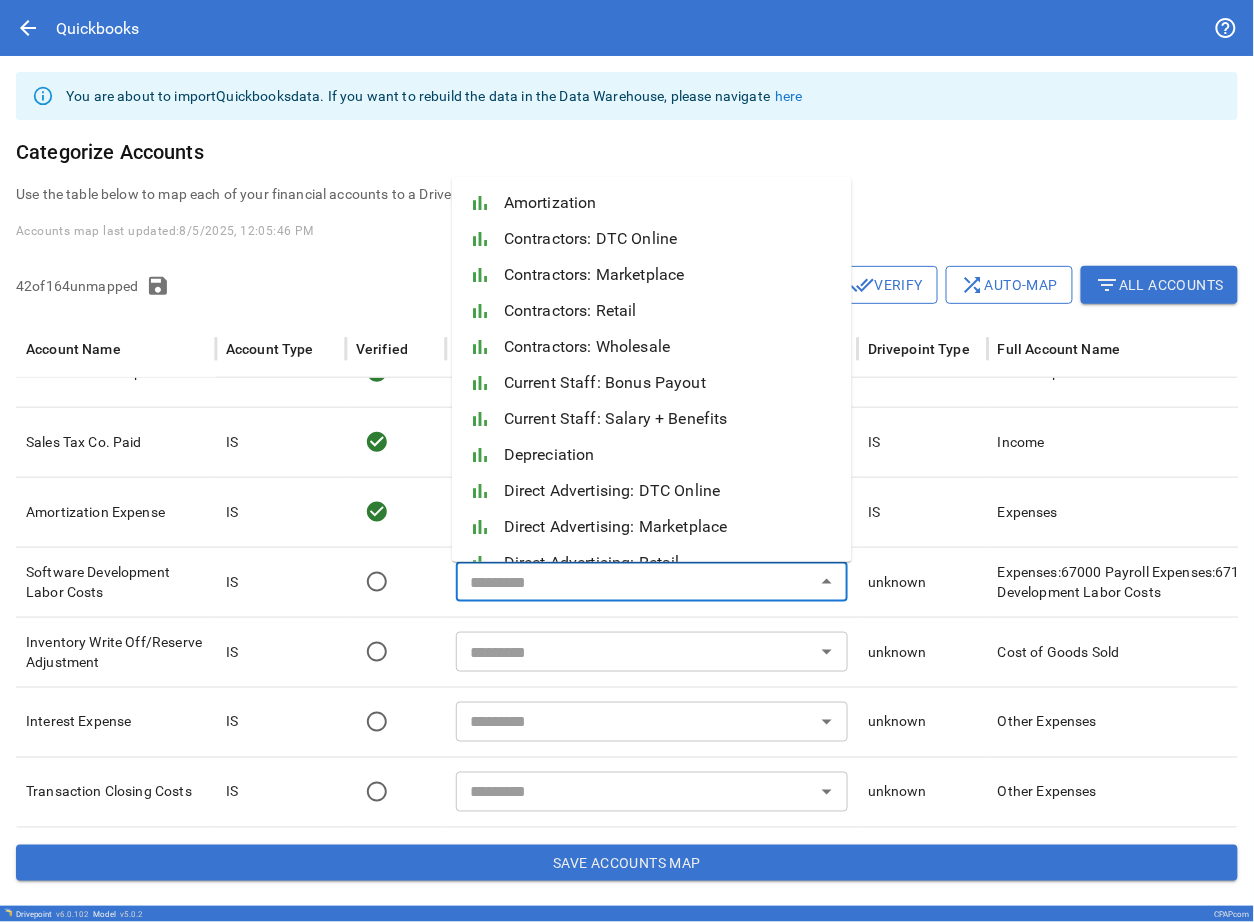 click at bounding box center [635, 582] 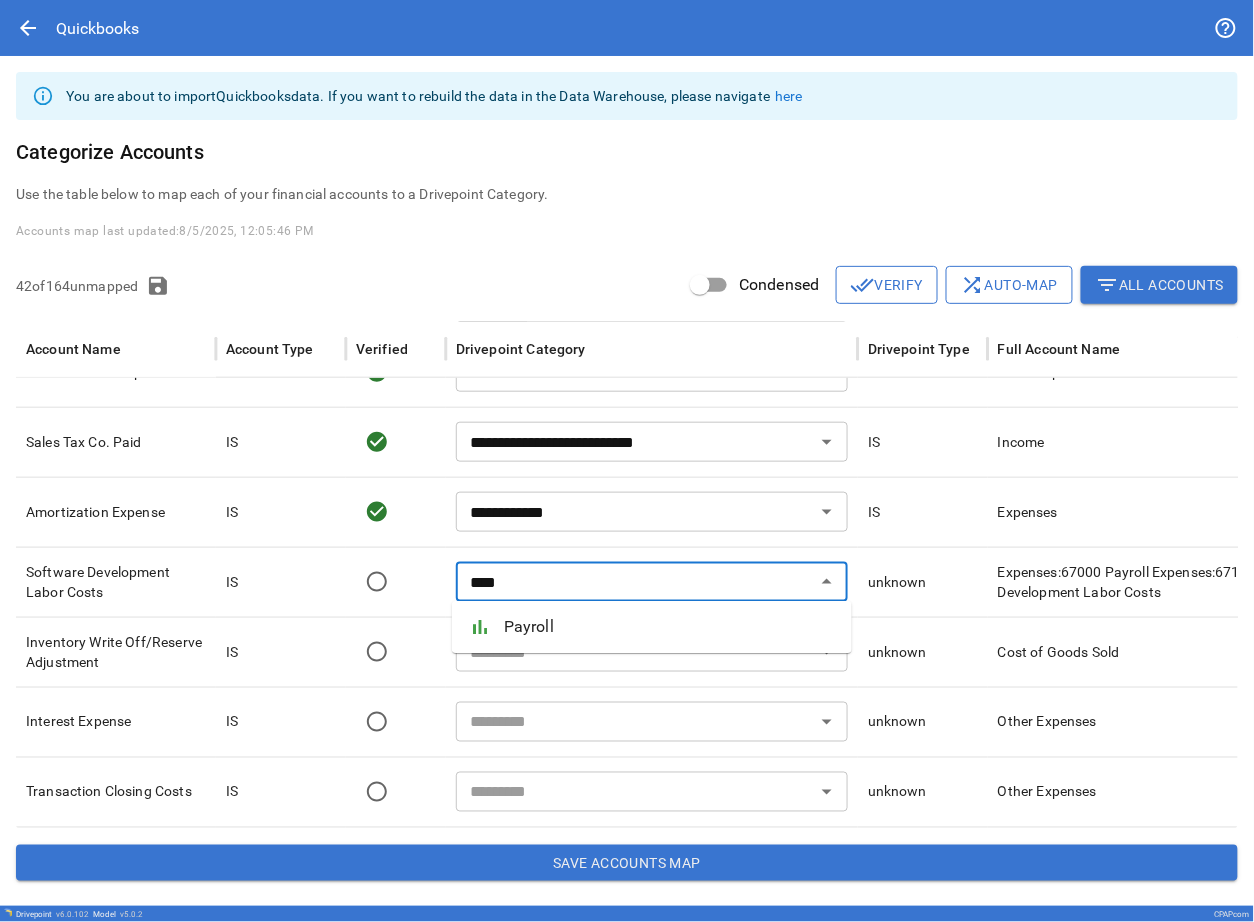 click on "bar_chart Payroll" at bounding box center (652, 627) 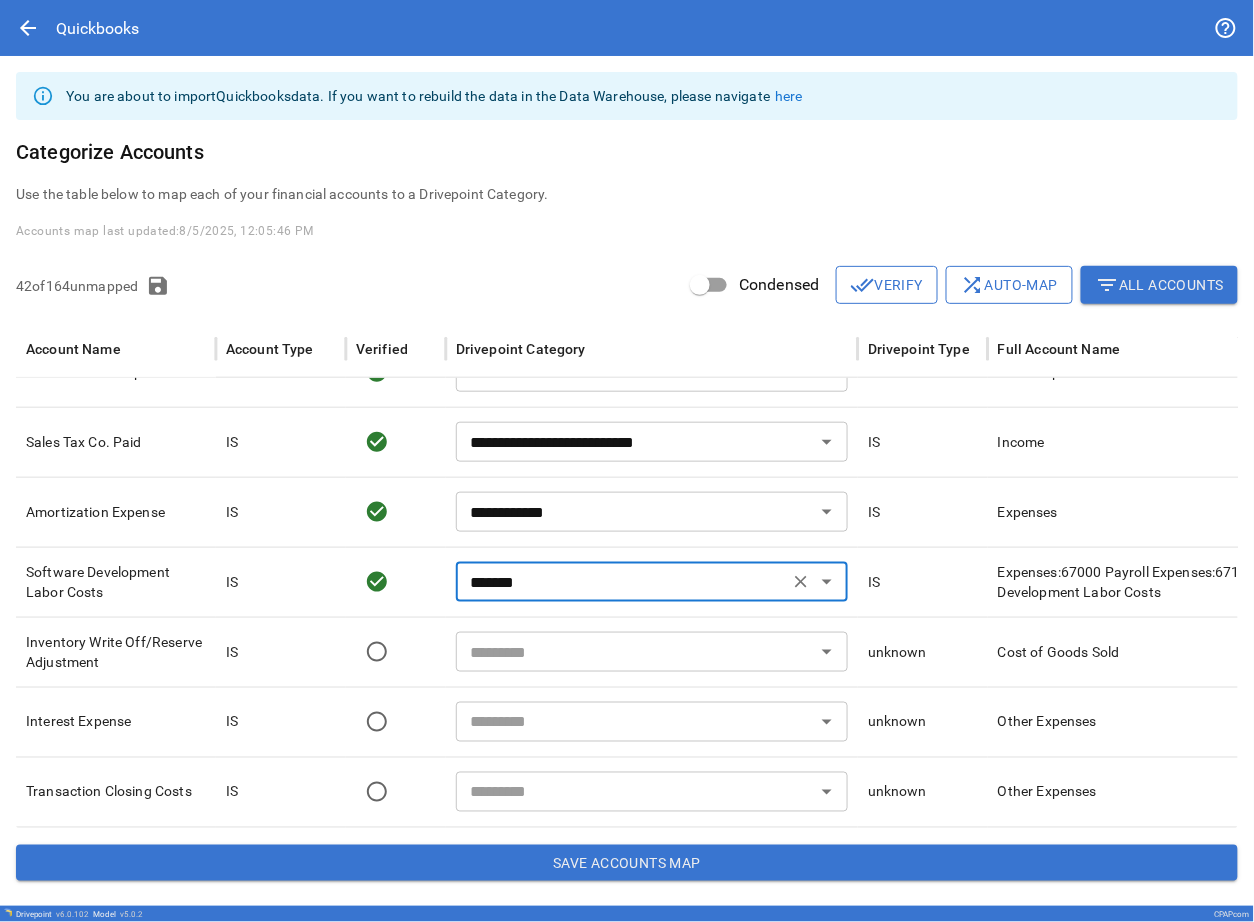 scroll, scrollTop: 2502, scrollLeft: 0, axis: vertical 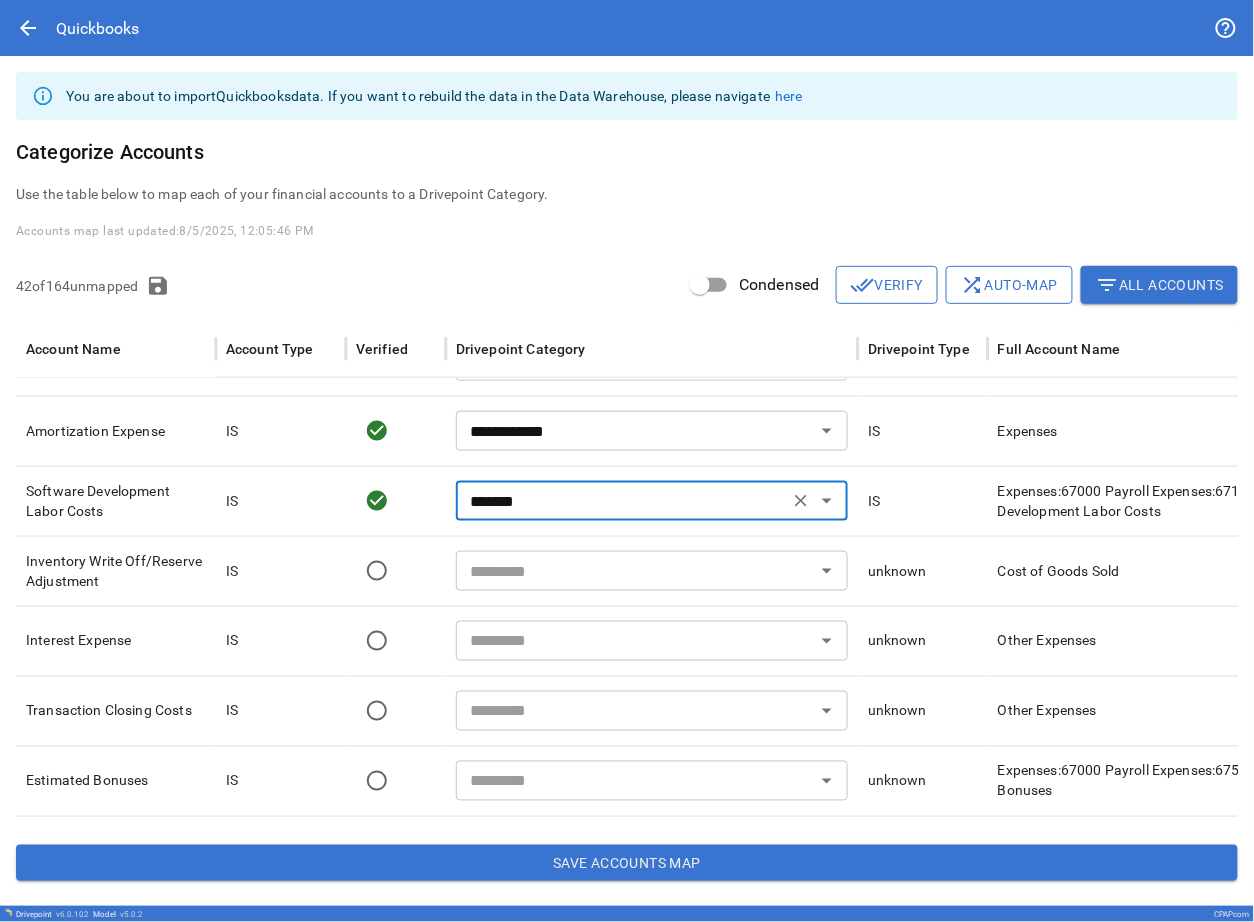 type on "*******" 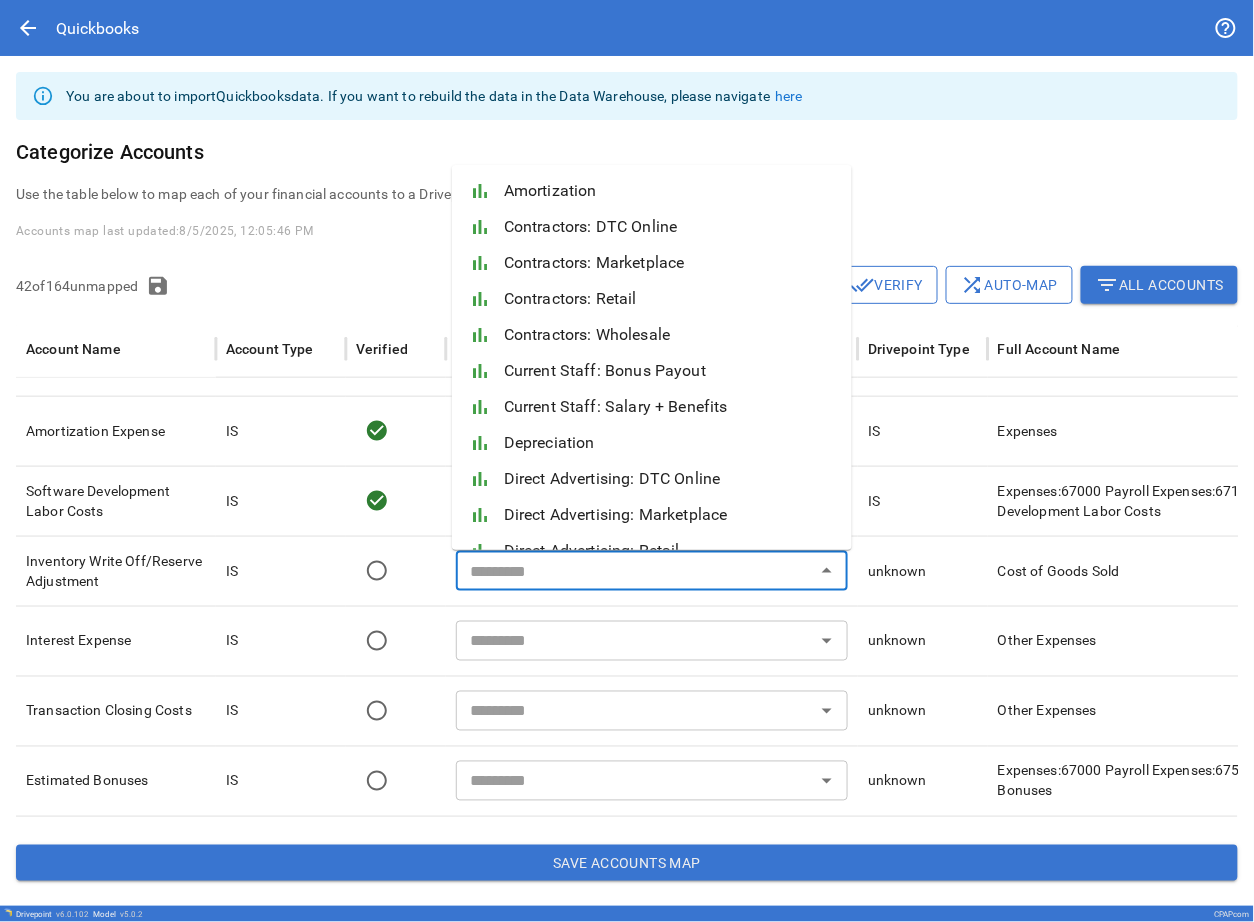 click at bounding box center [635, 571] 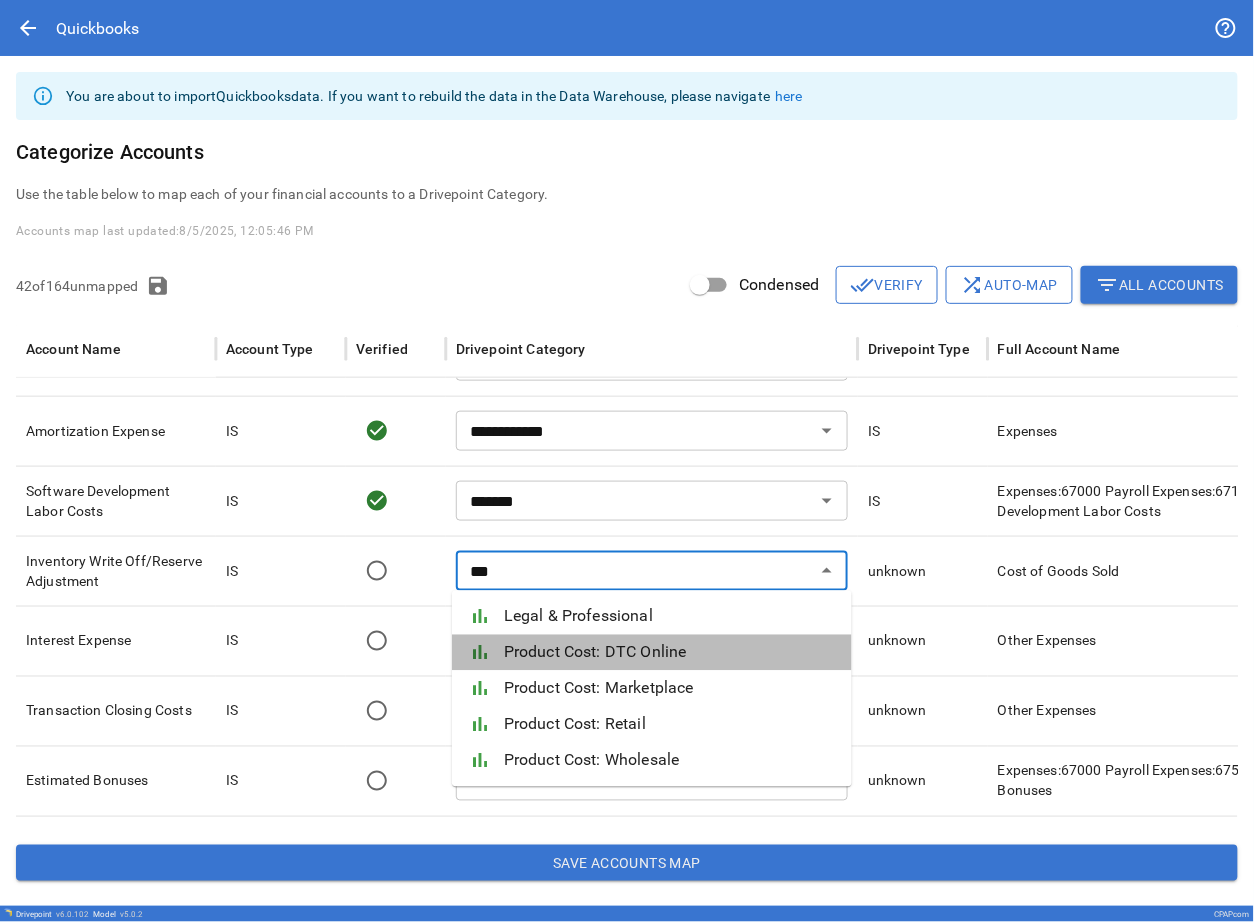 click on "Product Cost: DTC Online" at bounding box center (670, 653) 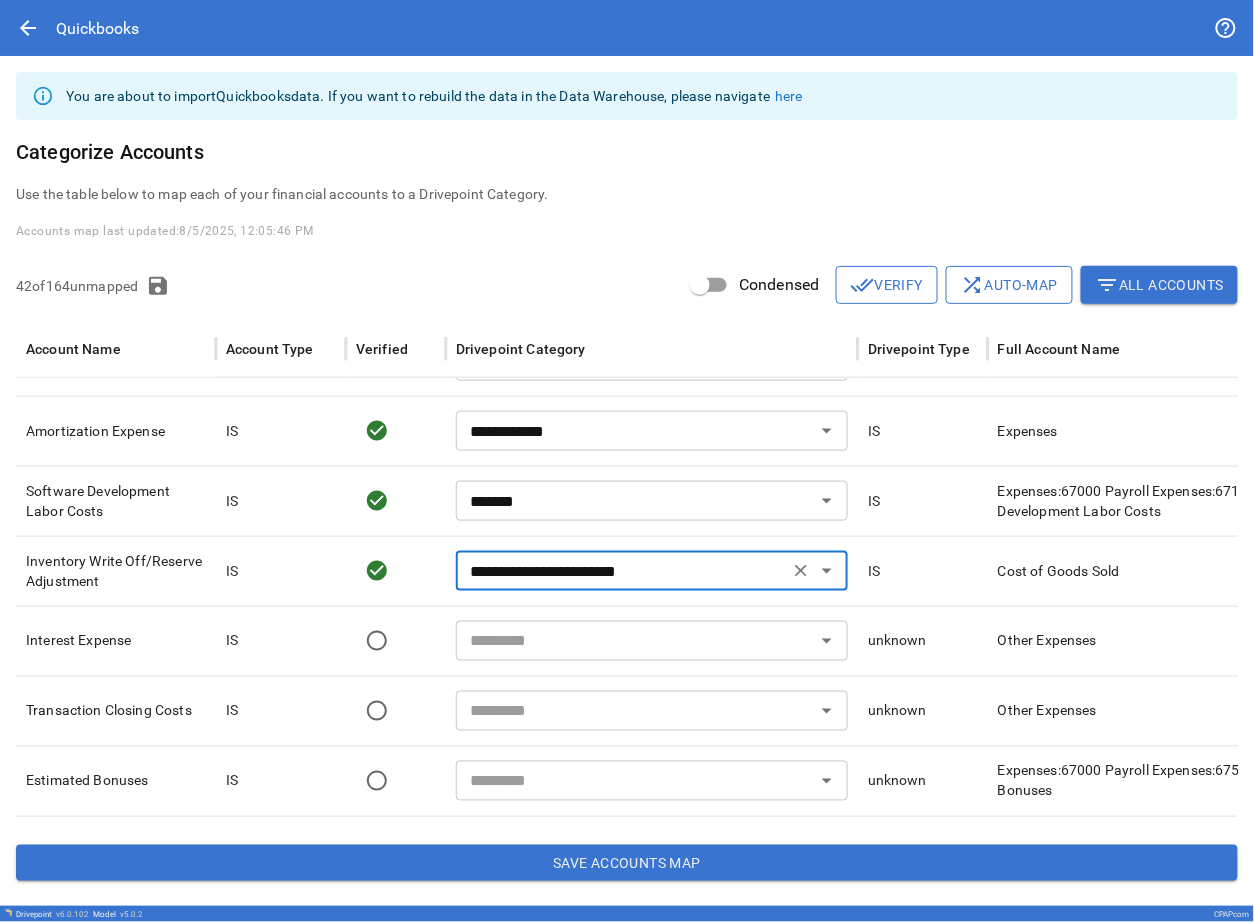 type on "**********" 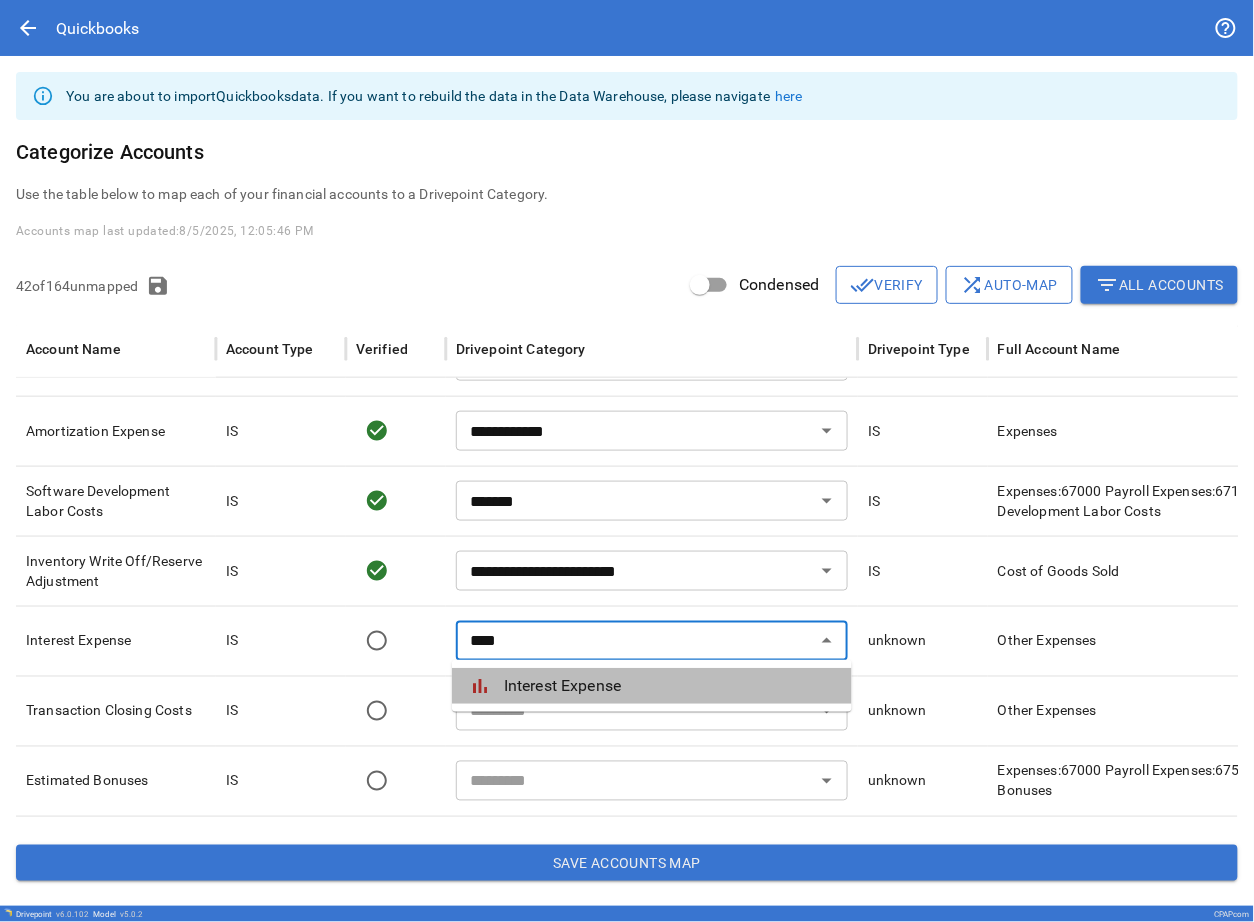 click on "Interest Expense" at bounding box center (670, 686) 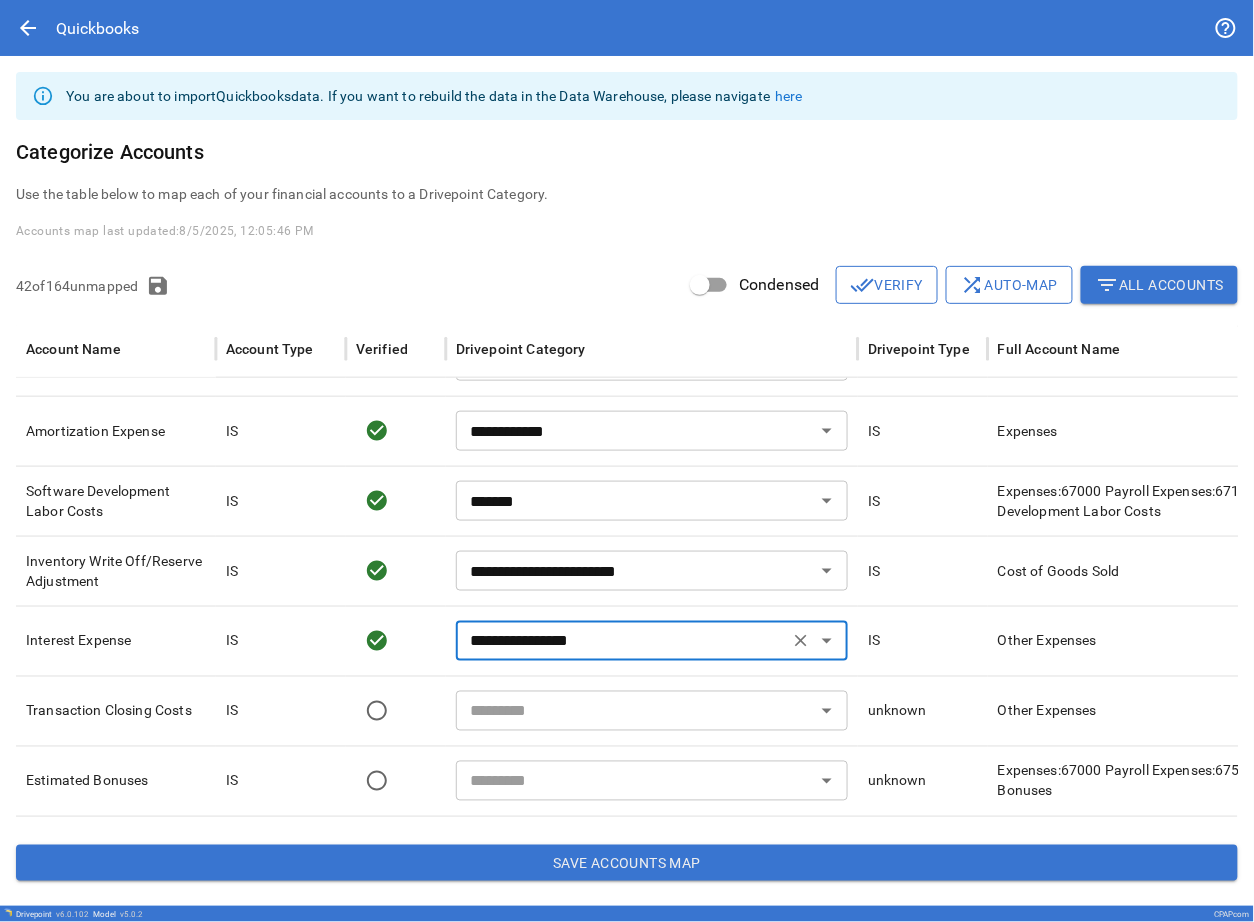 type on "**********" 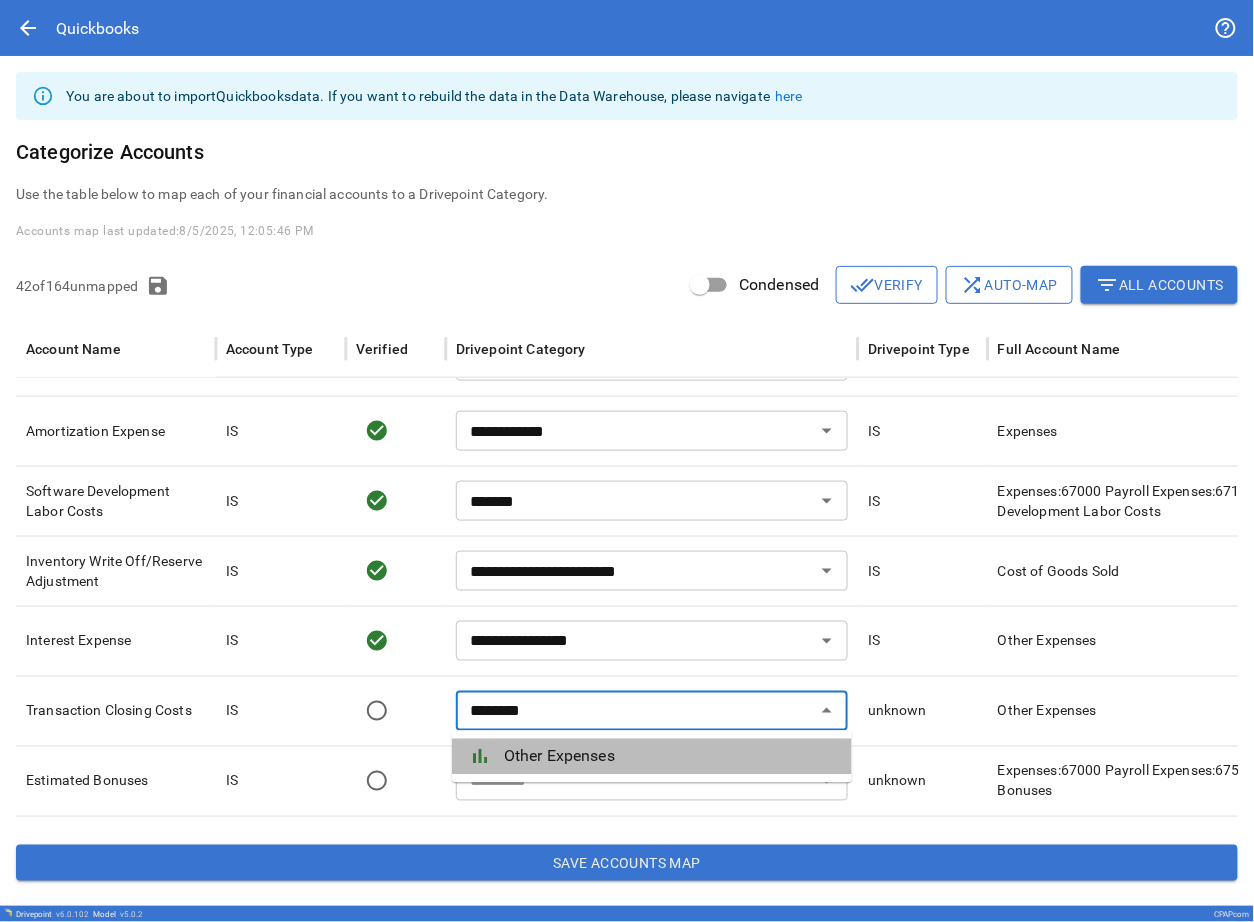 click on "Other Expenses" at bounding box center (670, 757) 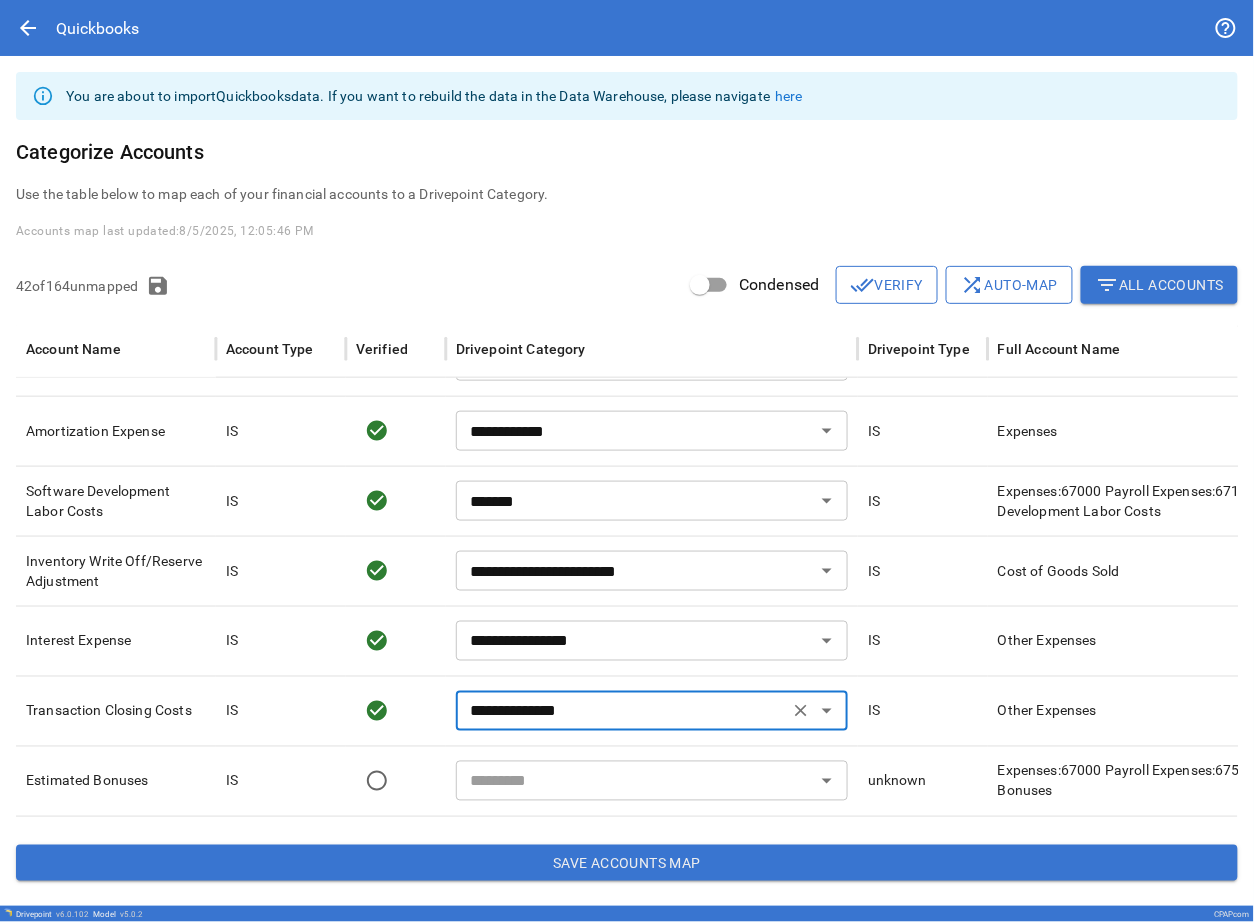 type on "**********" 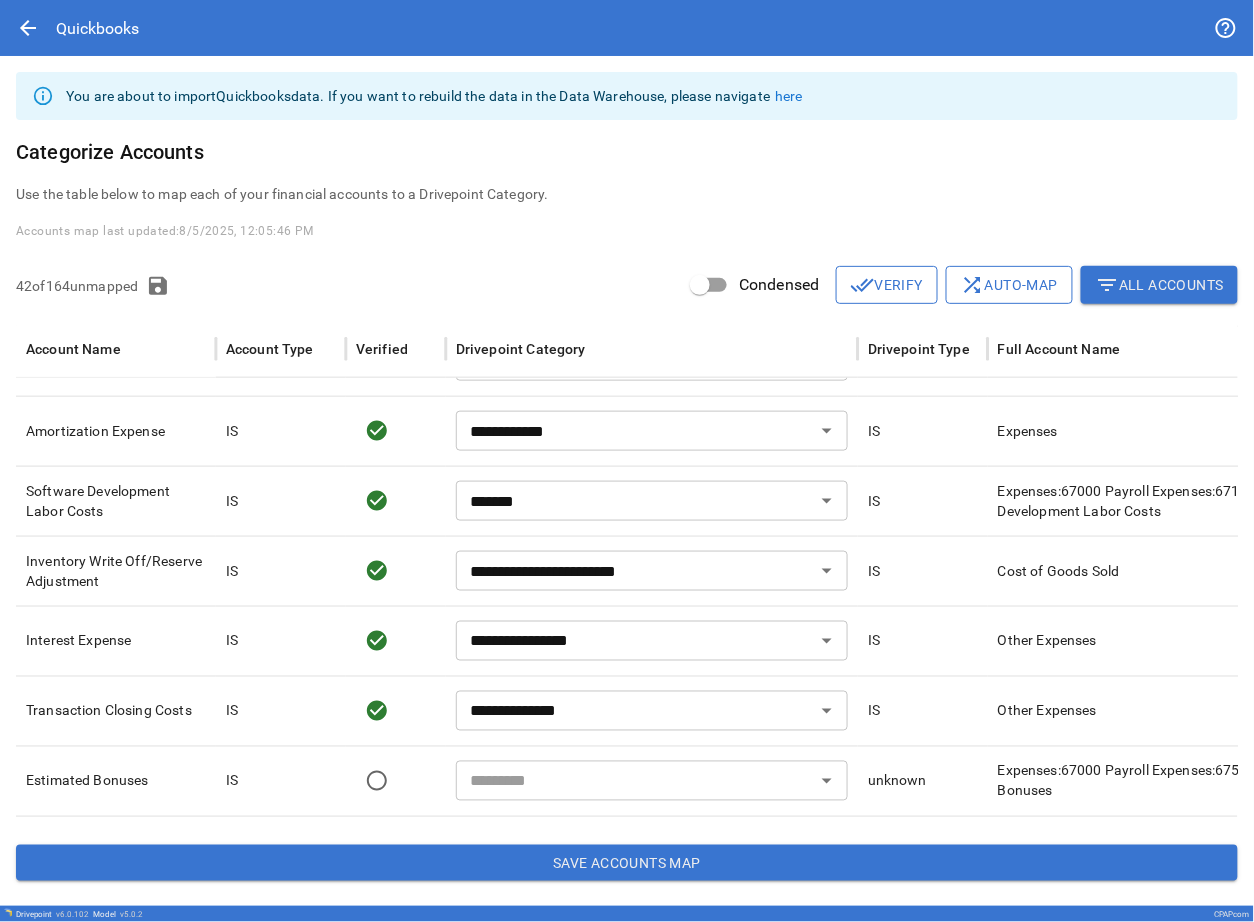 click at bounding box center [635, 781] 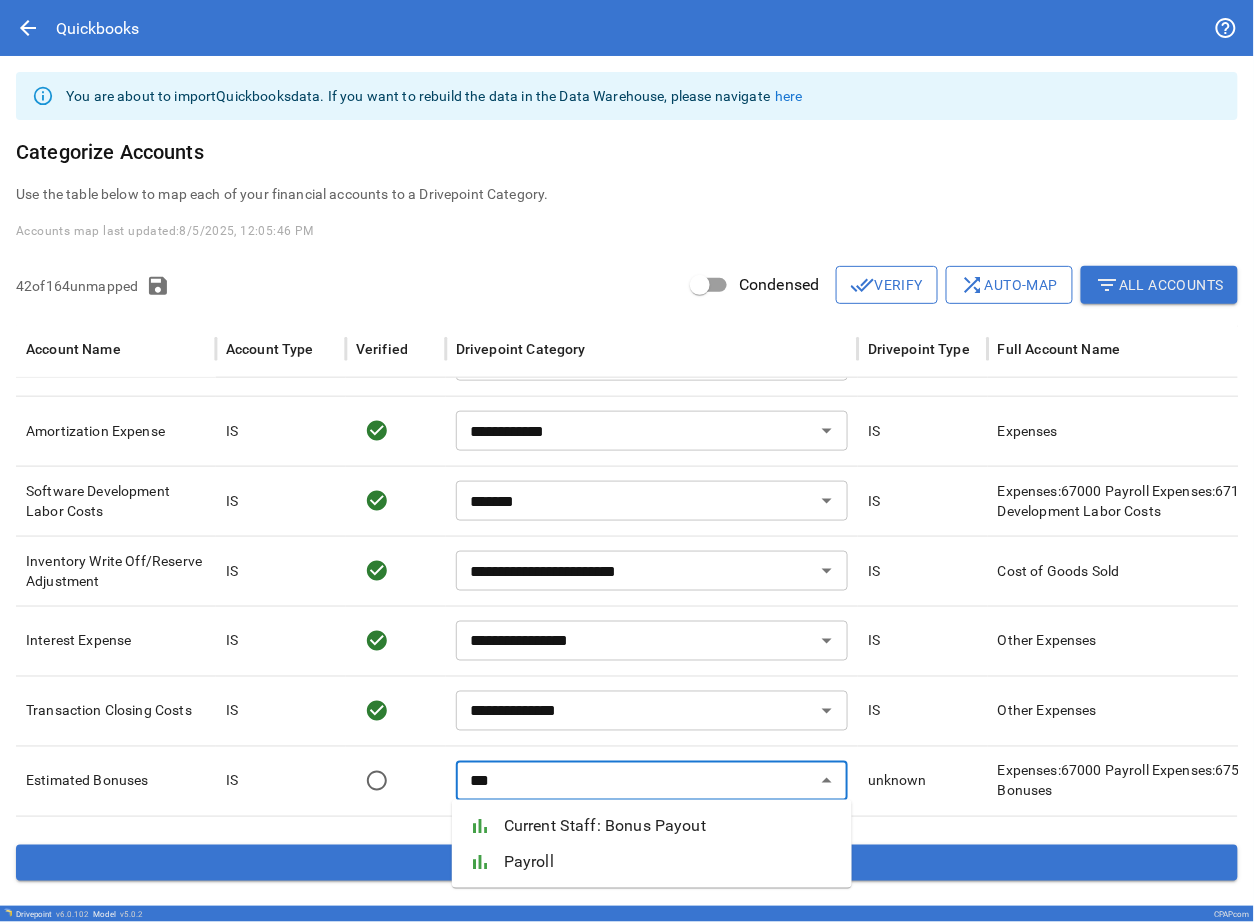 click on "Payroll" at bounding box center (670, 862) 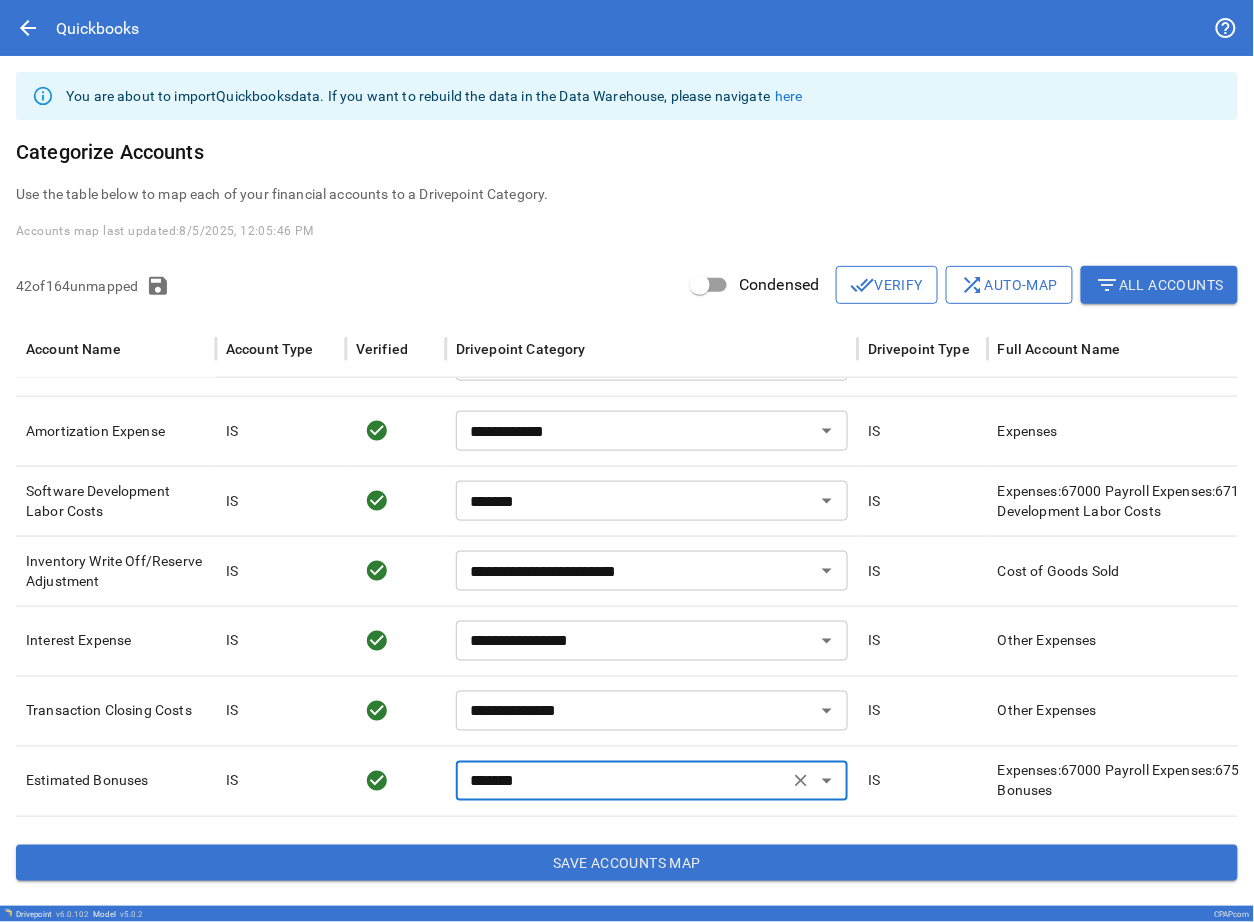 scroll, scrollTop: 2461, scrollLeft: 0, axis: vertical 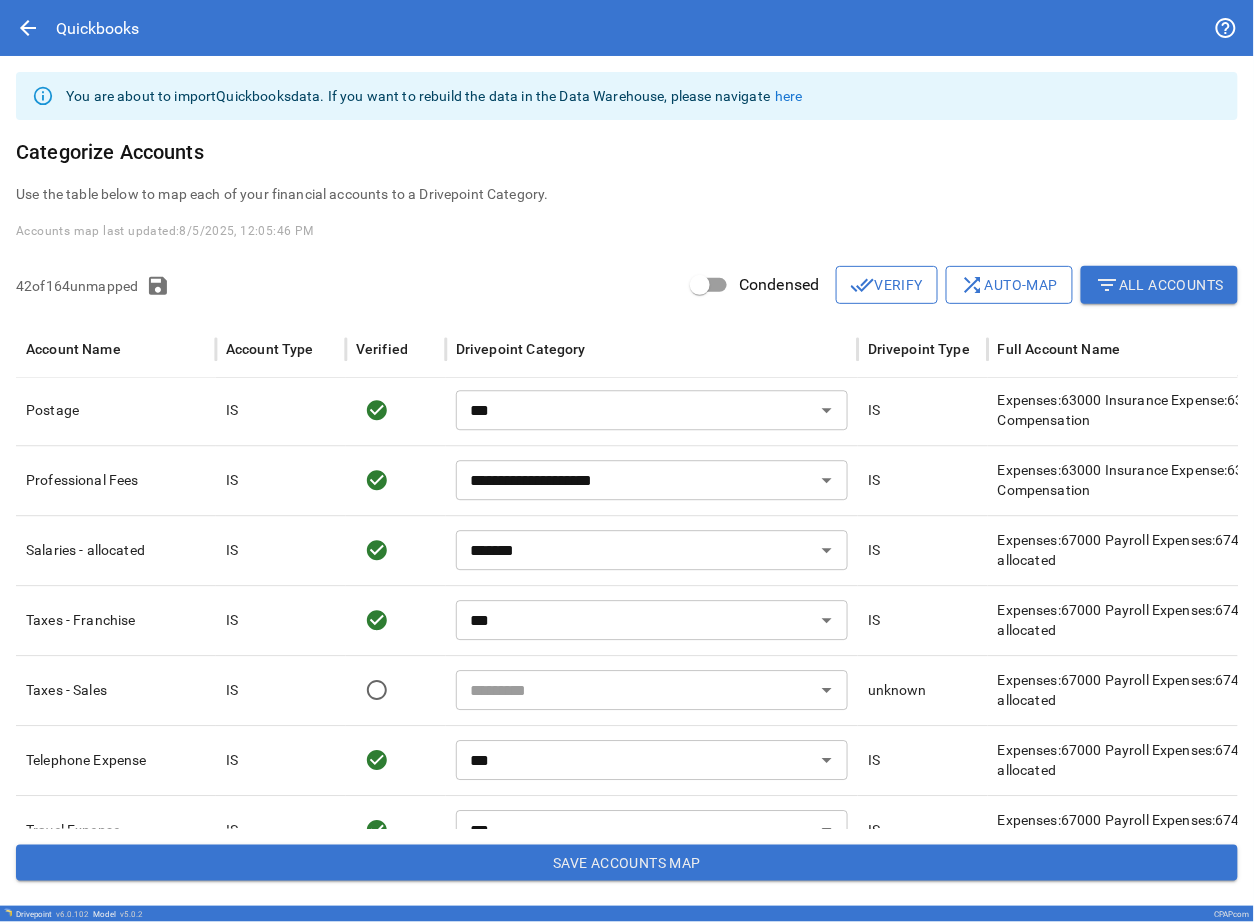 click at bounding box center [635, 690] 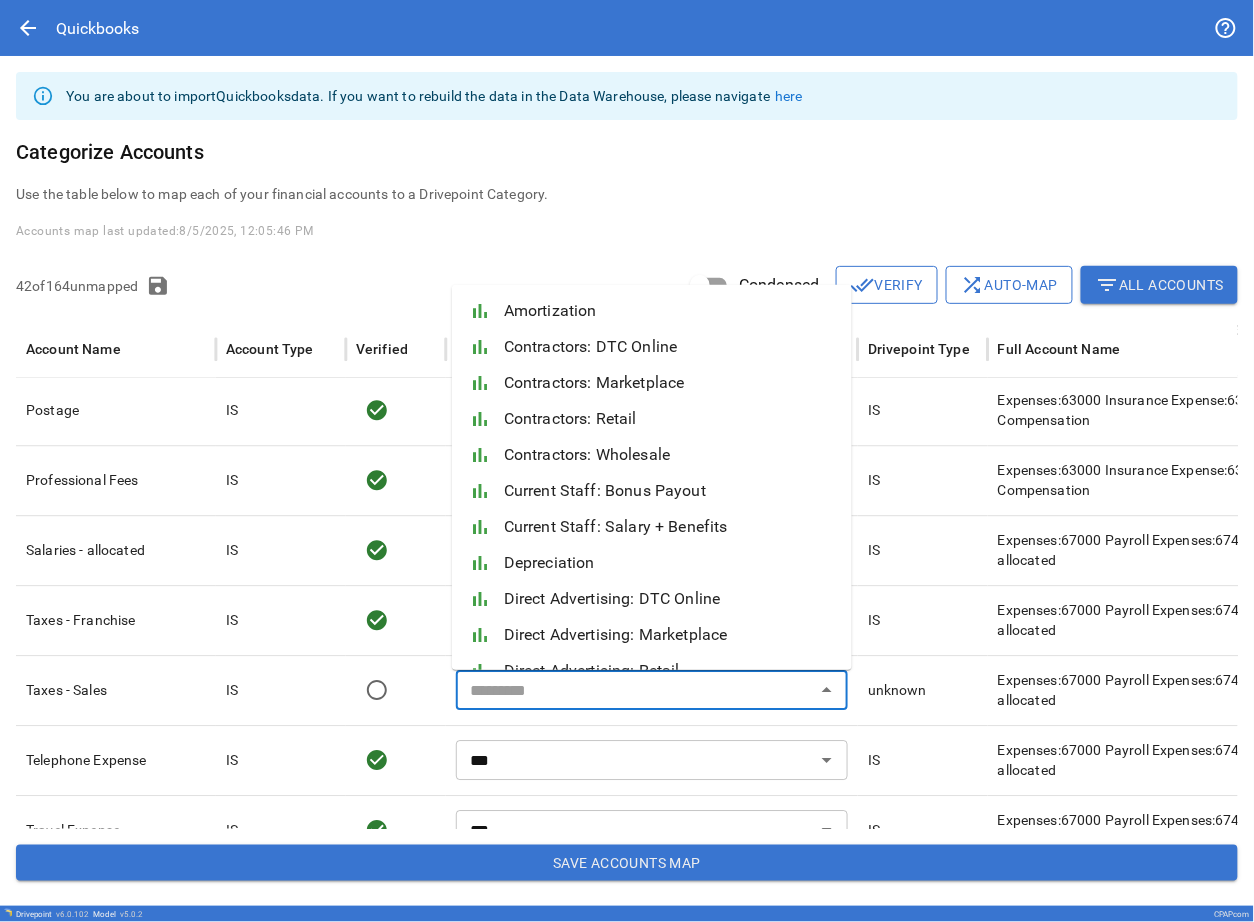 click at bounding box center (635, 690) 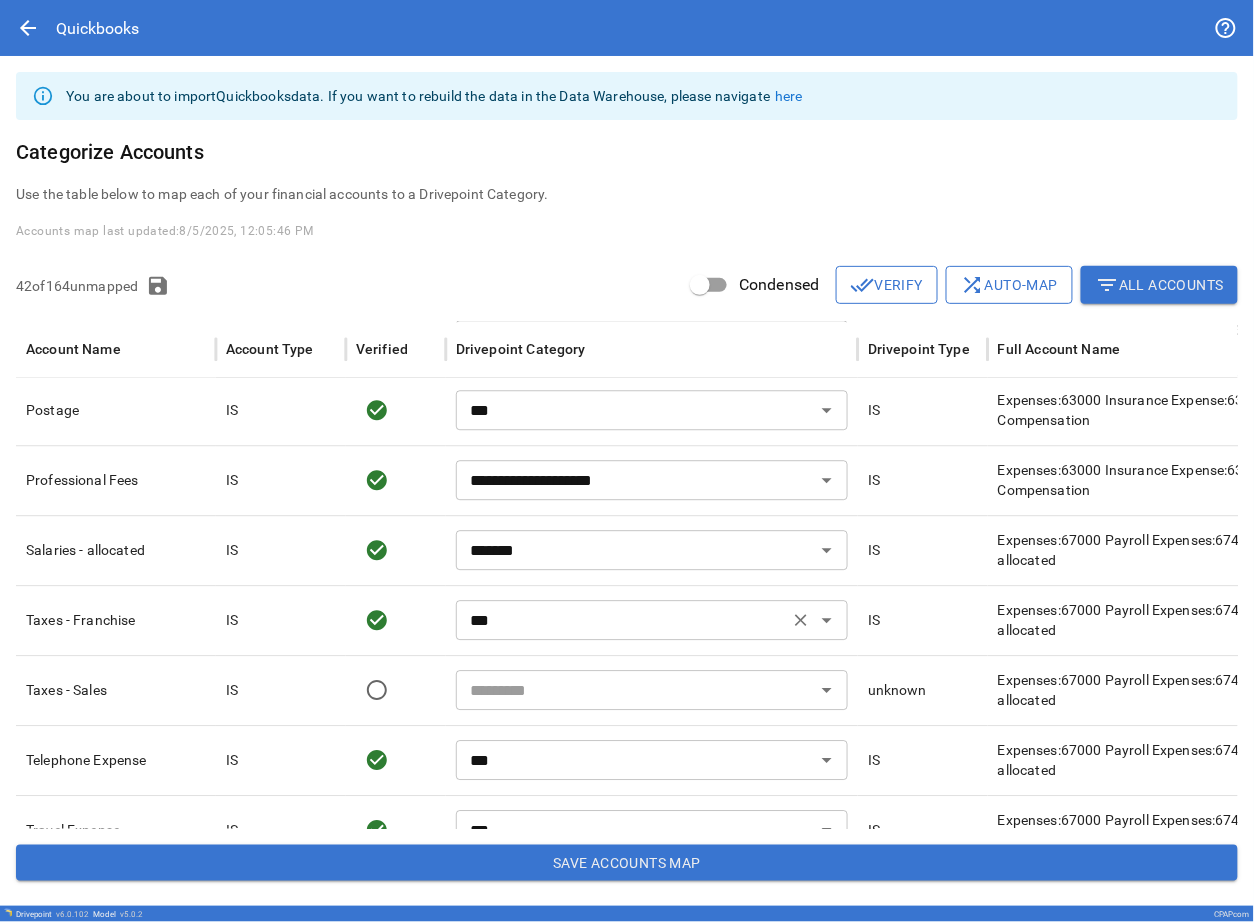 scroll, scrollTop: 1333, scrollLeft: 26, axis: both 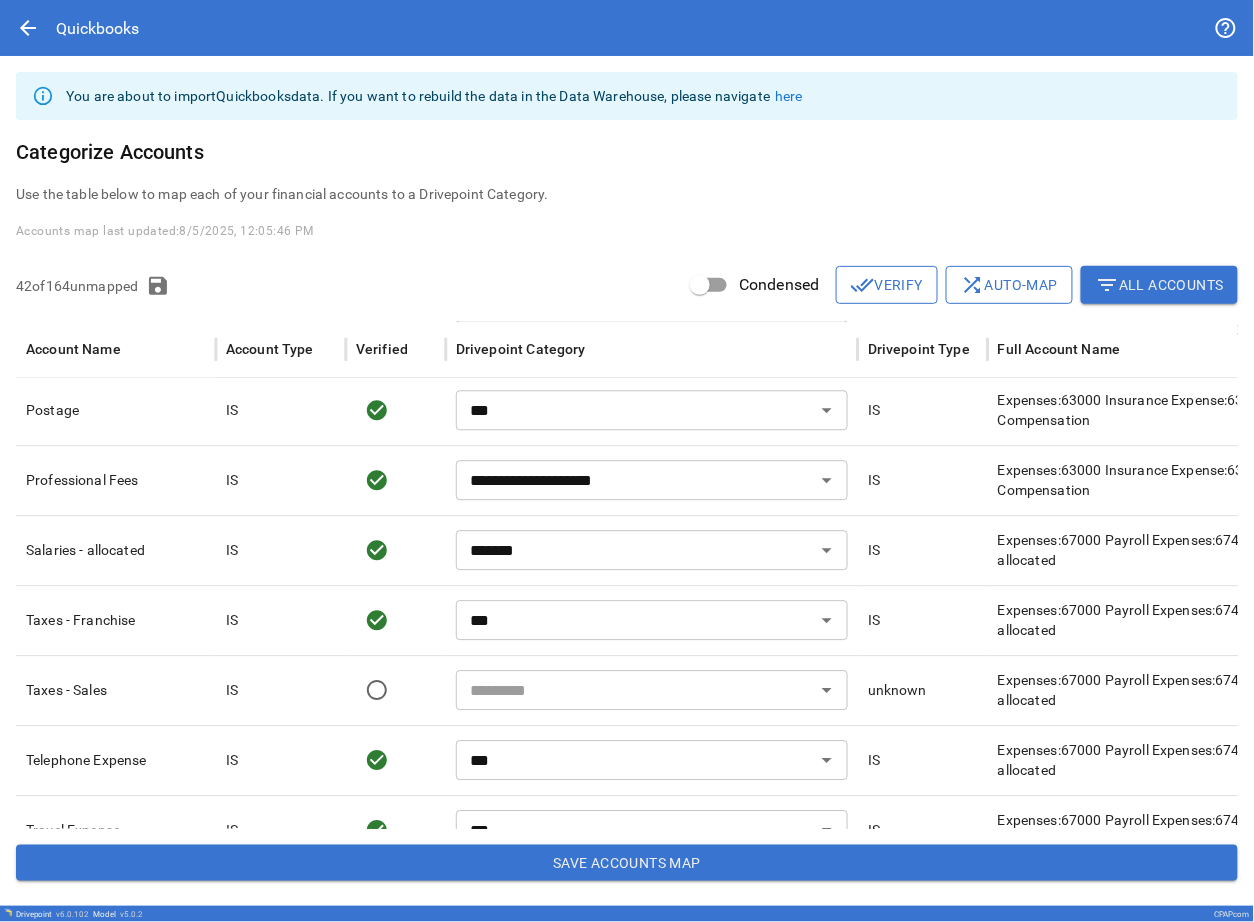 click at bounding box center [635, 690] 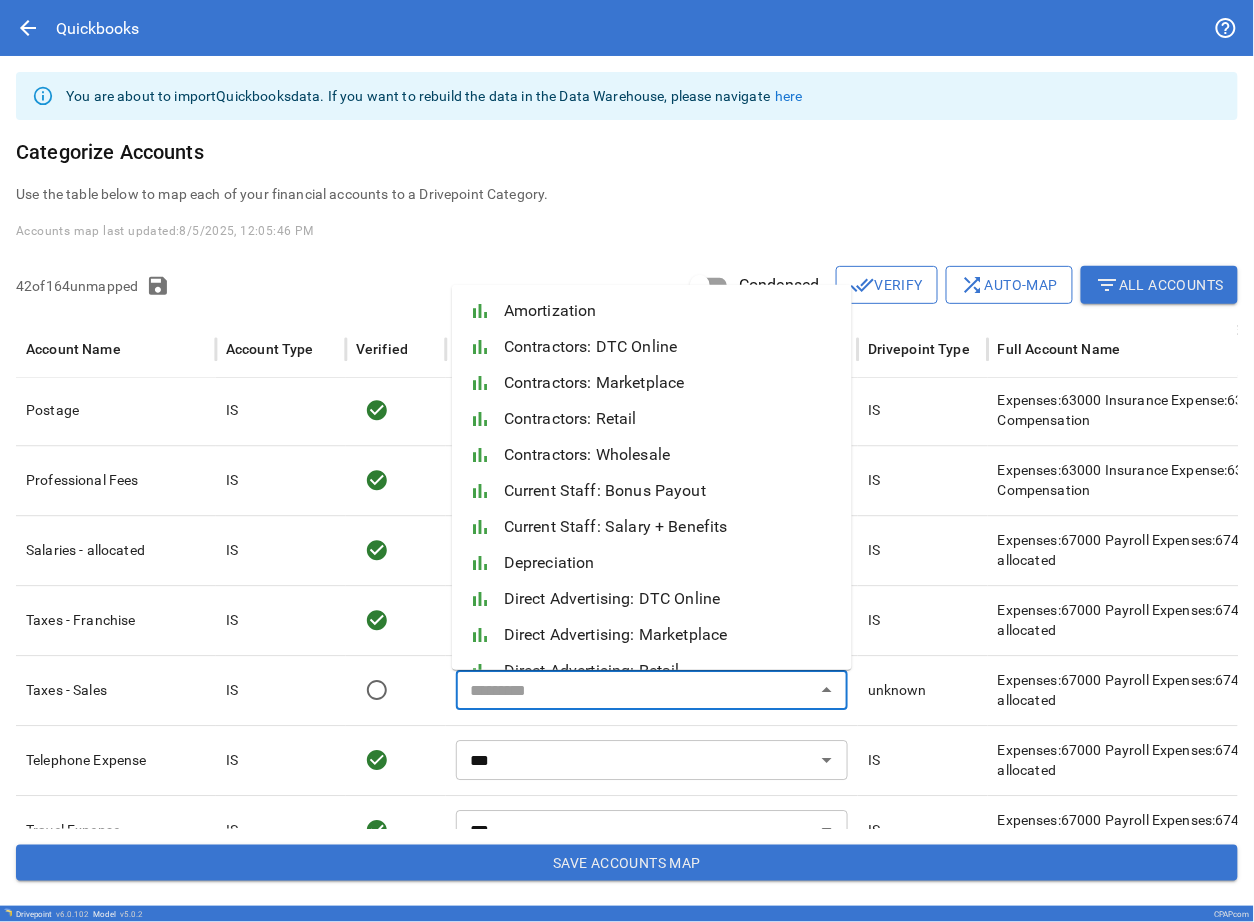 click on "Taxes - Sales" at bounding box center [116, 690] 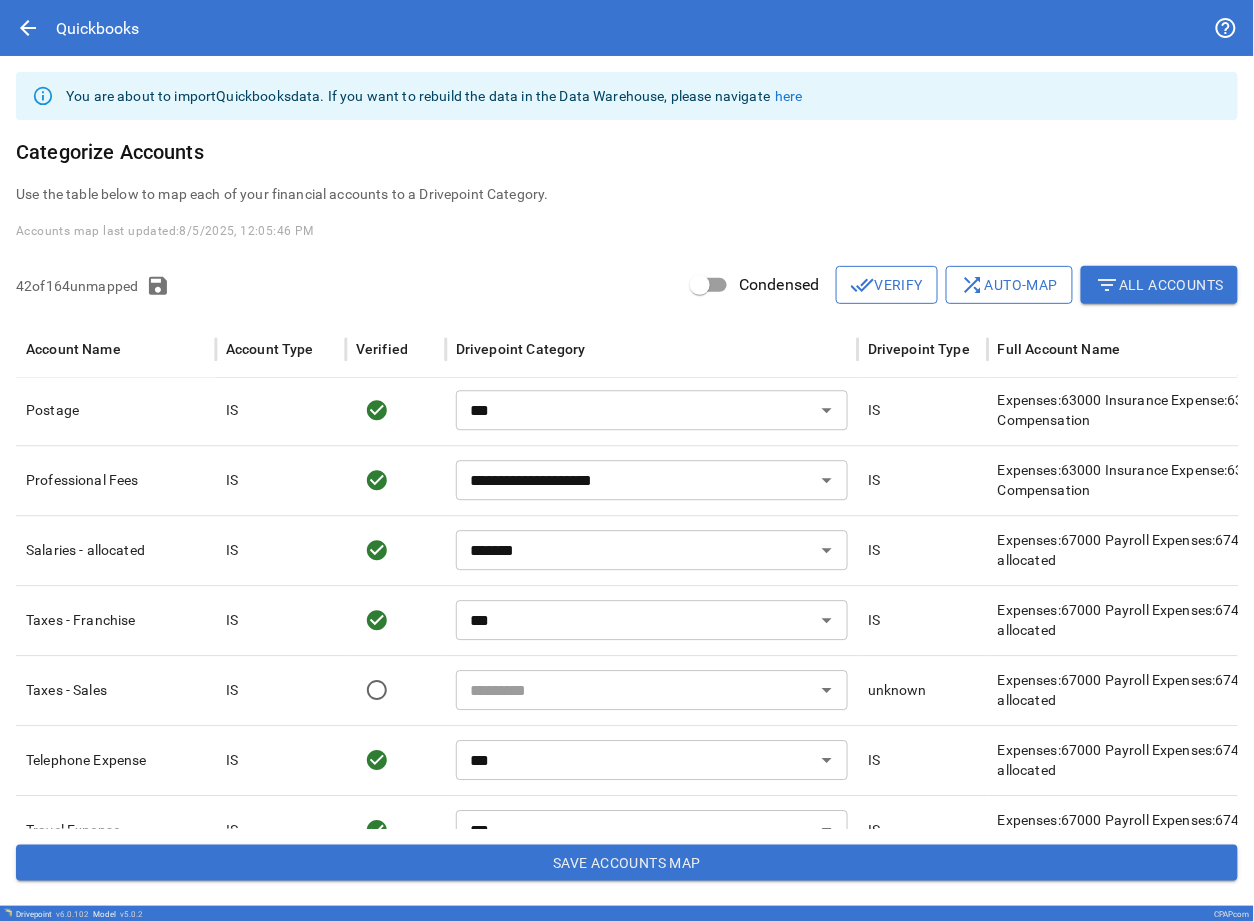 click at bounding box center [635, 690] 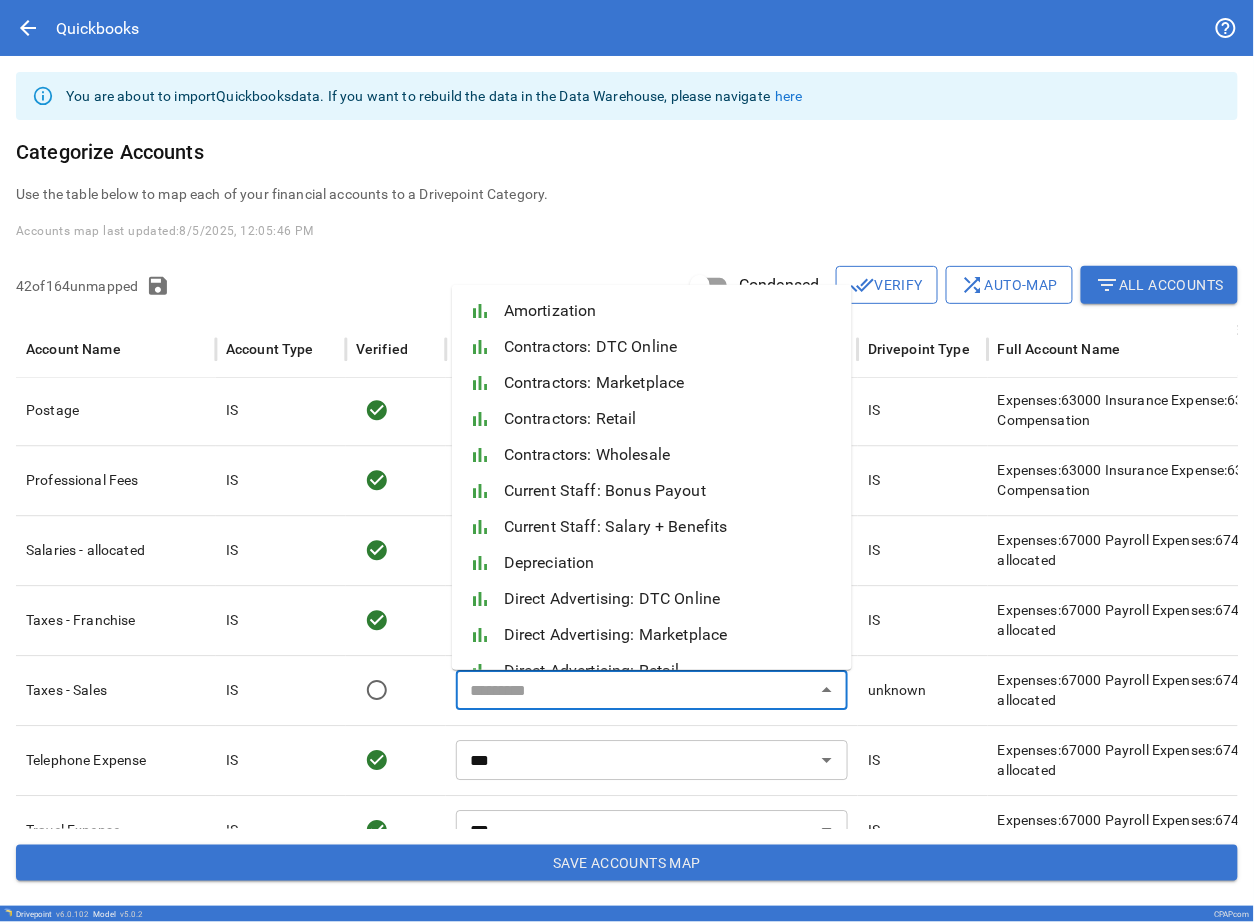 type on "*******" 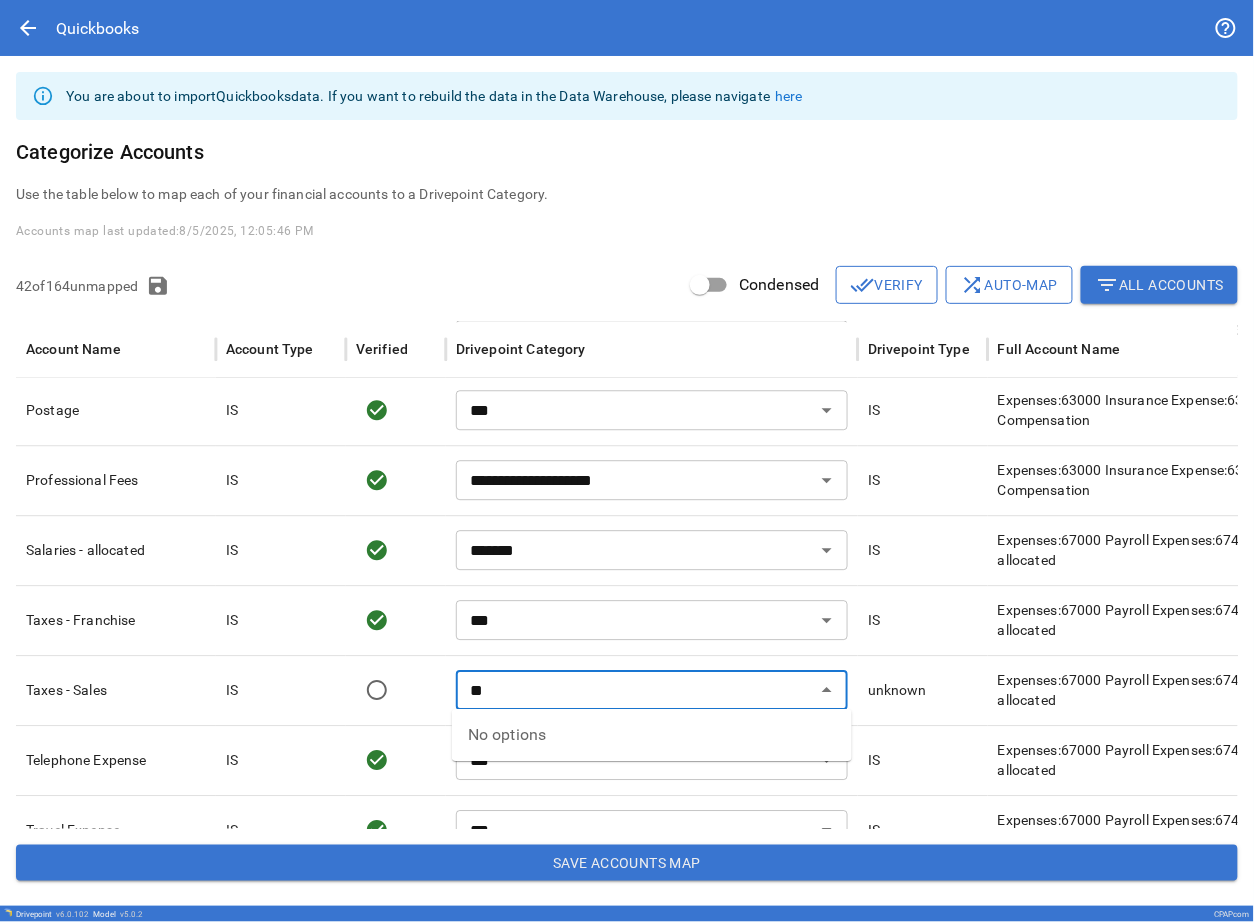 type on "*" 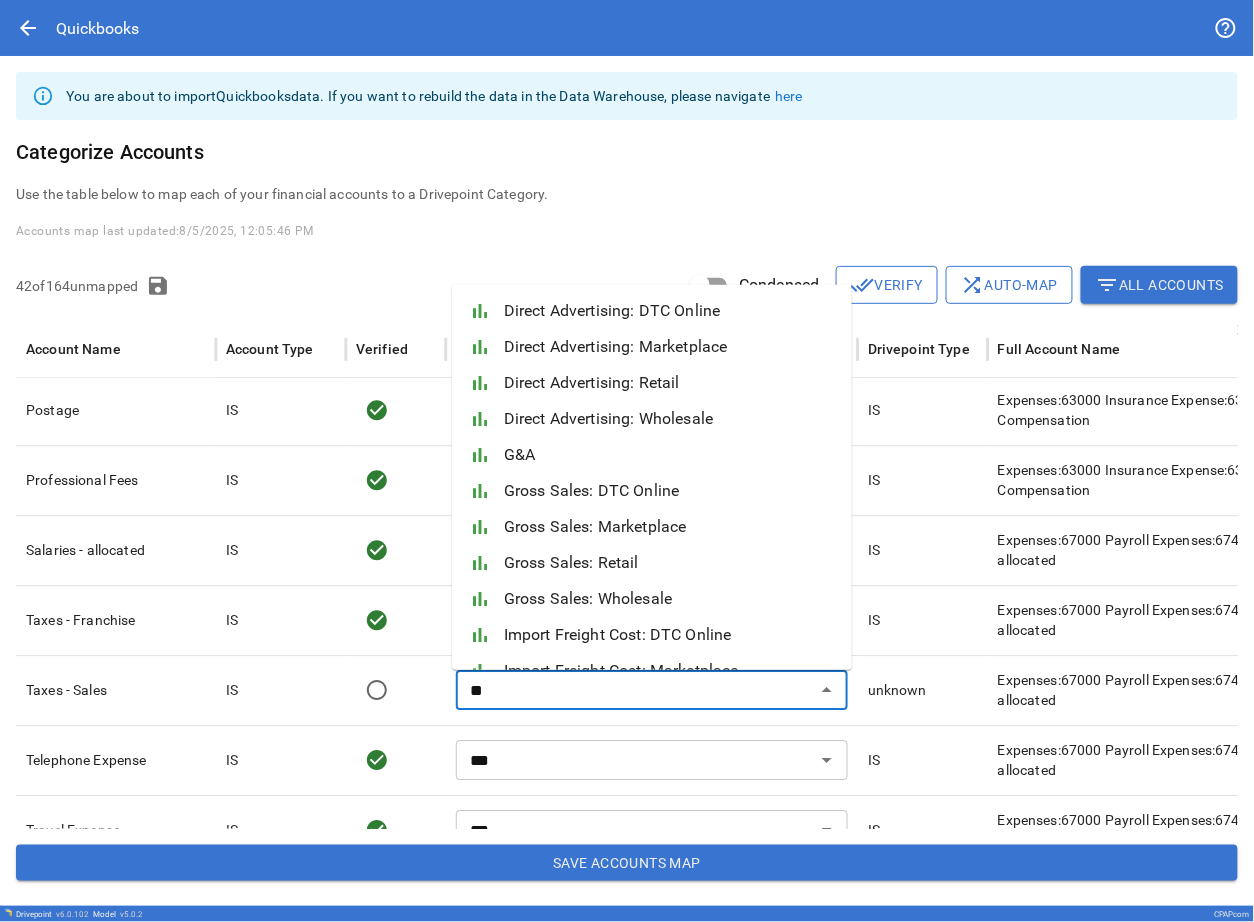 type on "***" 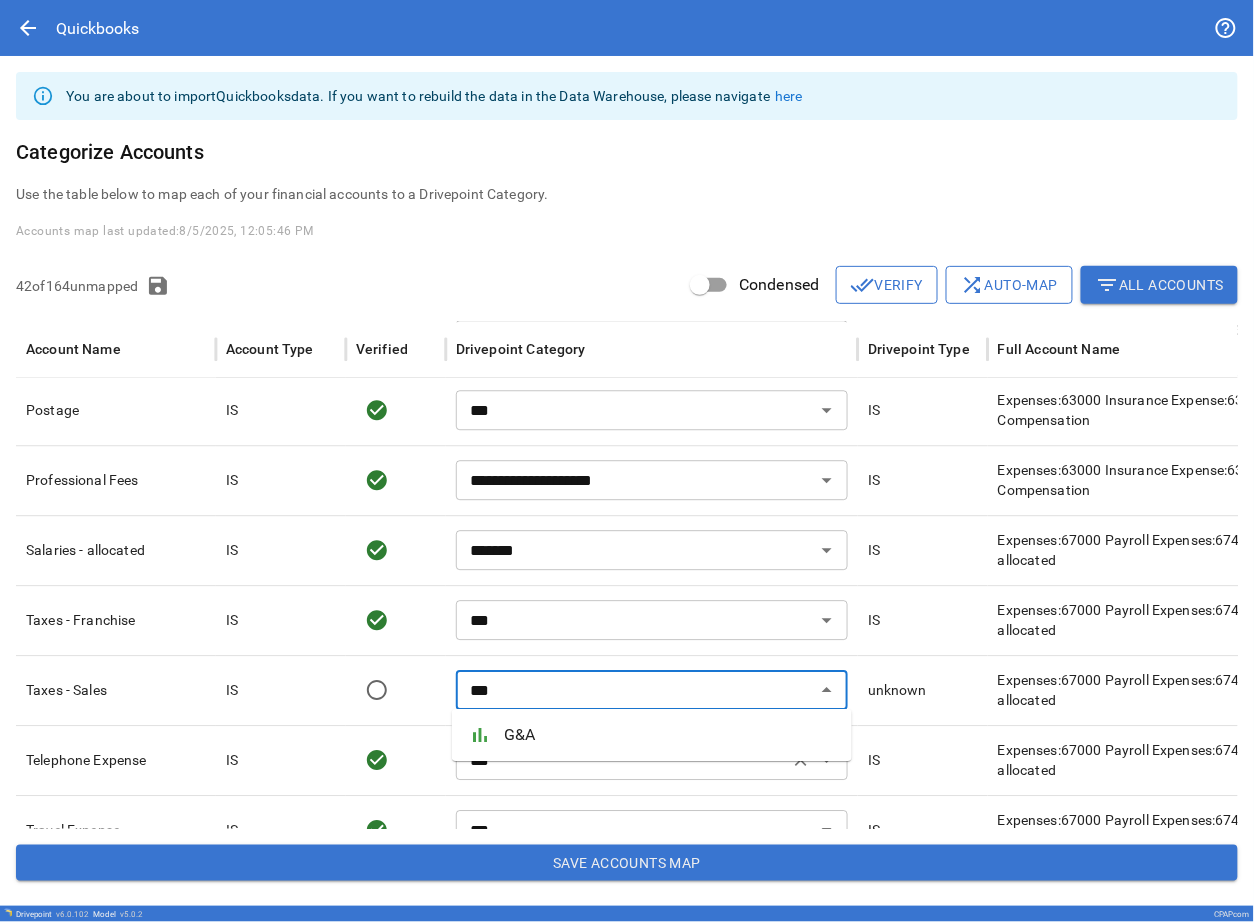 click on "bar_chart" at bounding box center (480, 735) 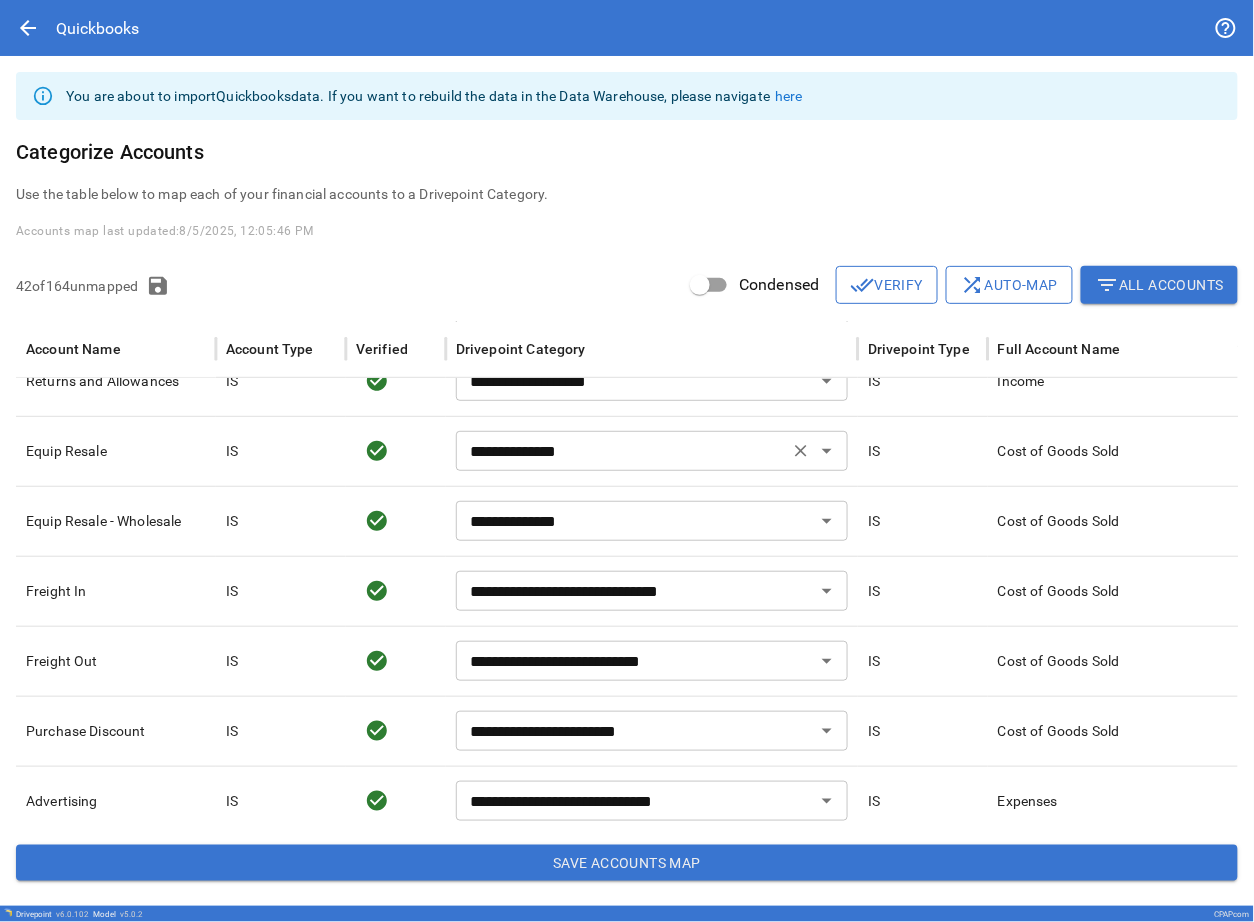 click on "**********" at bounding box center [622, 451] 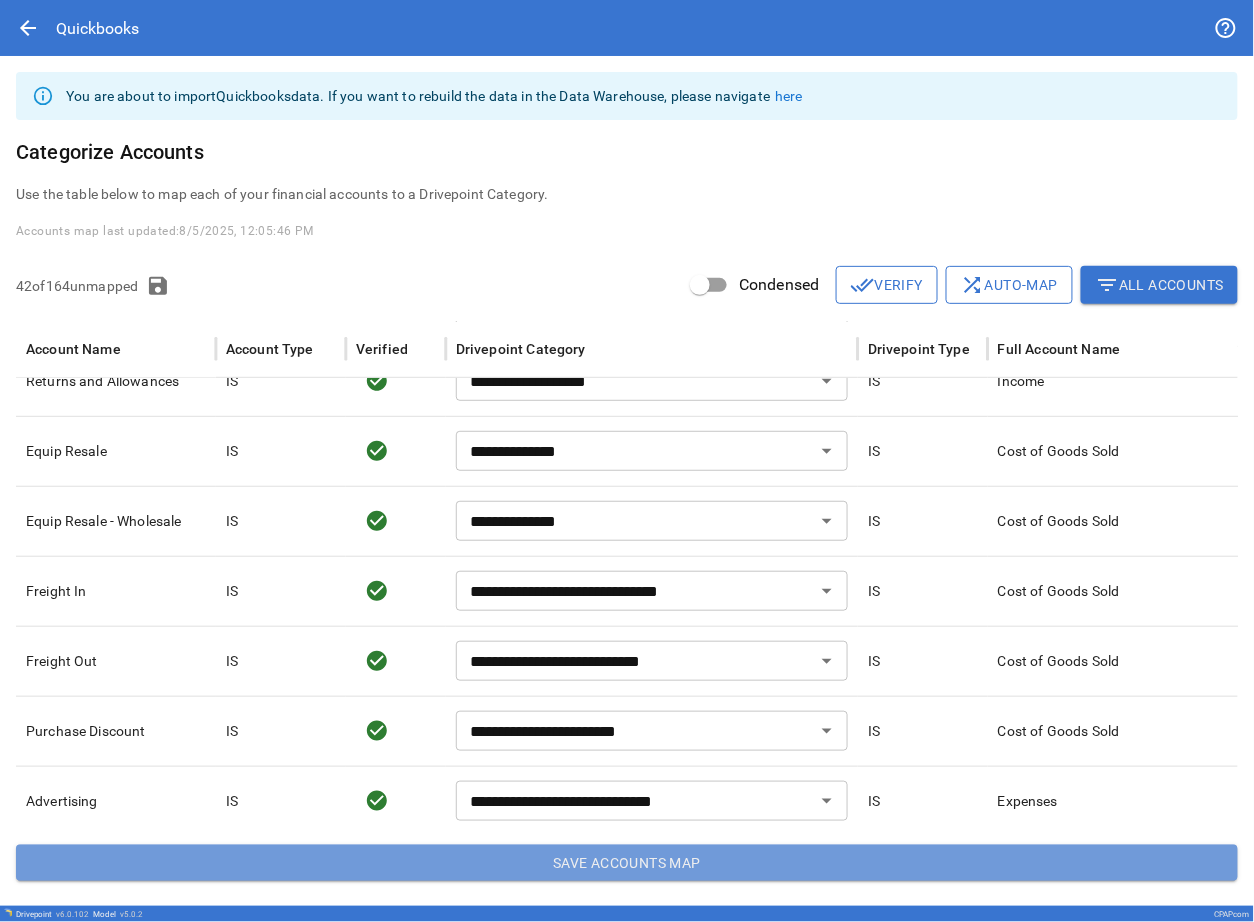 click on "Save Accounts Map" at bounding box center [627, 863] 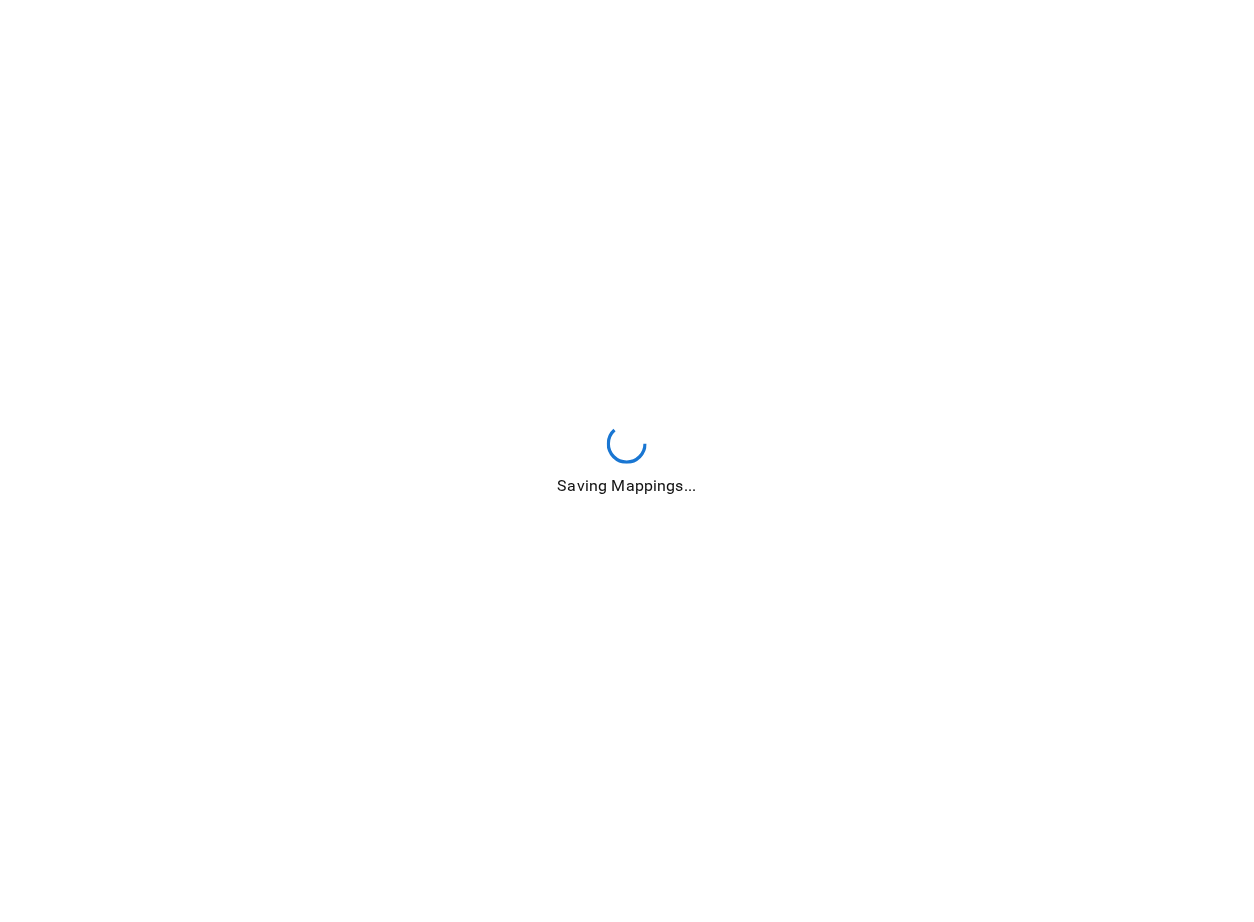 type on "****" 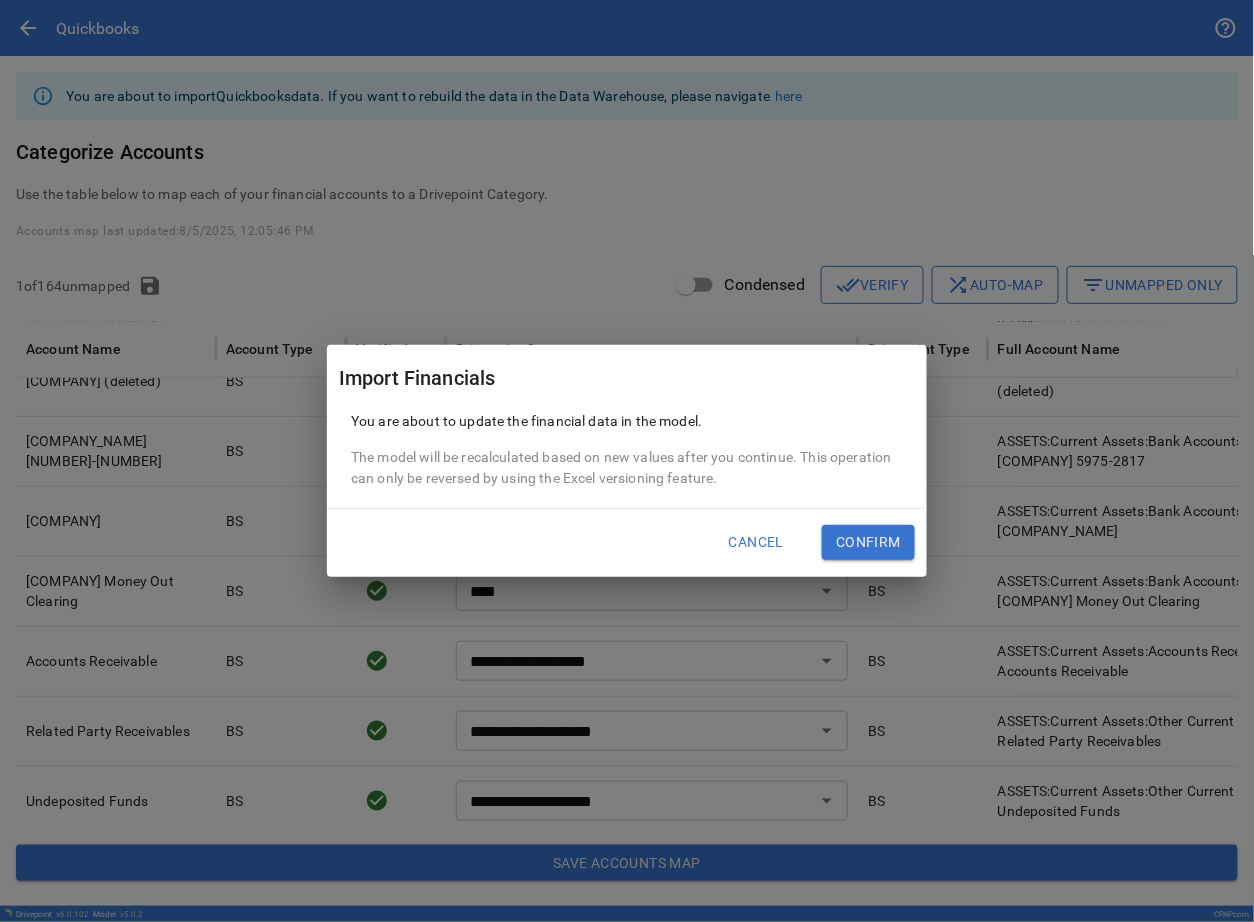 click on "Confirm" at bounding box center (868, 543) 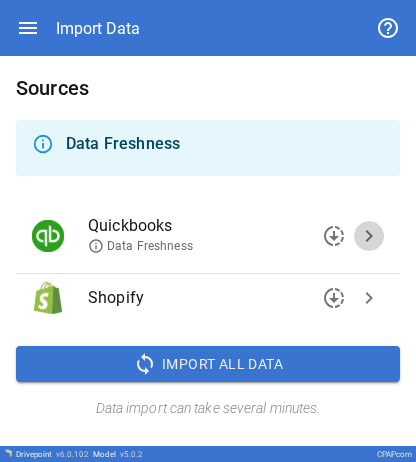 click on "chevron_right" at bounding box center [369, 236] 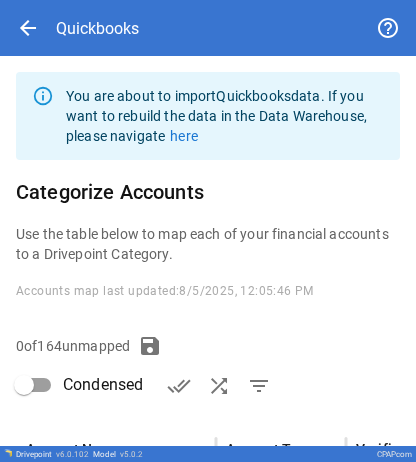 scroll, scrollTop: 306, scrollLeft: 0, axis: vertical 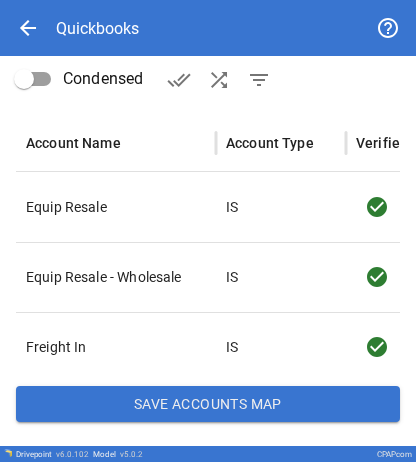 click on "Save Accounts Map" at bounding box center [208, 404] 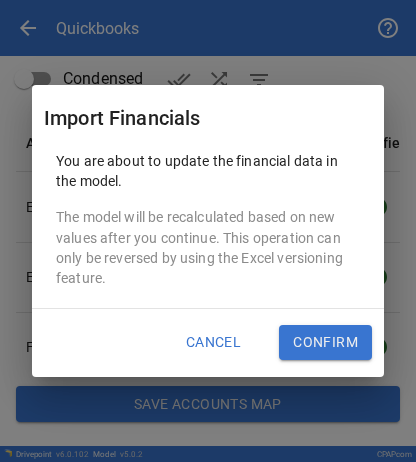 click on "Confirm" at bounding box center [325, 343] 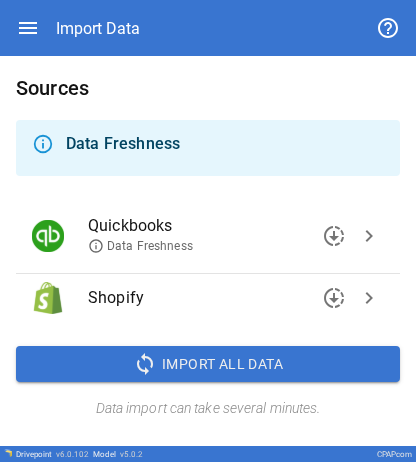 click on "chevron_right" at bounding box center (369, 298) 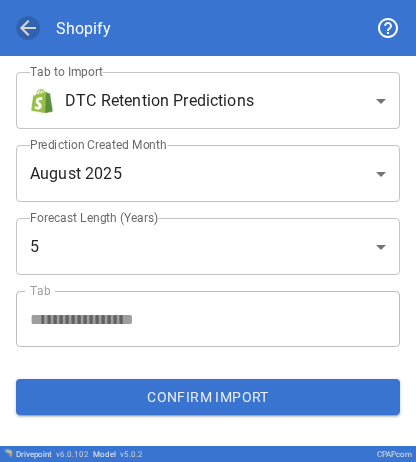 click on "arrow_back" at bounding box center (28, 28) 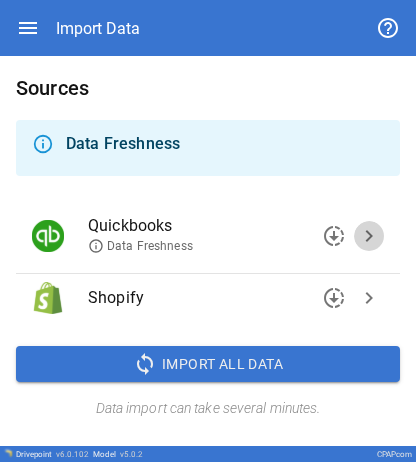 click on "chevron_right" at bounding box center [369, 236] 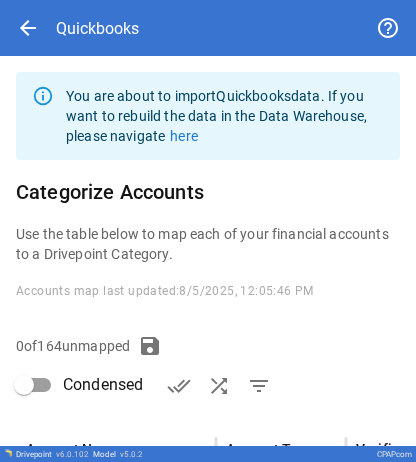 scroll, scrollTop: 306, scrollLeft: 0, axis: vertical 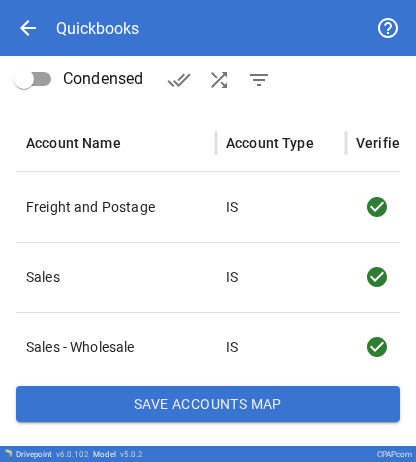 click on "Save Accounts Map" at bounding box center [208, 404] 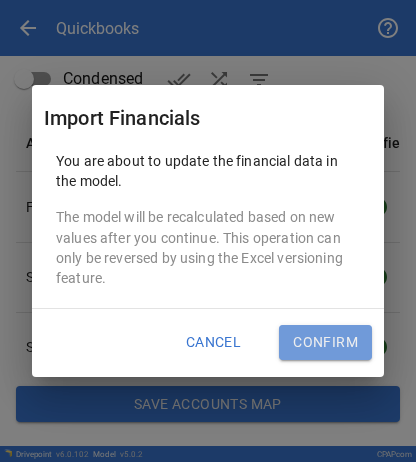 click on "Confirm" at bounding box center (325, 343) 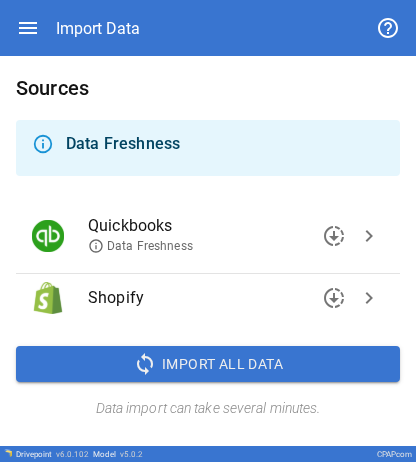 click on "chevron_right" at bounding box center [369, 298] 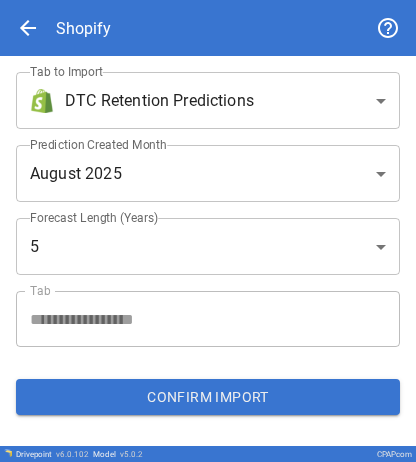 click on "arrow_back" at bounding box center (28, 28) 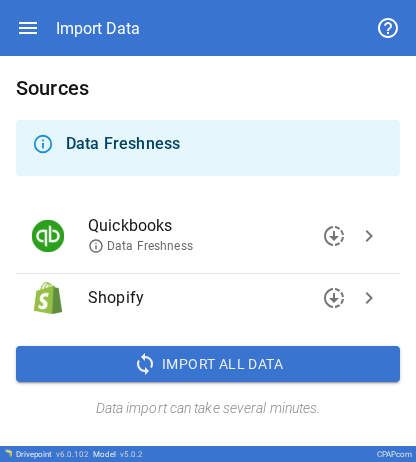 click on "chevron_right" at bounding box center [369, 236] 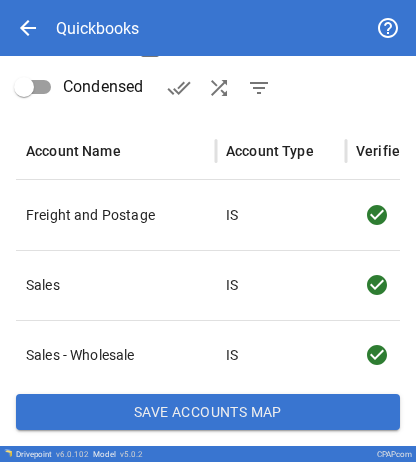 scroll, scrollTop: 306, scrollLeft: 0, axis: vertical 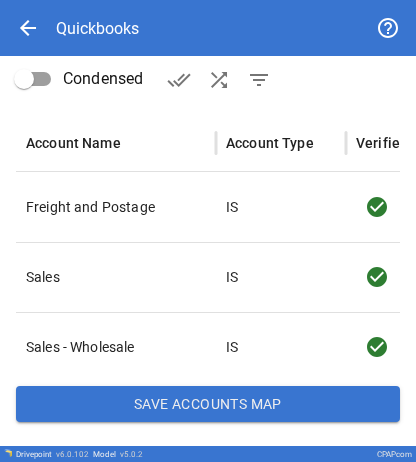click on "Save Accounts Map" at bounding box center (208, 404) 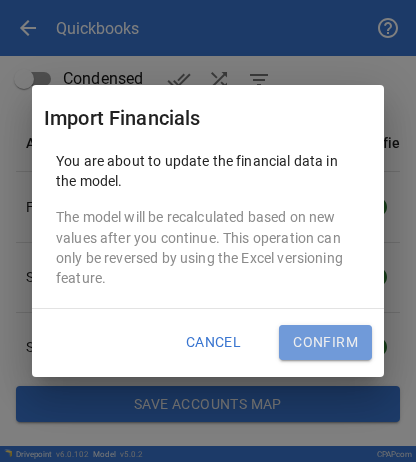 click on "Confirm" at bounding box center [325, 343] 